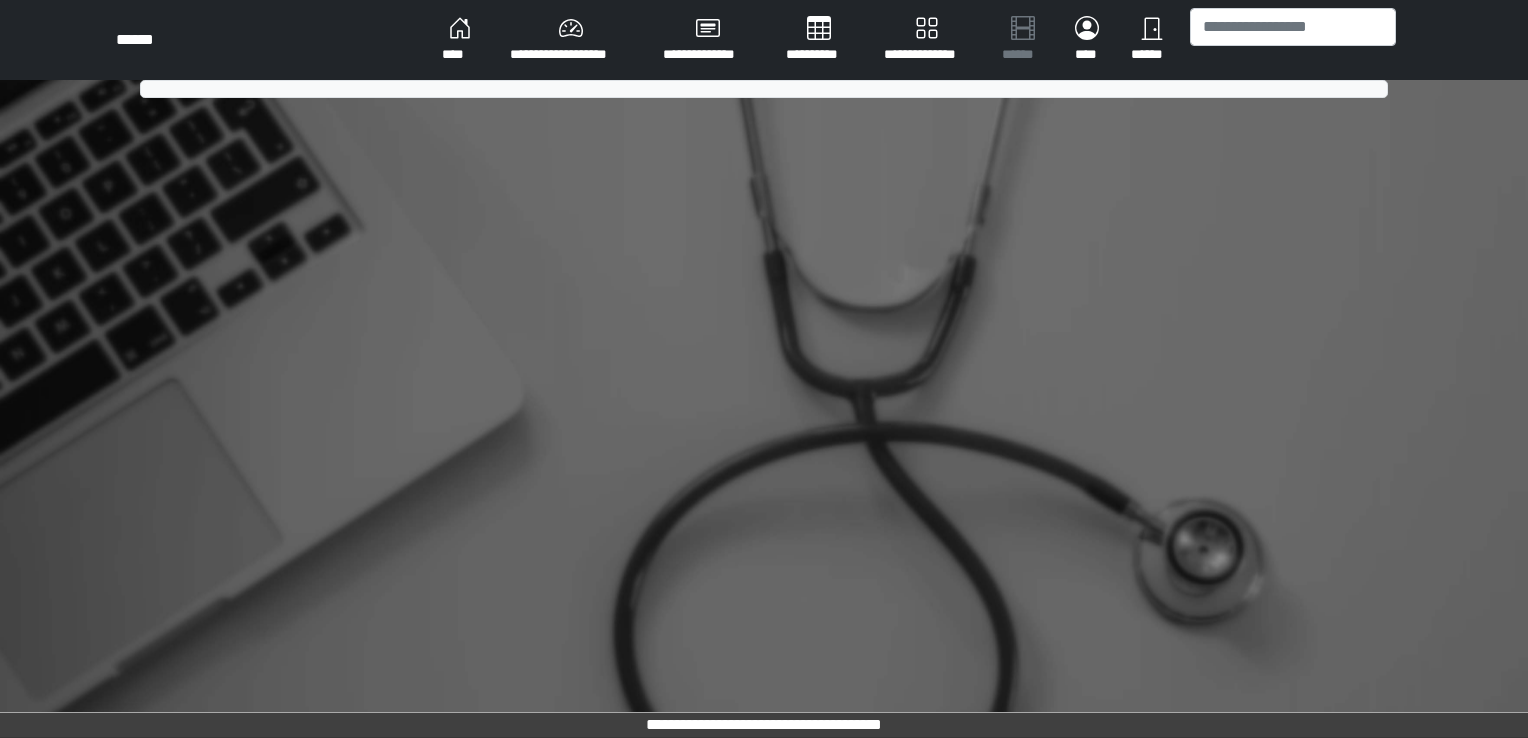 scroll, scrollTop: 0, scrollLeft: 0, axis: both 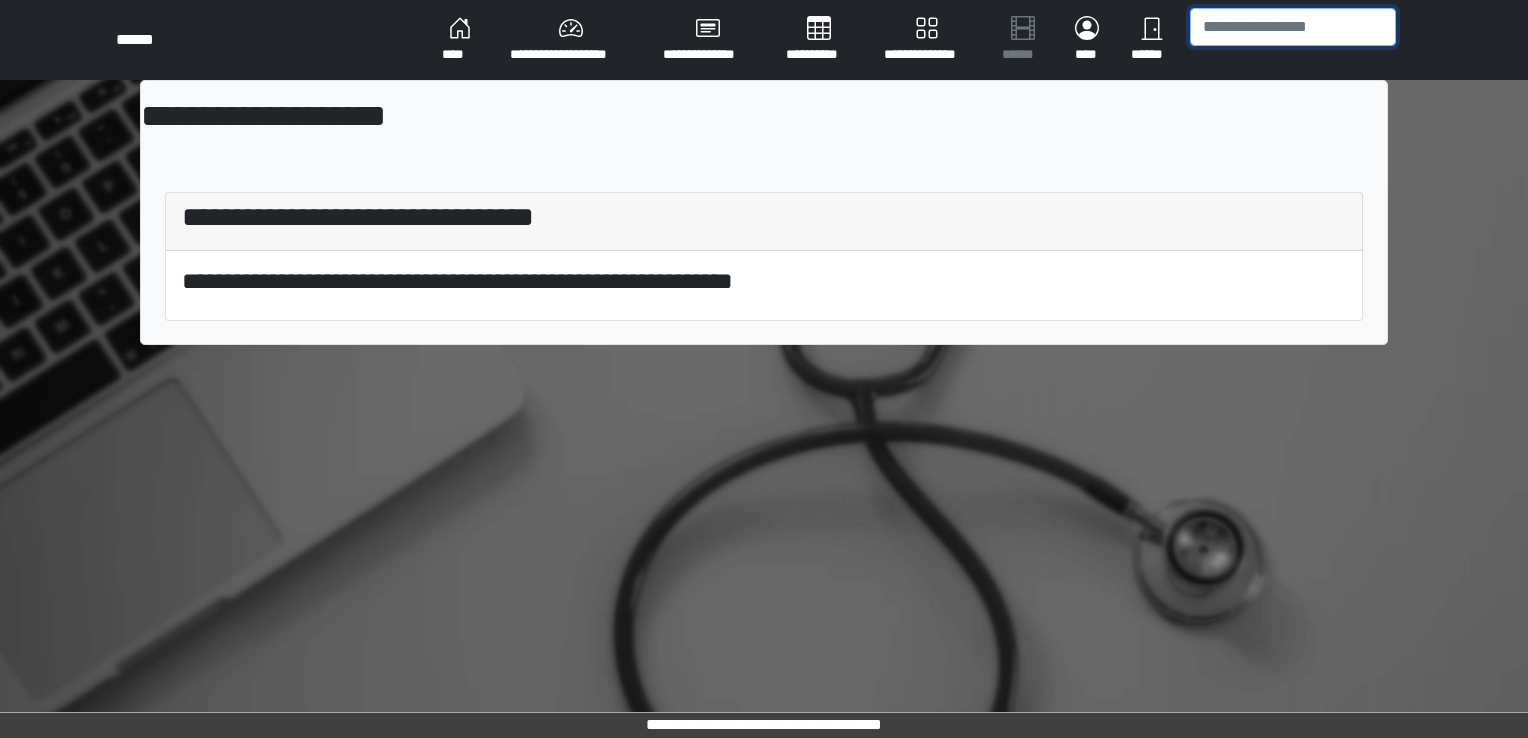 click at bounding box center (1293, 27) 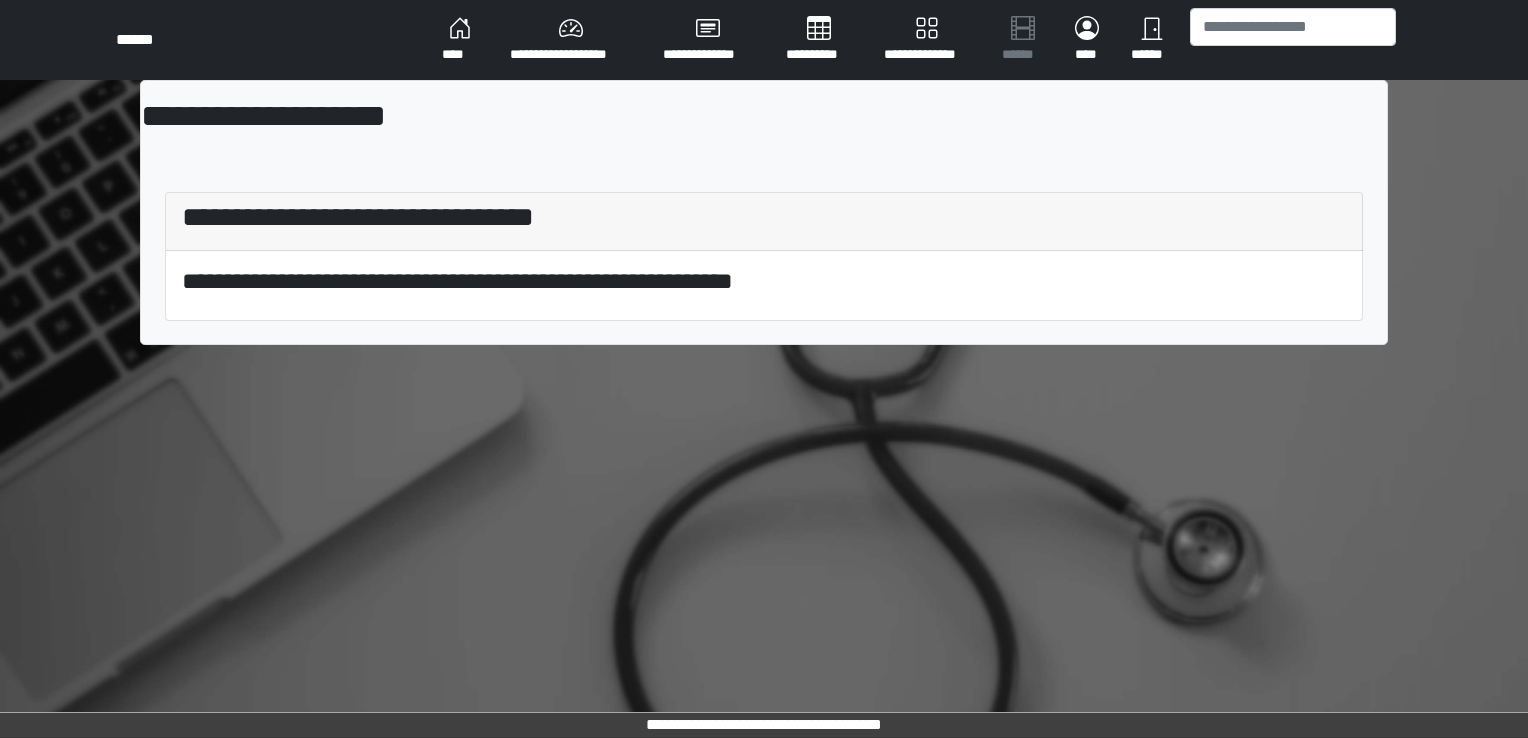 click on "**********" at bounding box center (570, 40) 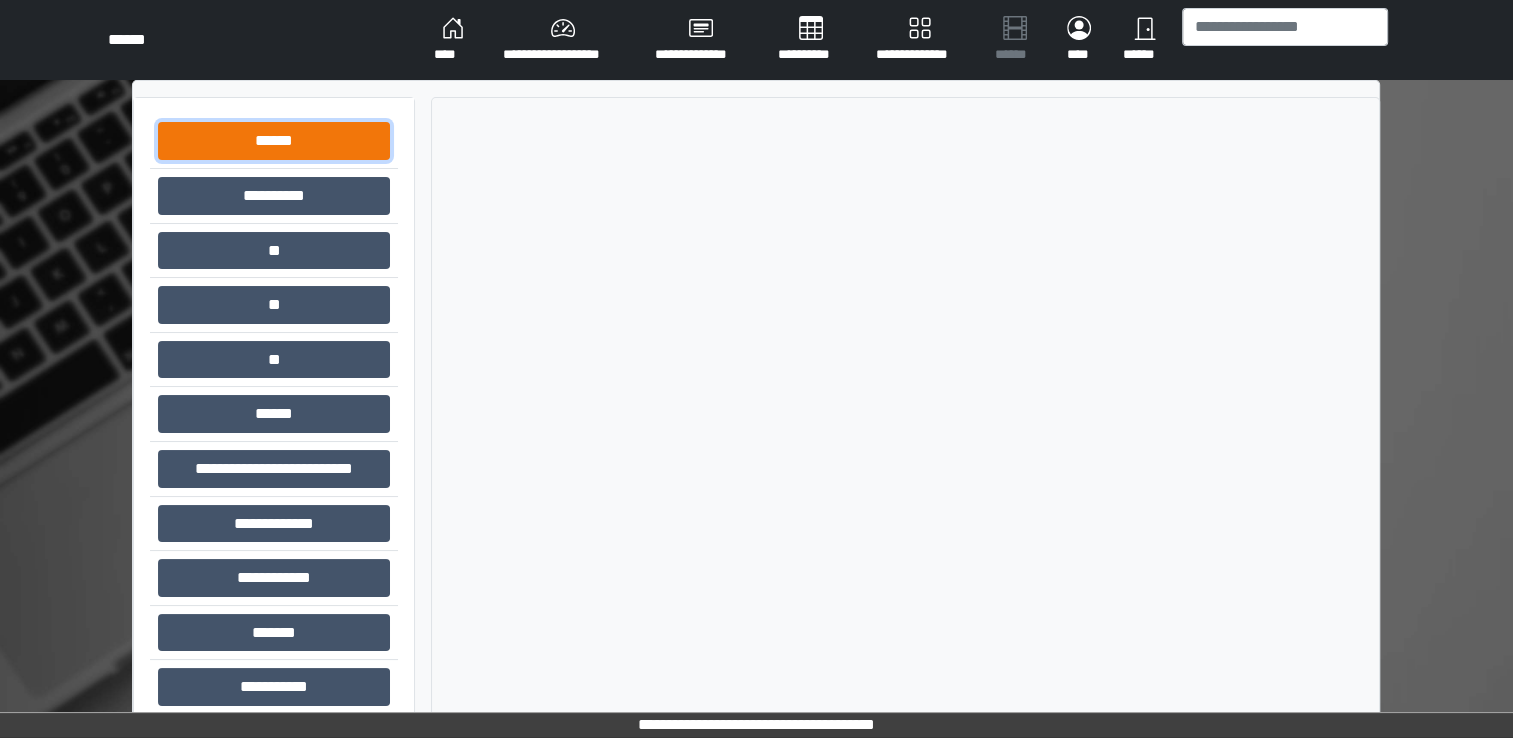 click on "******" at bounding box center (274, 141) 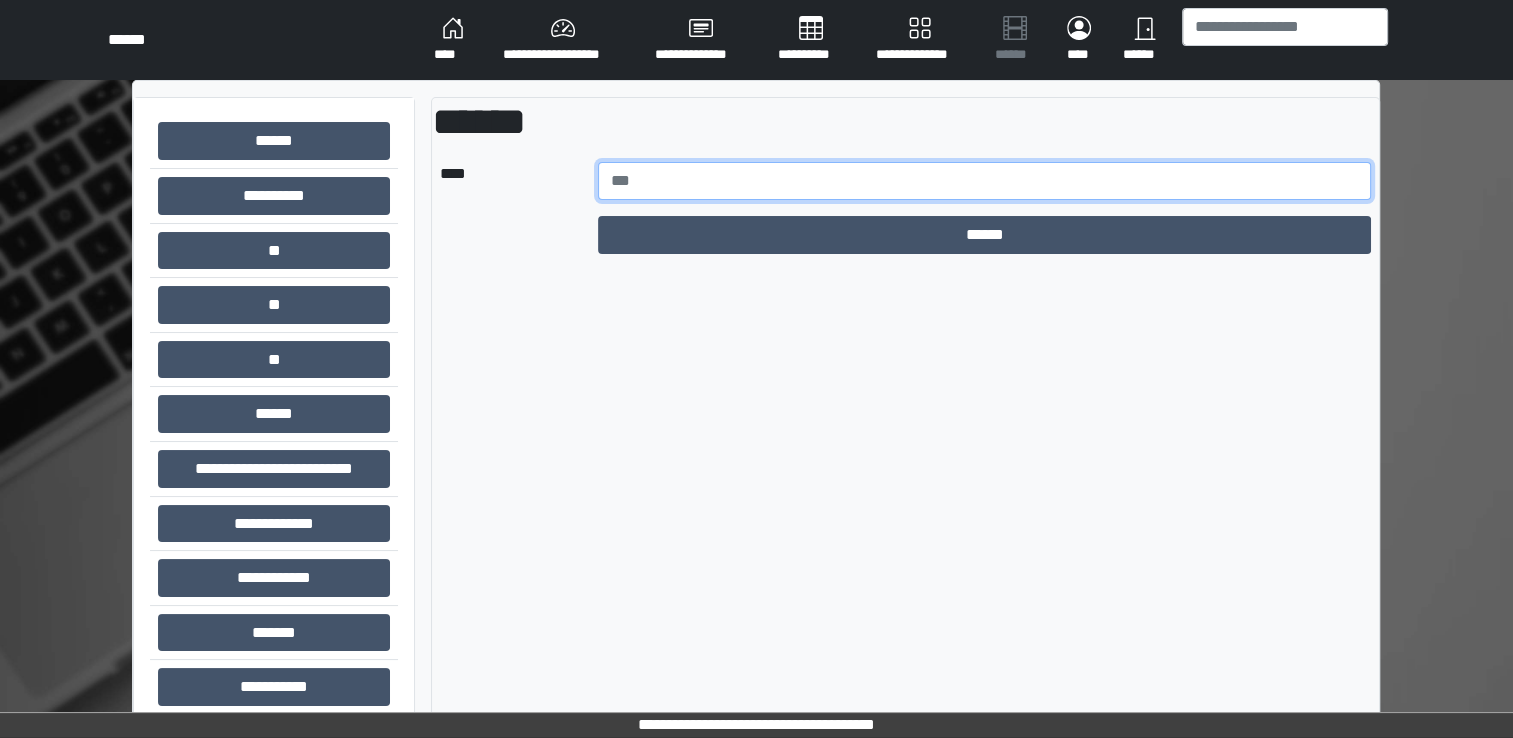 click at bounding box center [985, 181] 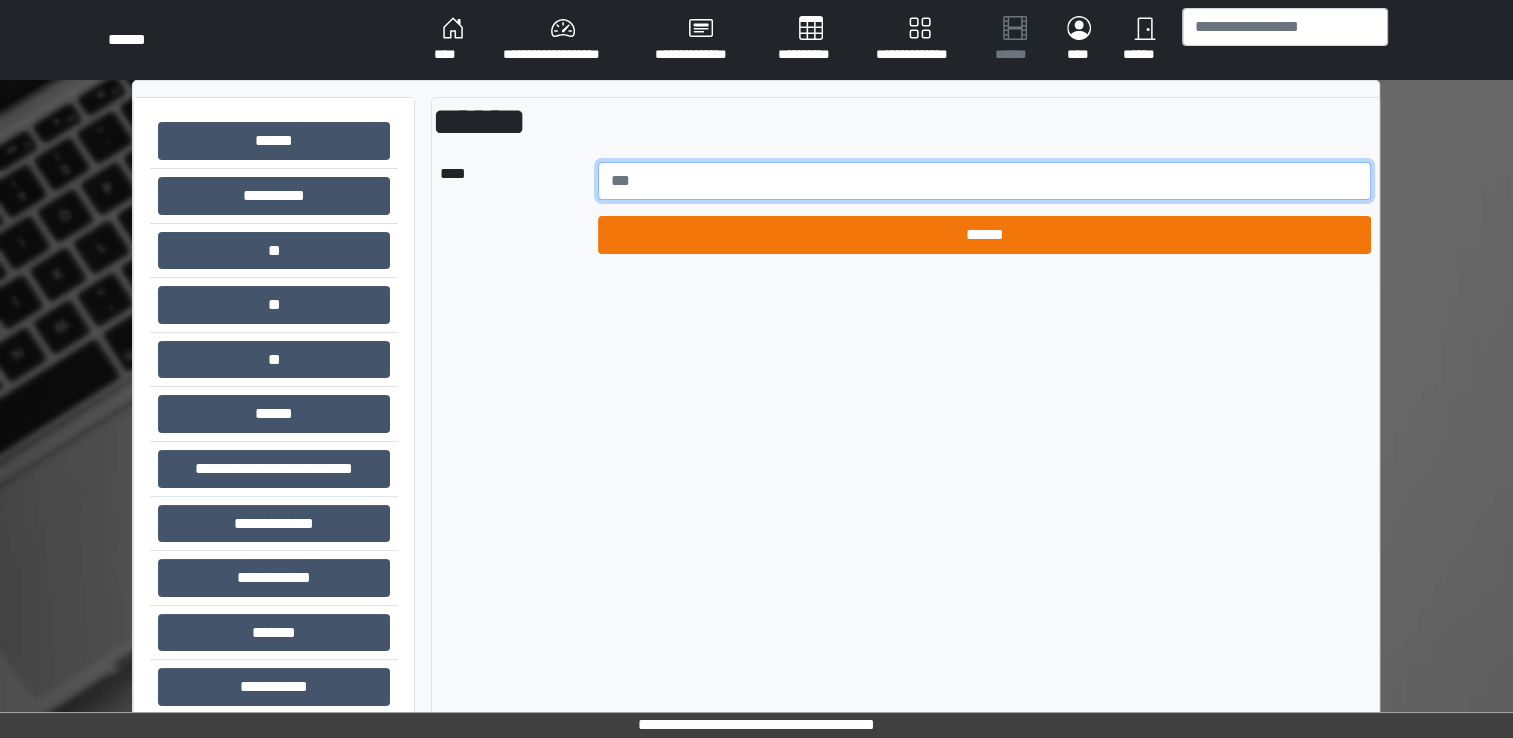 type on "*****" 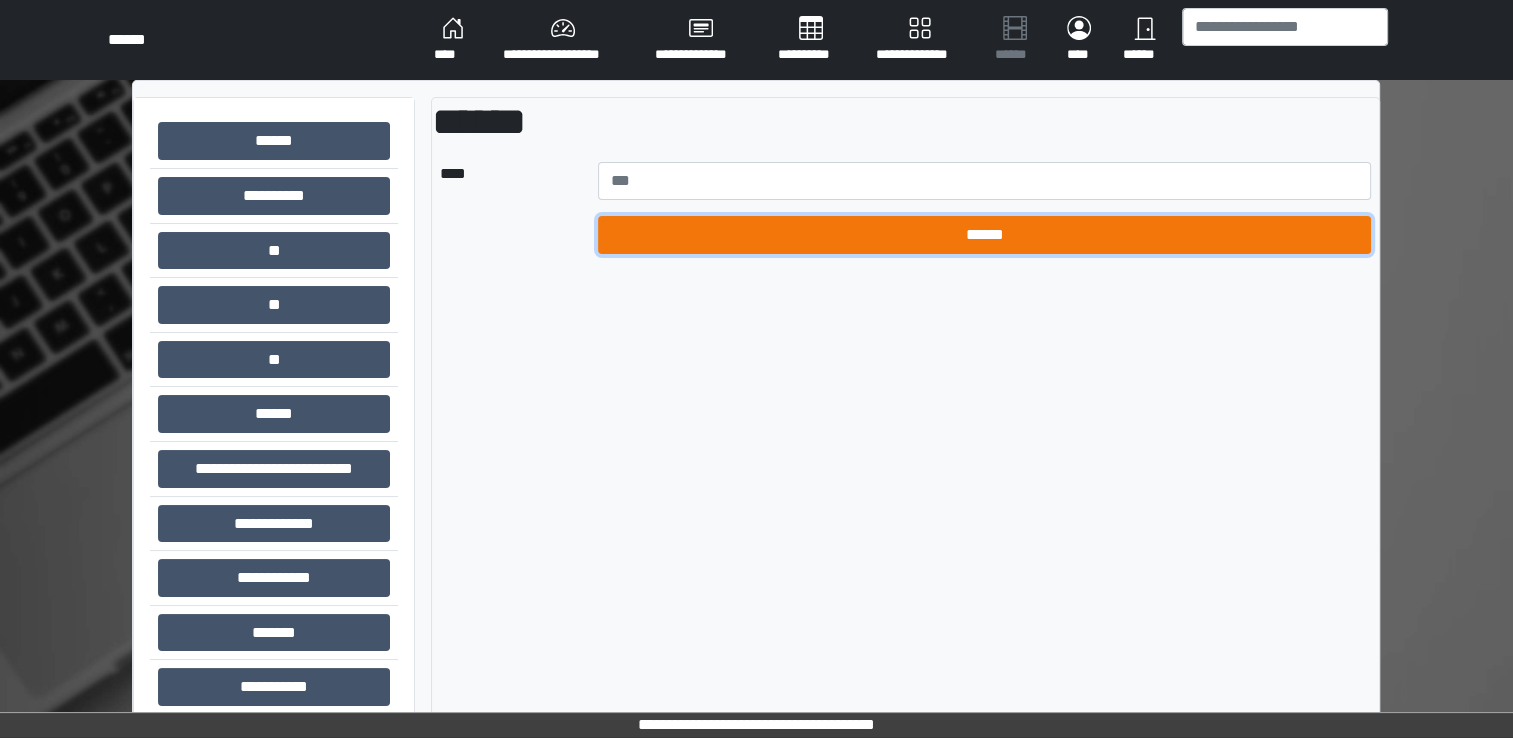 click on "******" at bounding box center (985, 235) 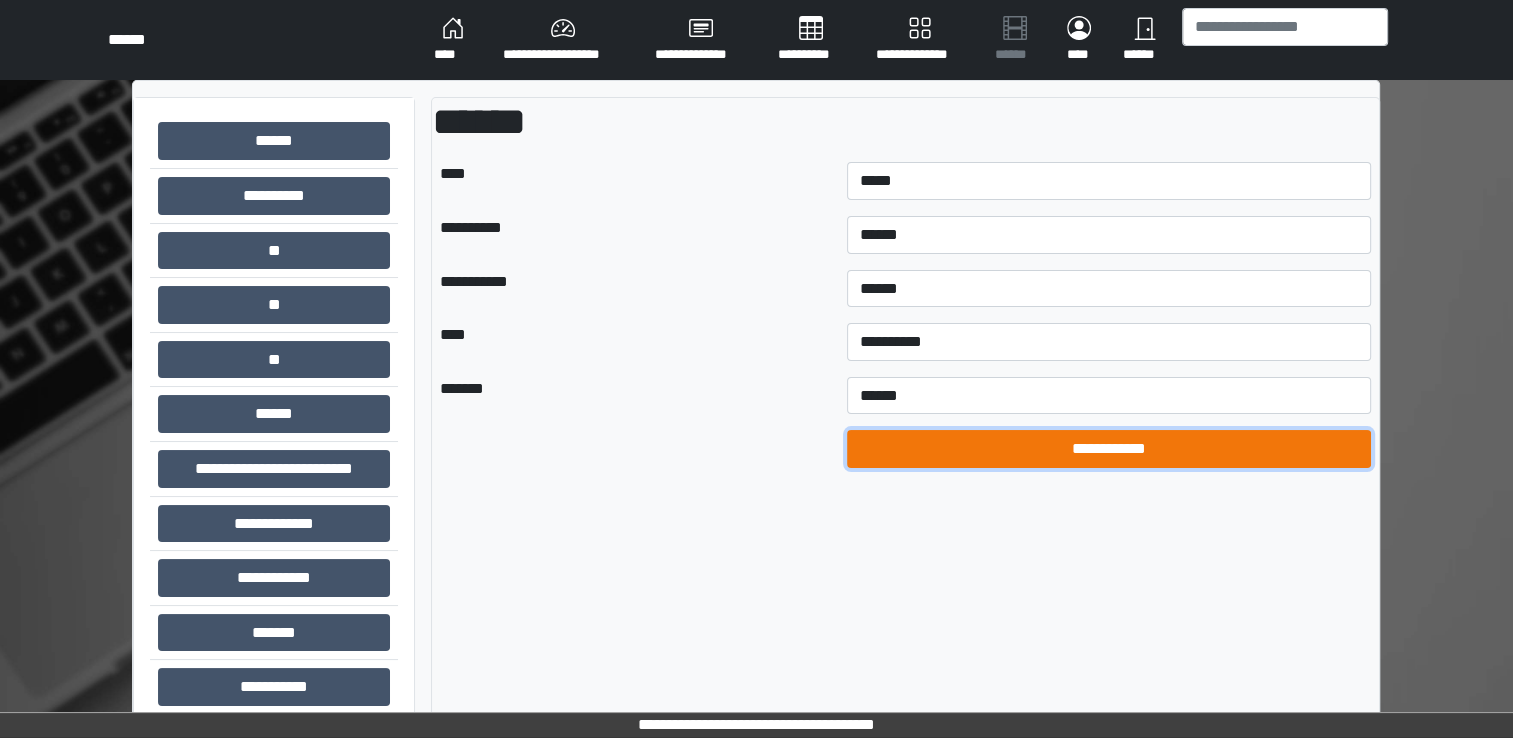 click on "**********" at bounding box center [1109, 449] 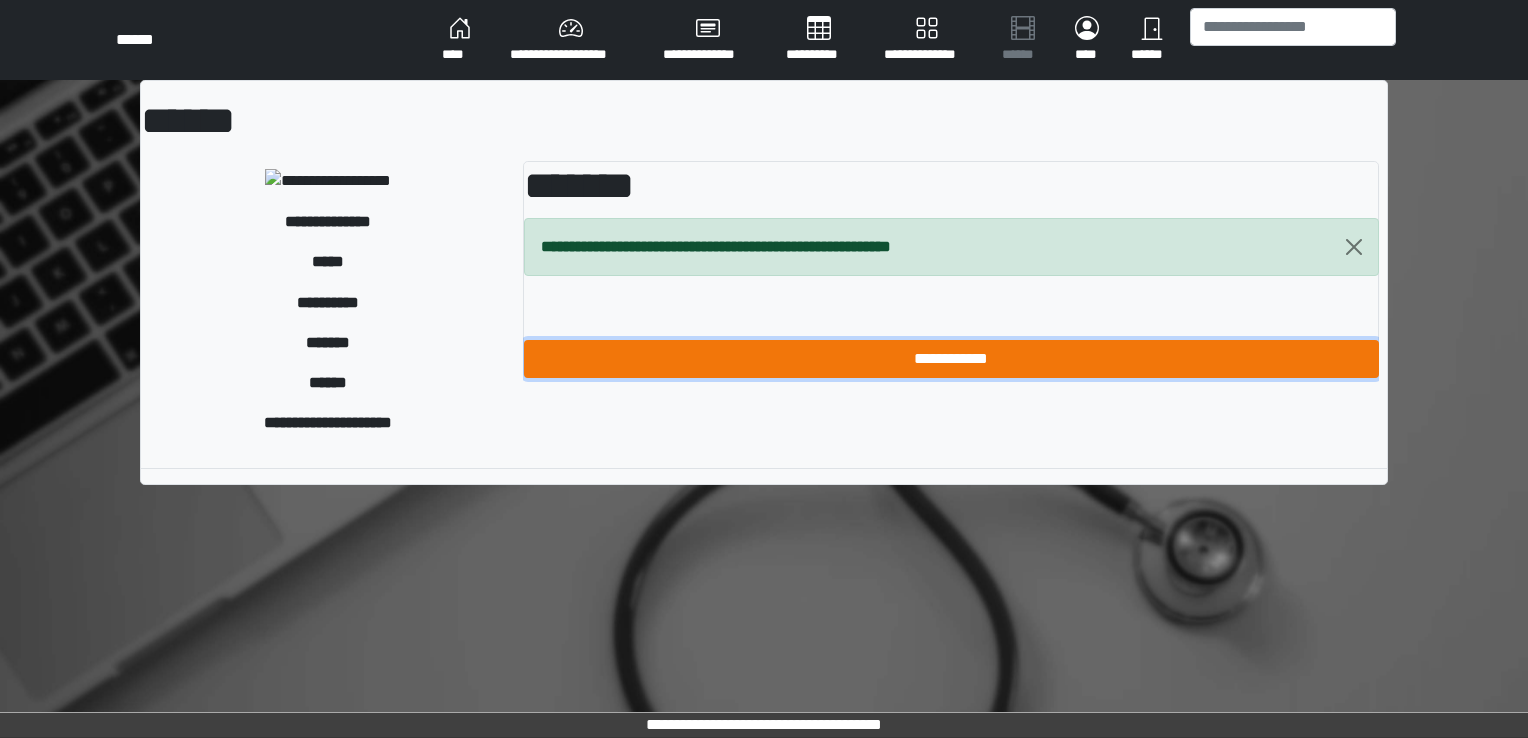 click on "**********" at bounding box center (951, 359) 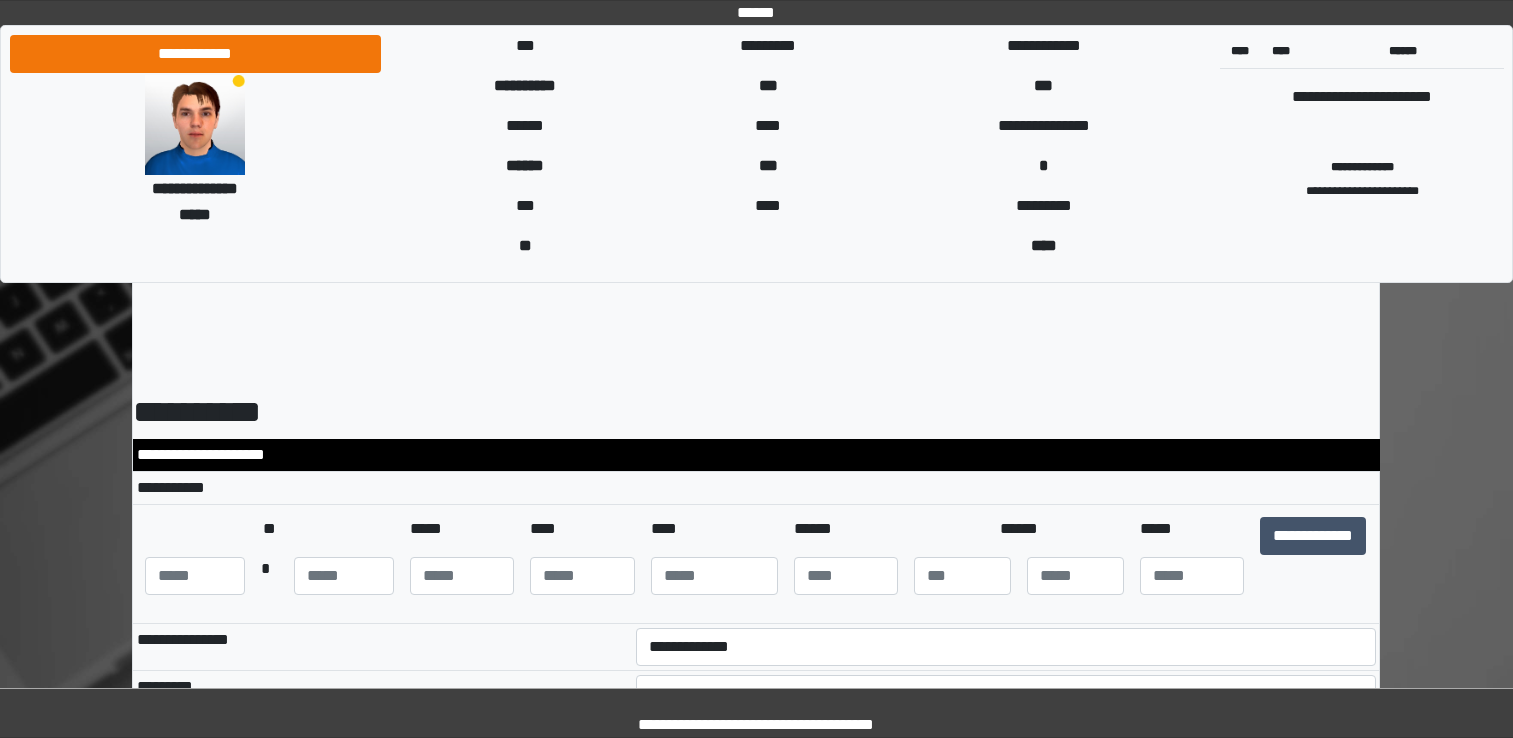 scroll, scrollTop: 0, scrollLeft: 0, axis: both 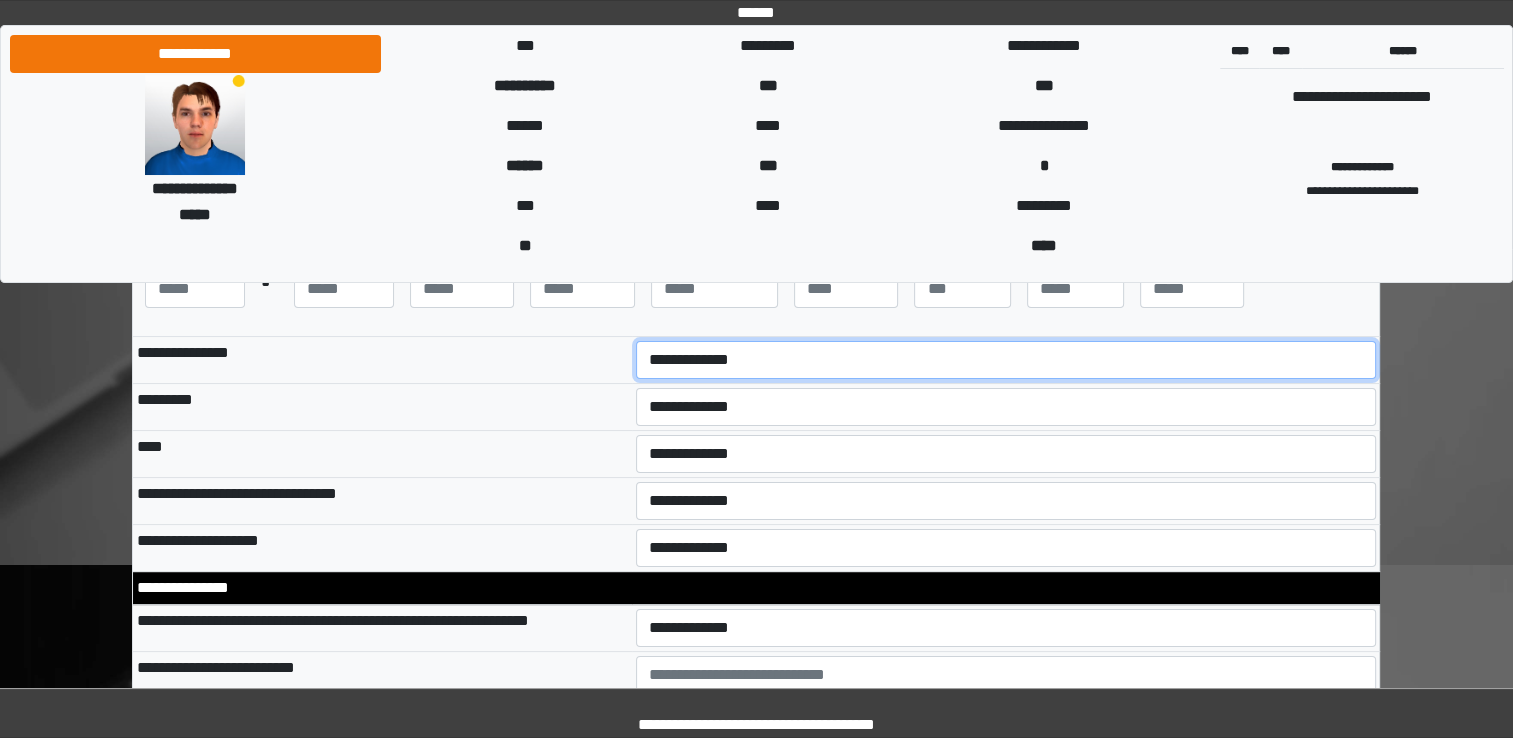 click on "**********" at bounding box center [1006, 360] 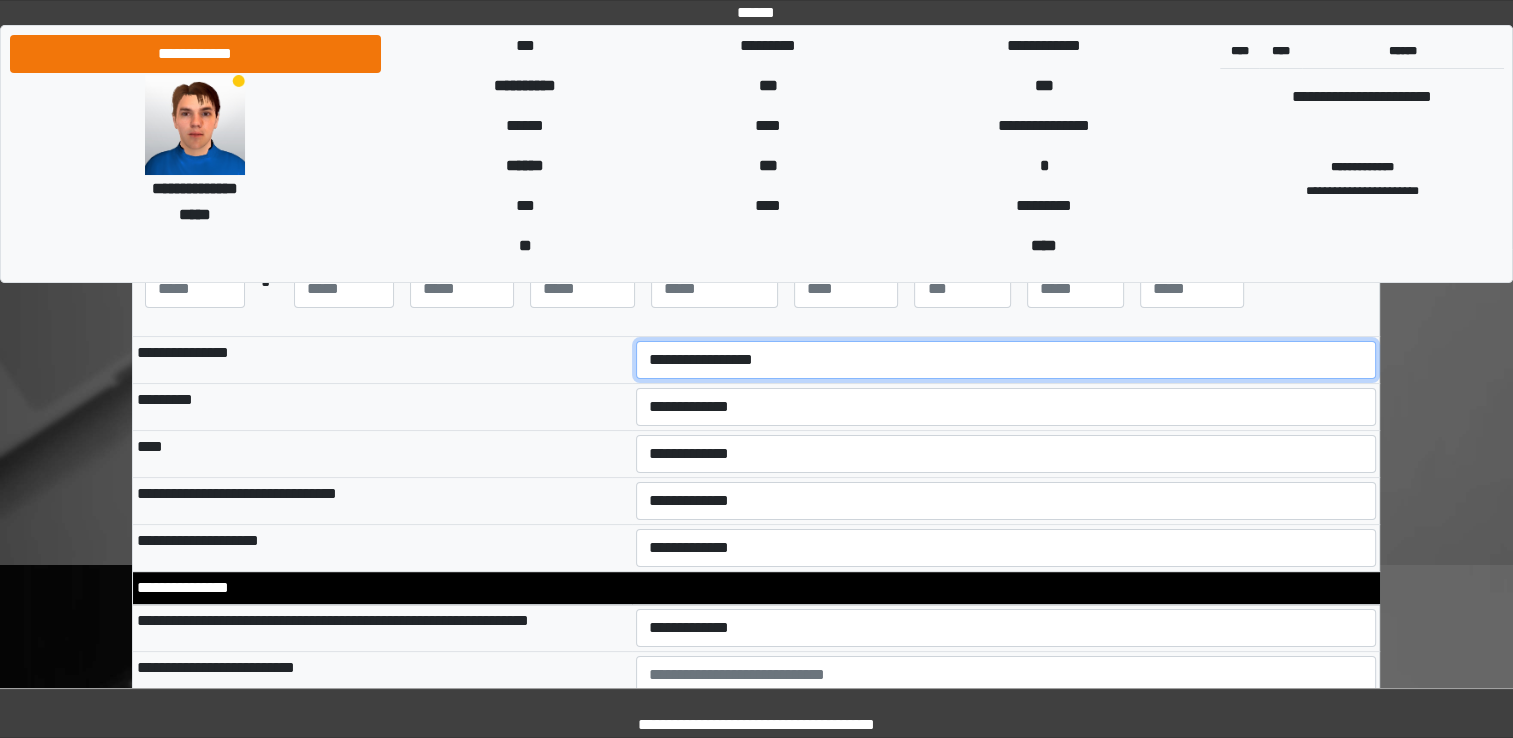 click on "**********" at bounding box center (1006, 360) 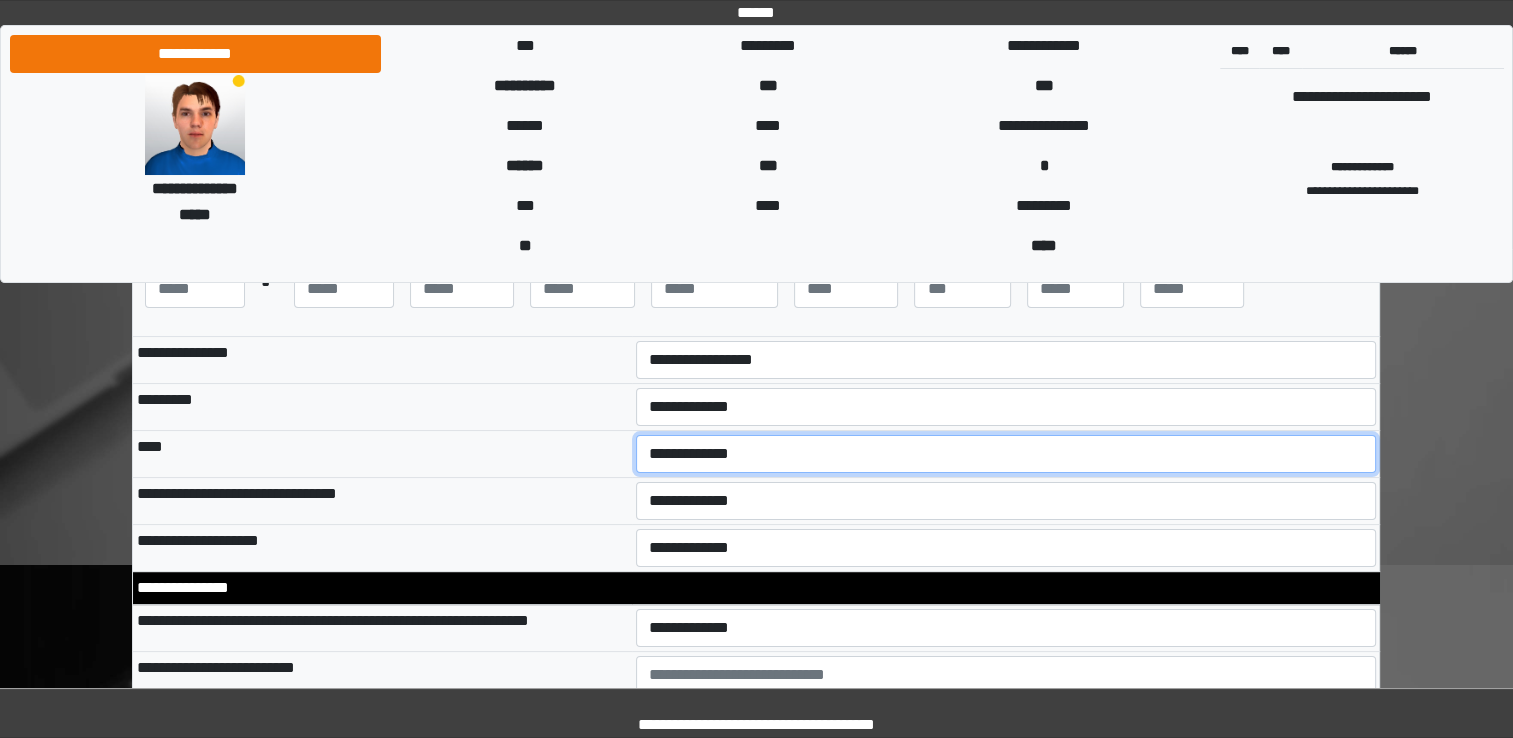 click on "**********" at bounding box center [1006, 454] 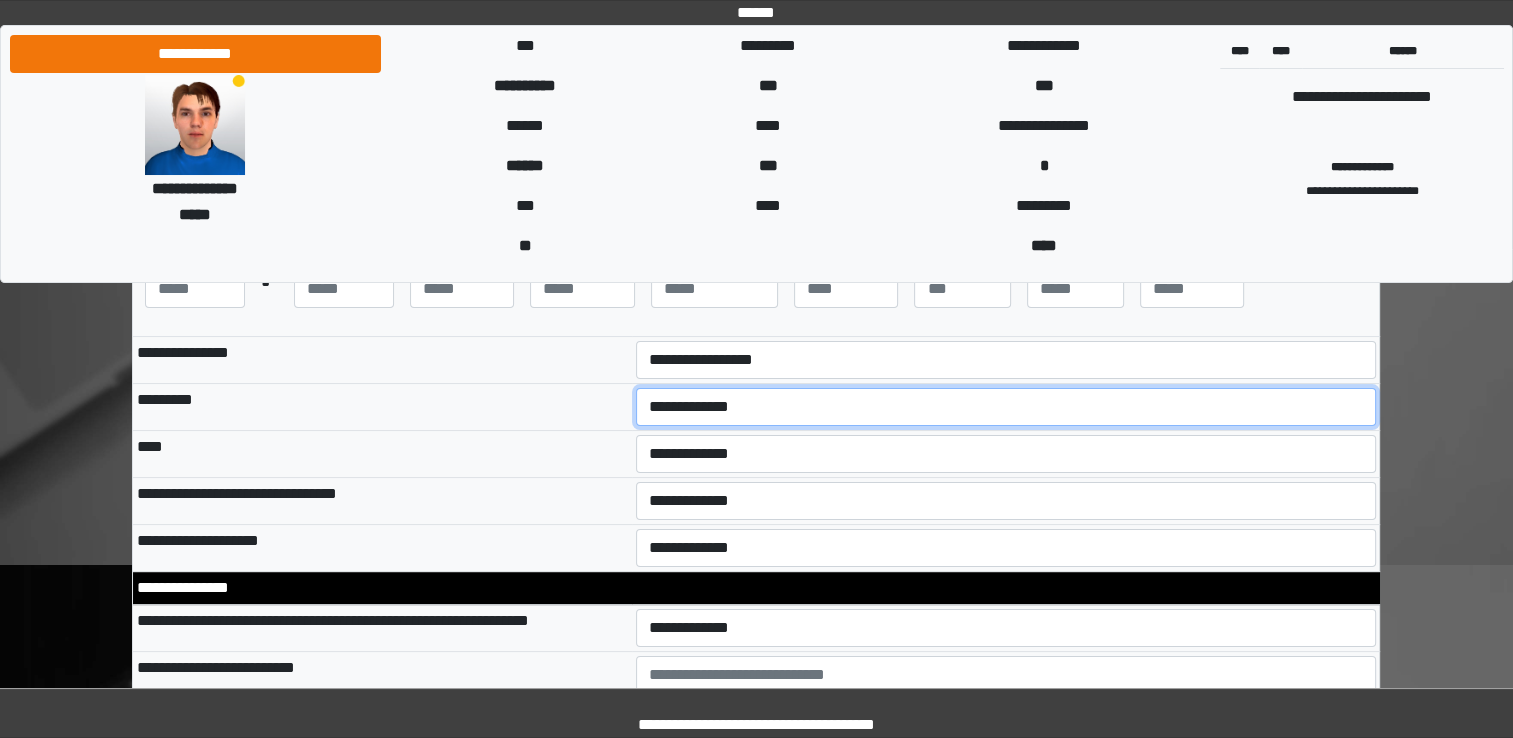 click on "**********" at bounding box center (1006, 407) 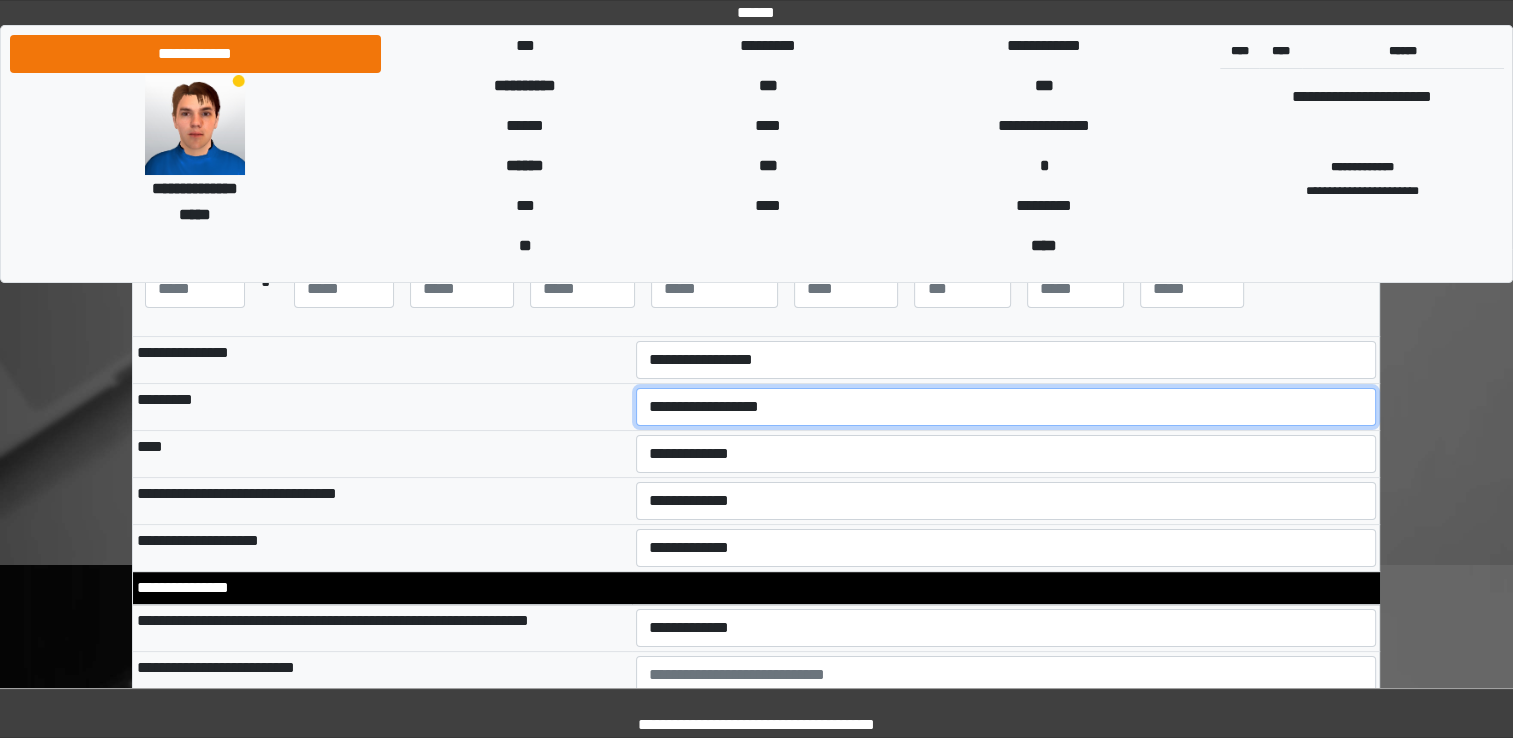 click on "**********" at bounding box center (1006, 407) 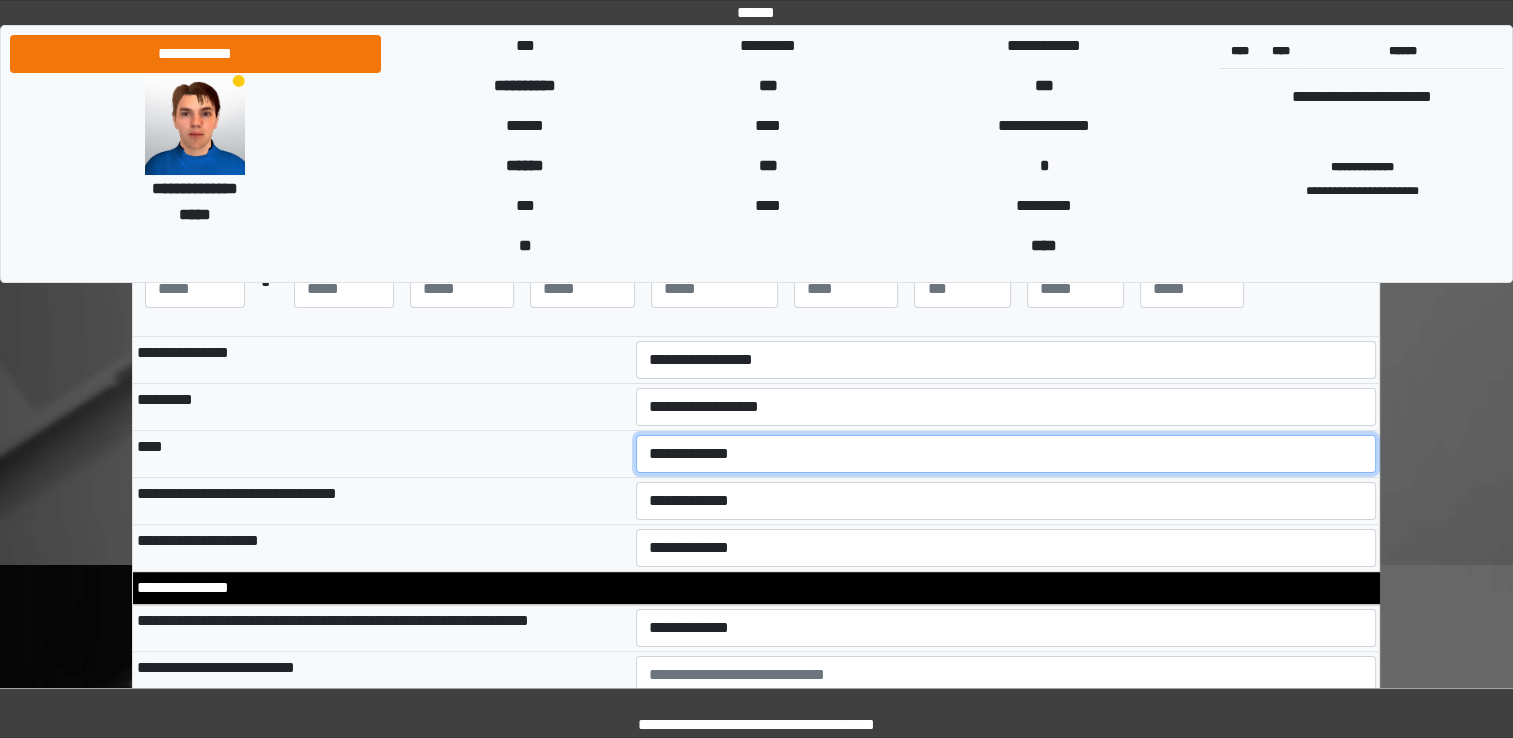 click on "**********" at bounding box center (1006, 454) 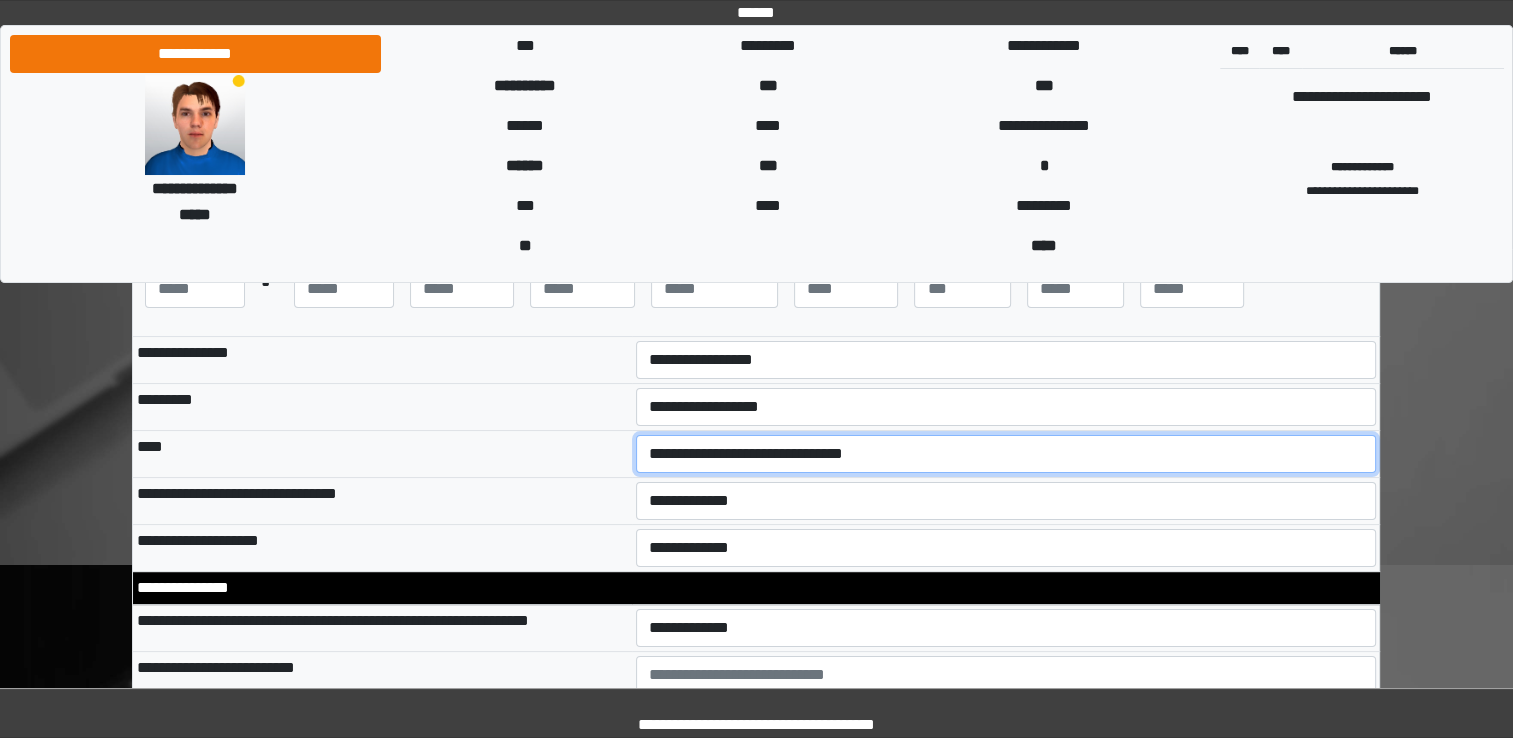click on "**********" at bounding box center (1006, 454) 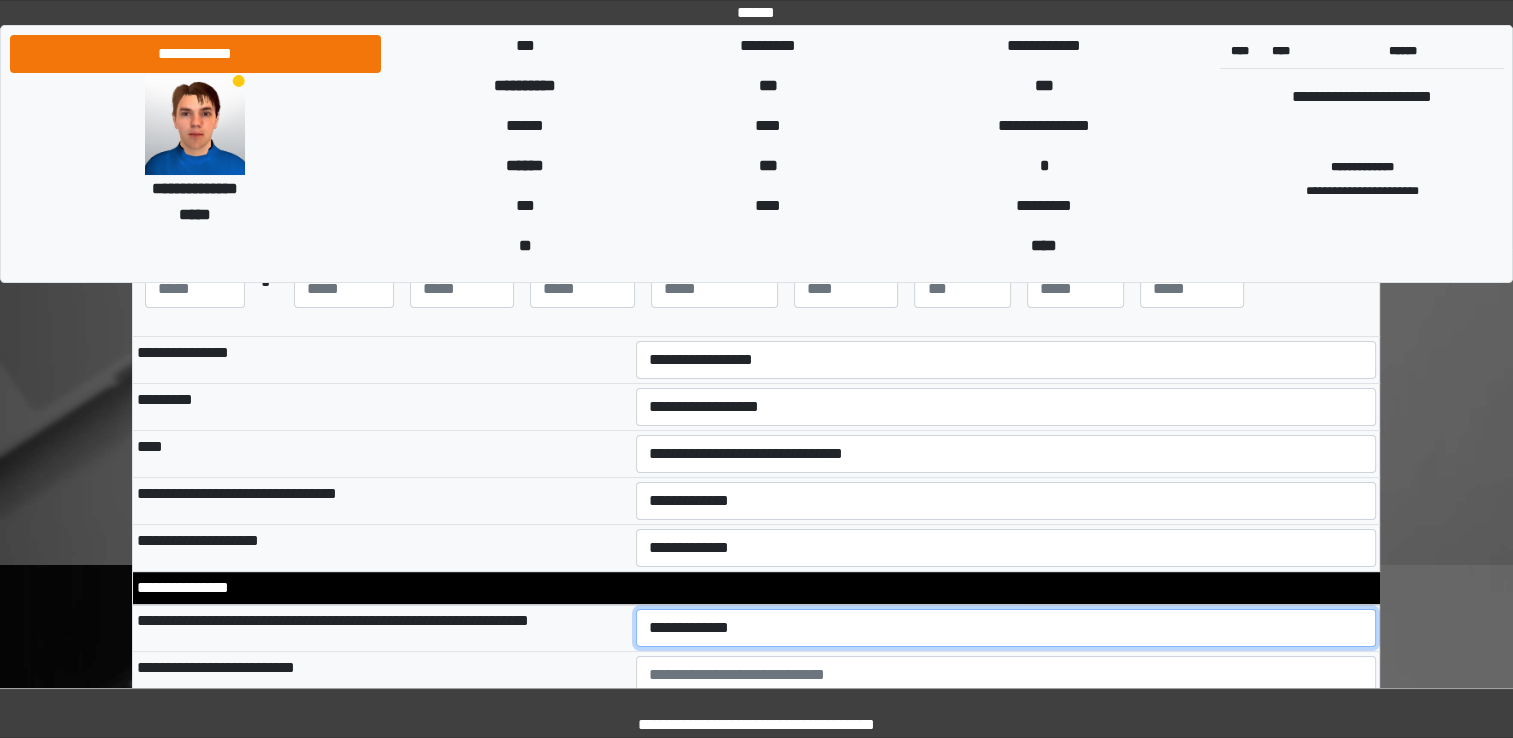 click on "**********" at bounding box center [1006, 628] 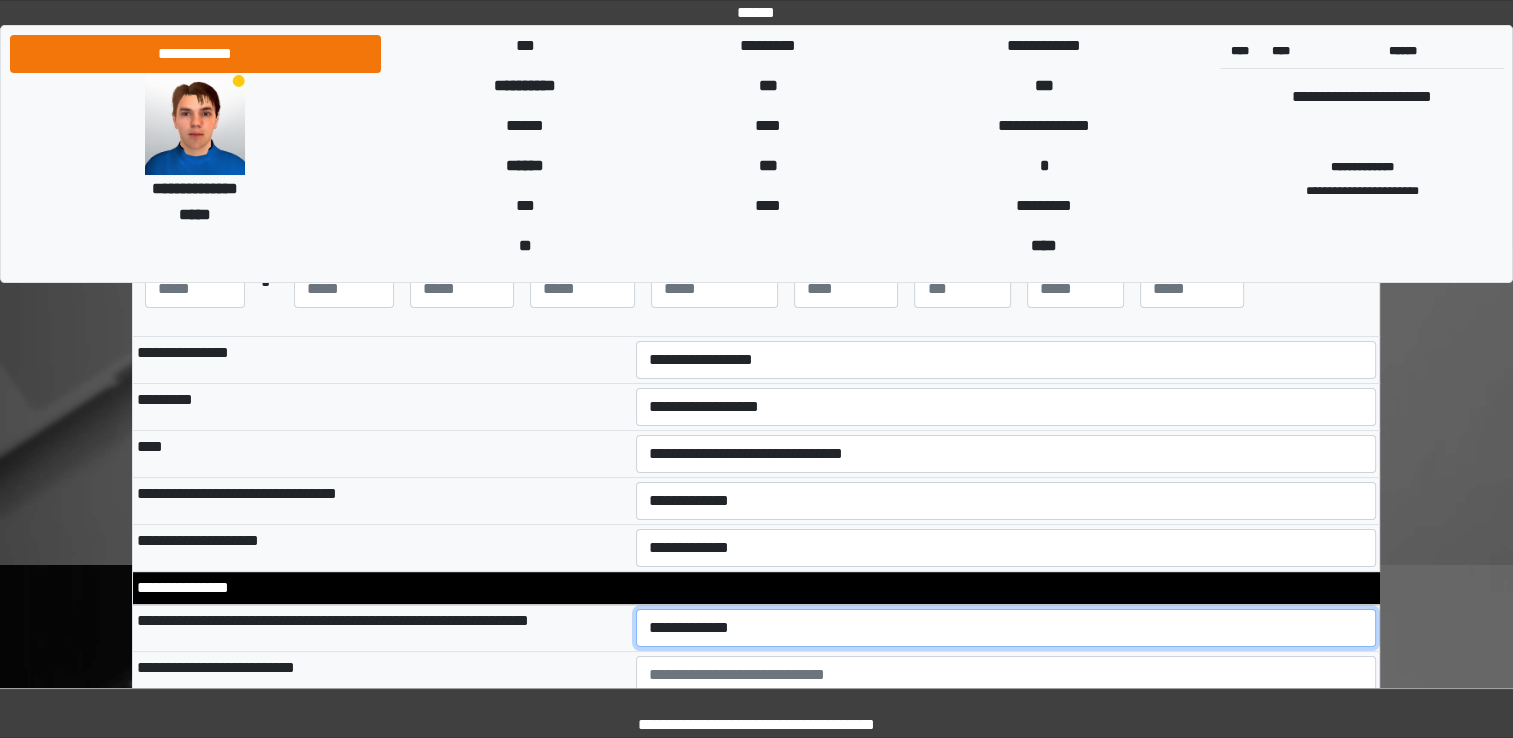select on "*" 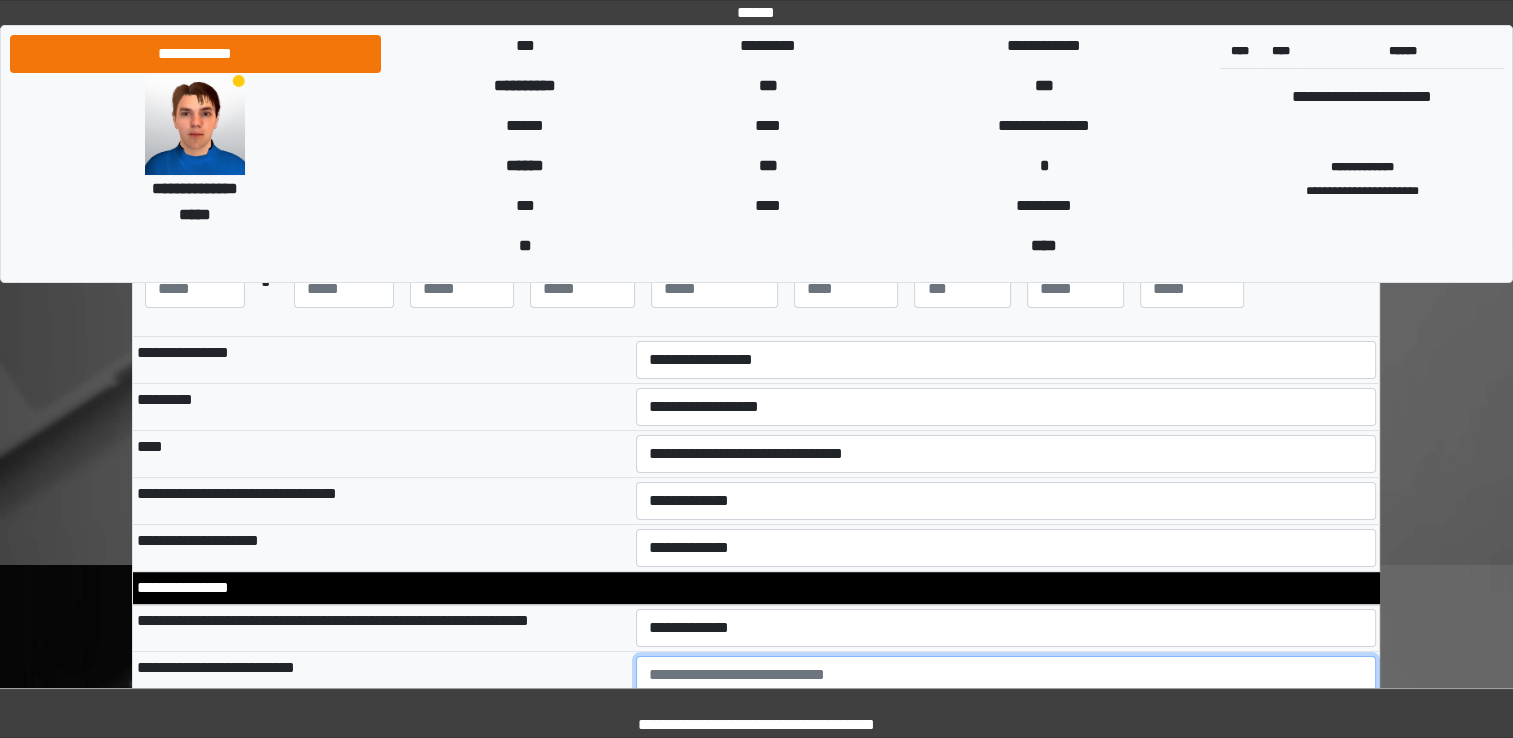 click at bounding box center (1006, 711) 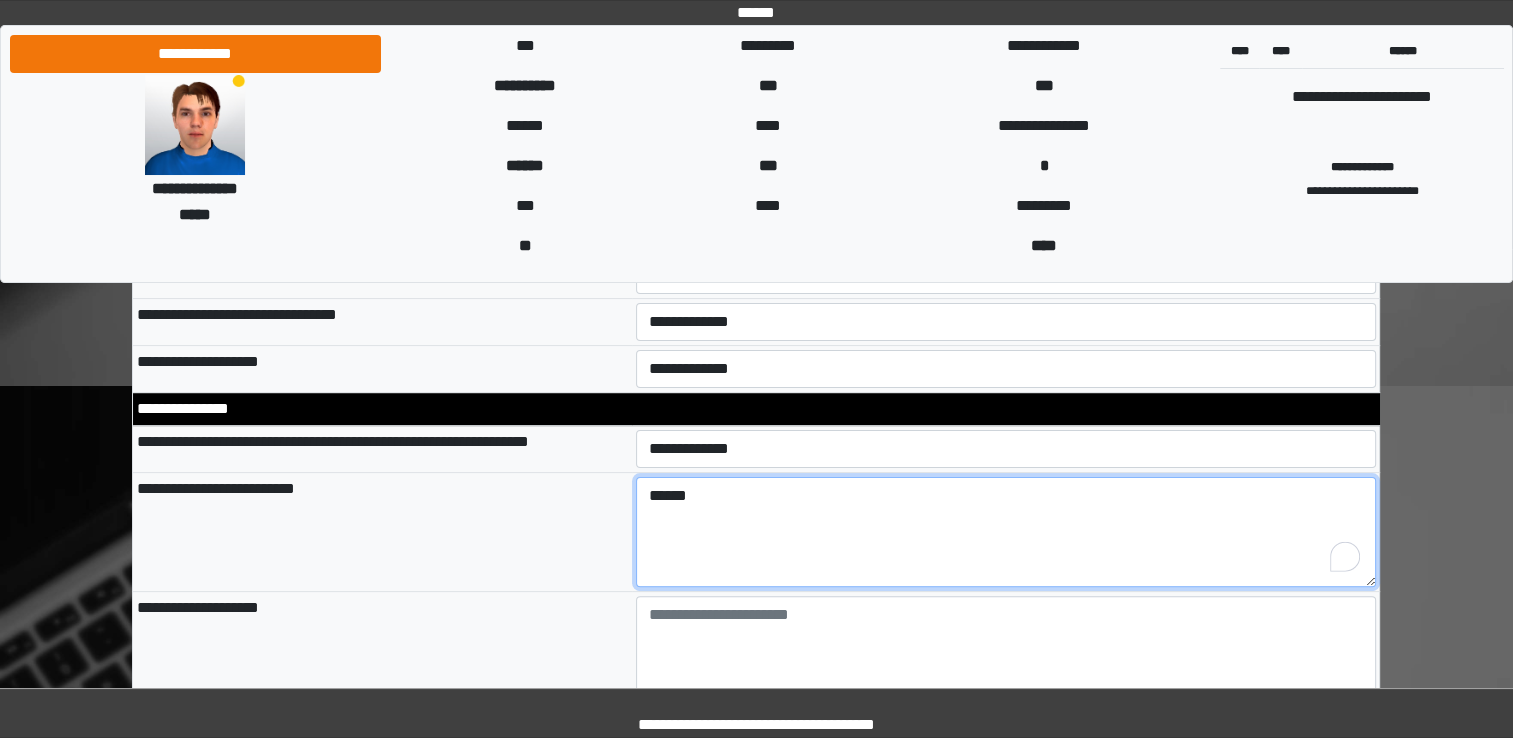 scroll, scrollTop: 497, scrollLeft: 0, axis: vertical 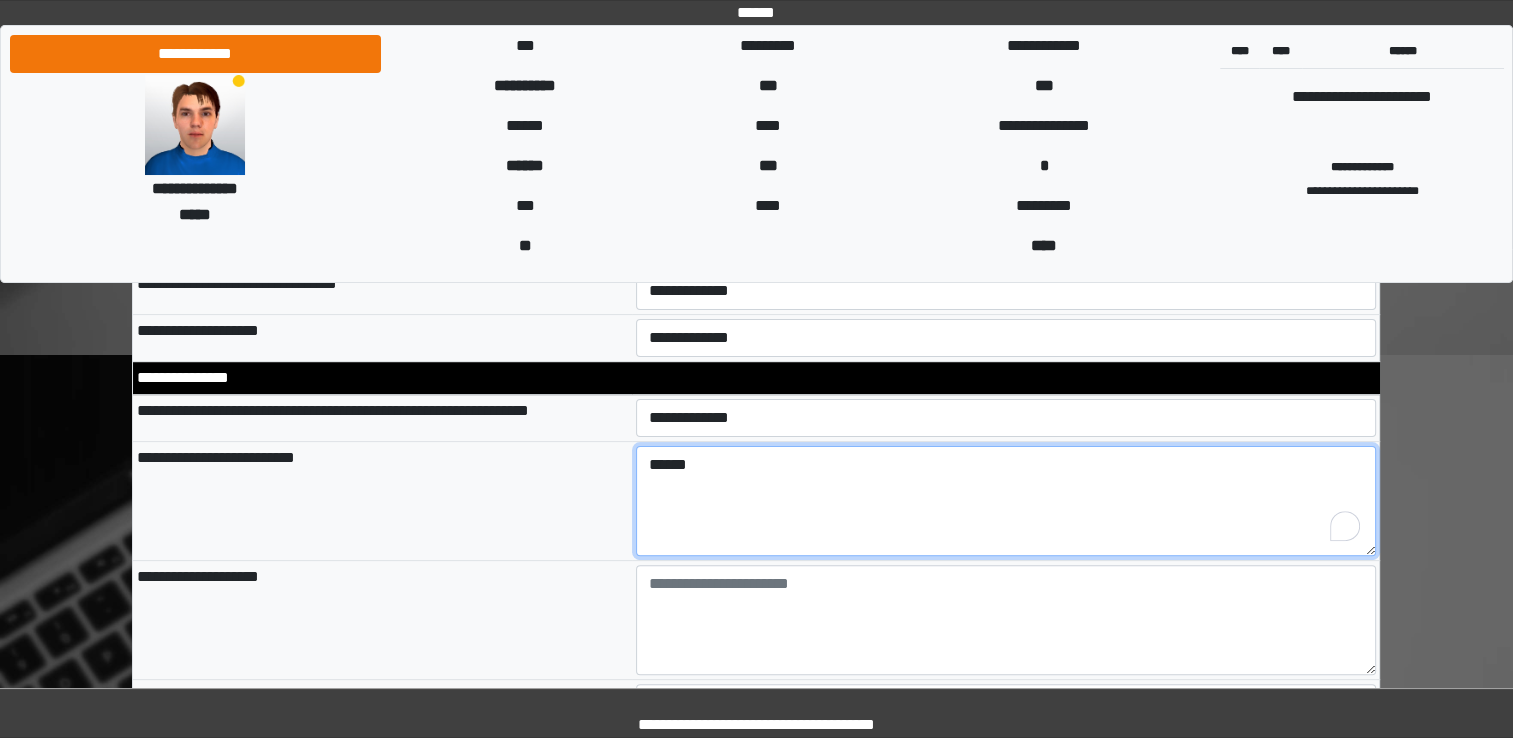 type on "******" 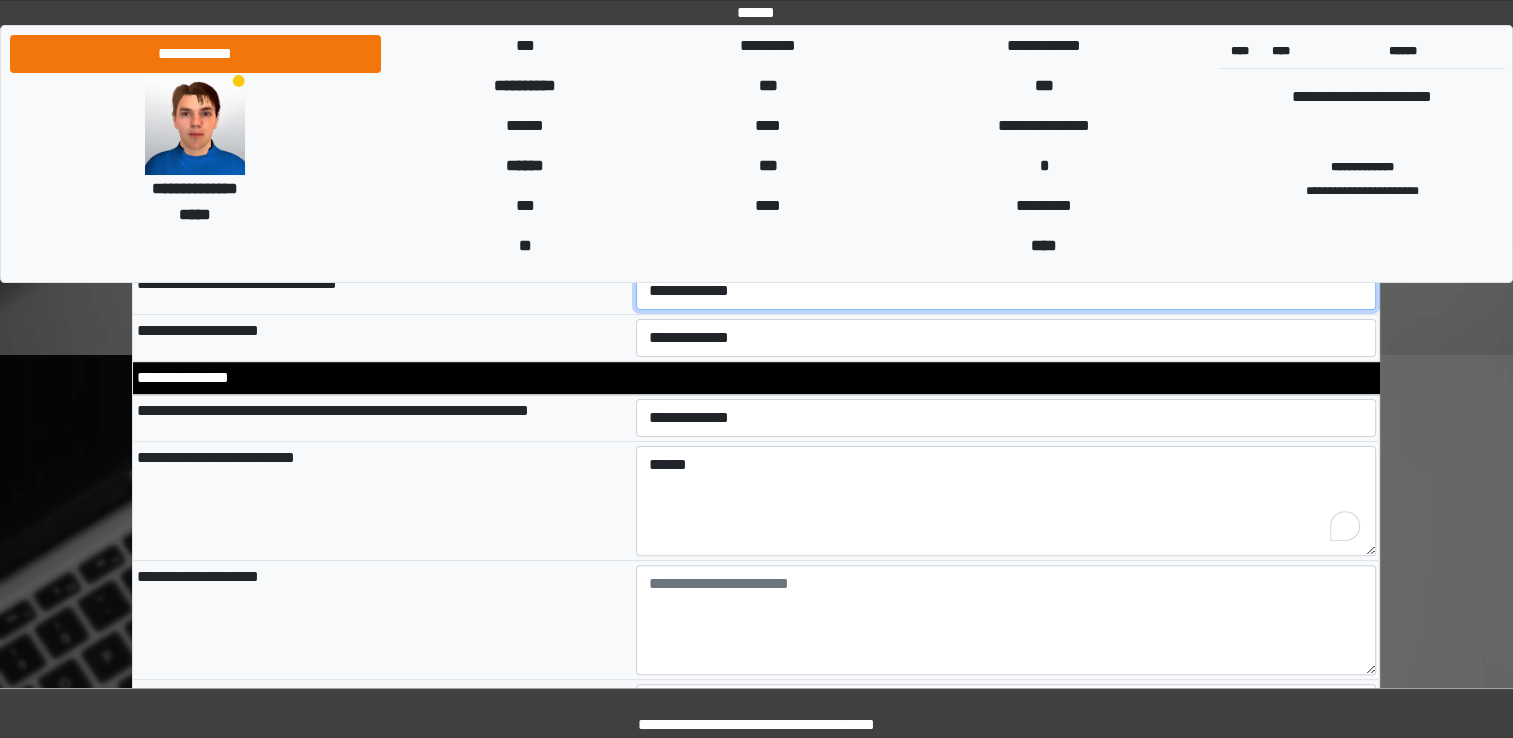 click on "**********" at bounding box center (1006, 291) 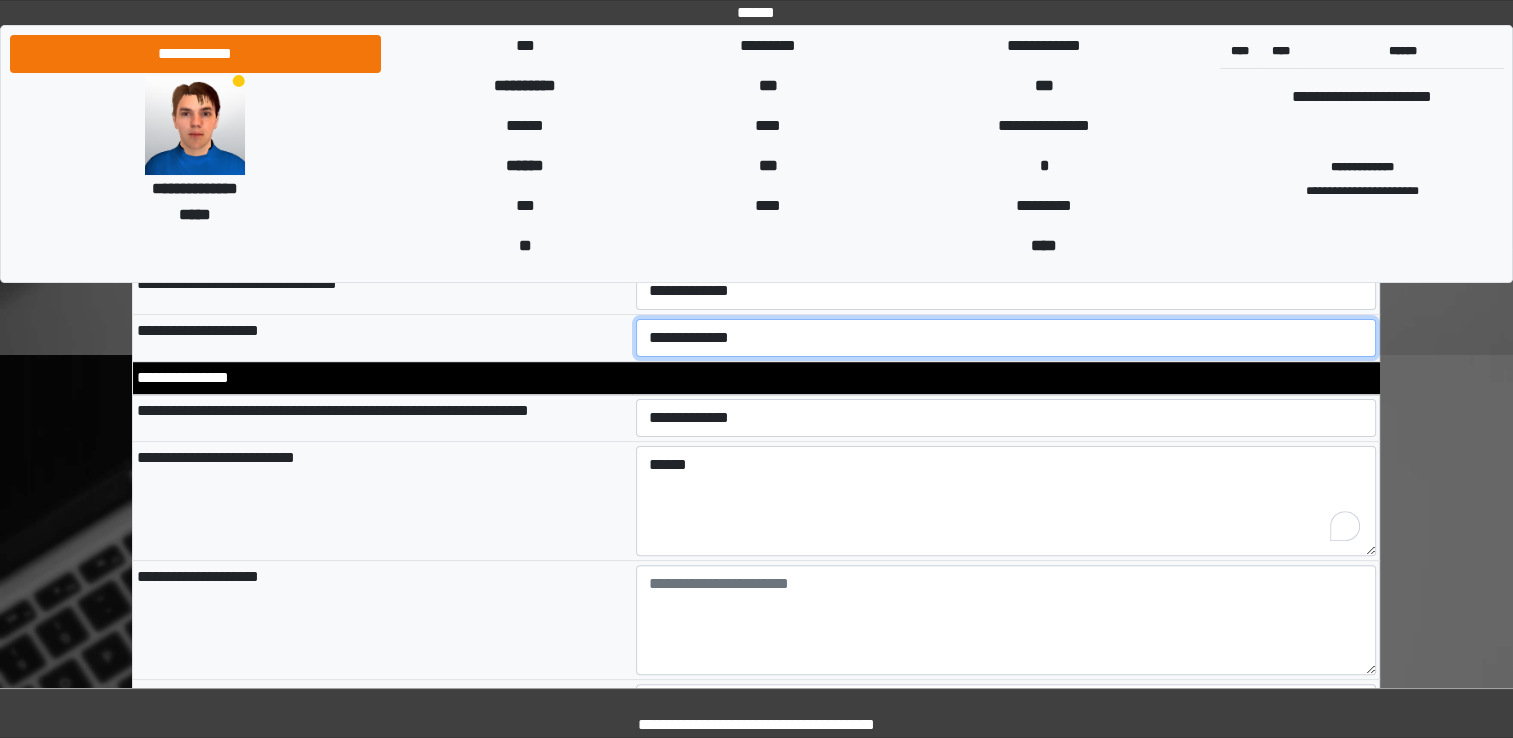 click on "**********" at bounding box center (1006, 338) 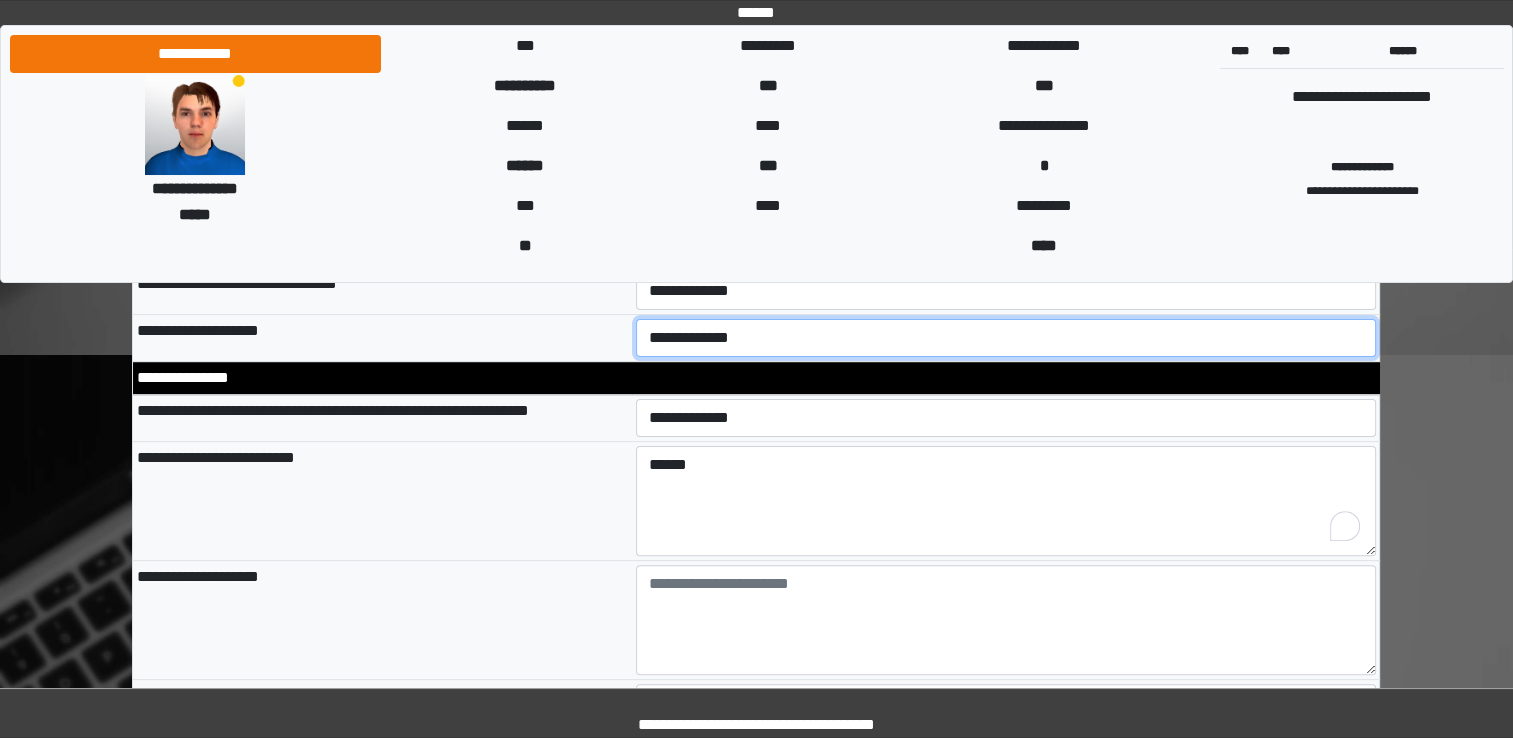 select on "**" 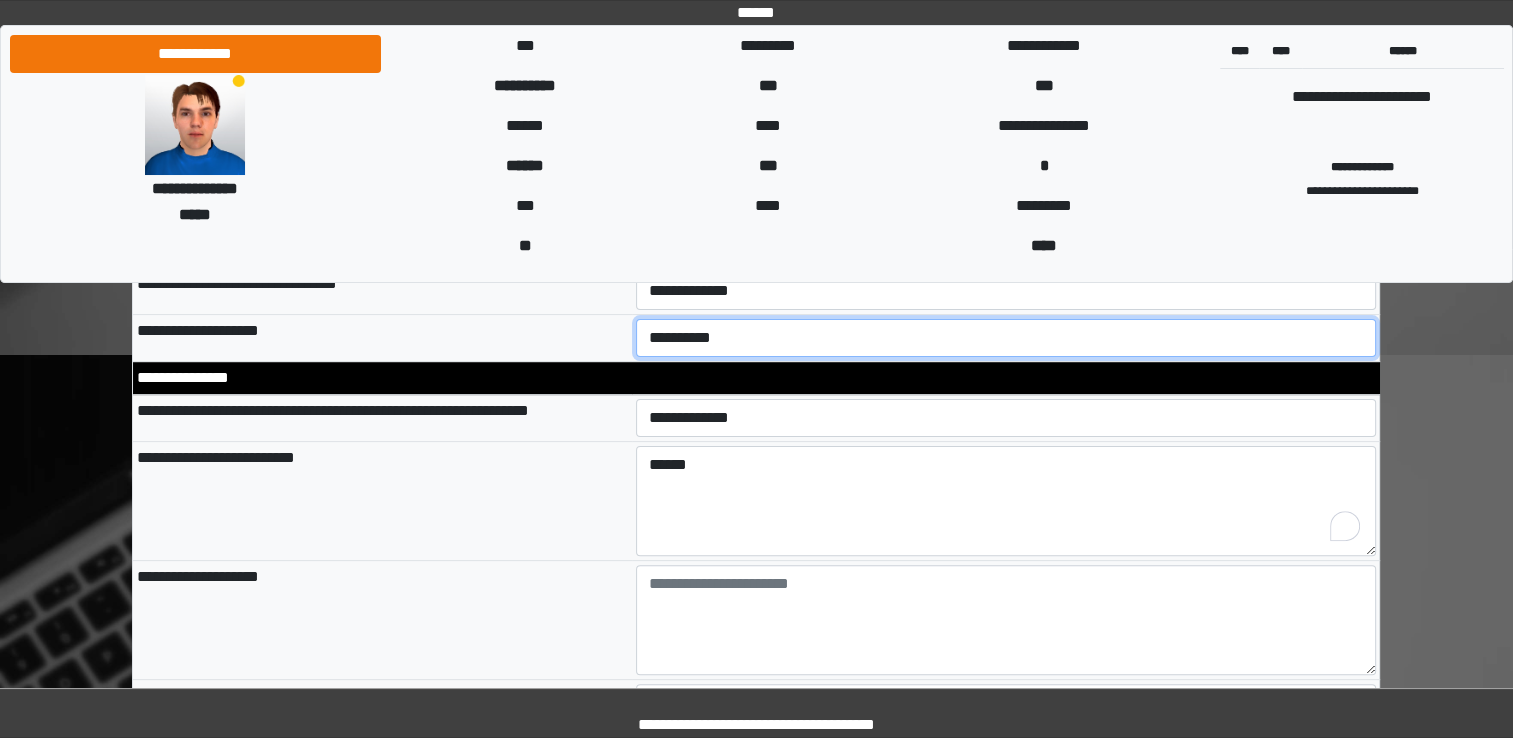 click on "**********" at bounding box center [1006, 338] 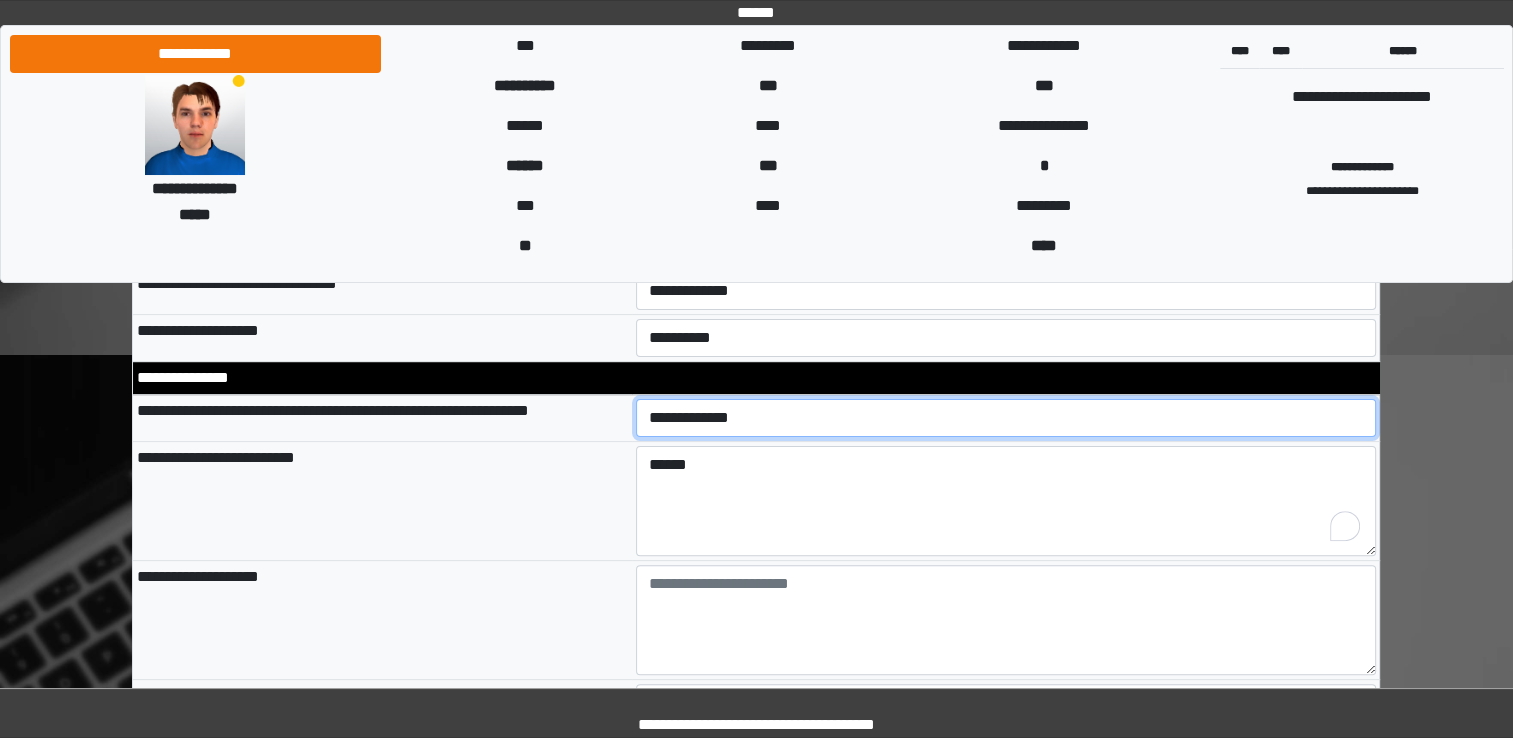 click on "**********" at bounding box center [1006, 418] 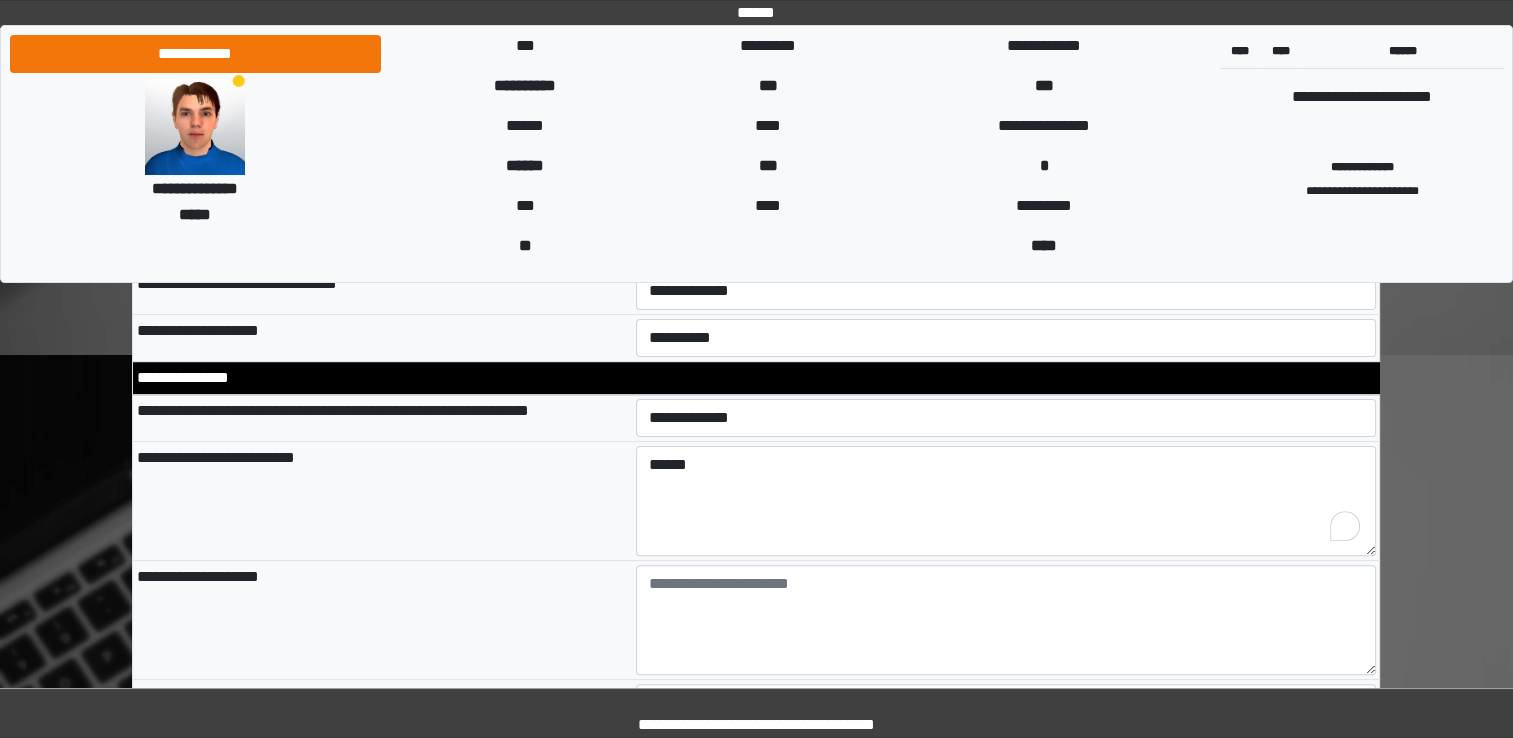 click on "**********" at bounding box center [756, 6217] 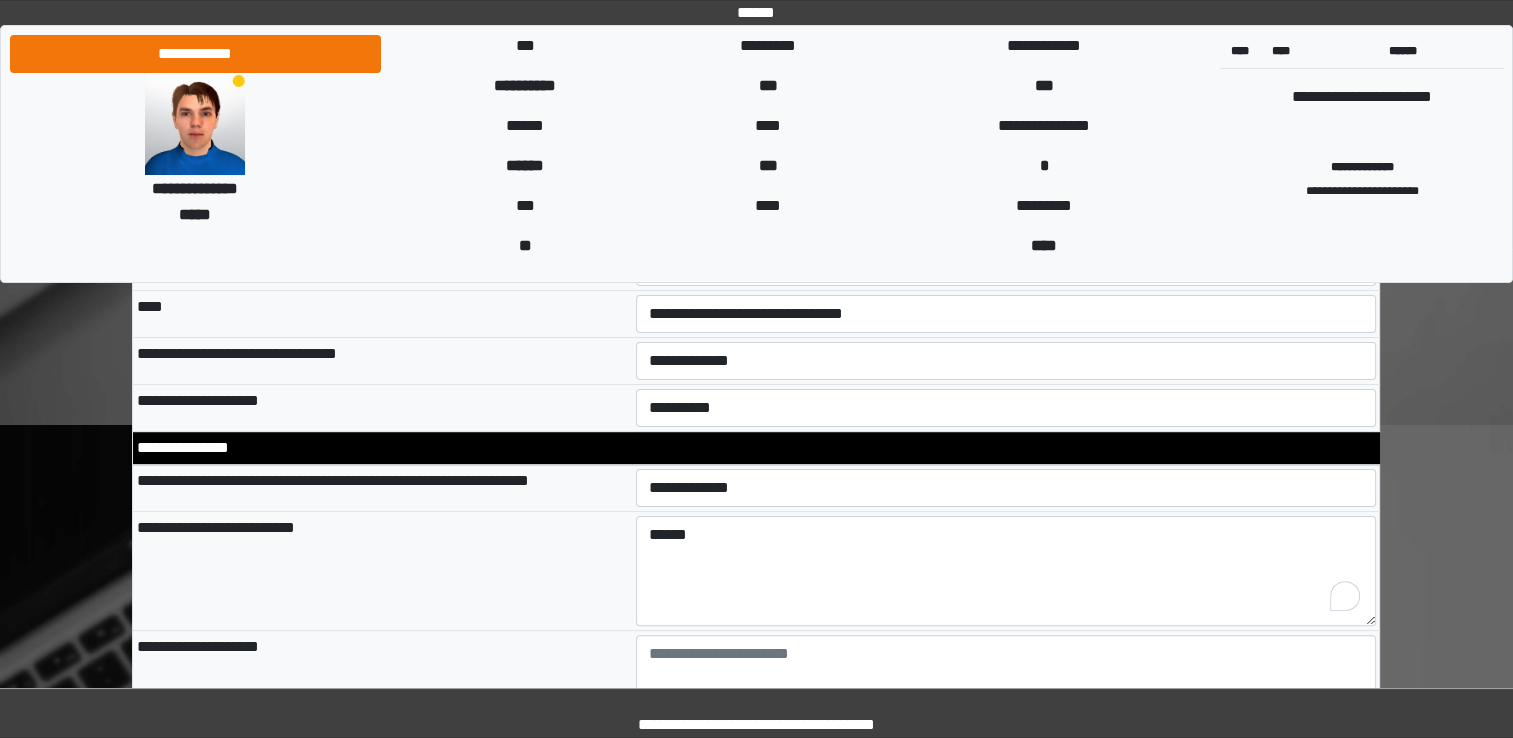 scroll, scrollTop: 474, scrollLeft: 0, axis: vertical 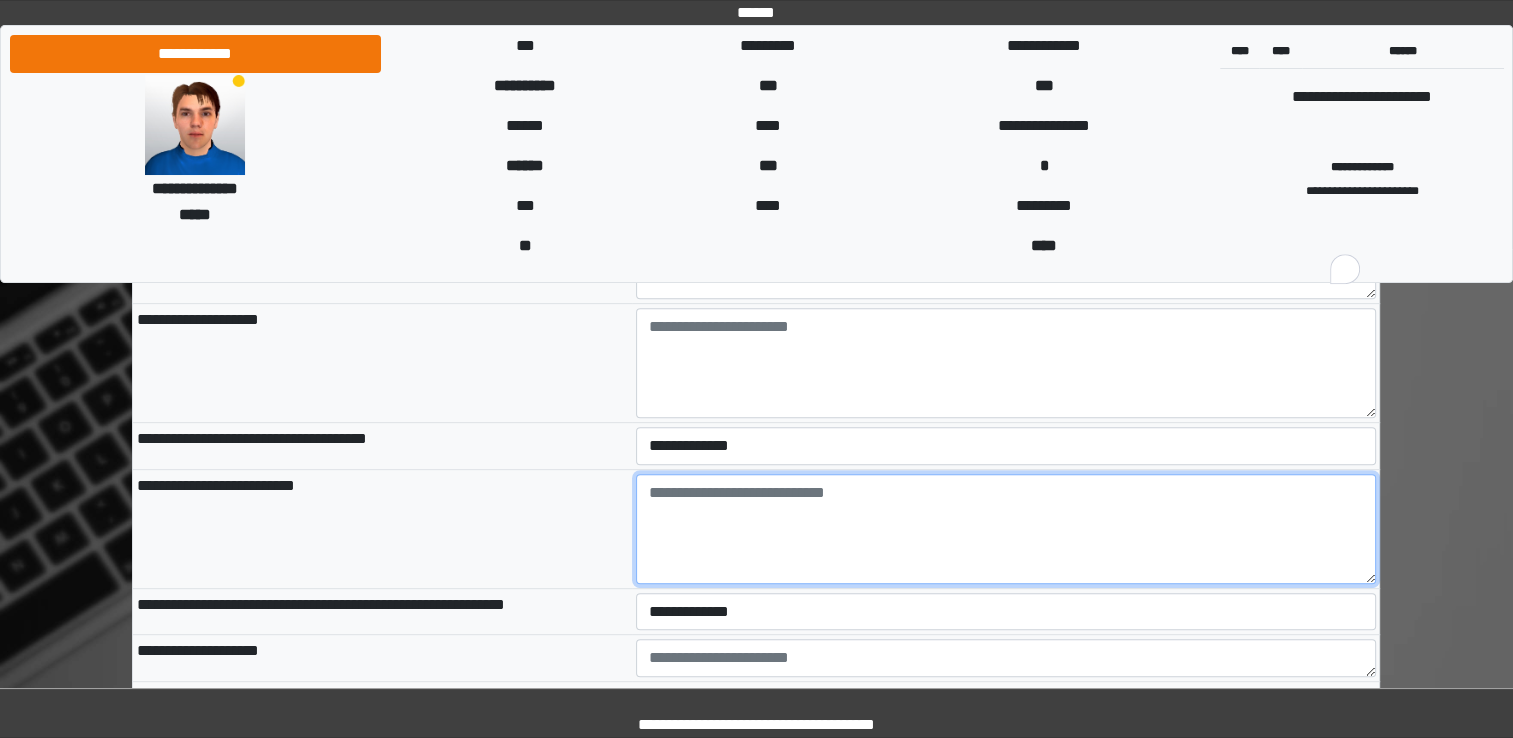 click at bounding box center (1006, 529) 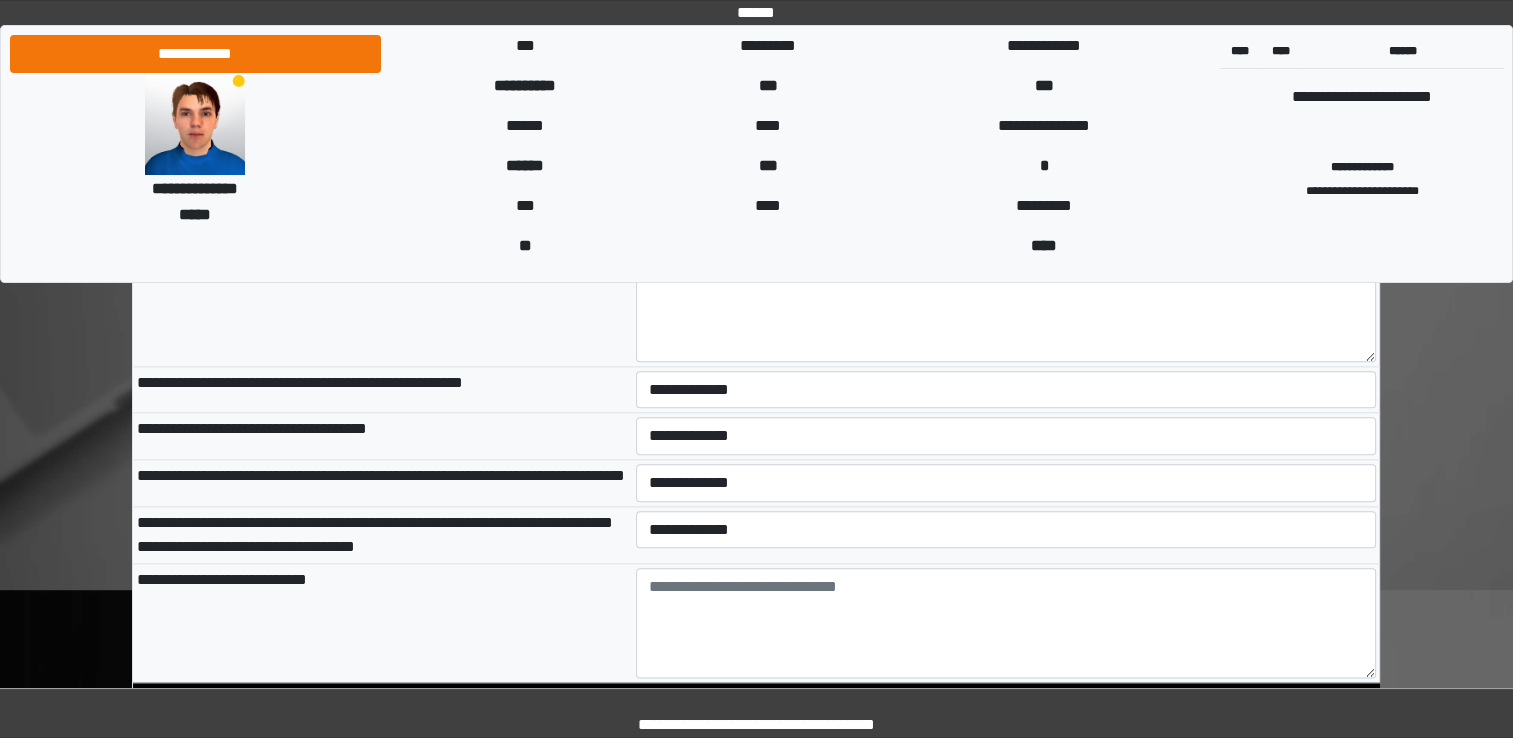 scroll, scrollTop: 2233, scrollLeft: 0, axis: vertical 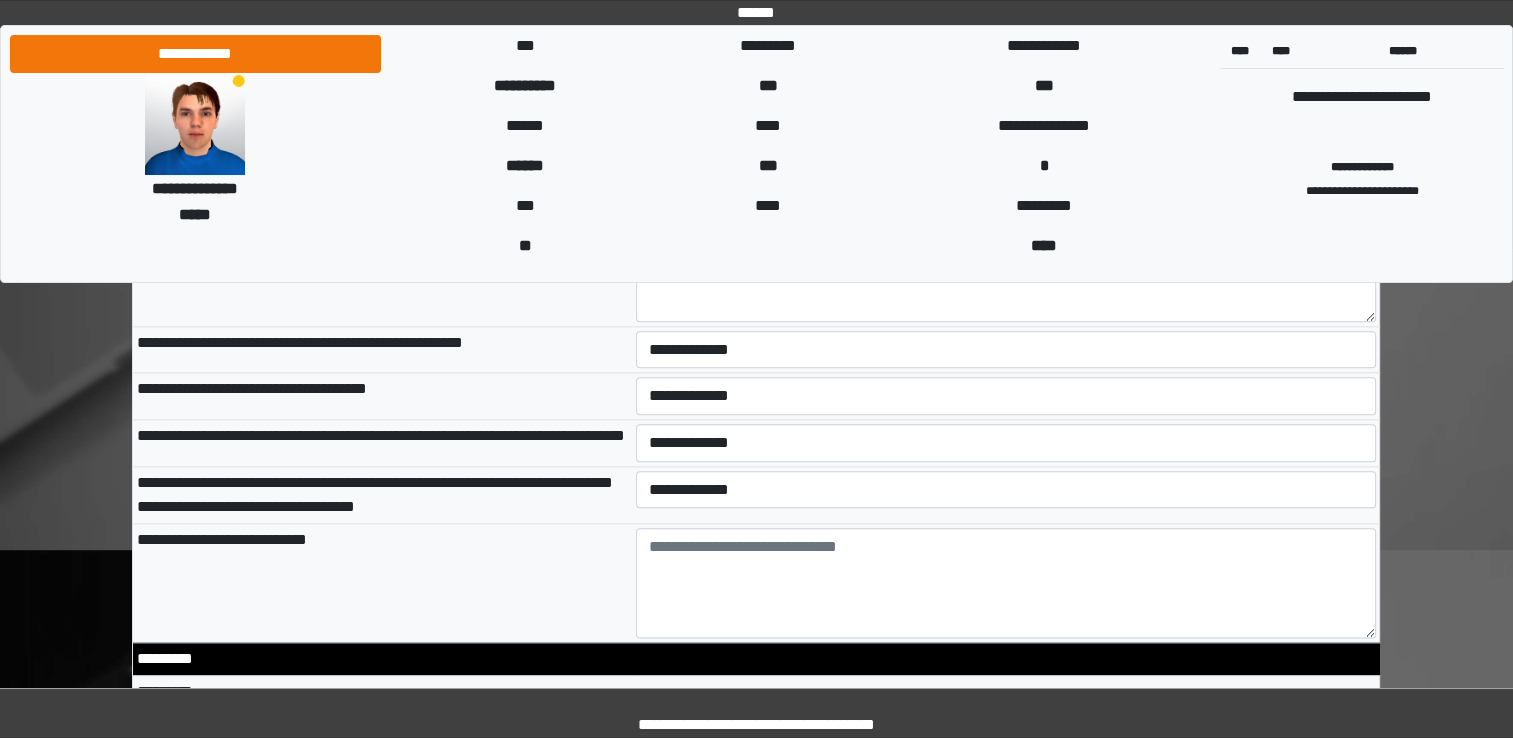 type on "**********" 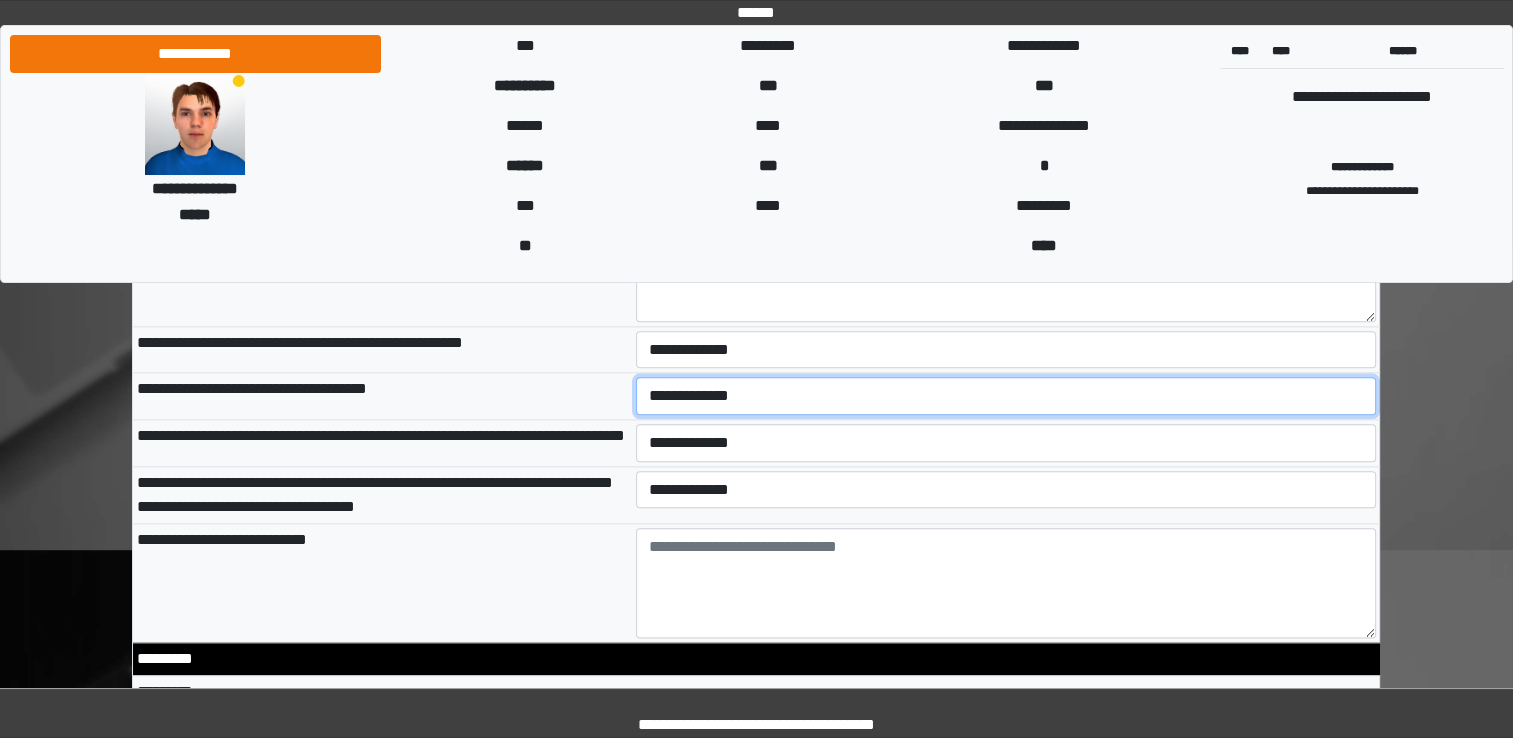 click on "**********" at bounding box center (1006, 396) 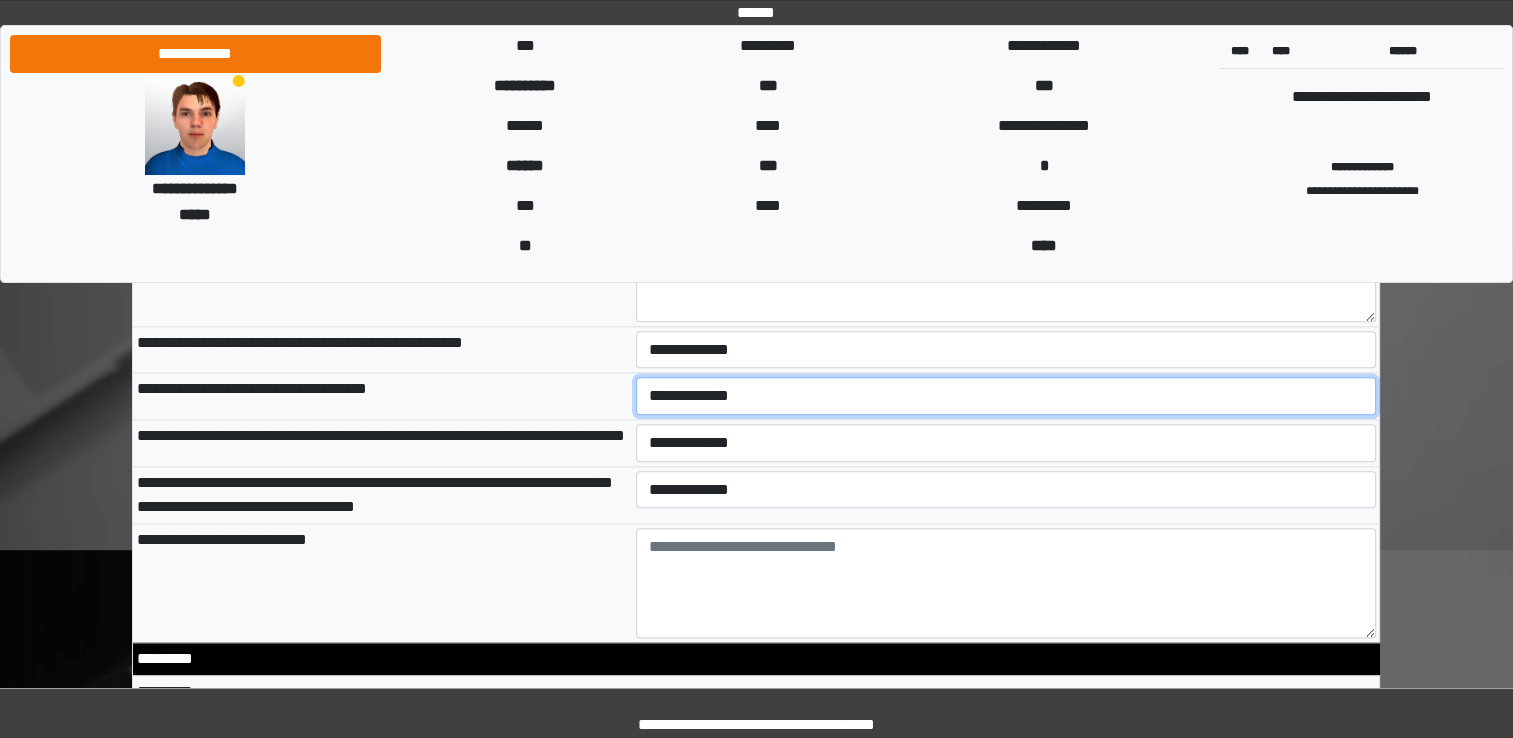 select on "*" 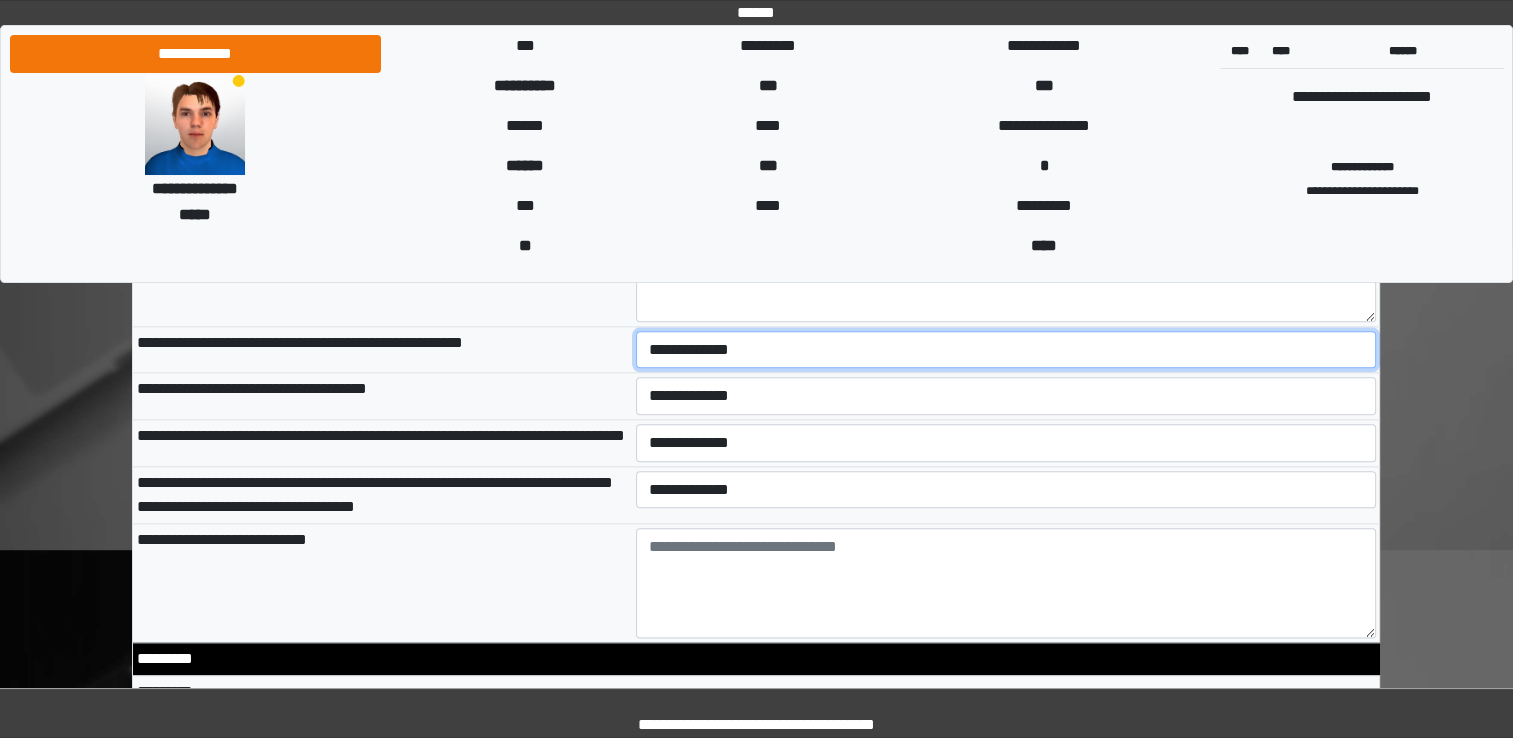 click on "**********" at bounding box center [1006, 350] 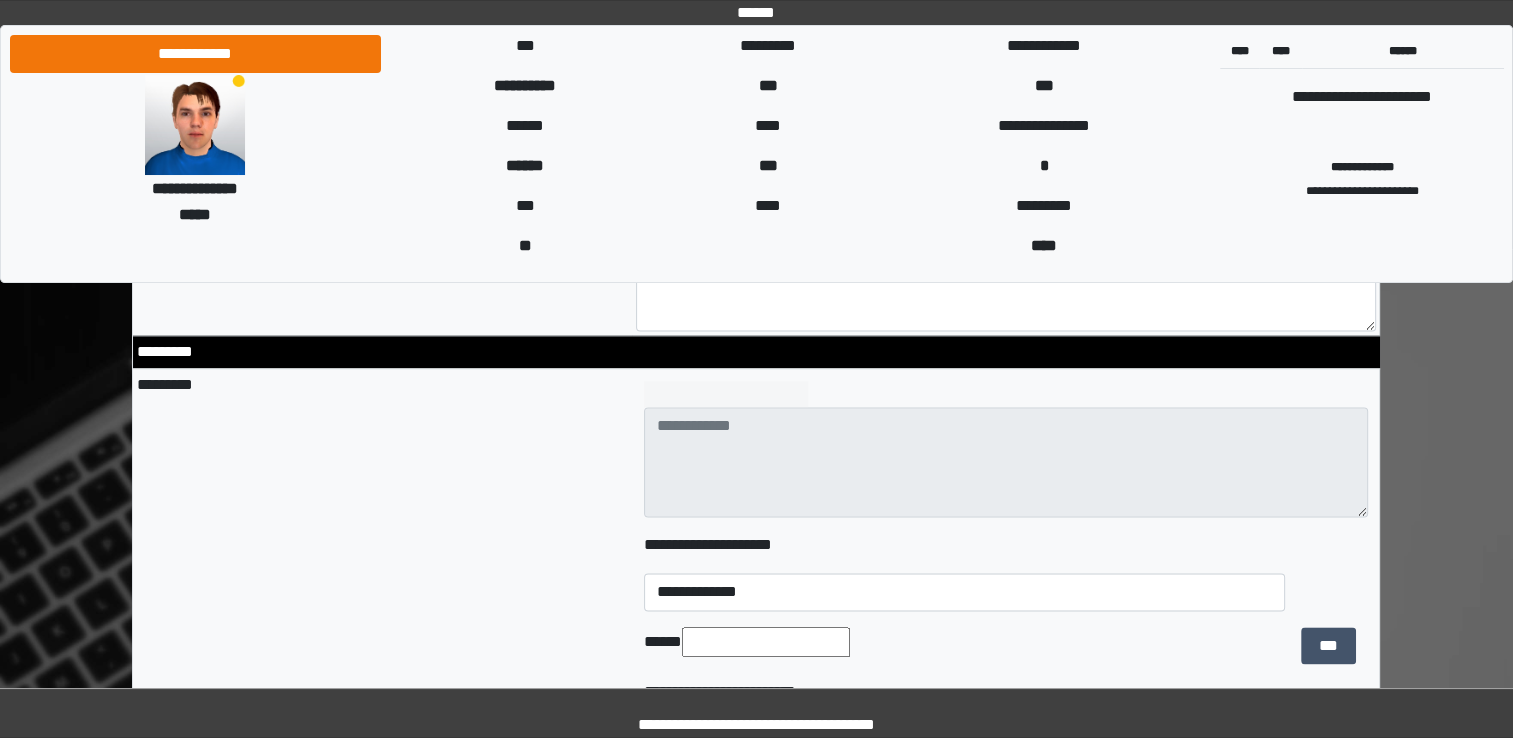 scroll, scrollTop: 2500, scrollLeft: 0, axis: vertical 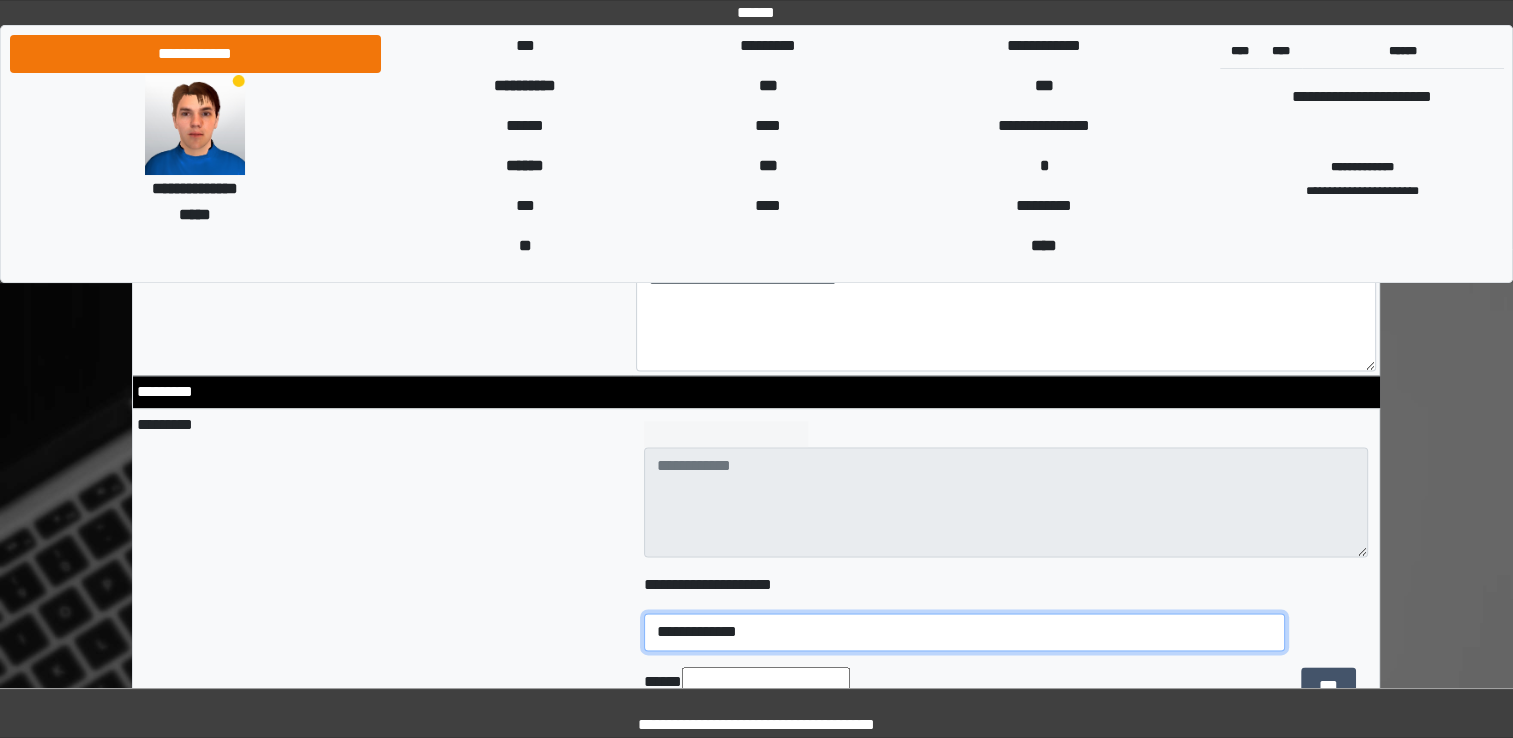 click on "**********" at bounding box center (964, 632) 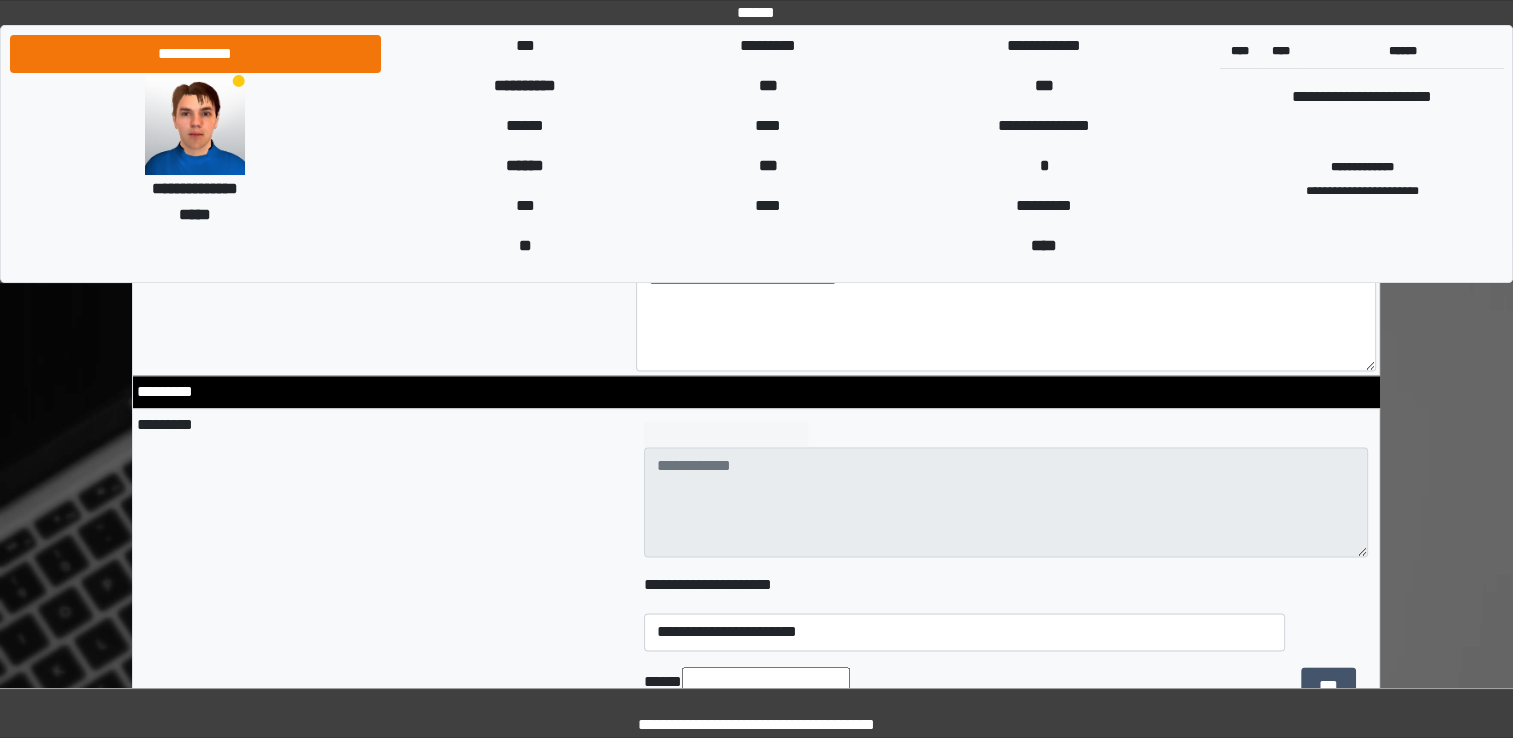 click on "*********" at bounding box center (382, 644) 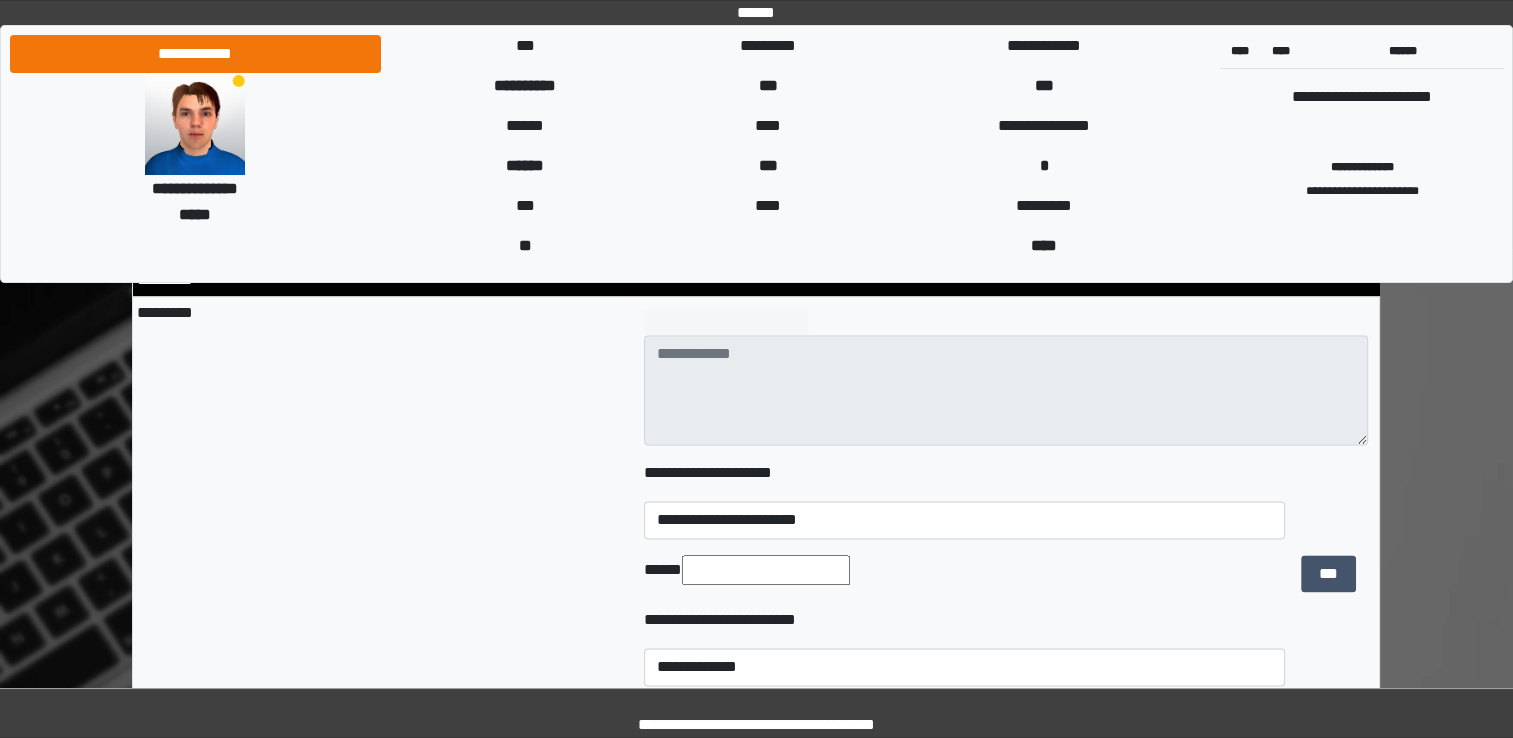 scroll, scrollTop: 2620, scrollLeft: 0, axis: vertical 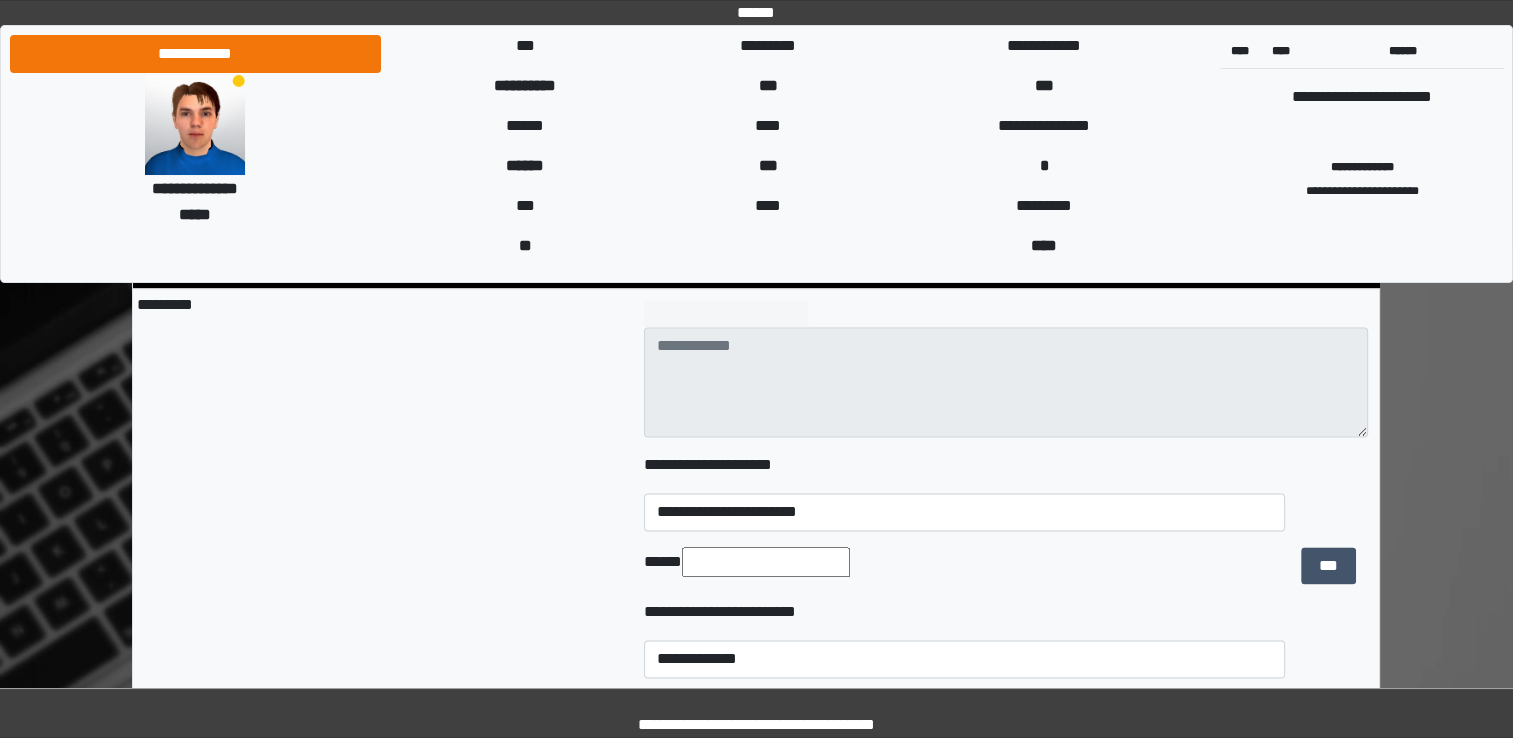 click at bounding box center (766, 562) 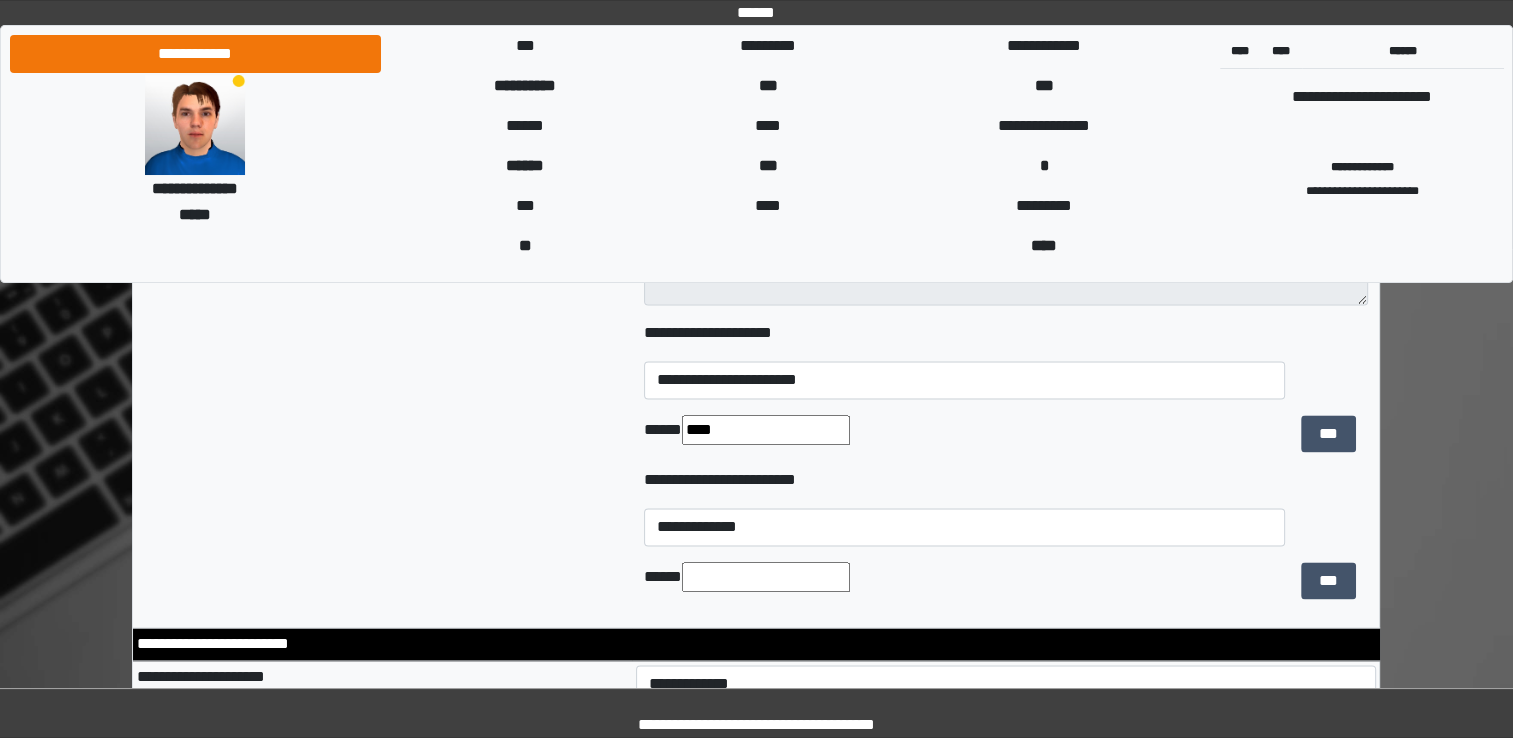 scroll, scrollTop: 2720, scrollLeft: 0, axis: vertical 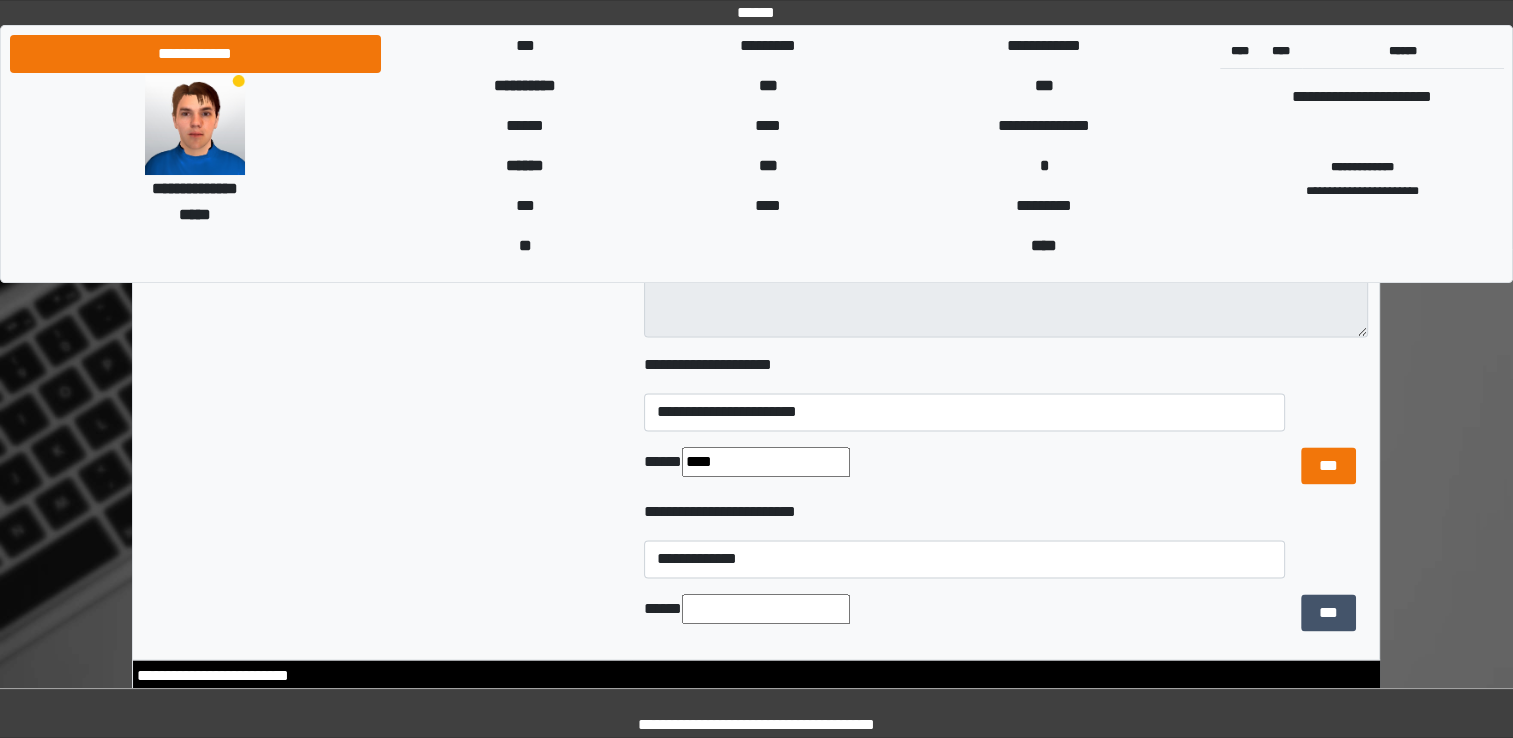 type on "****" 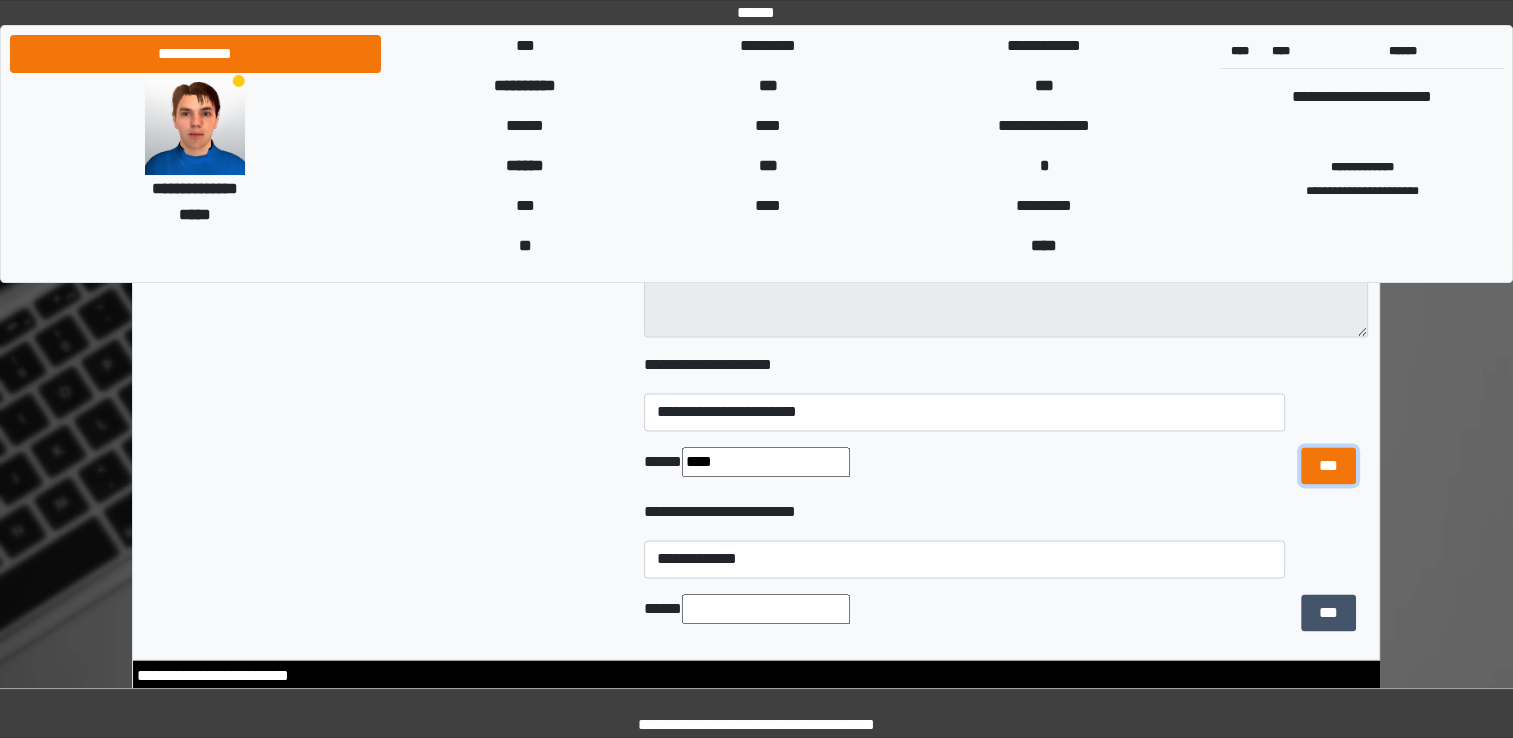 click on "***" at bounding box center (1328, 466) 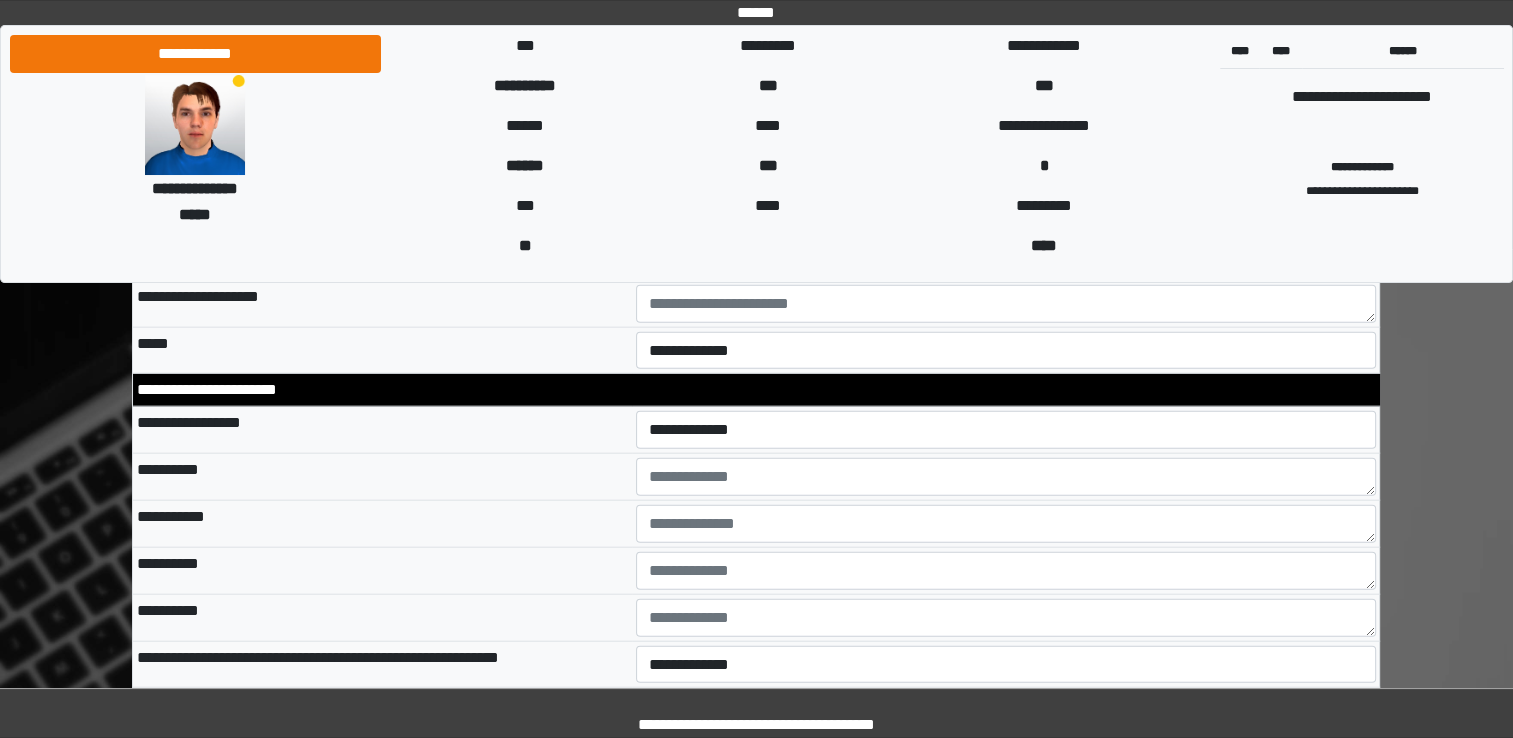 scroll, scrollTop: 4500, scrollLeft: 0, axis: vertical 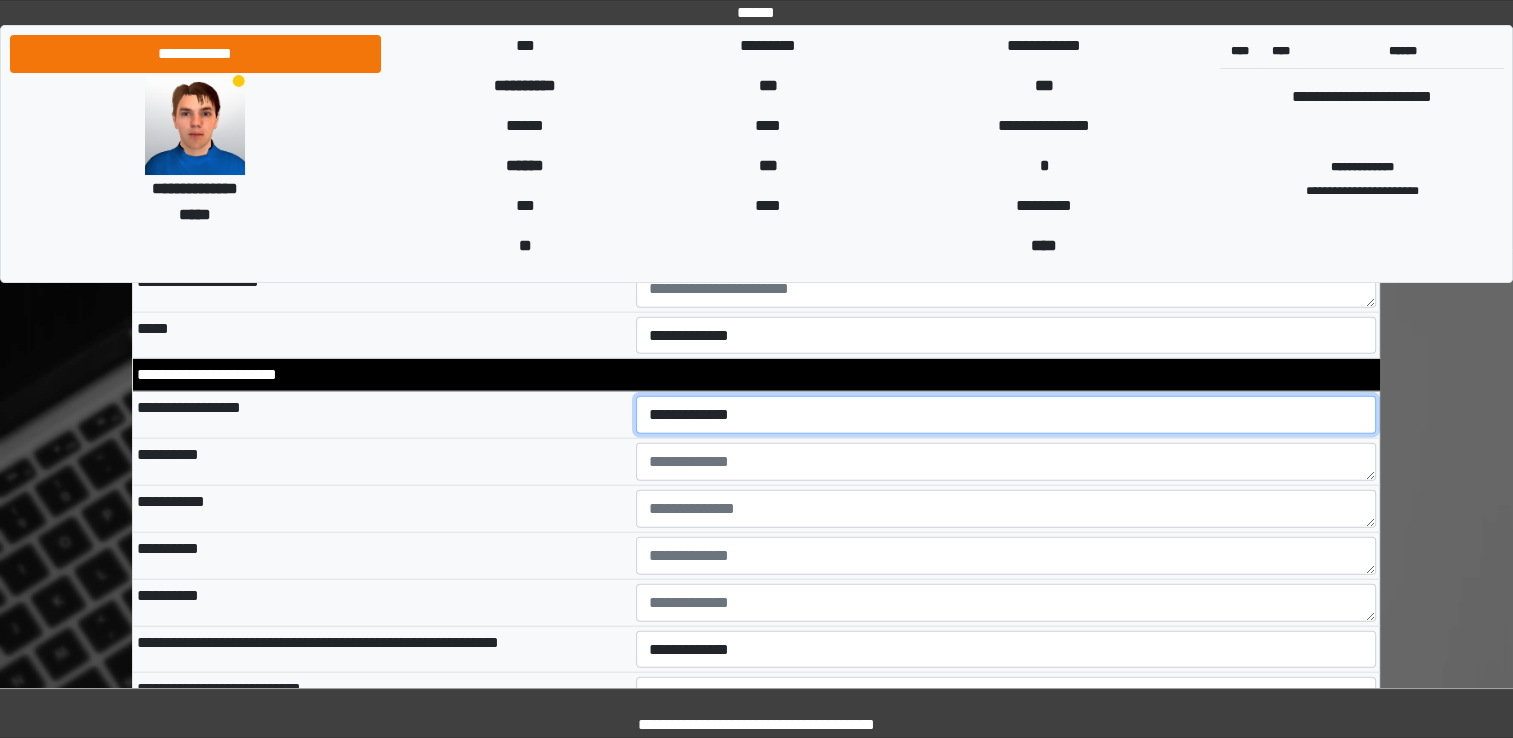 click on "**********" at bounding box center [1006, 415] 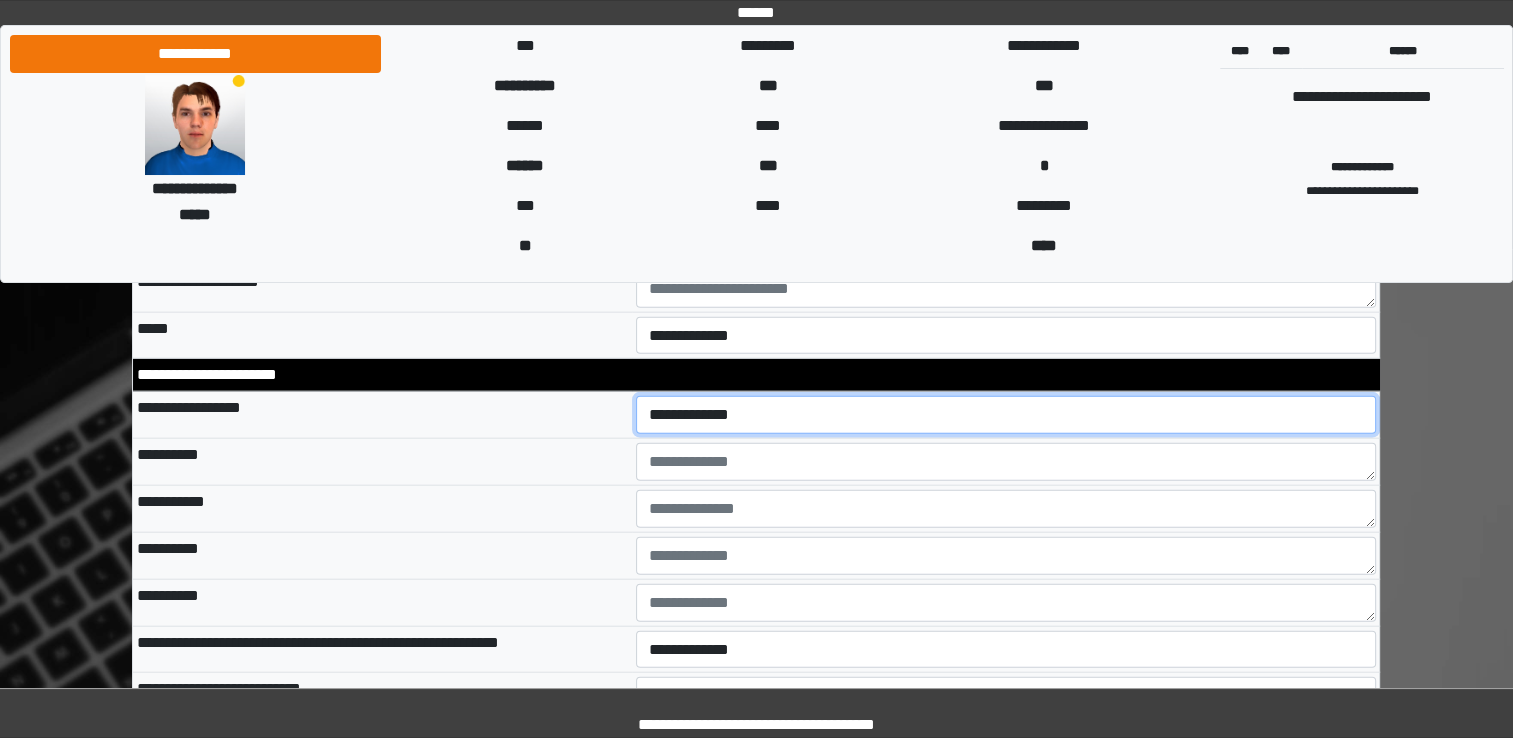 select on "*" 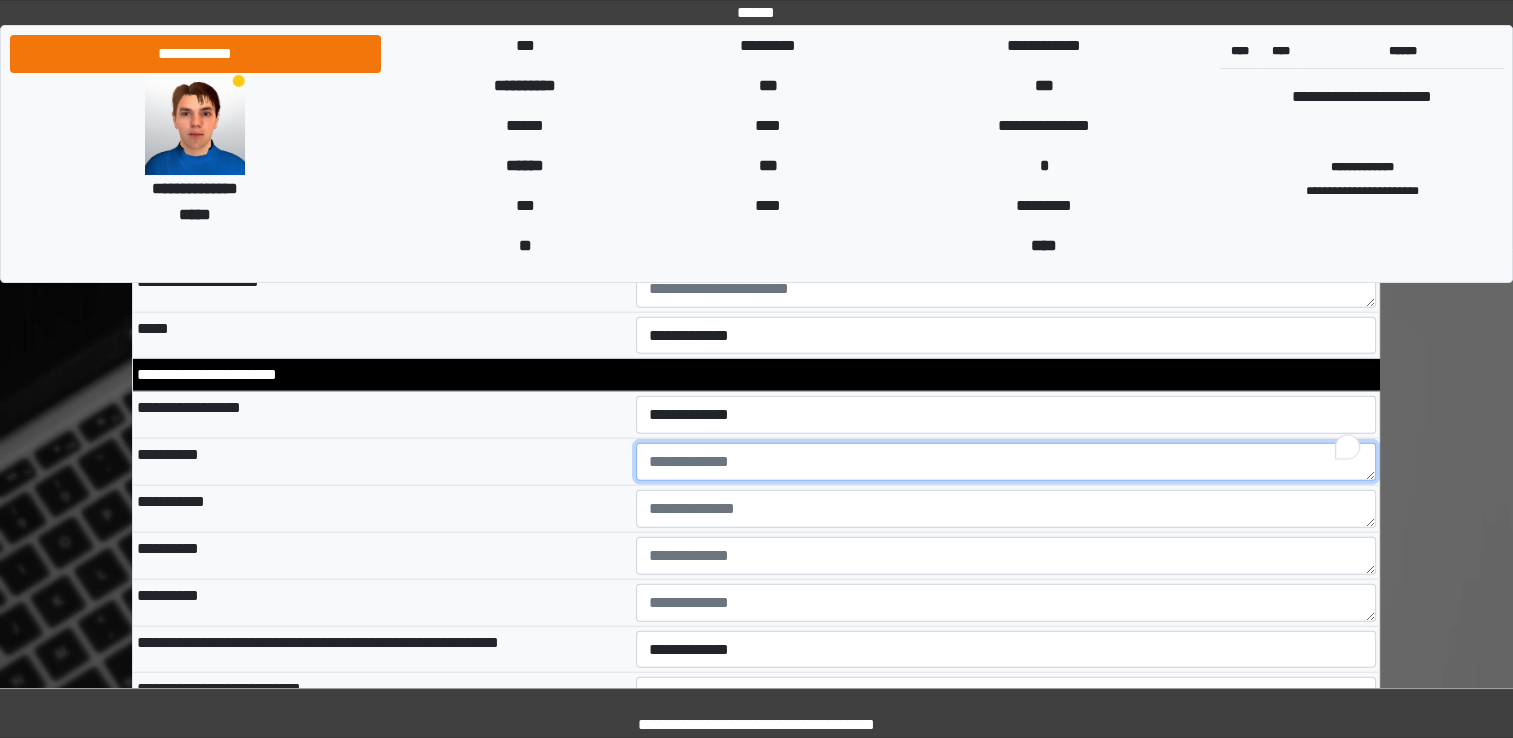 click at bounding box center [1006, 462] 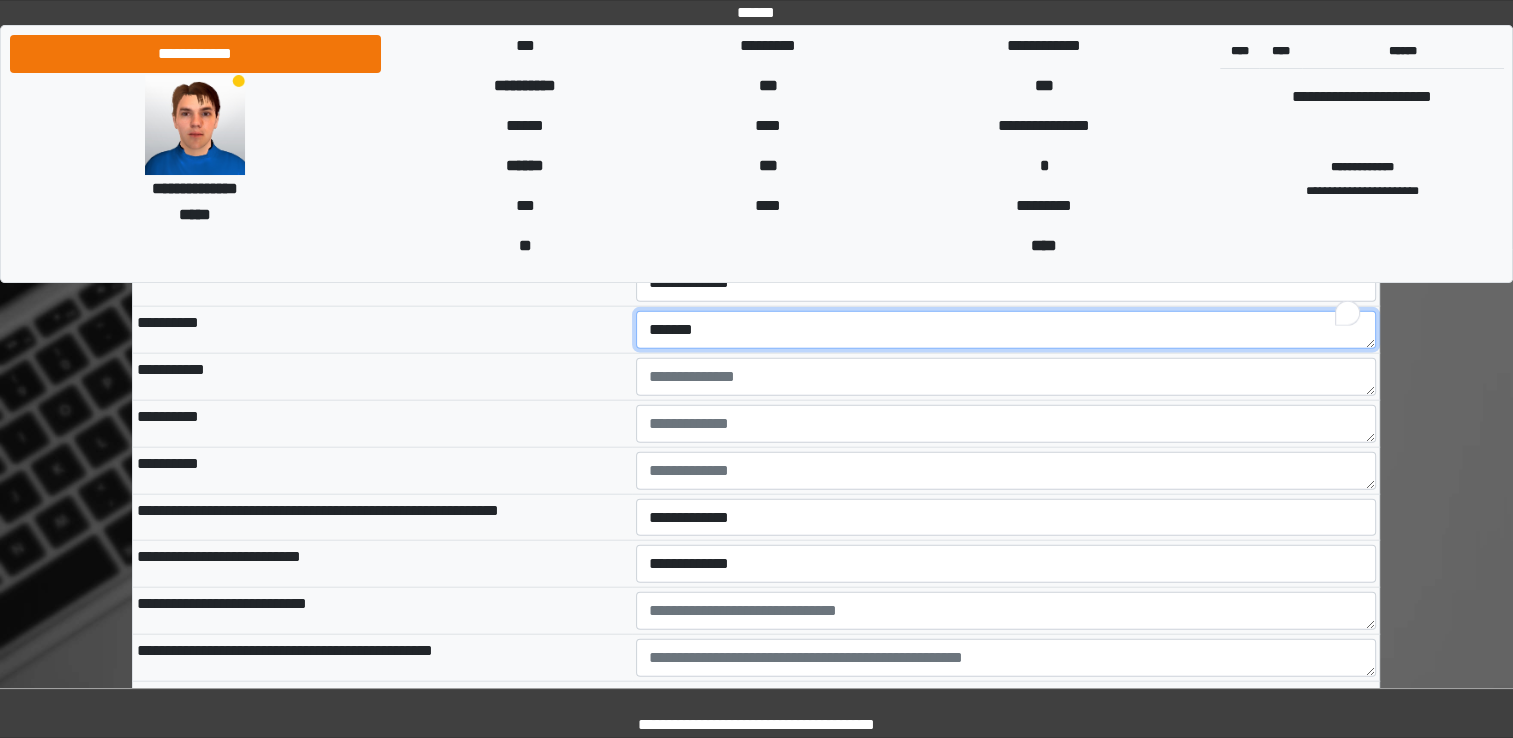 scroll, scrollTop: 4664, scrollLeft: 0, axis: vertical 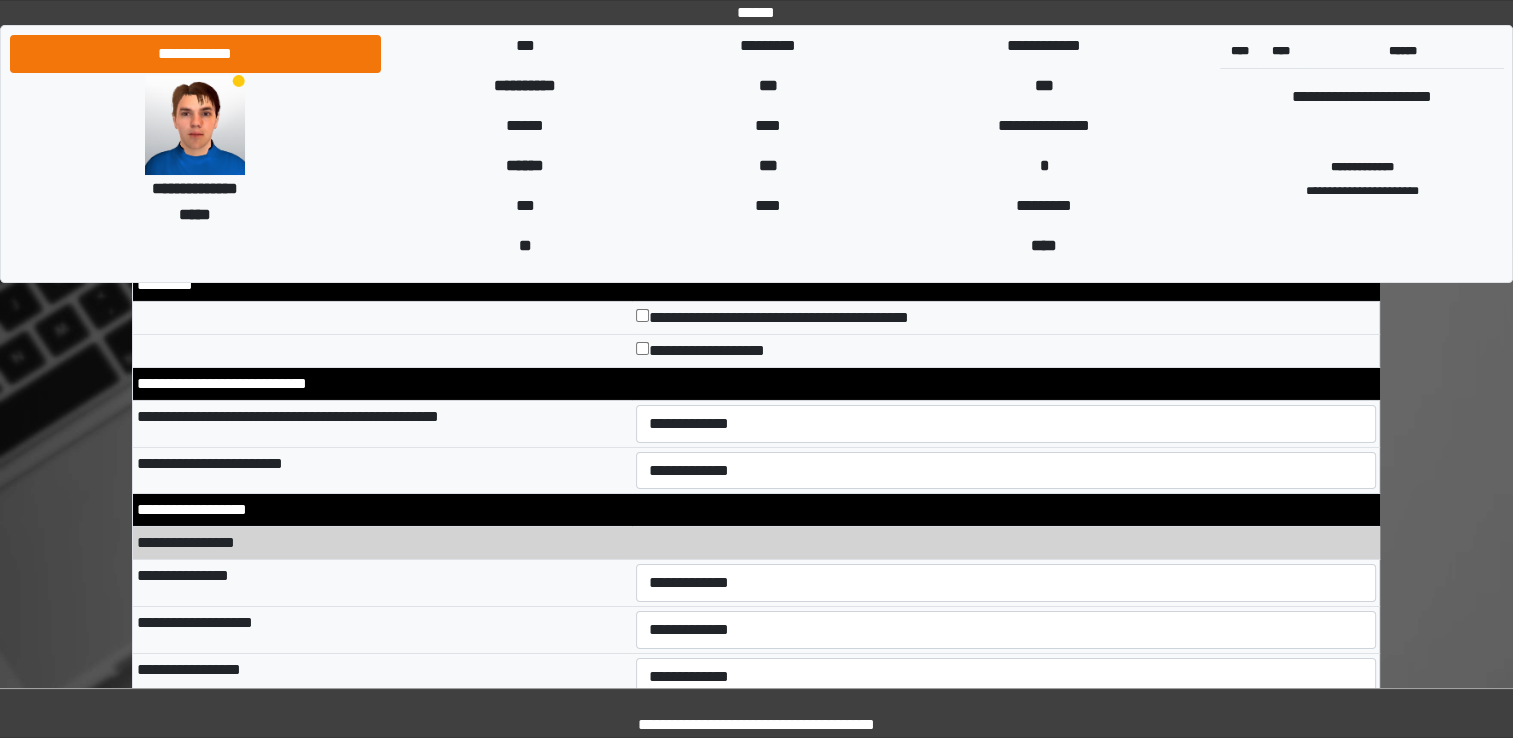 type on "*******" 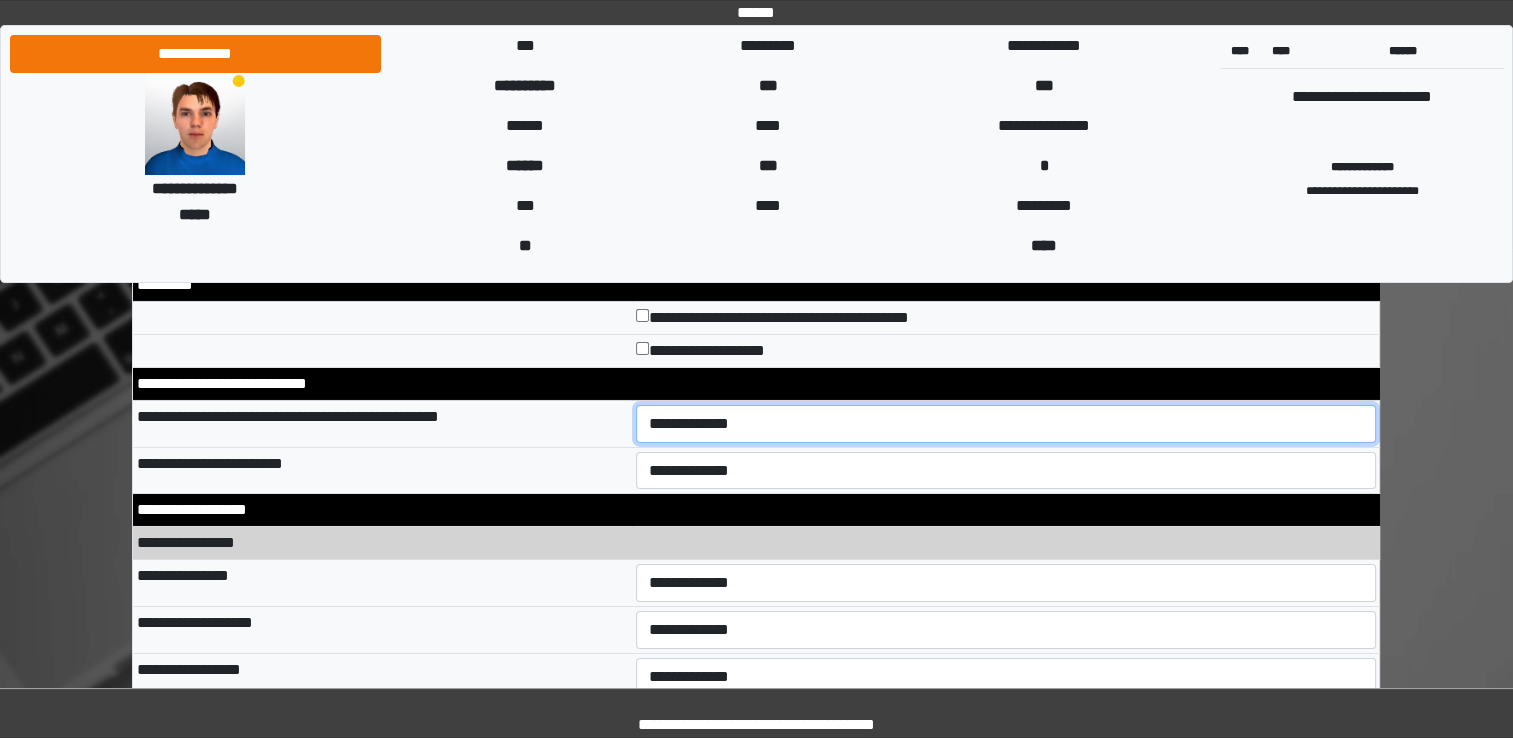 click on "**********" at bounding box center (1006, 424) 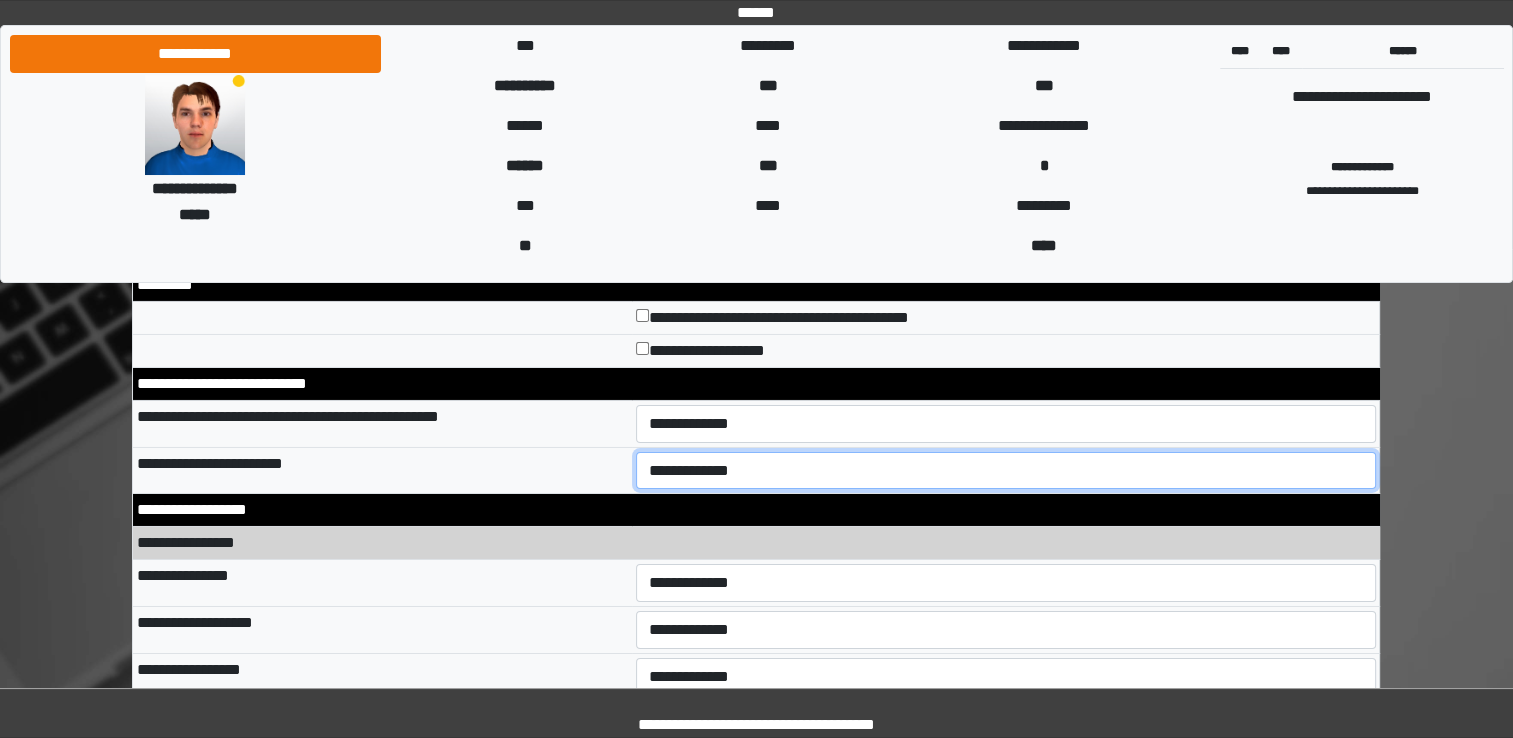 click on "**********" at bounding box center (1006, 471) 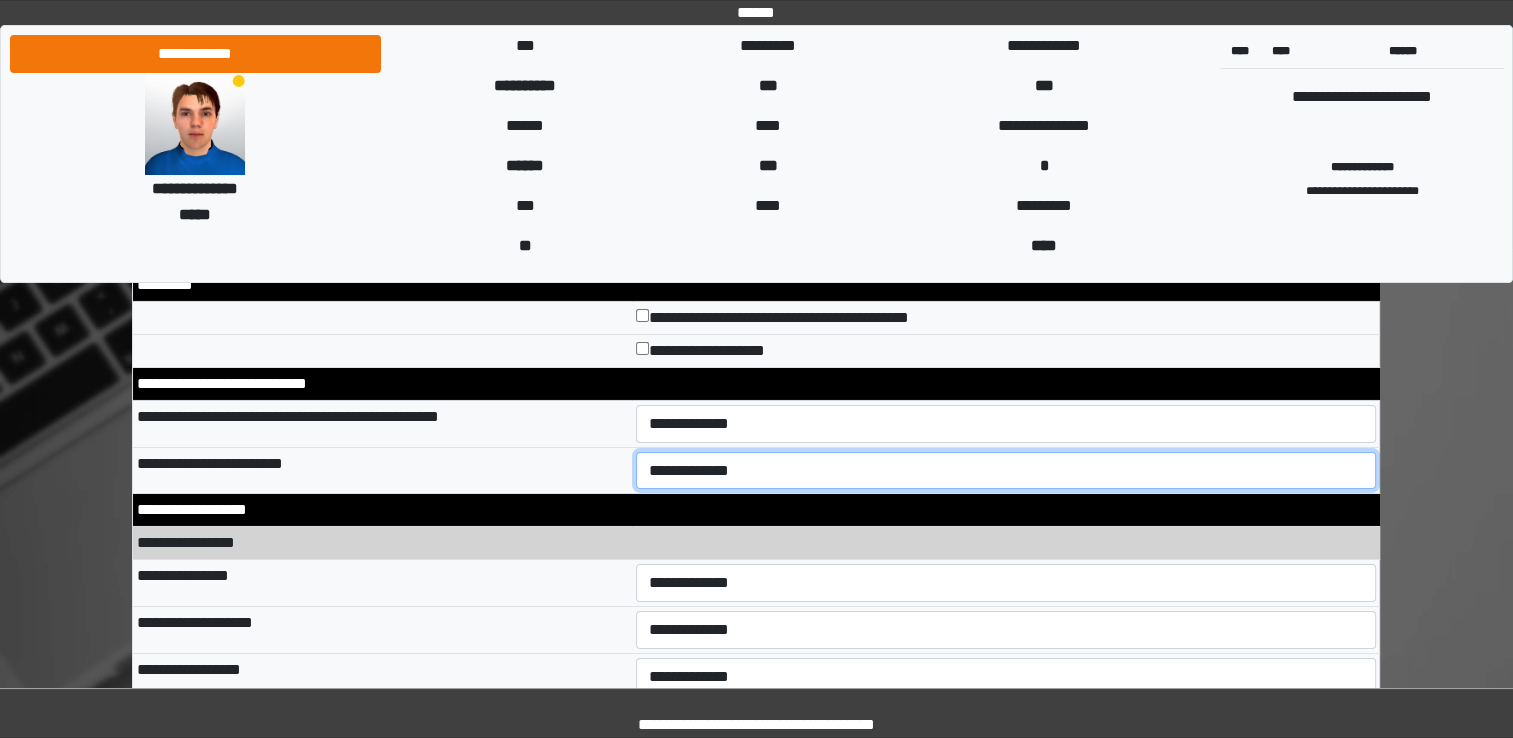 select on "*" 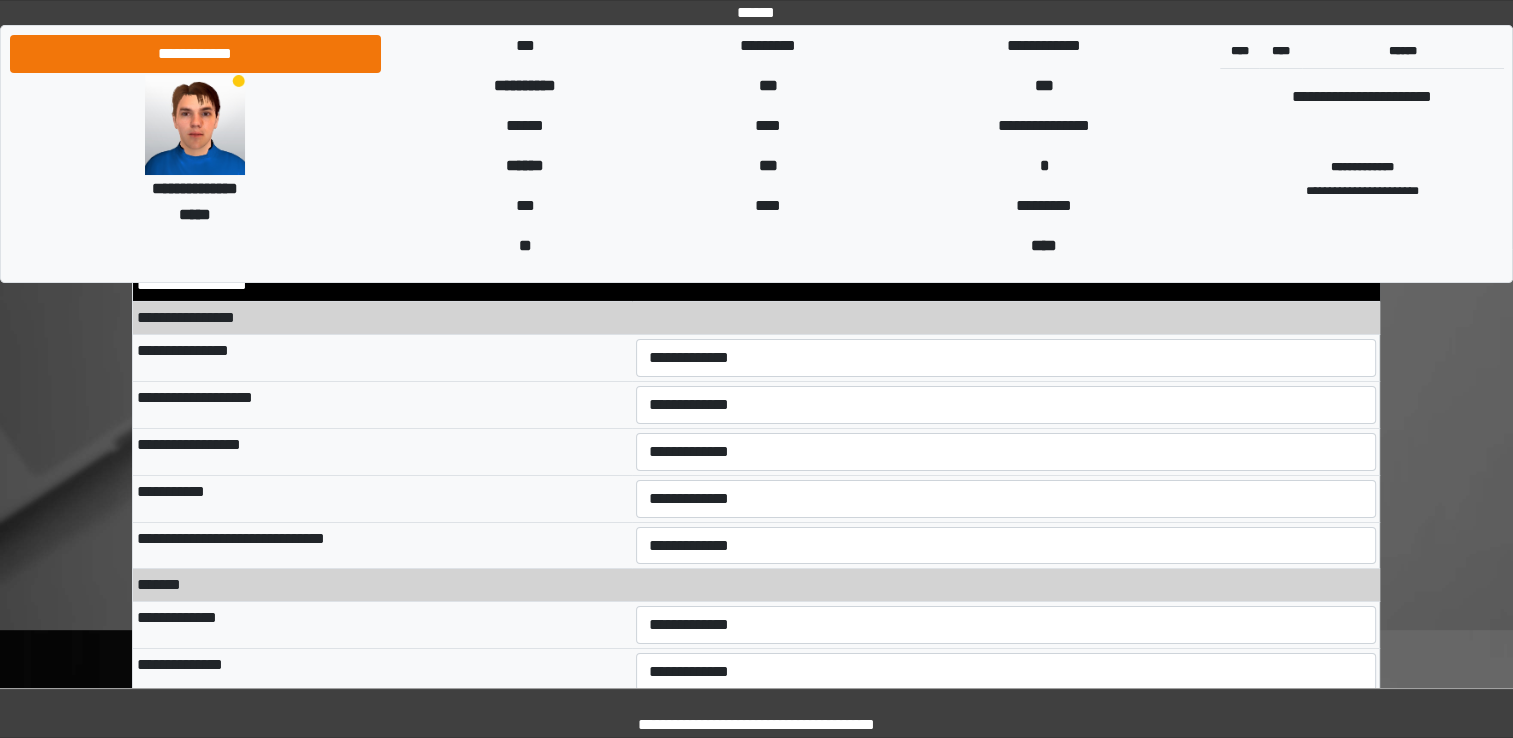 scroll, scrollTop: 6949, scrollLeft: 0, axis: vertical 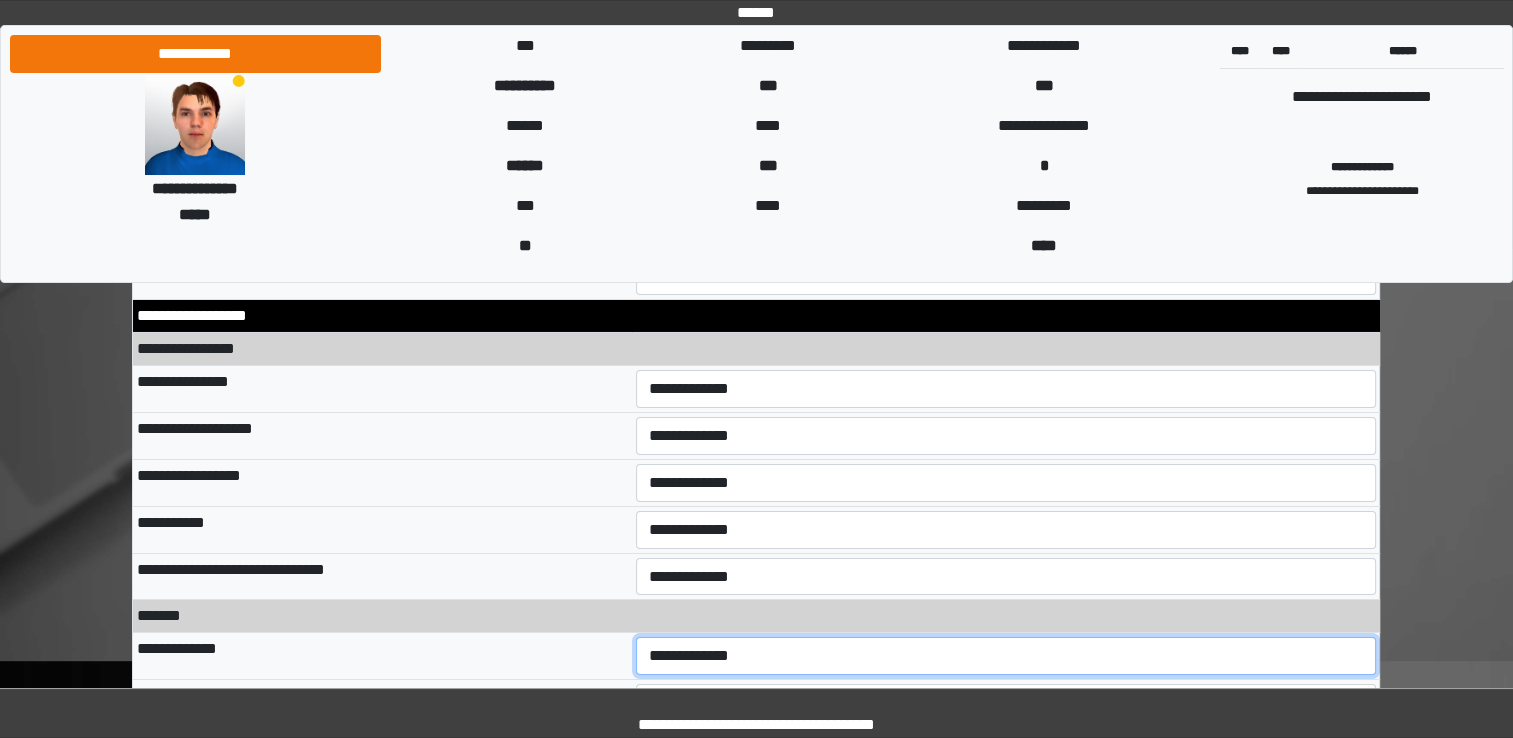 click on "**********" at bounding box center (1006, 656) 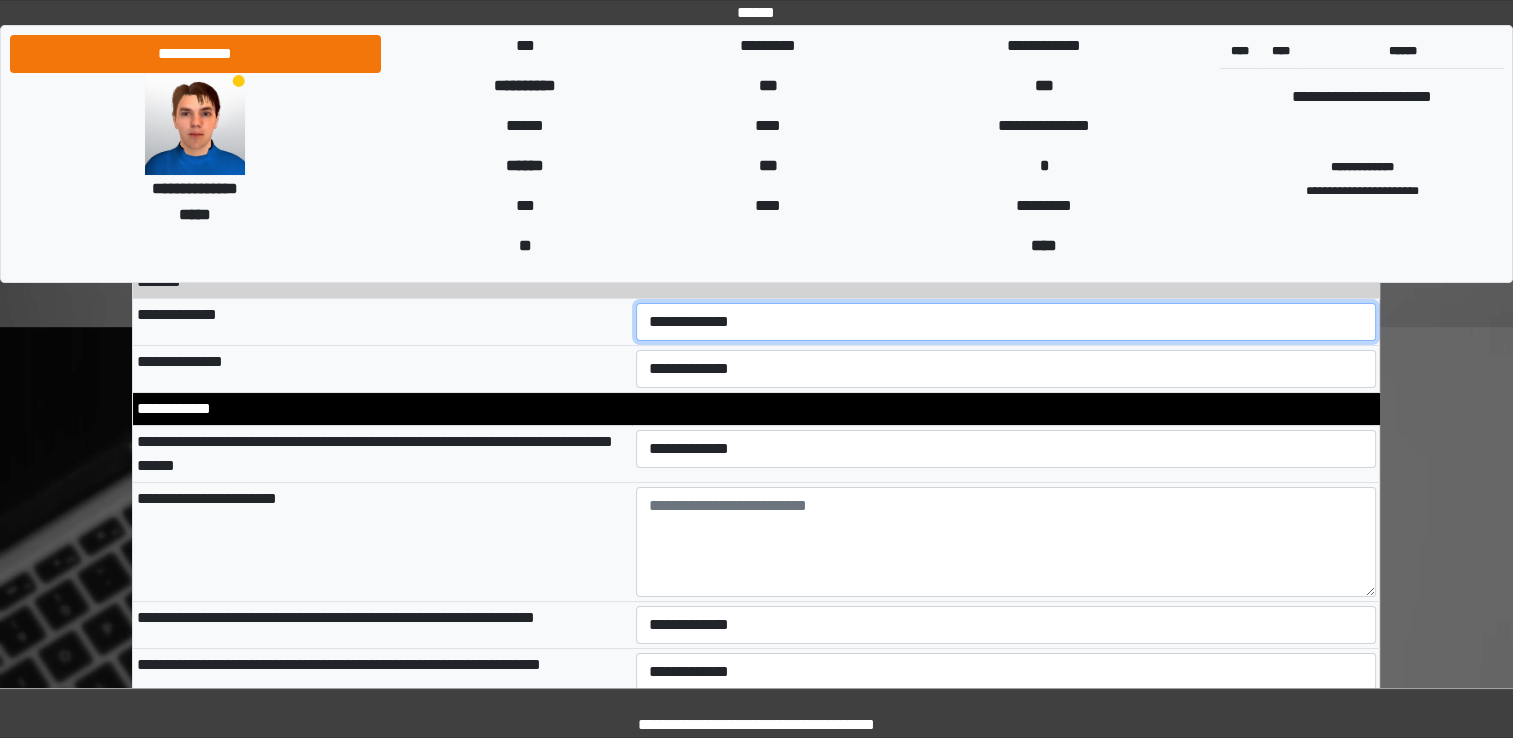 scroll, scrollTop: 7330, scrollLeft: 0, axis: vertical 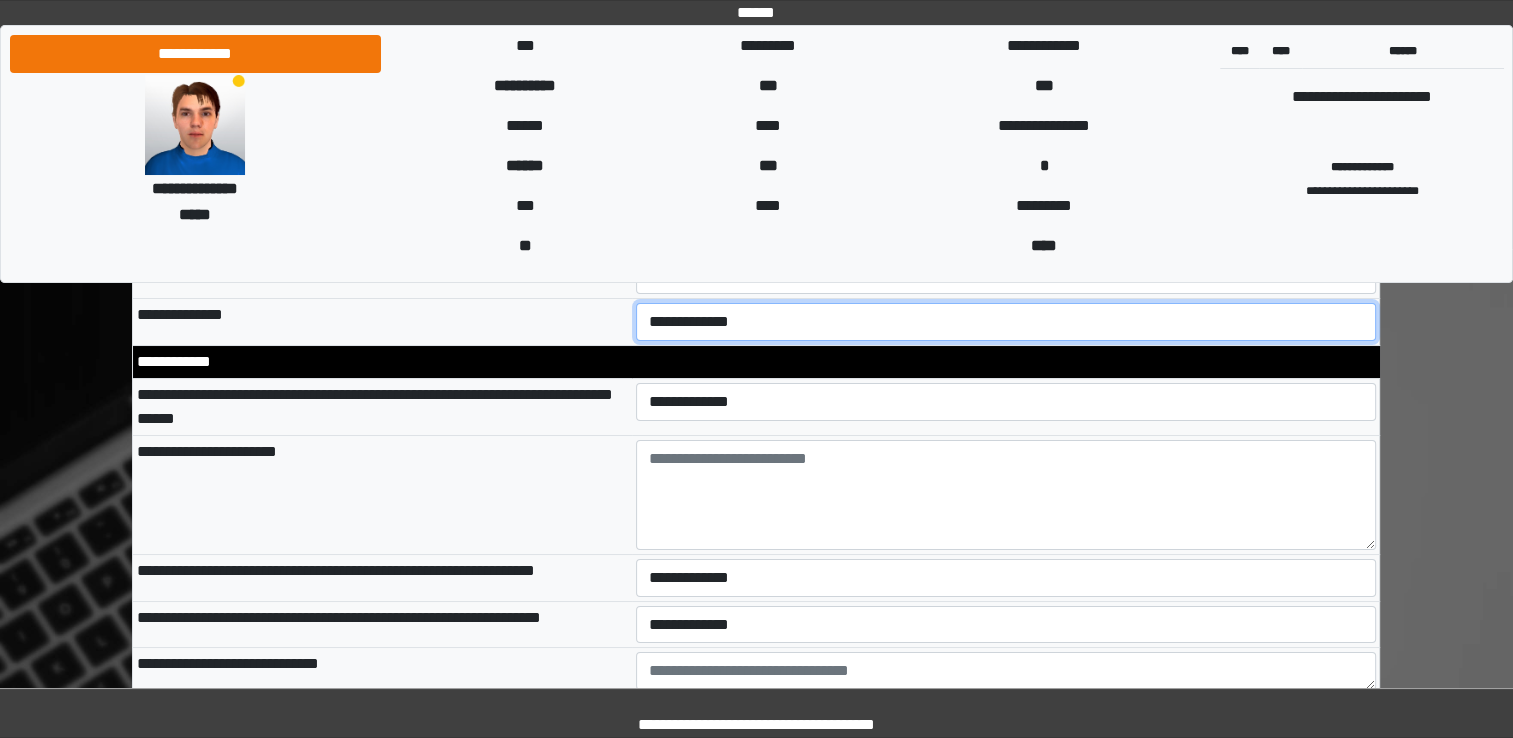 click on "**********" at bounding box center (1006, 322) 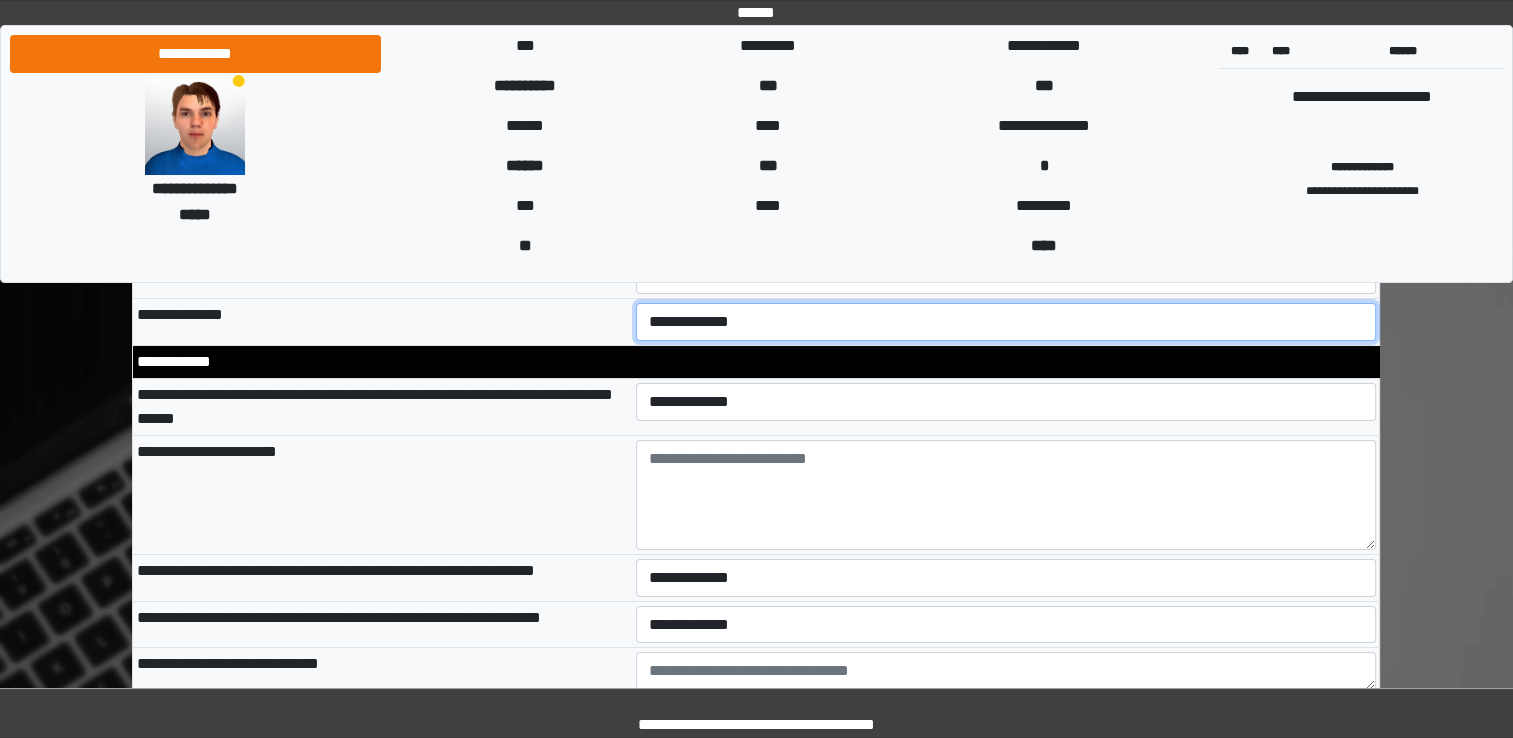 select on "**" 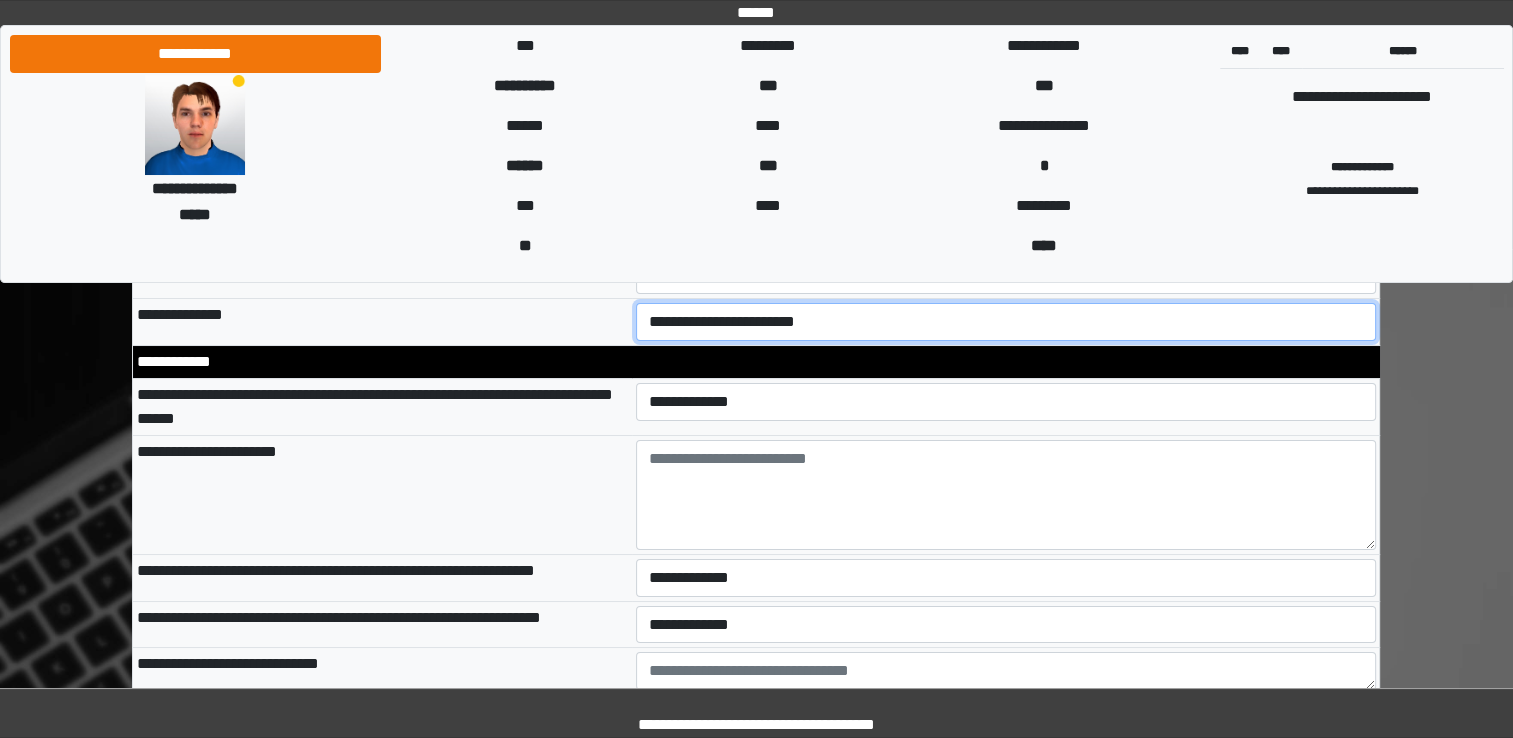 click on "**********" at bounding box center [1006, 322] 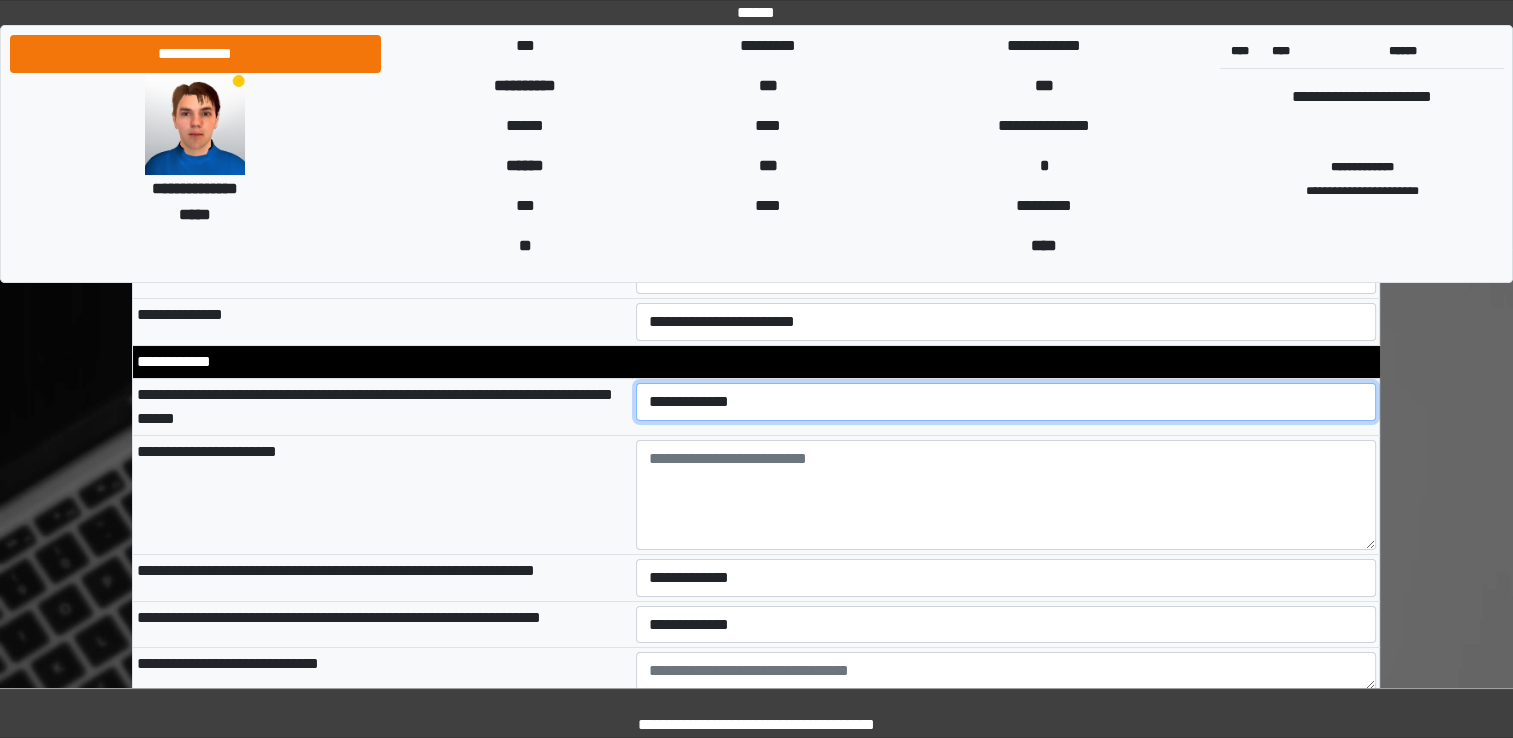 click on "**********" at bounding box center [1006, 402] 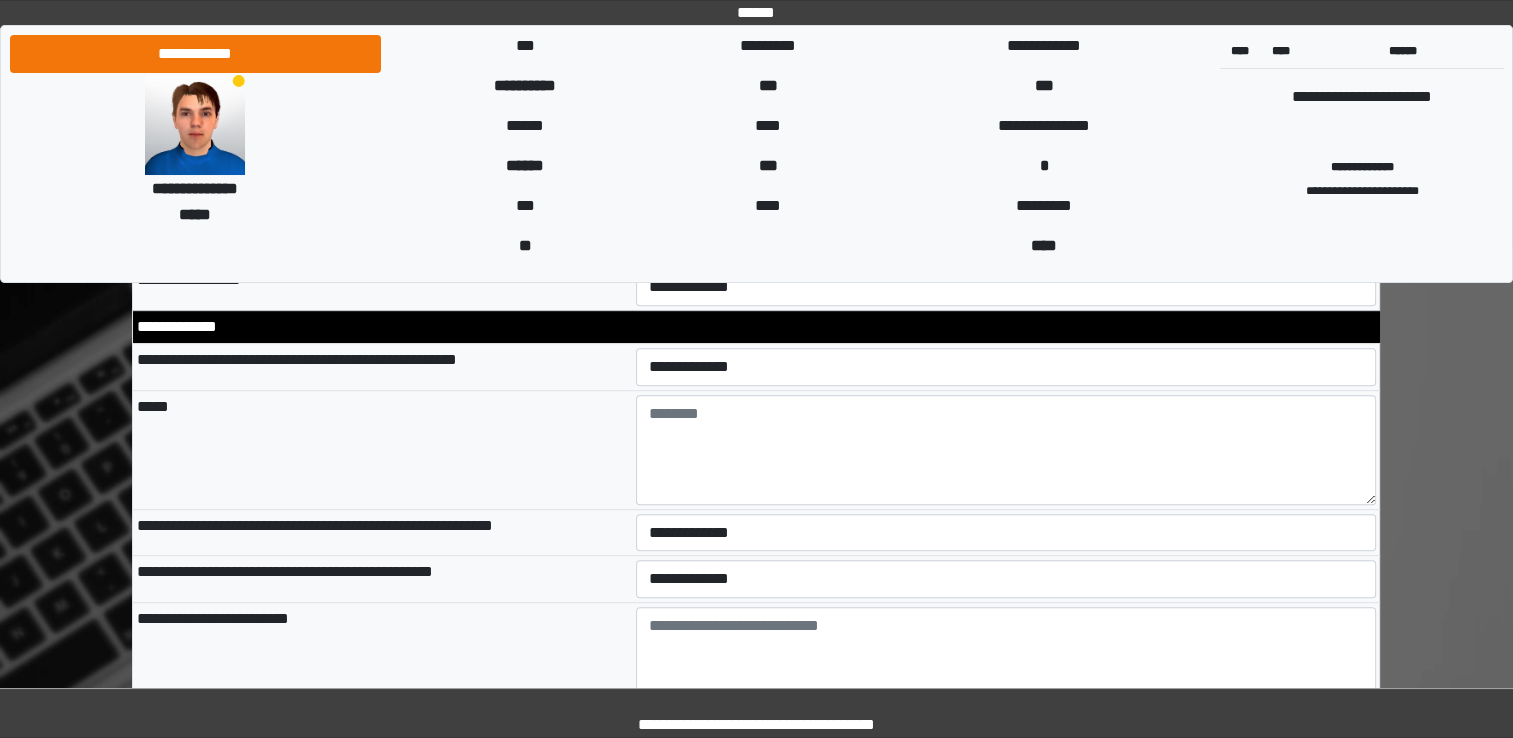 scroll, scrollTop: 8364, scrollLeft: 0, axis: vertical 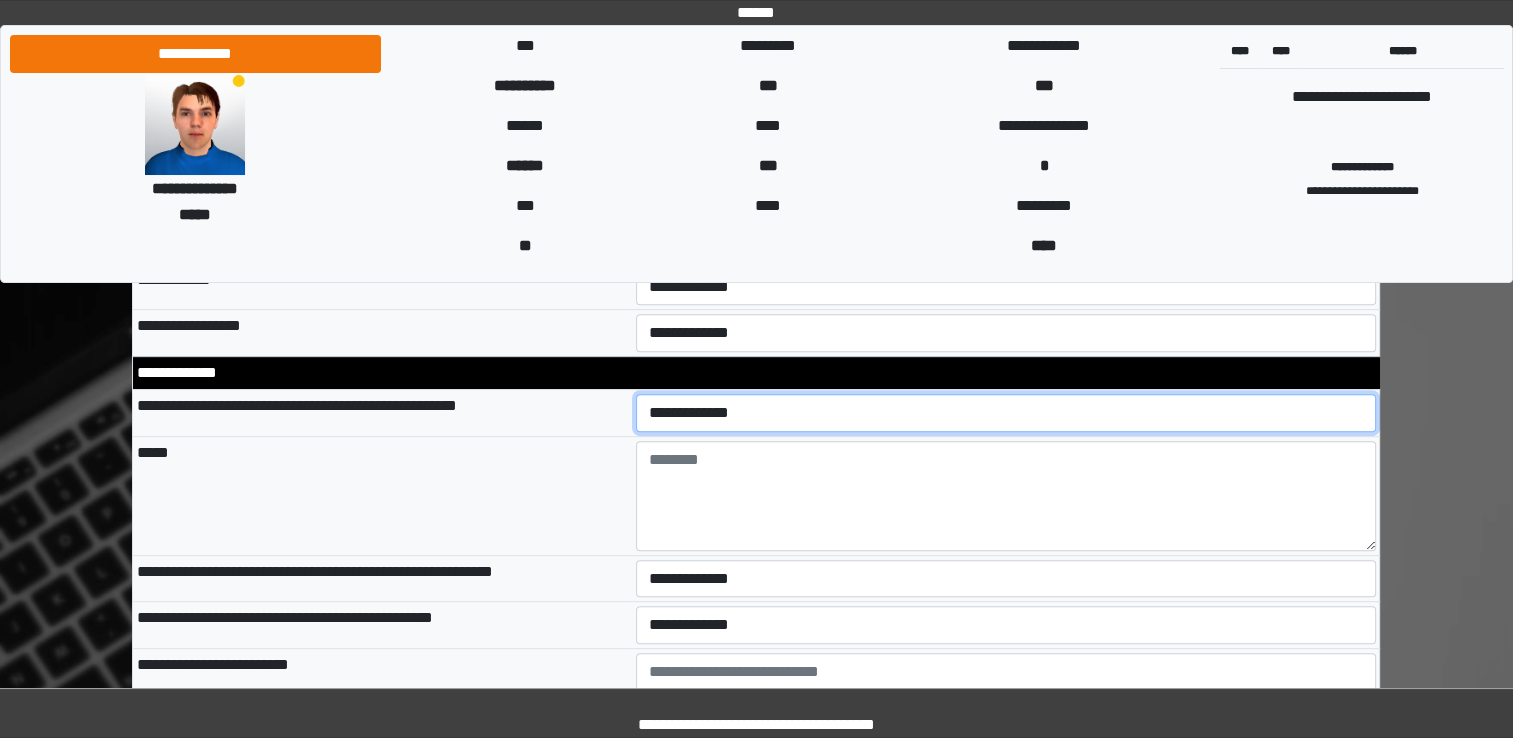 click on "**********" at bounding box center (1006, 413) 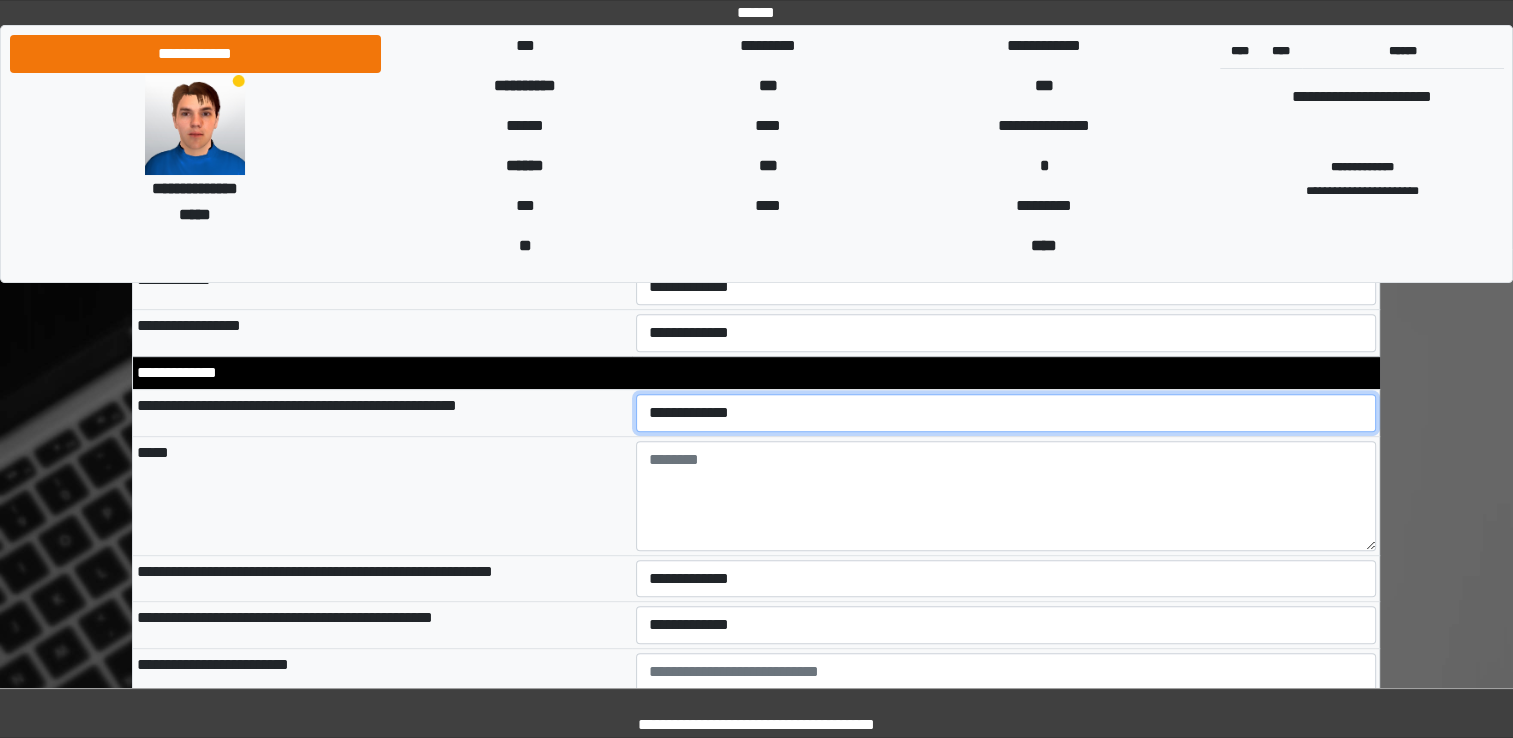 select on "*" 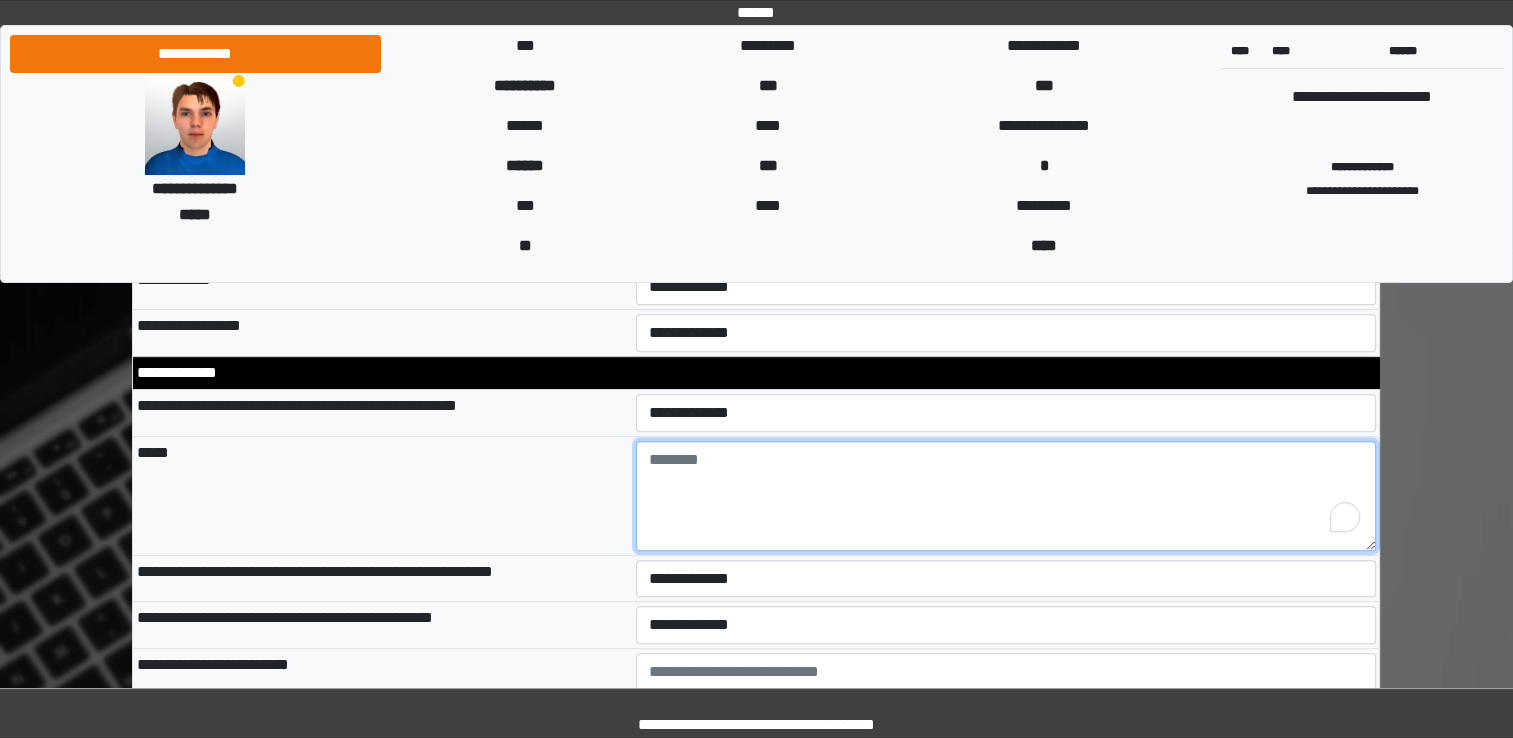 click at bounding box center (1006, 496) 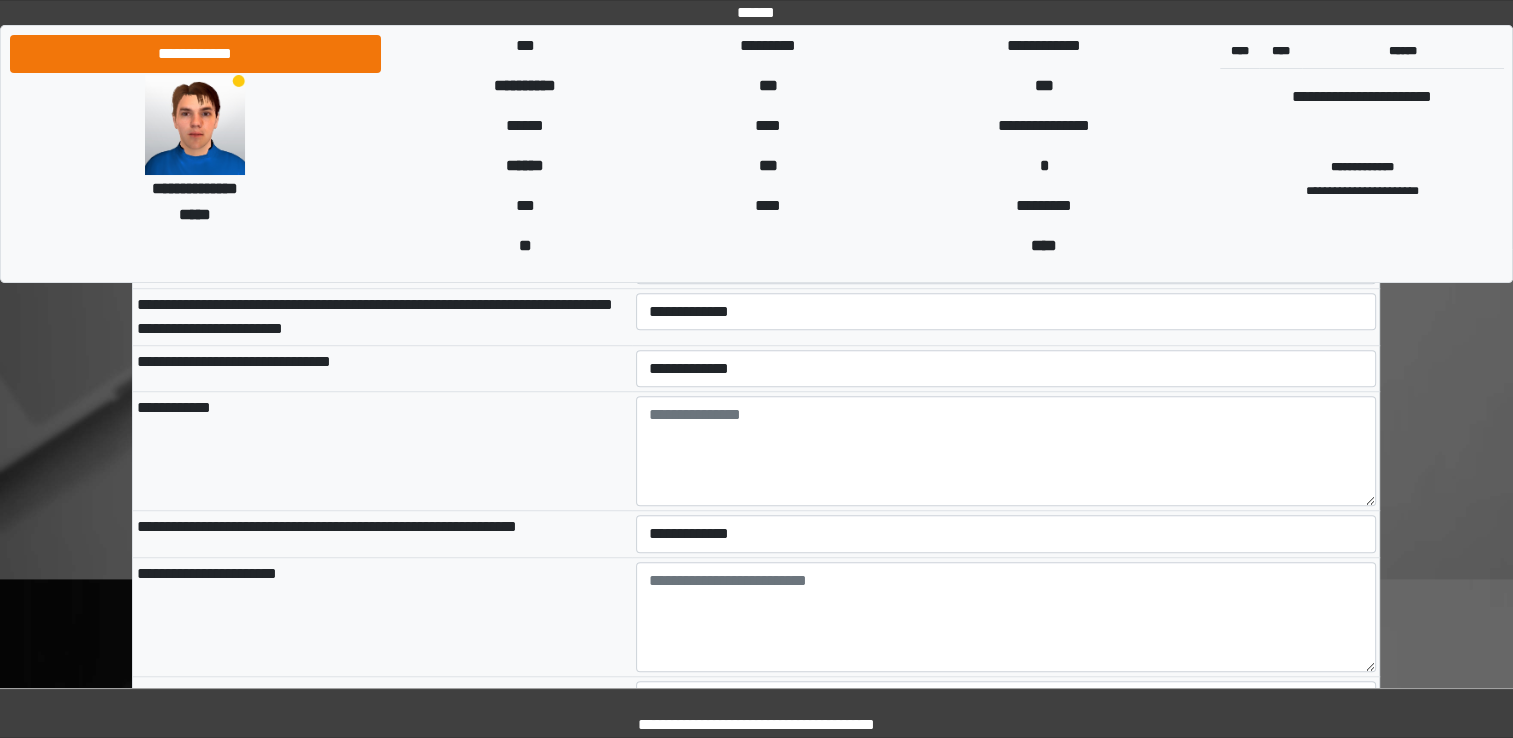 scroll, scrollTop: 8931, scrollLeft: 0, axis: vertical 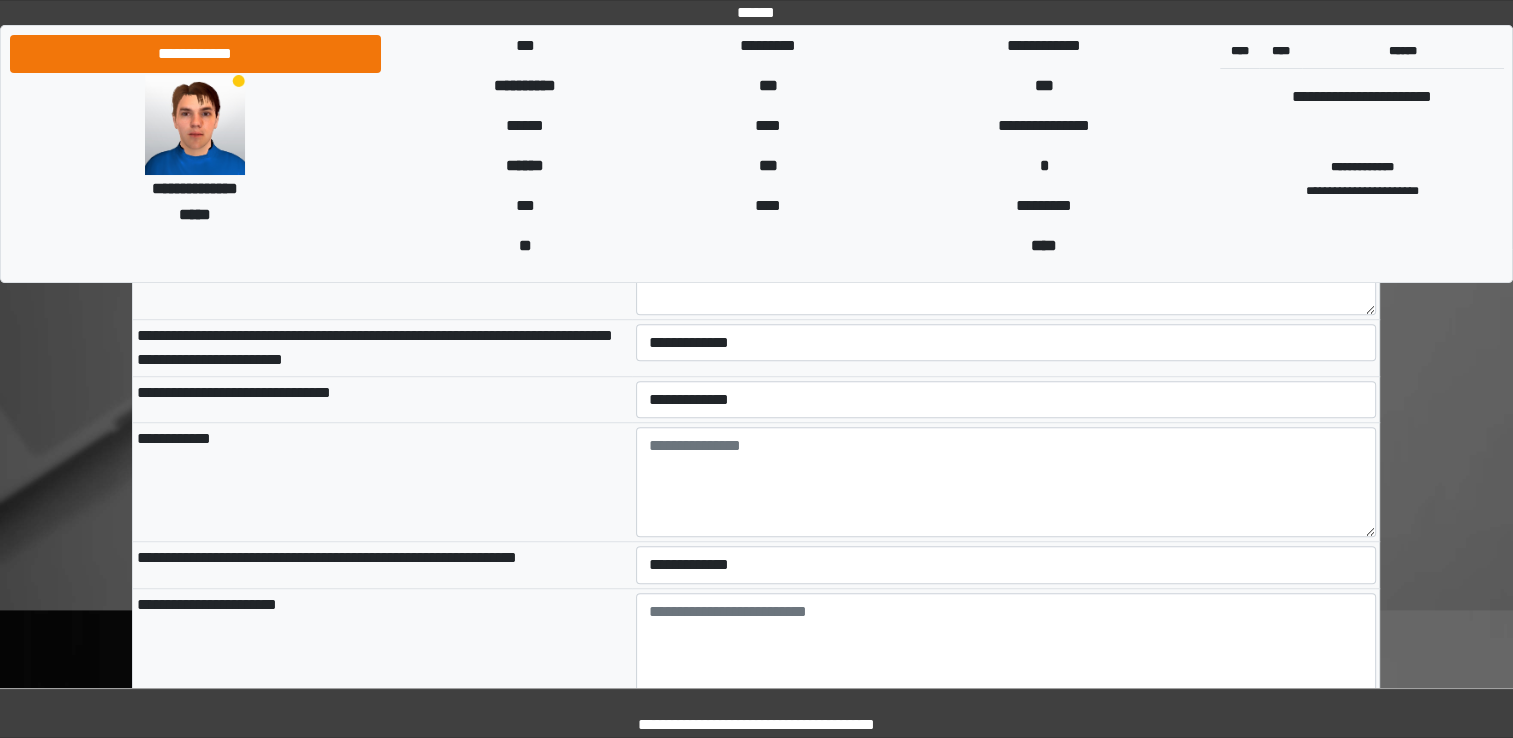 type on "**********" 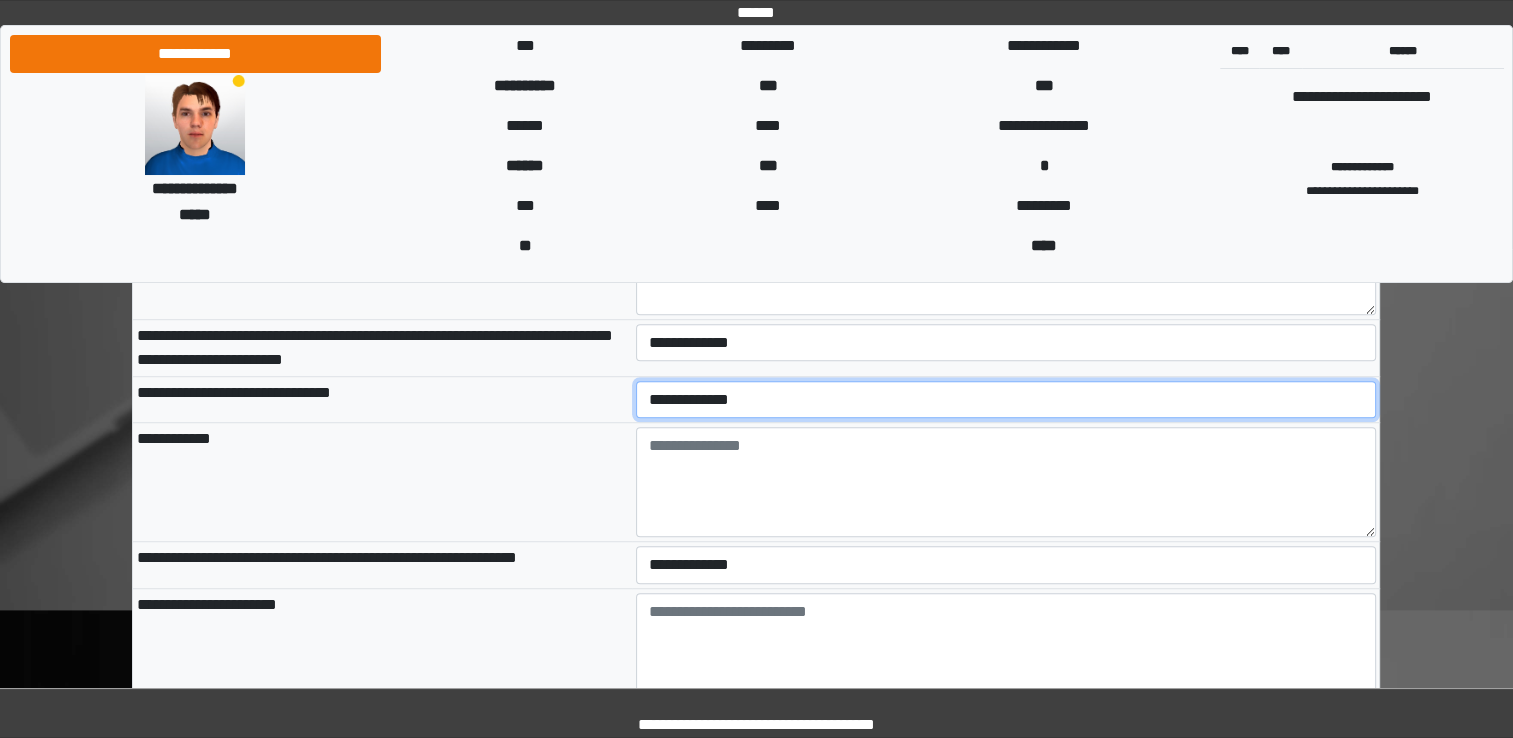 click on "**********" at bounding box center [1006, 400] 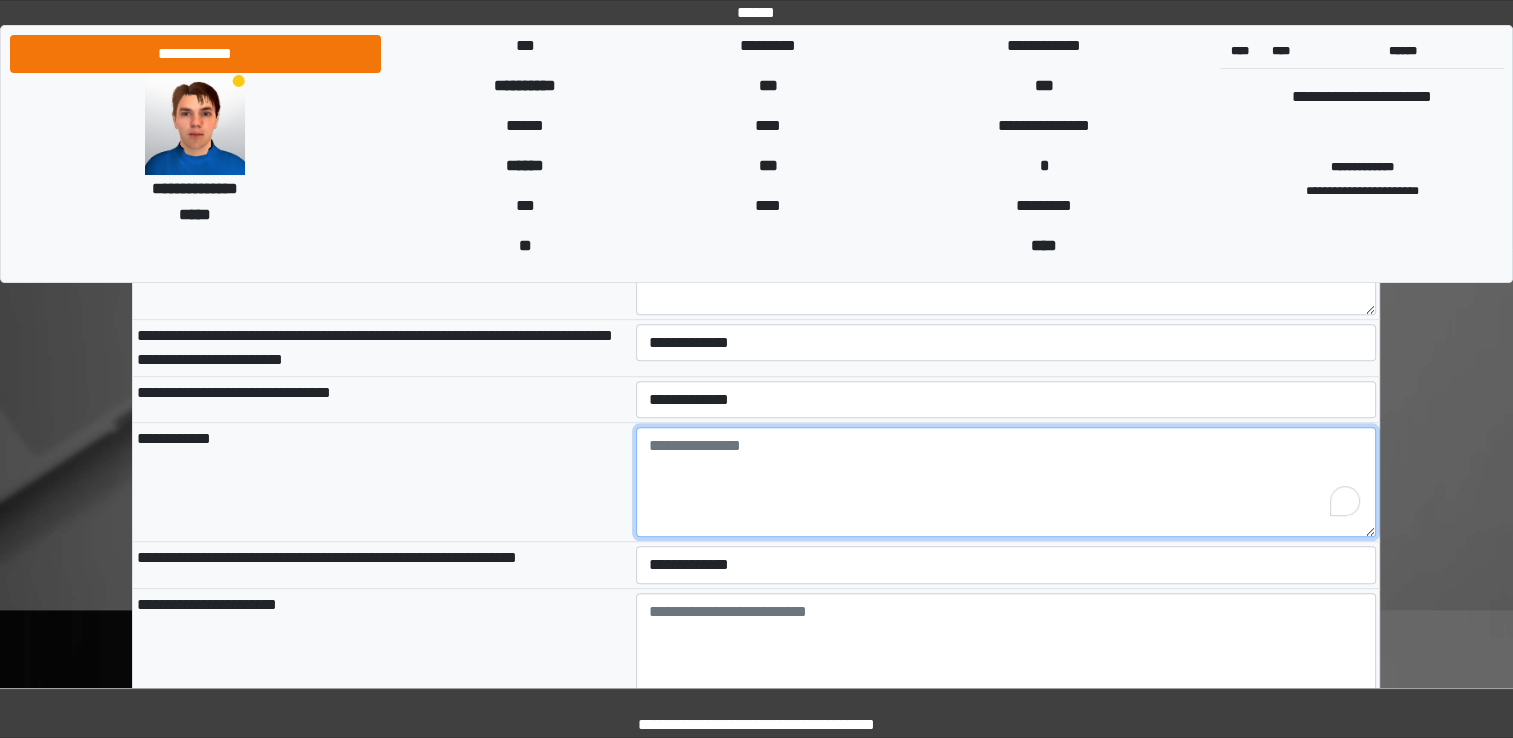 click at bounding box center (1006, 482) 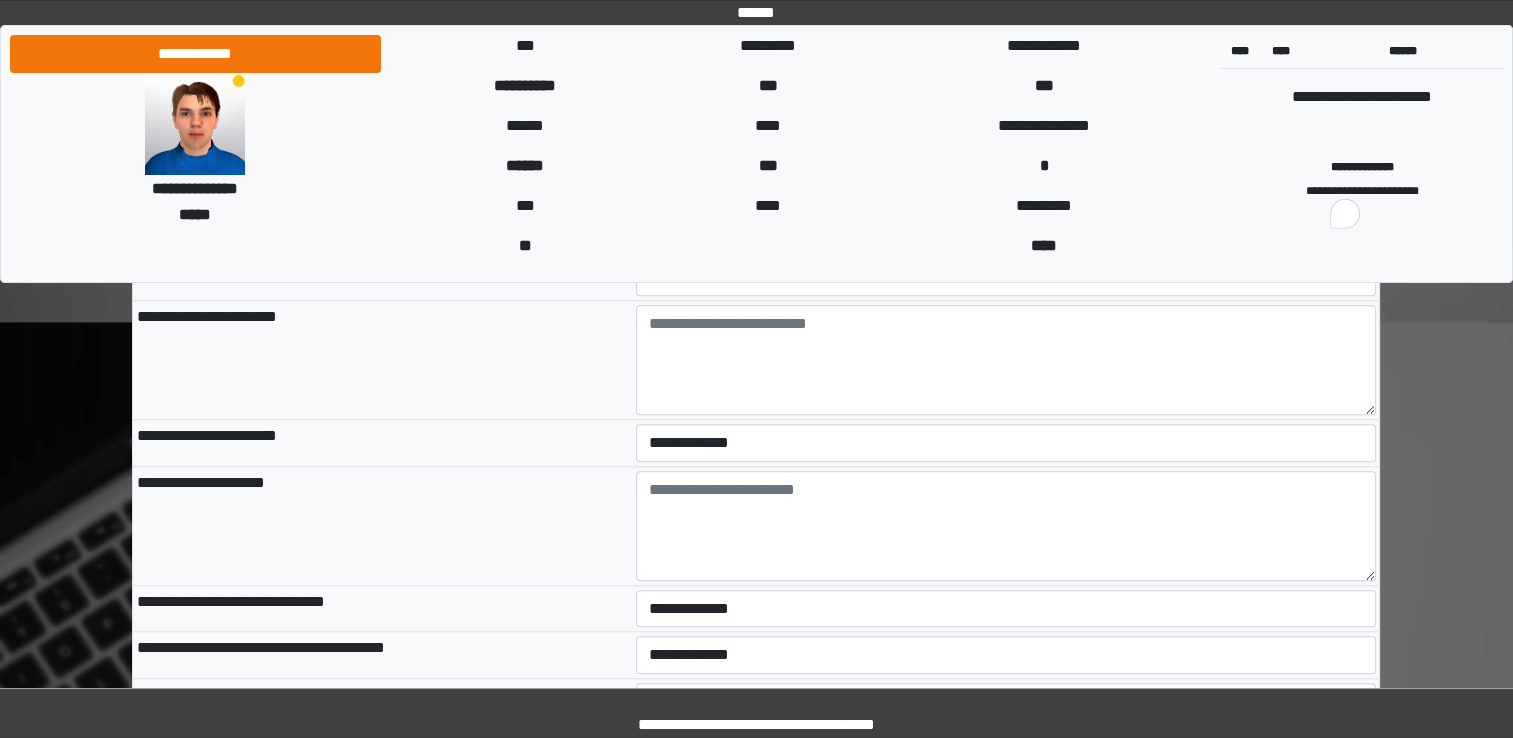 scroll, scrollTop: 9296, scrollLeft: 0, axis: vertical 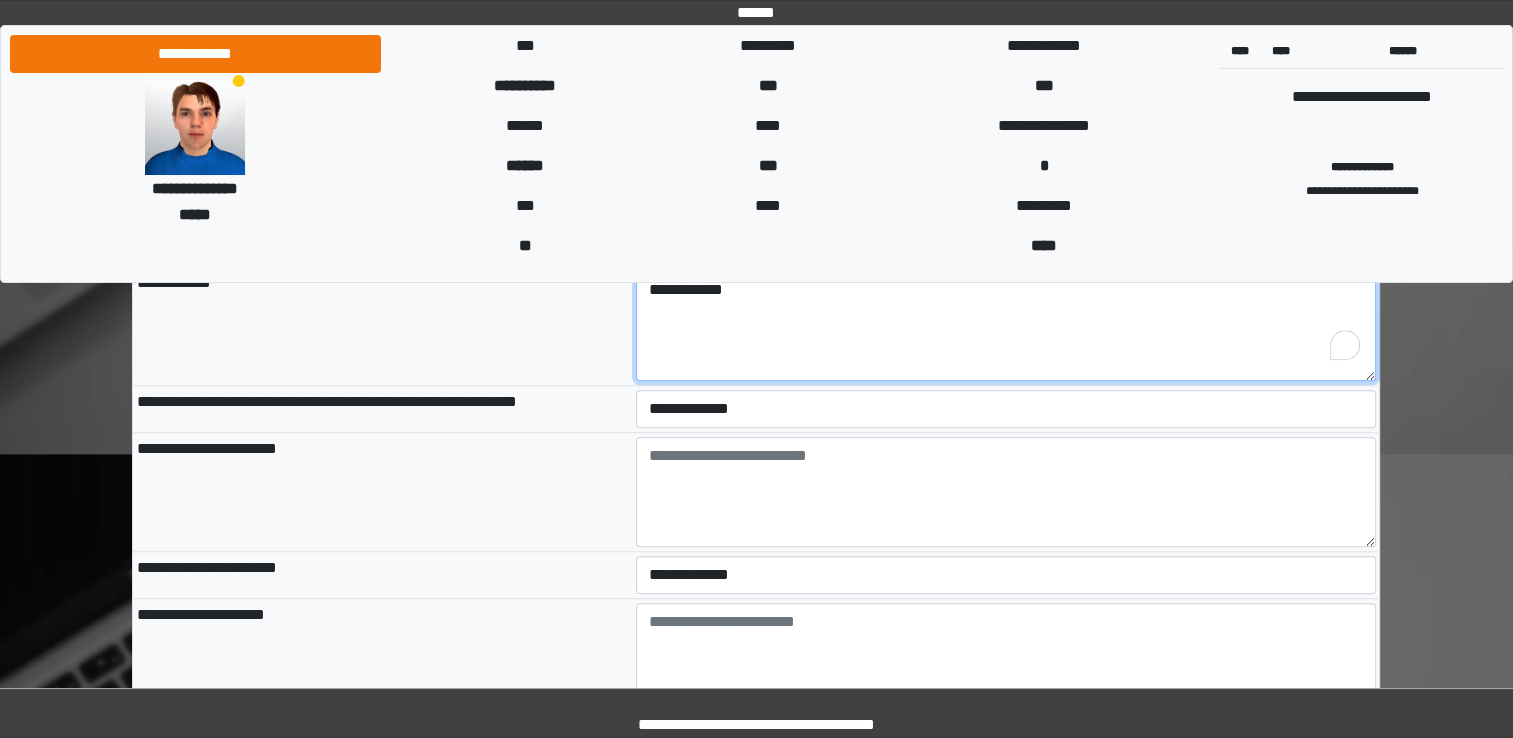 type on "**********" 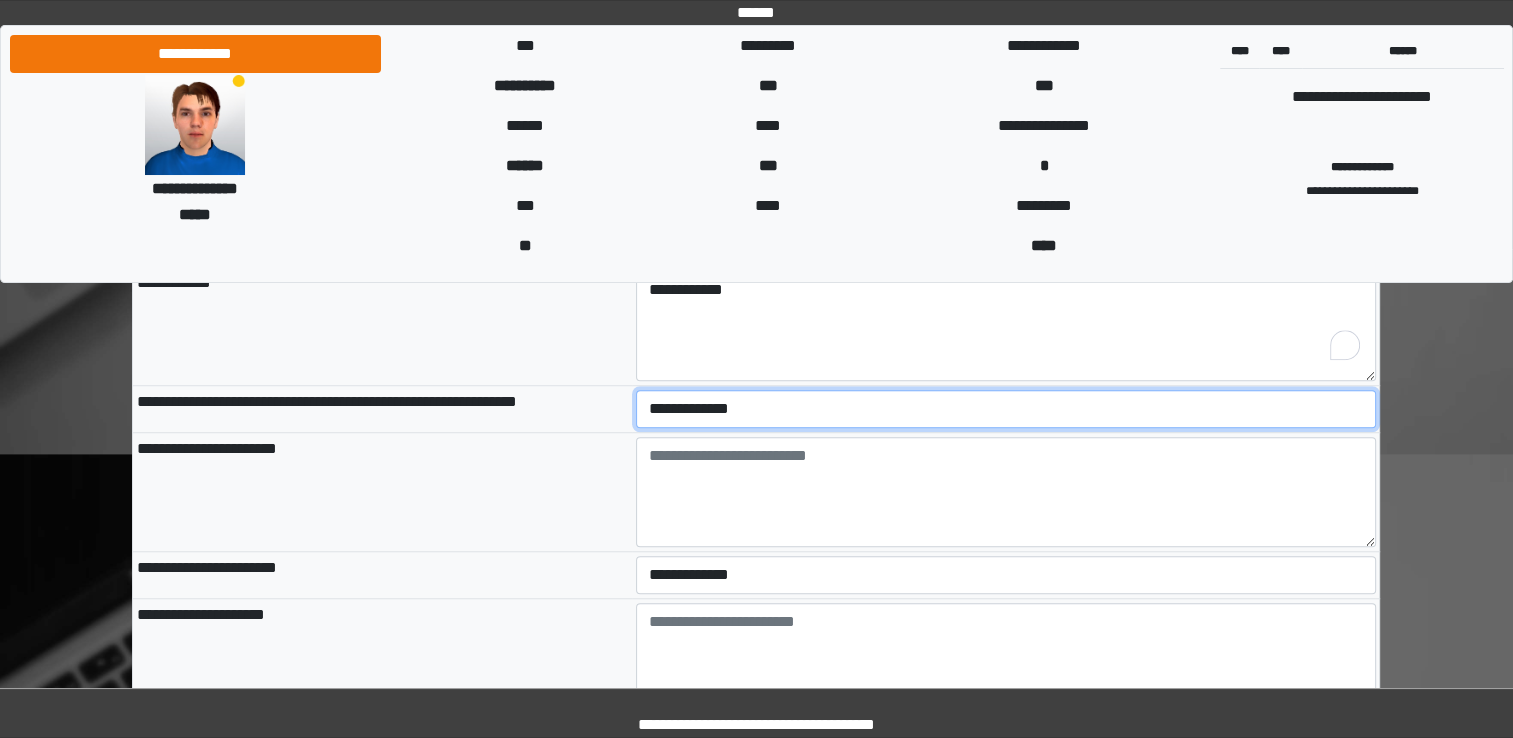 click on "**********" at bounding box center [1006, 409] 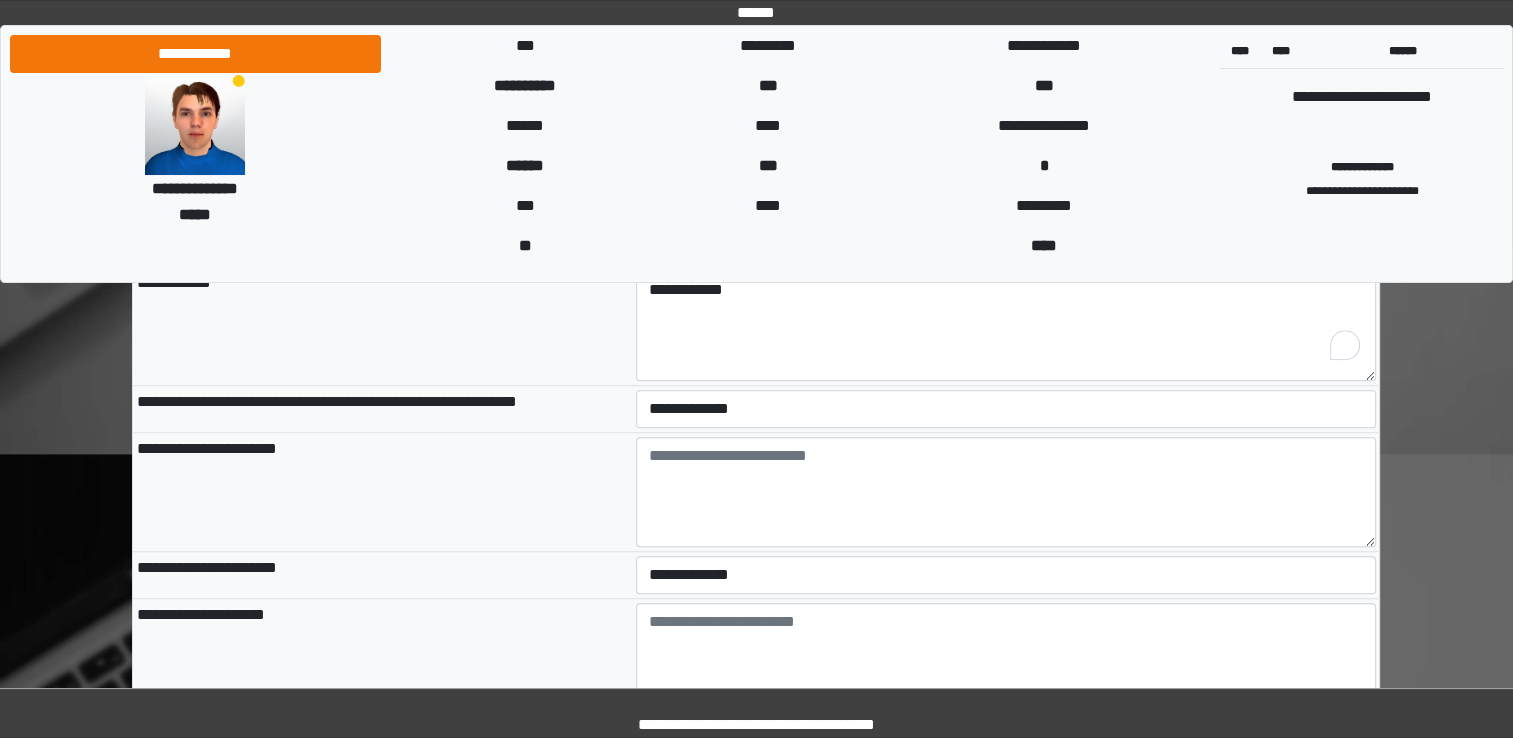 click on "**********" at bounding box center [1006, 409] 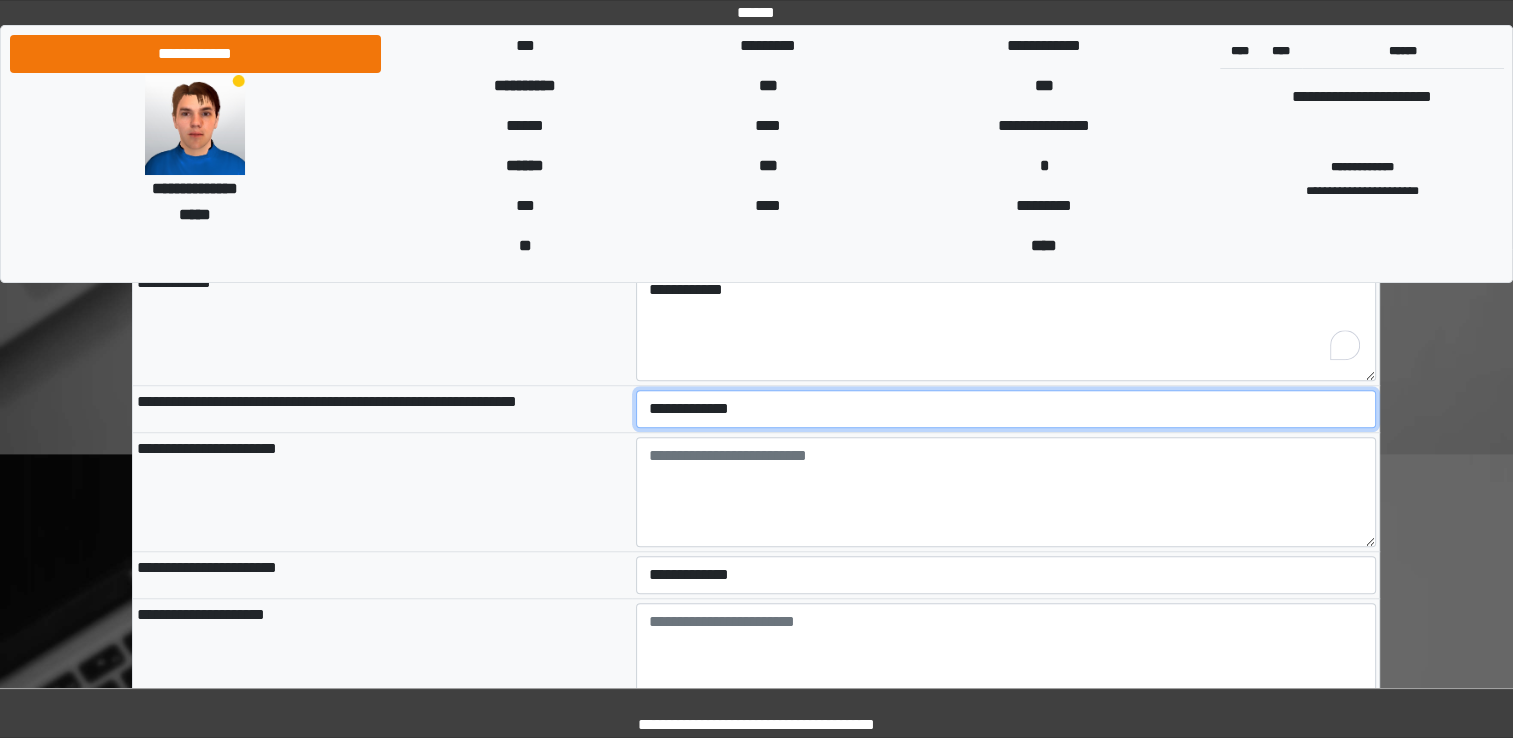 click on "**********" at bounding box center (1006, 409) 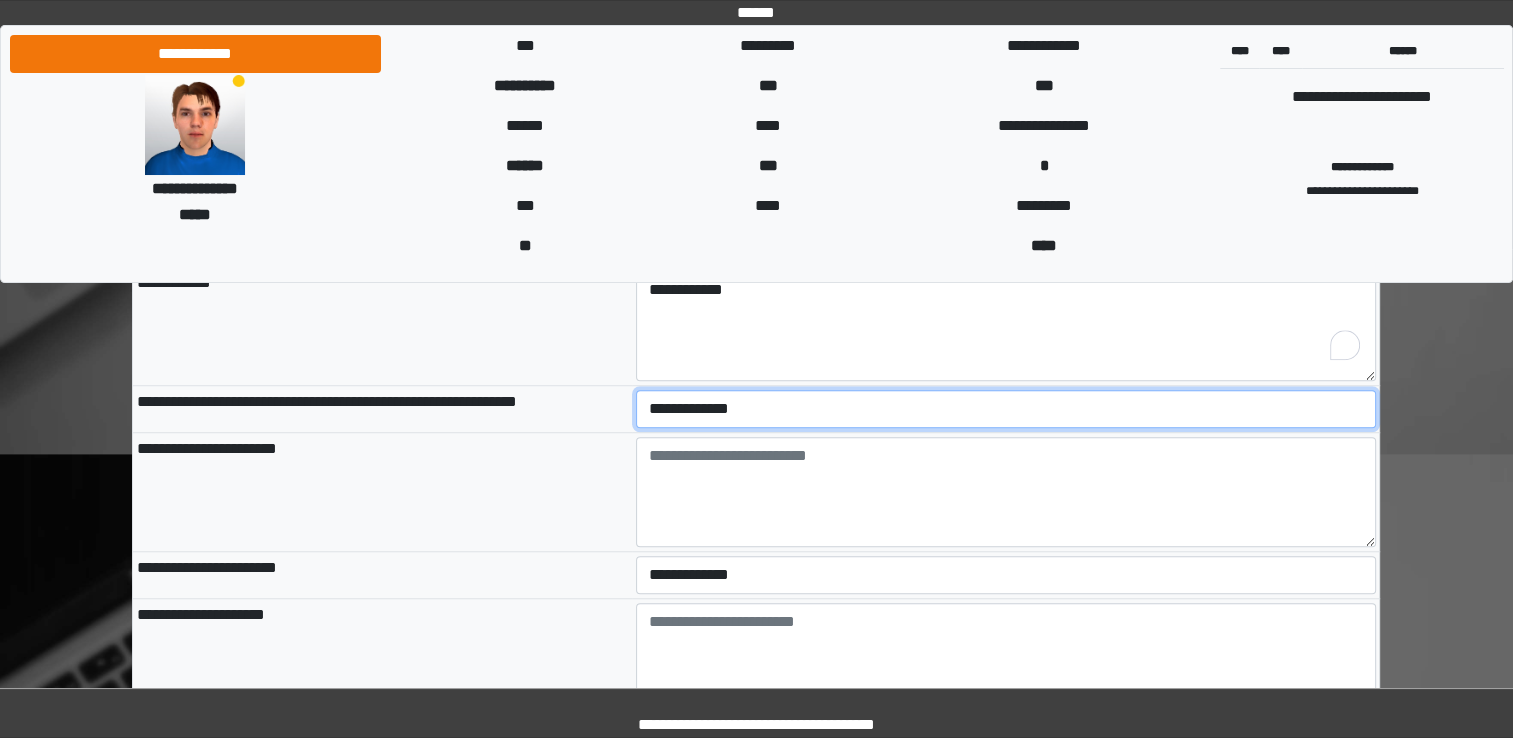 select on "*" 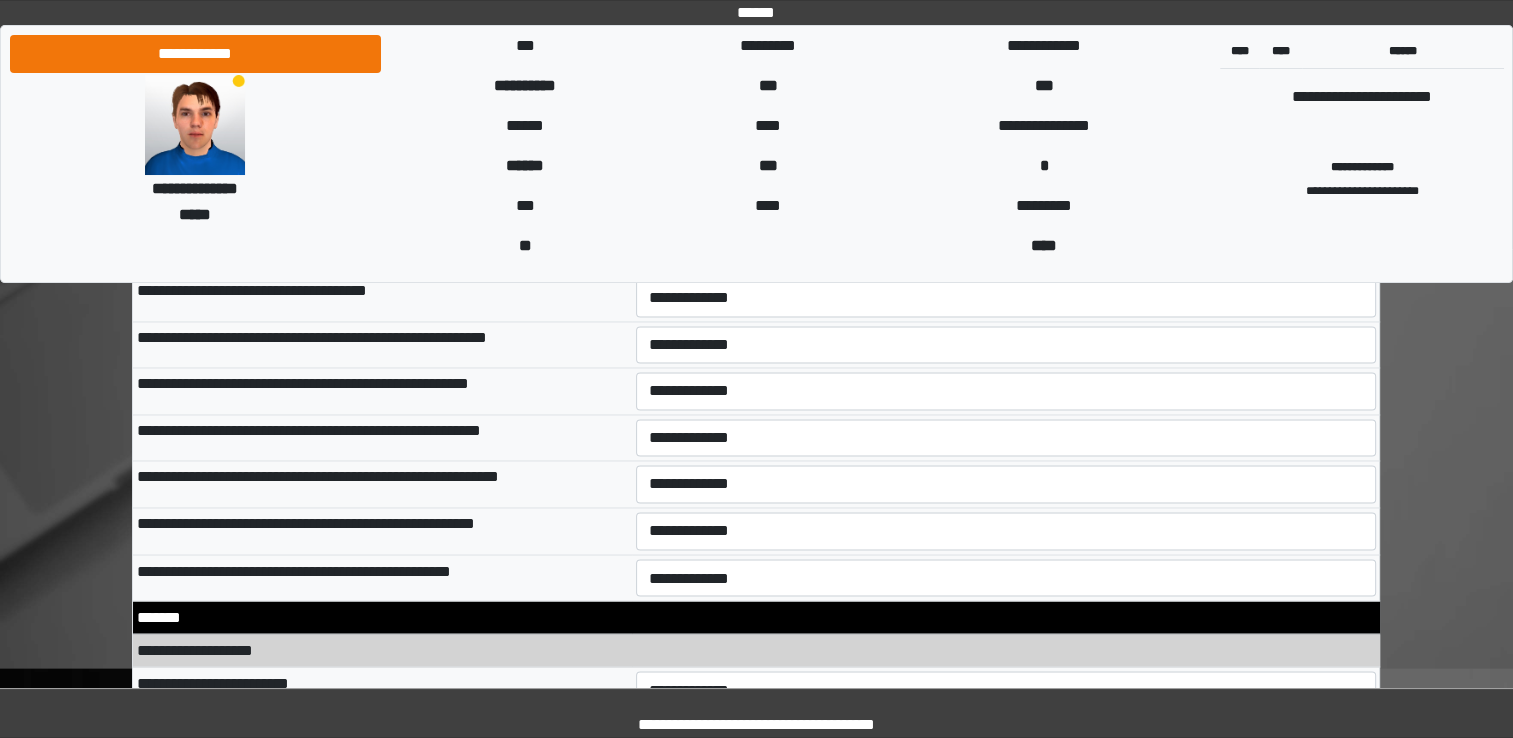scroll, scrollTop: 10836, scrollLeft: 0, axis: vertical 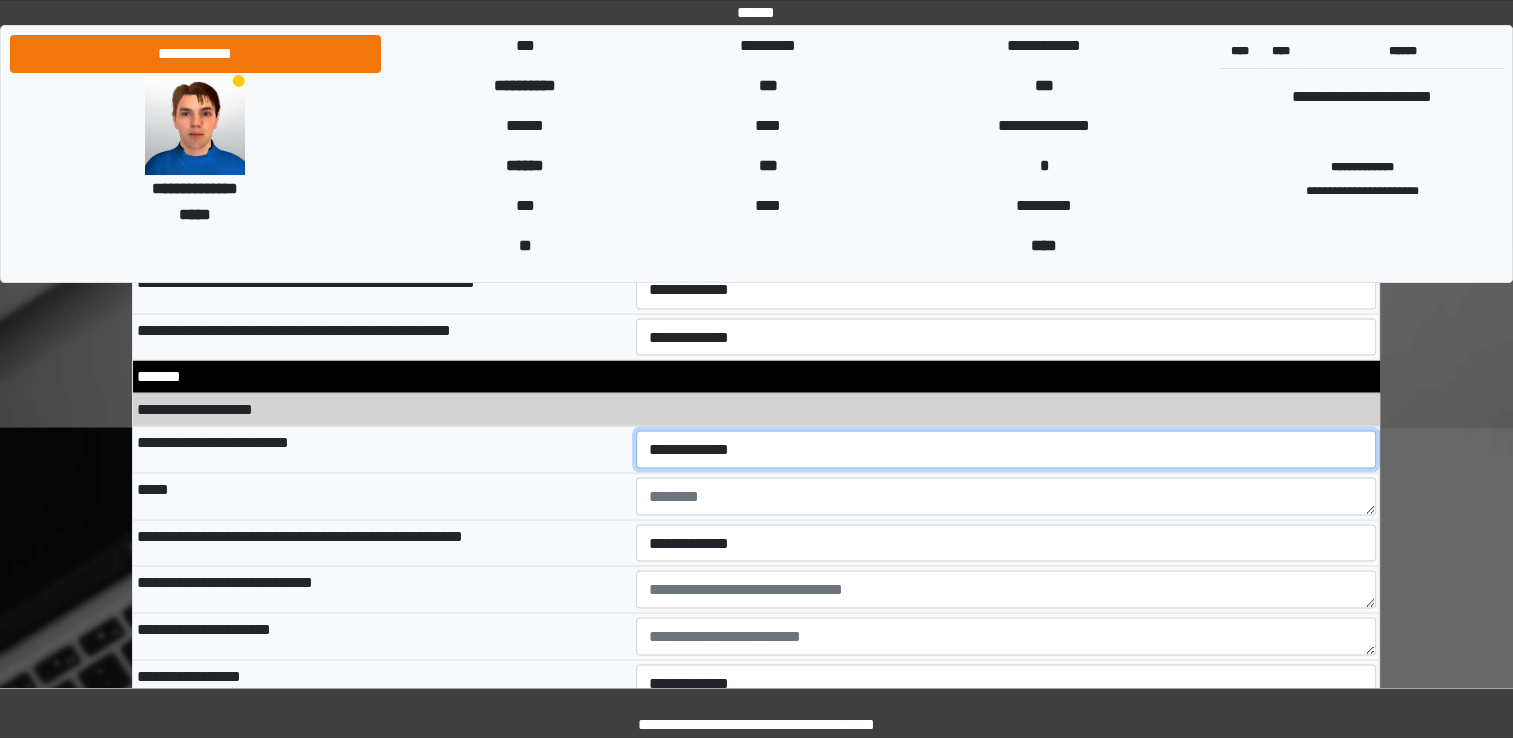 click on "**********" at bounding box center [1006, 449] 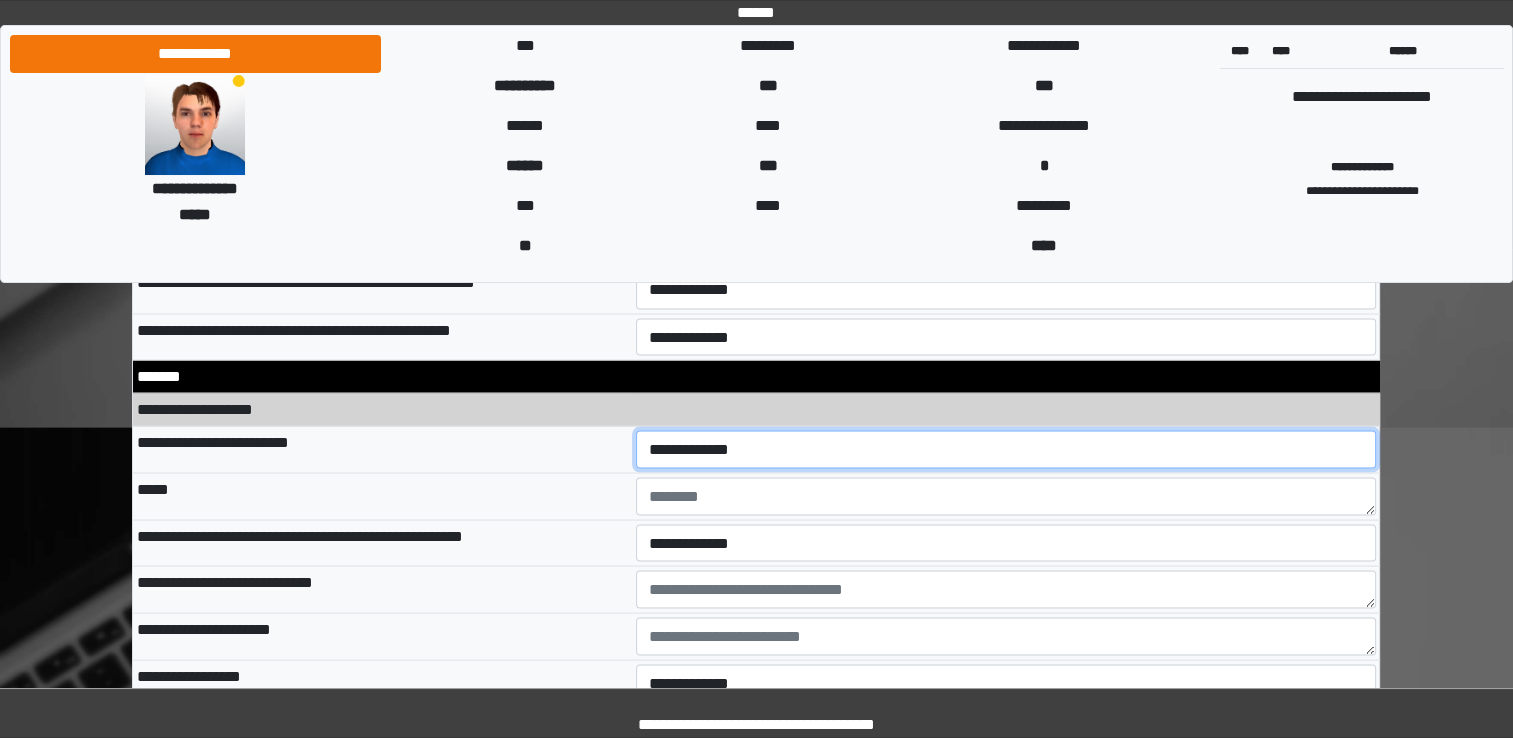 select on "*" 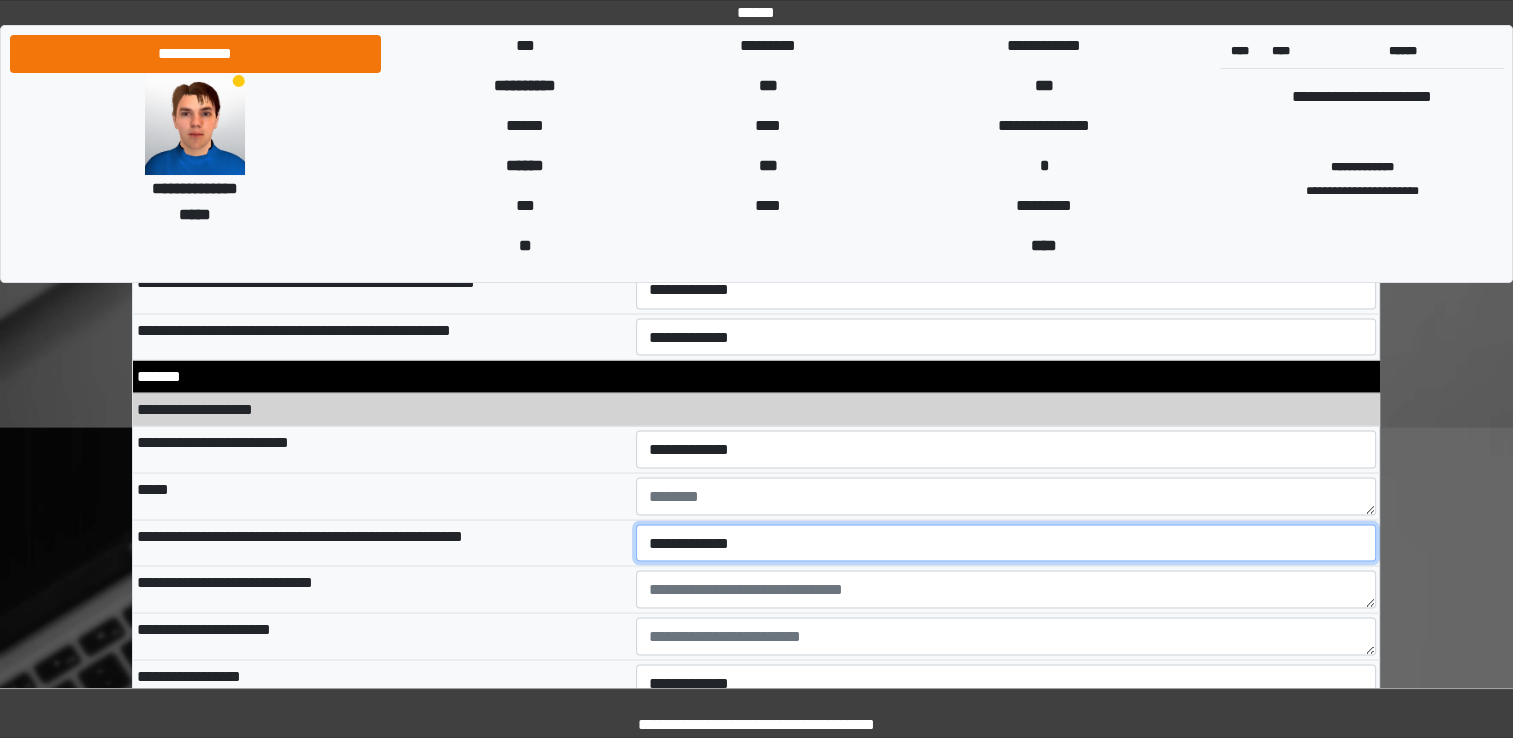 click on "**********" at bounding box center (1006, 543) 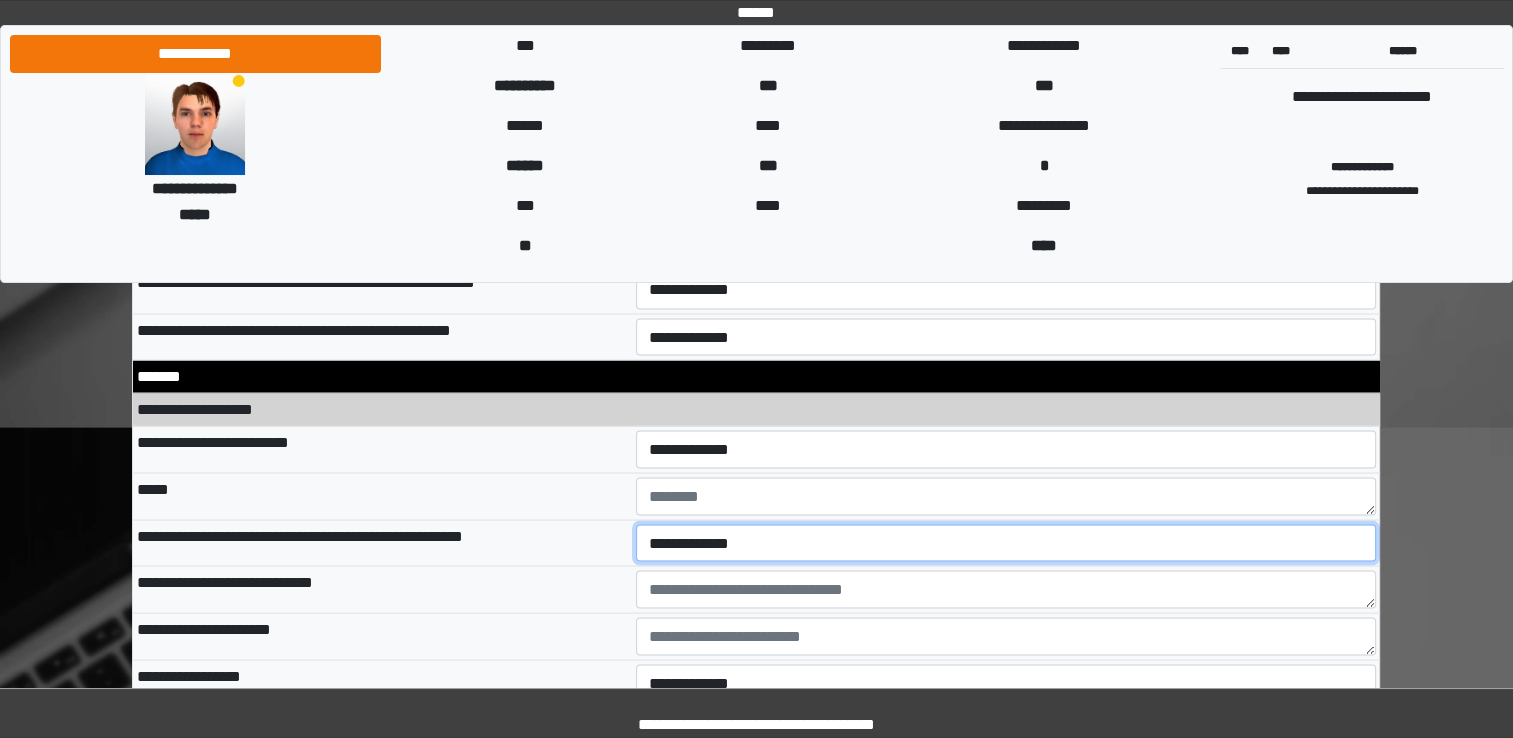 select on "*" 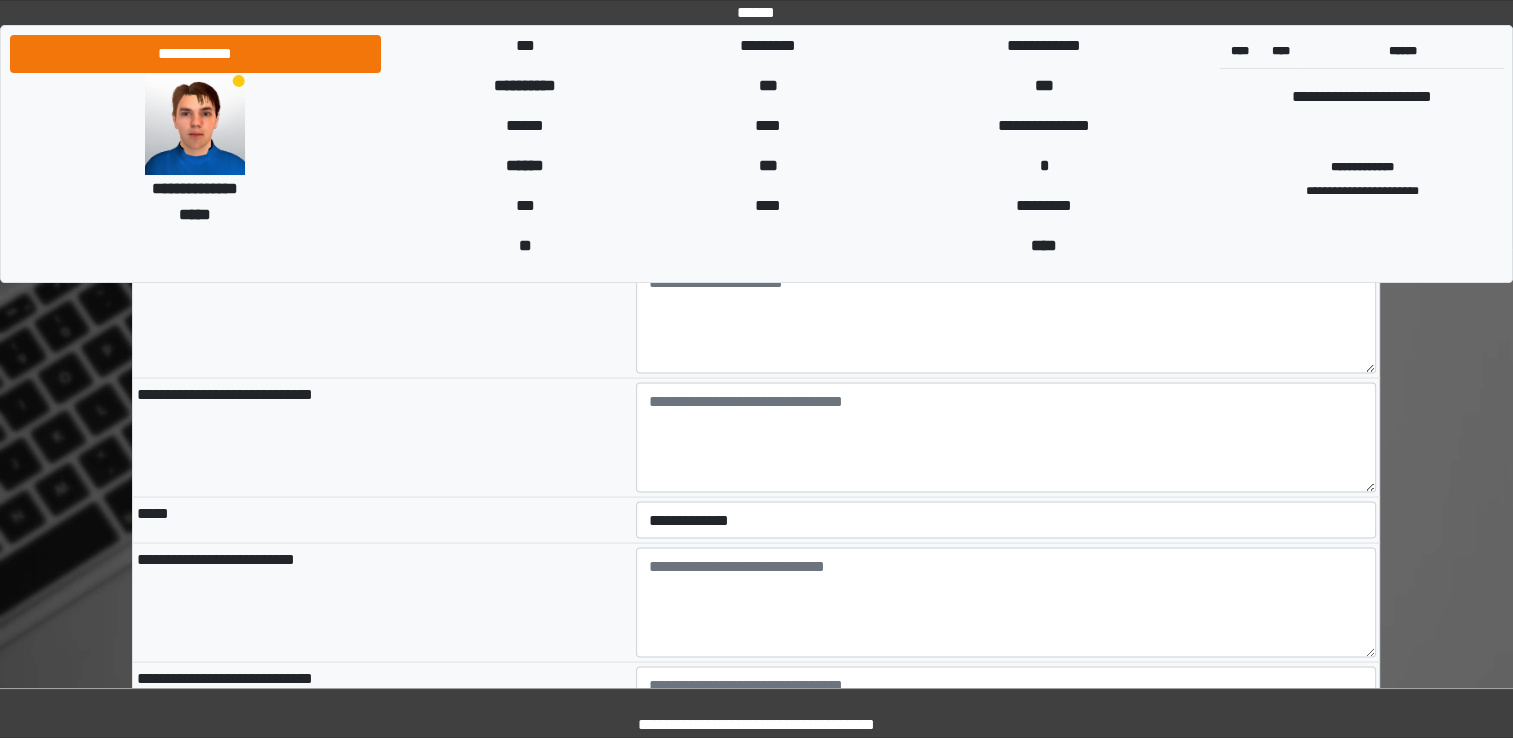 scroll, scrollTop: 3280, scrollLeft: 0, axis: vertical 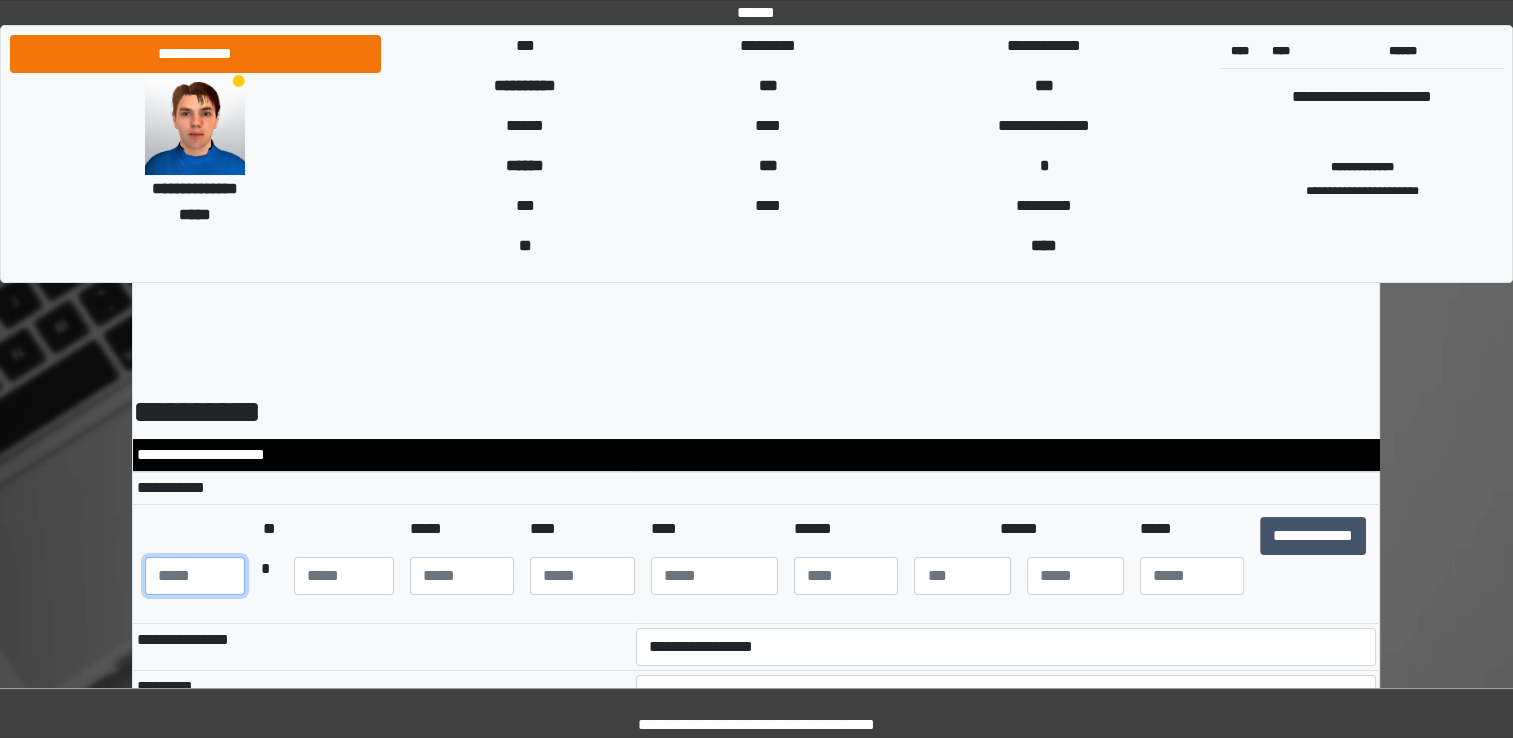 click at bounding box center (195, 576) 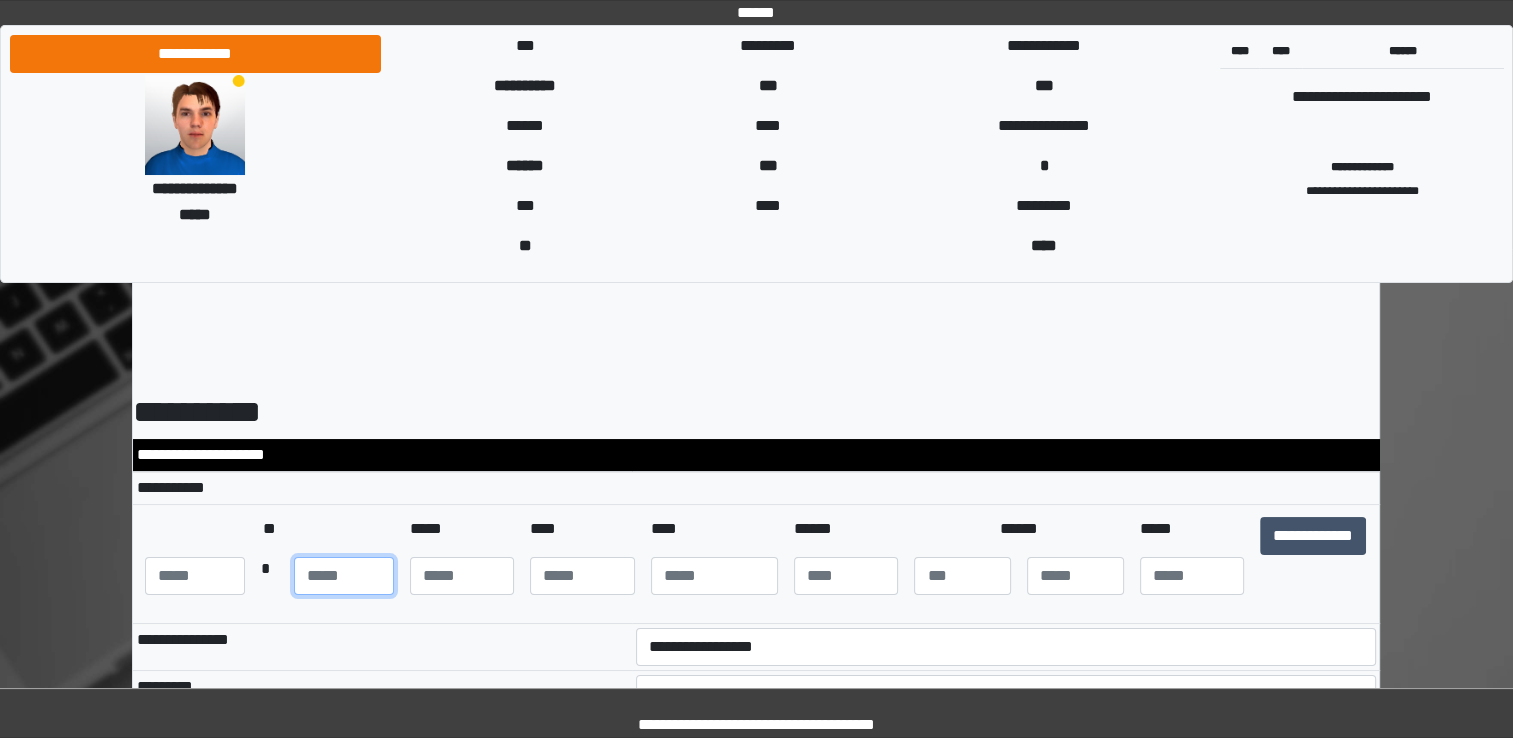 click at bounding box center [344, 576] 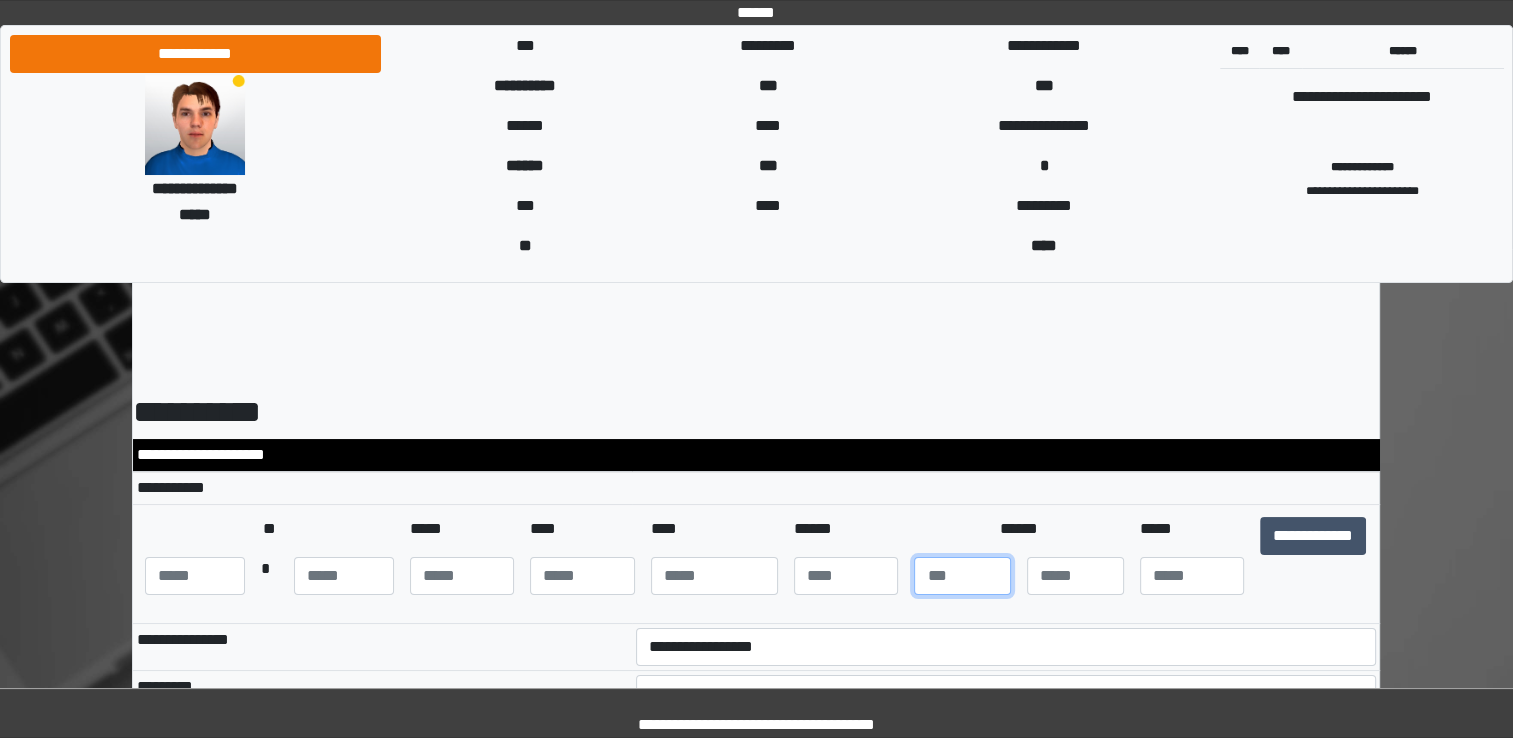 click at bounding box center (962, 576) 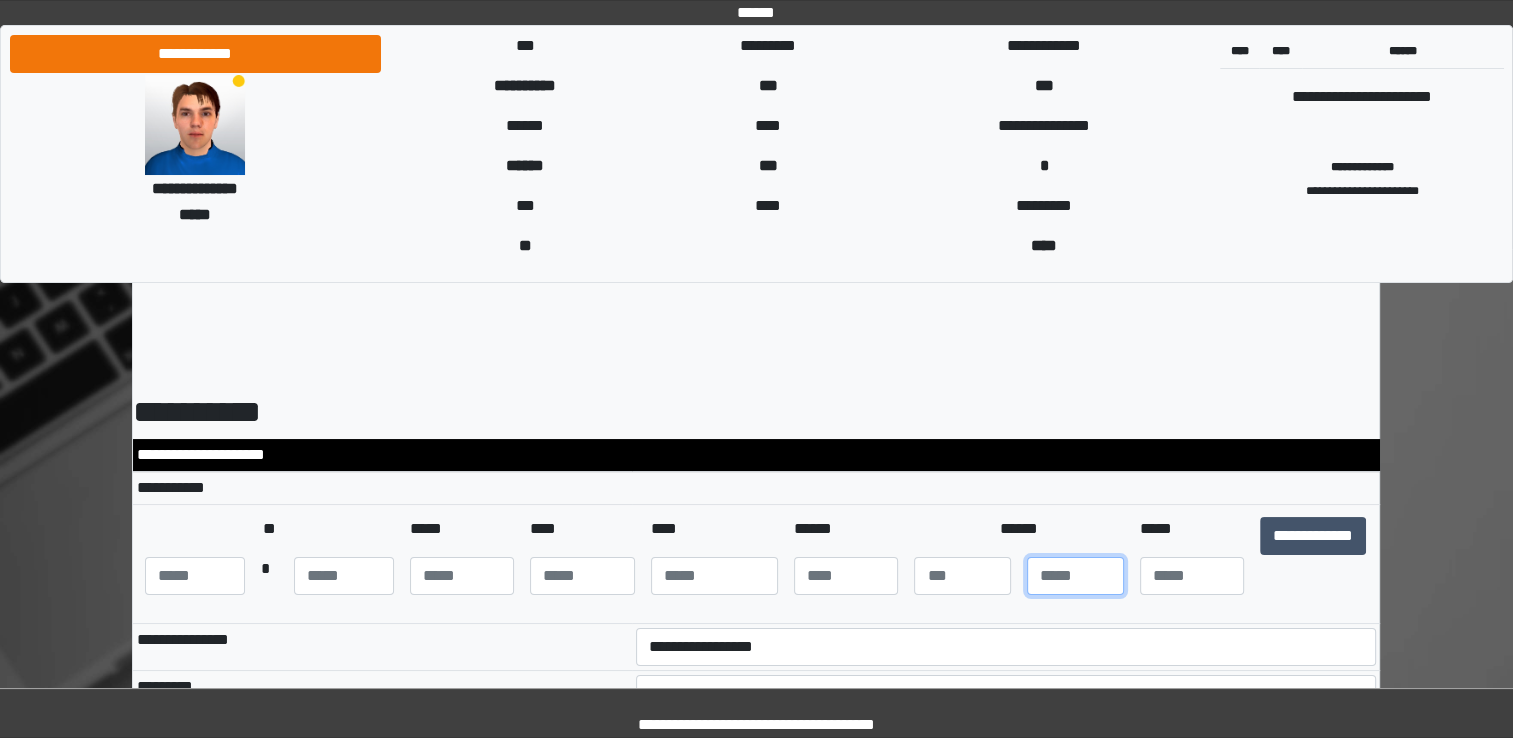 click at bounding box center [1075, 576] 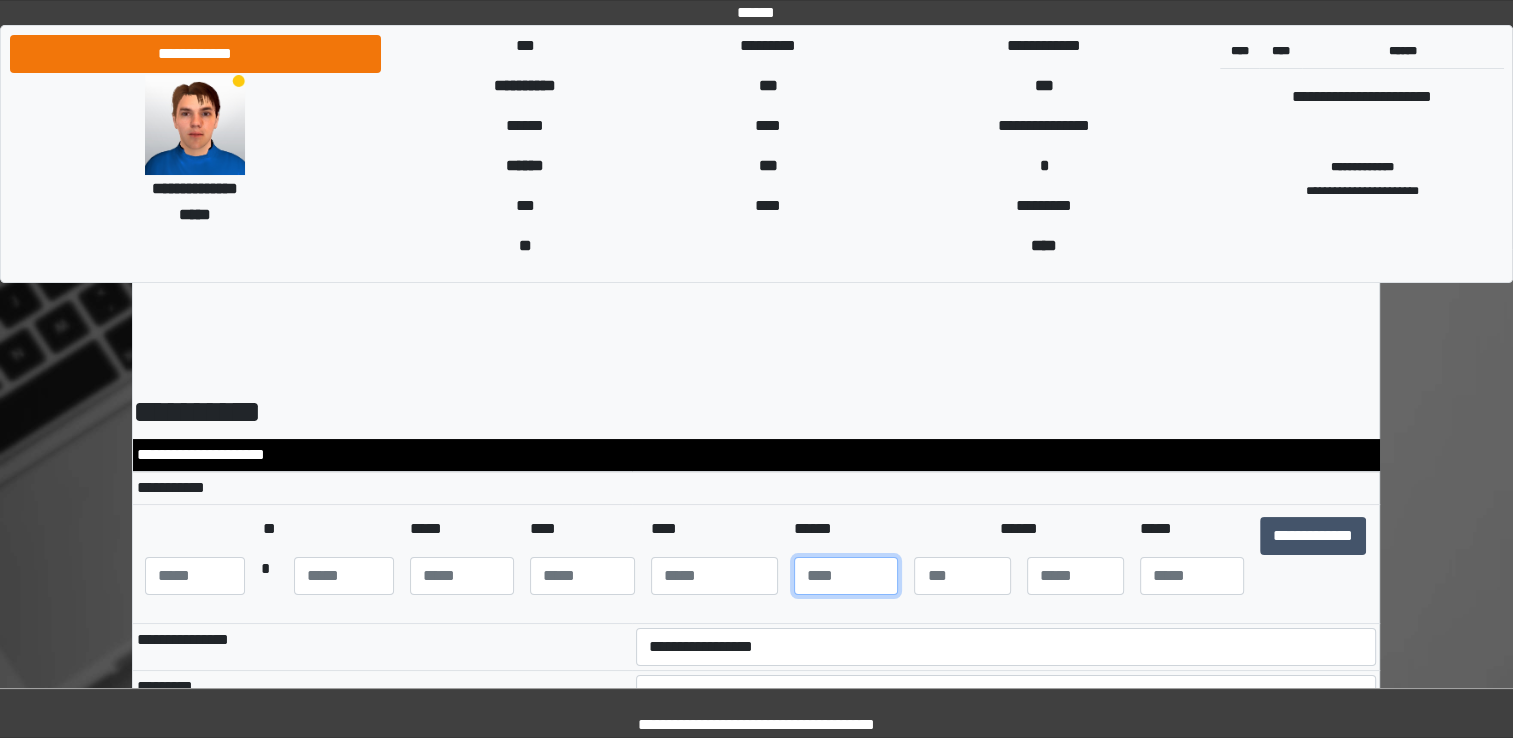 click at bounding box center (846, 576) 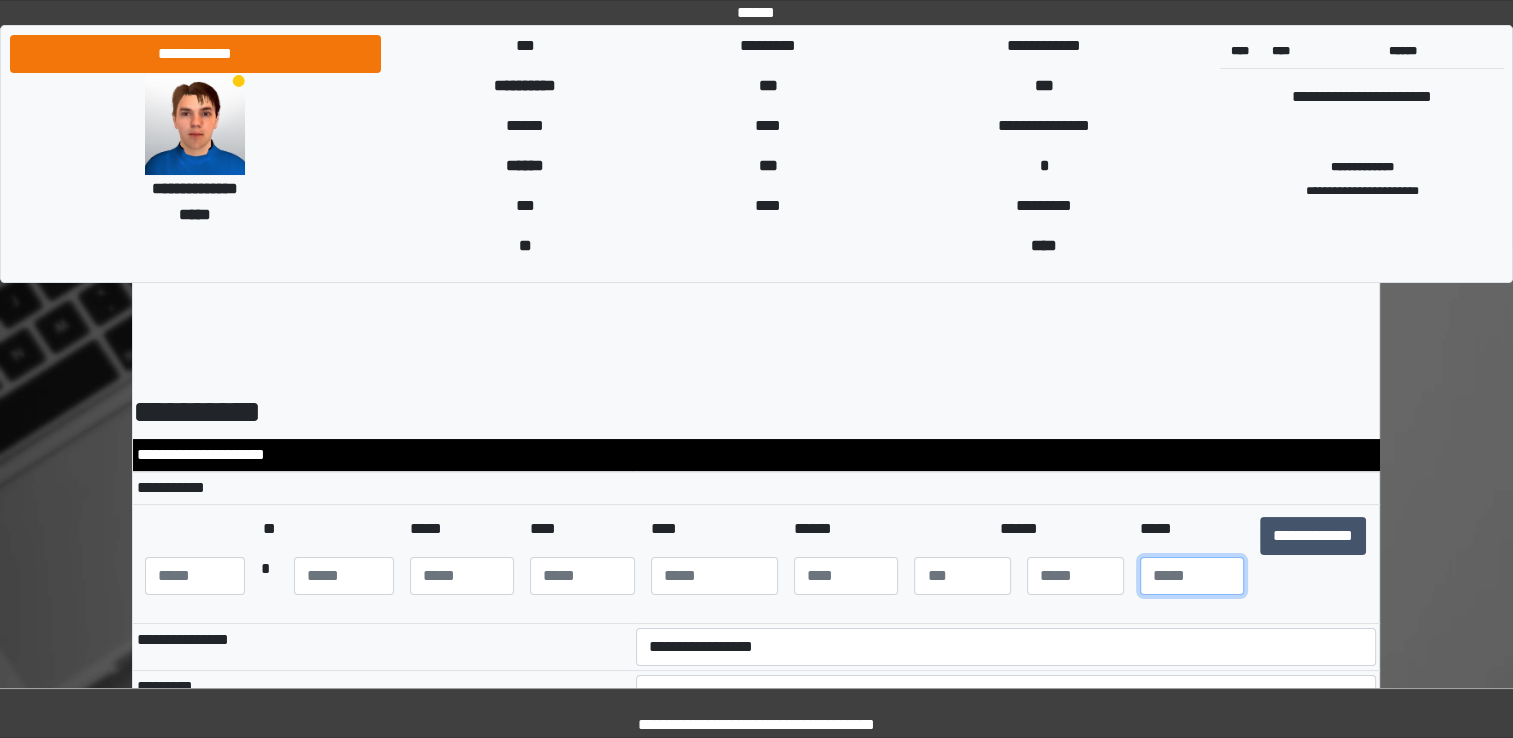 click at bounding box center [1192, 576] 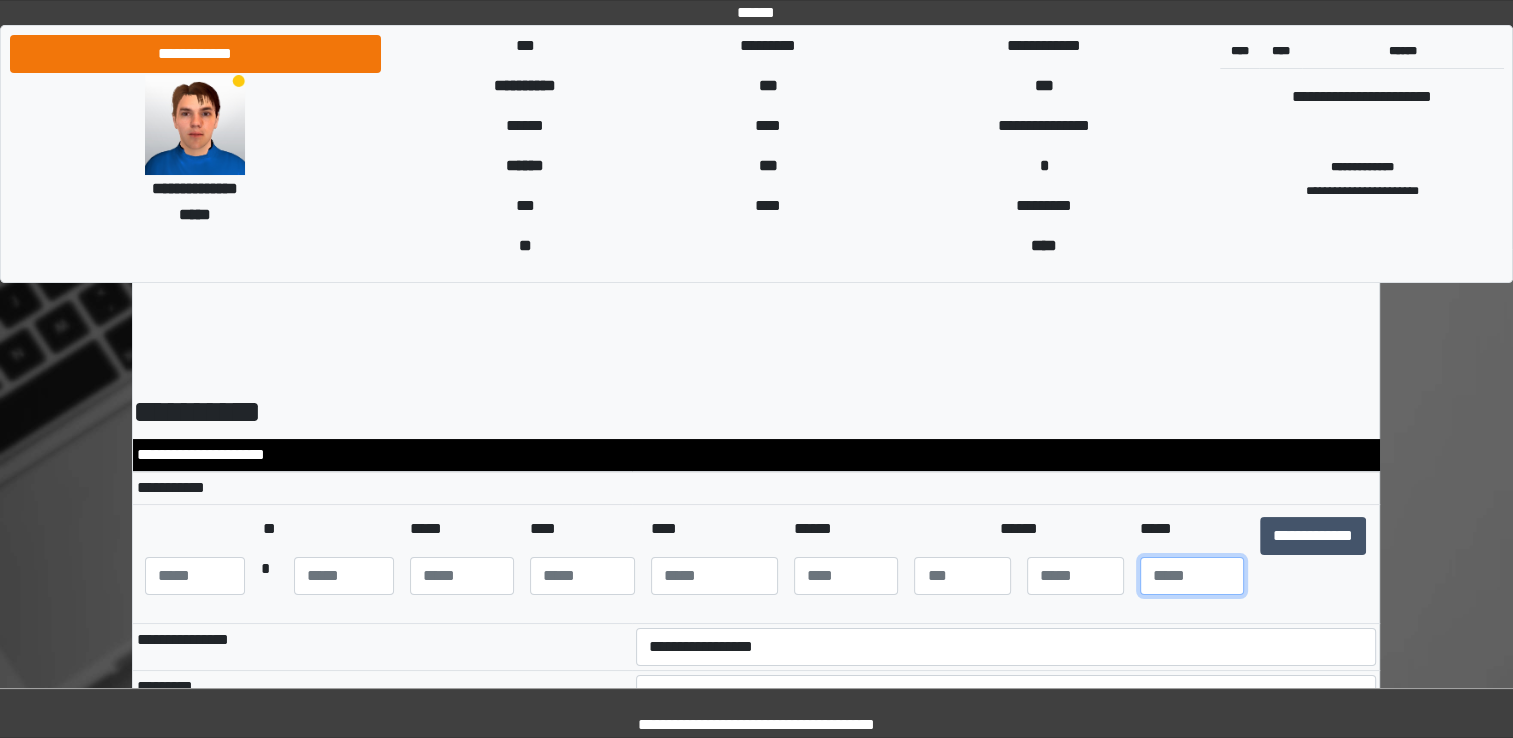 type on "**" 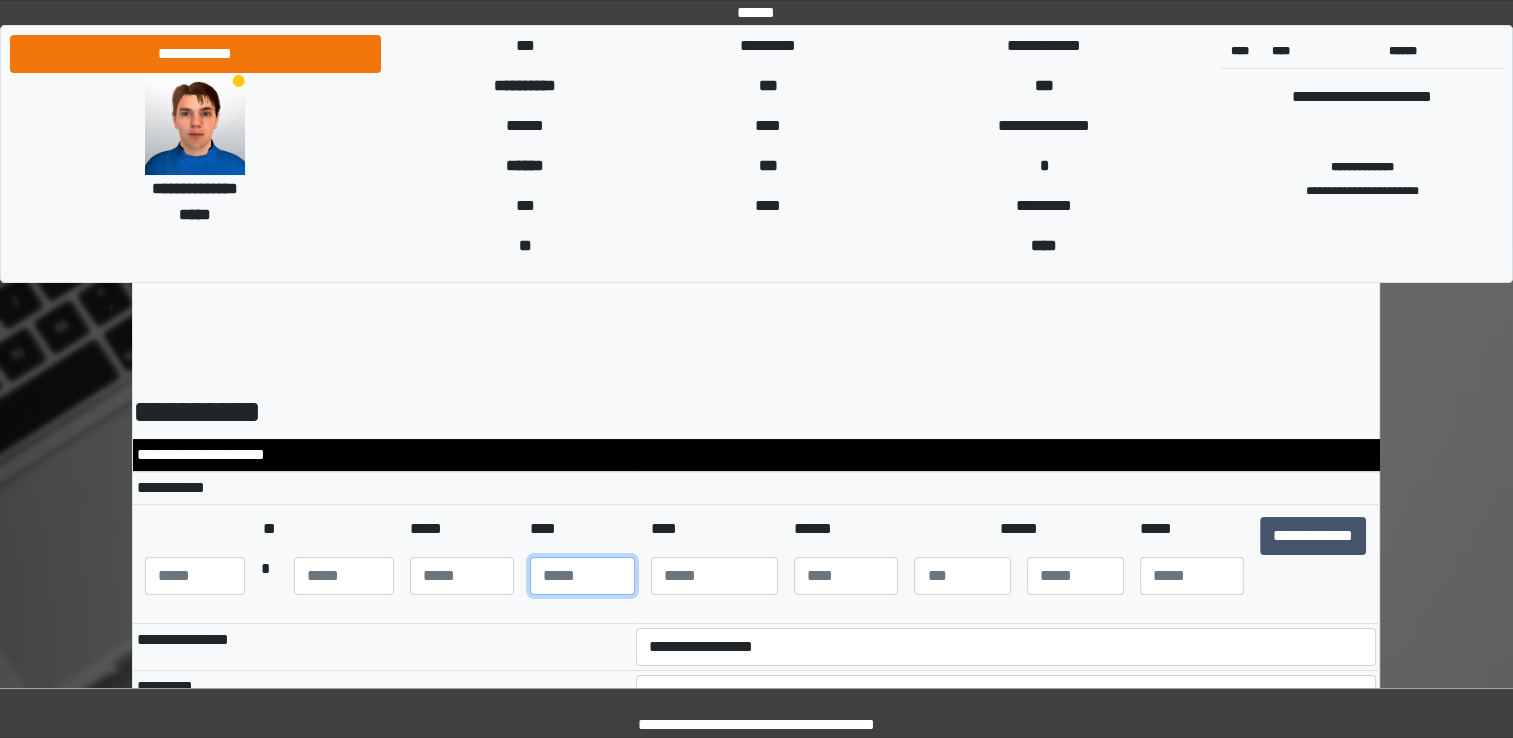 click at bounding box center (582, 576) 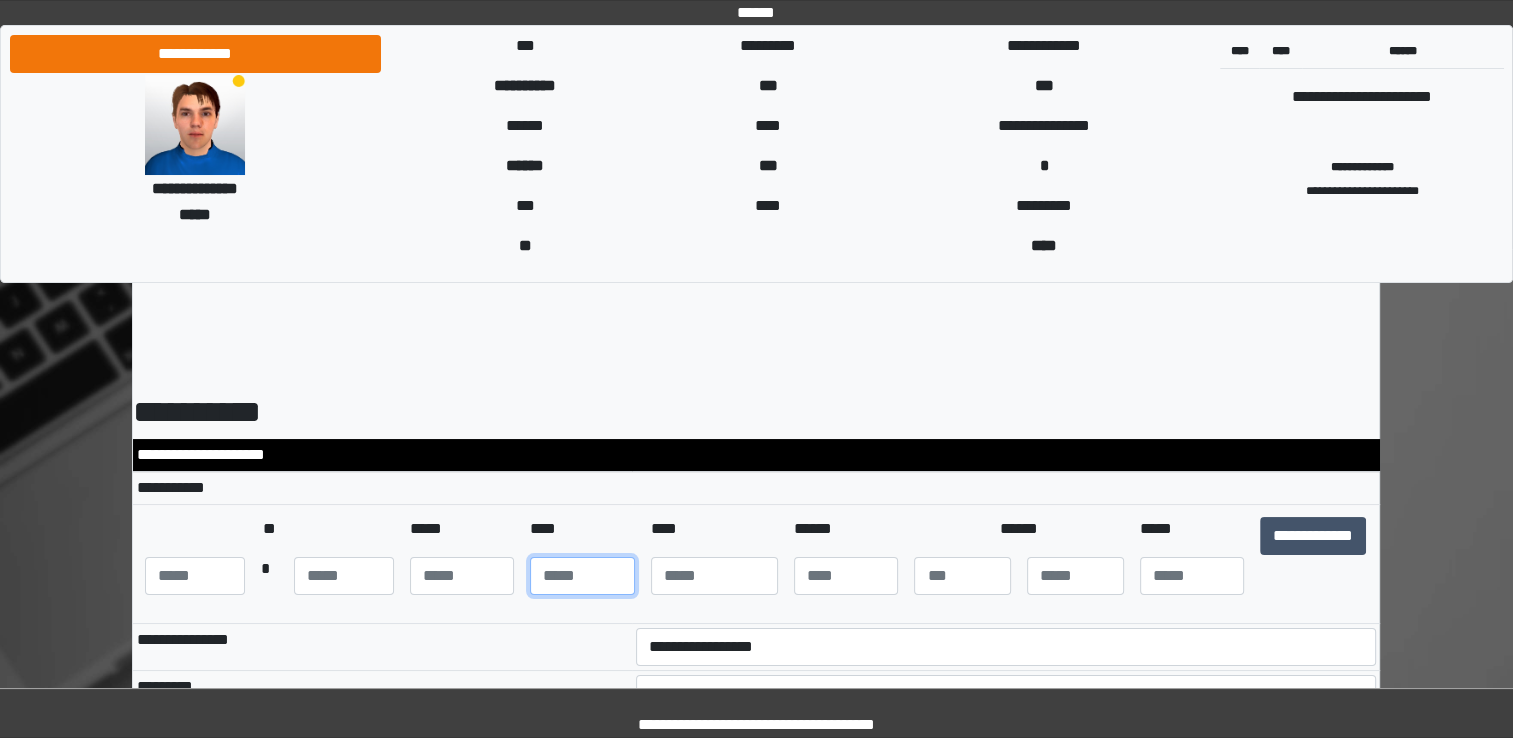 type on "**" 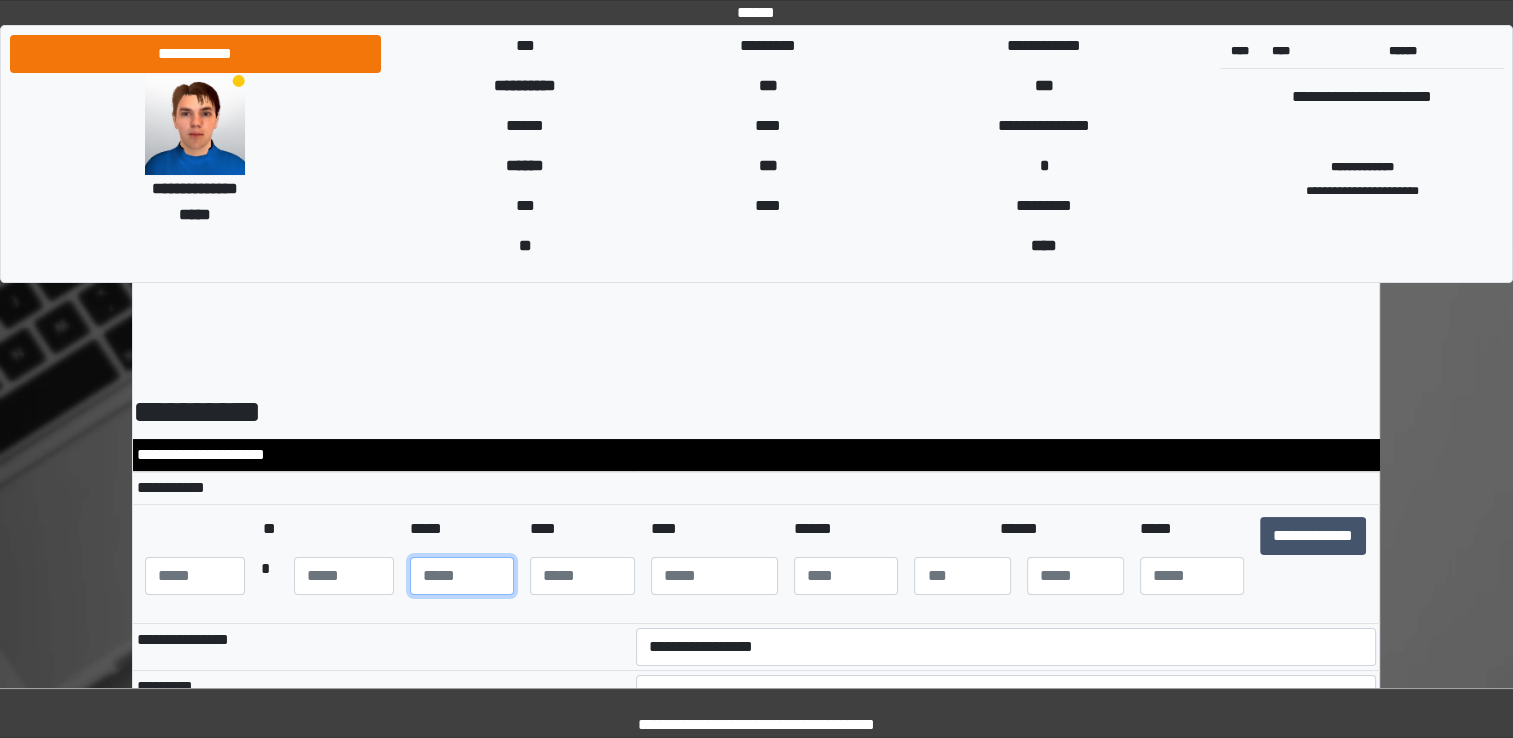 click at bounding box center (462, 576) 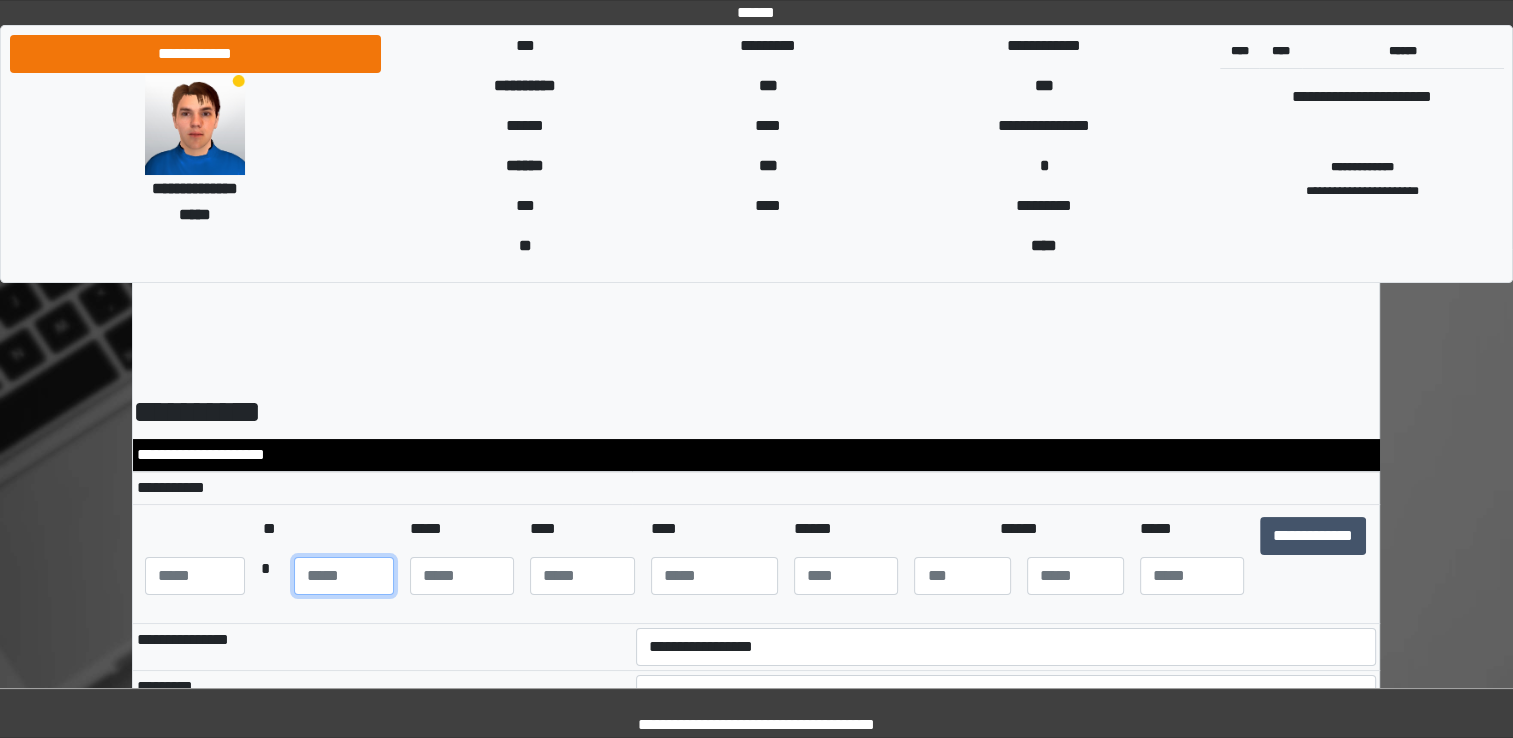 click at bounding box center [344, 576] 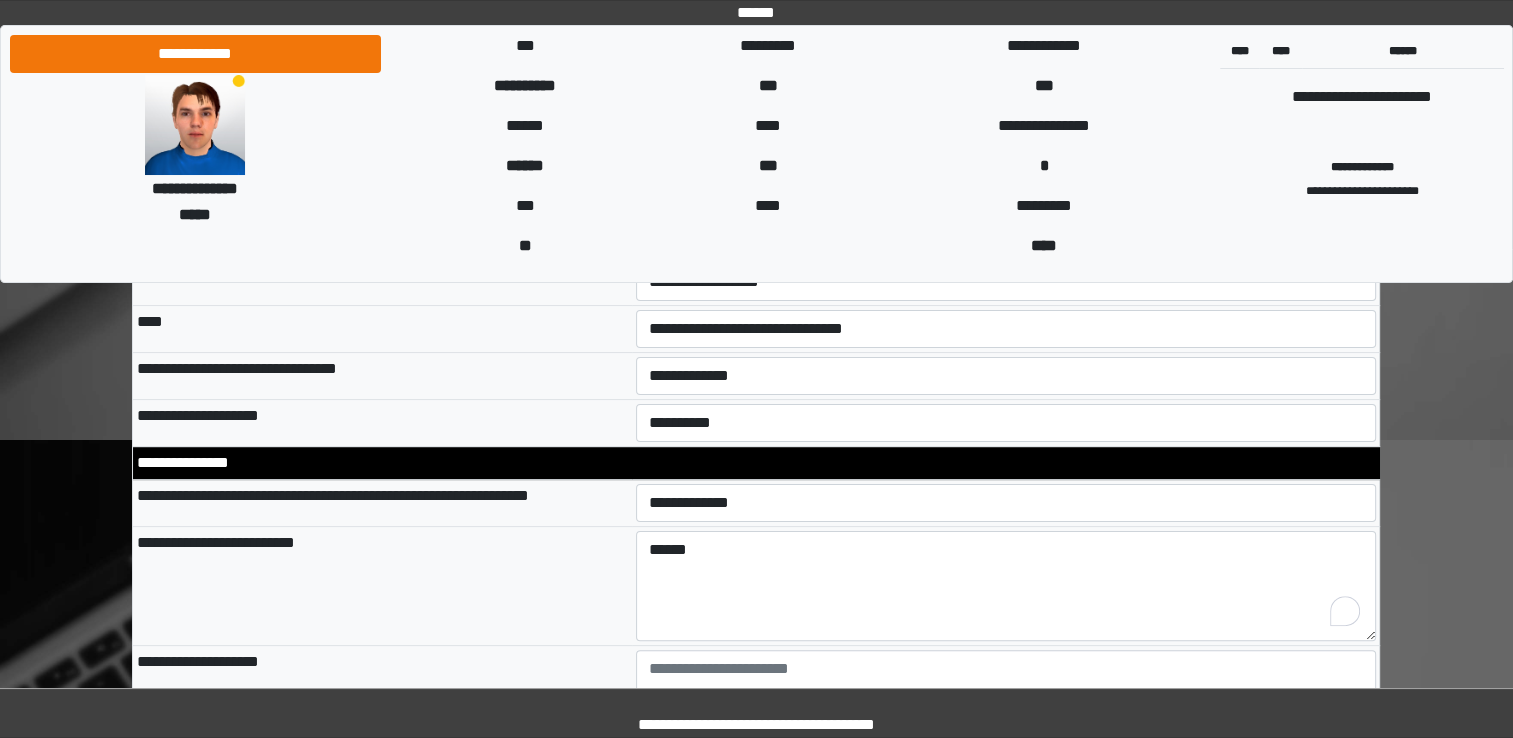 scroll, scrollTop: 427, scrollLeft: 0, axis: vertical 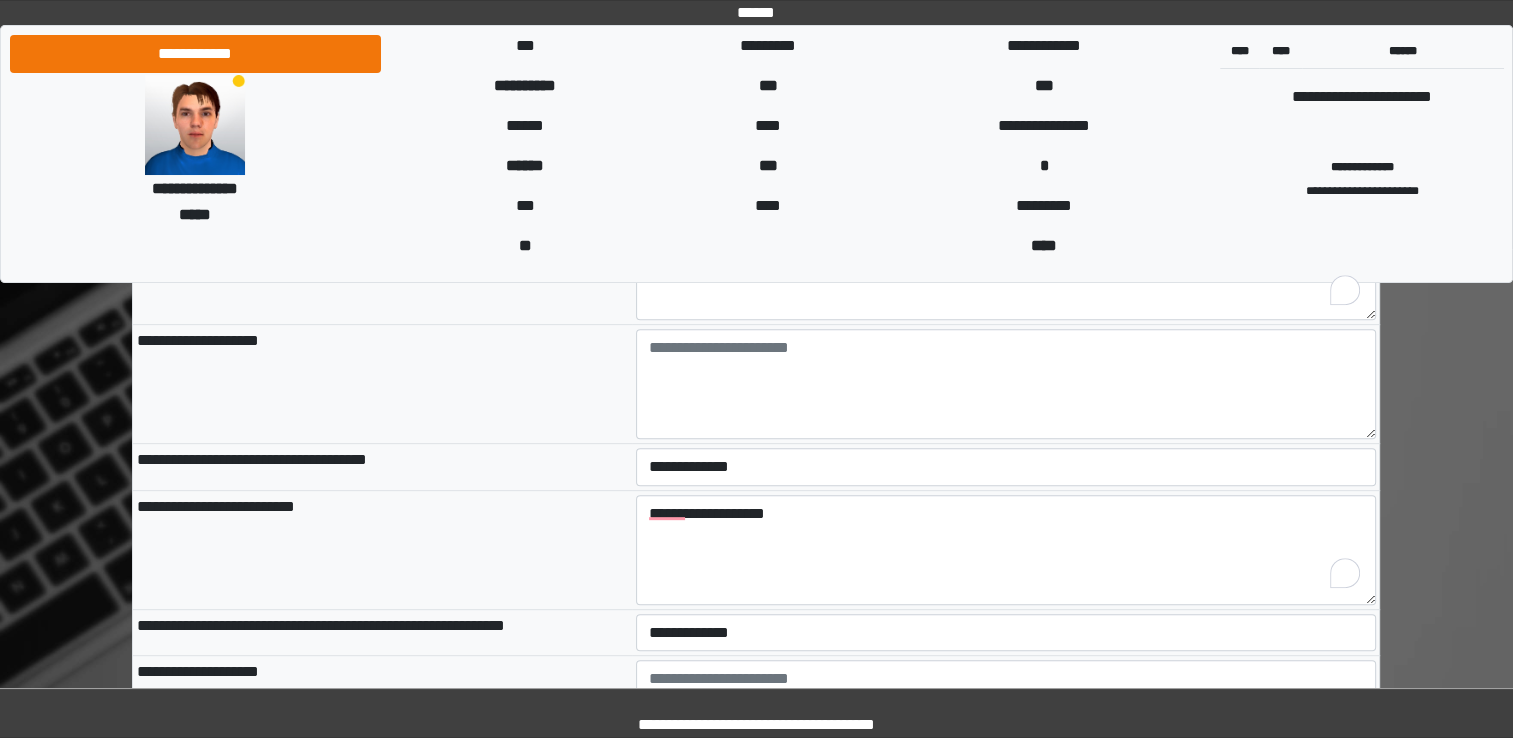 type on "**" 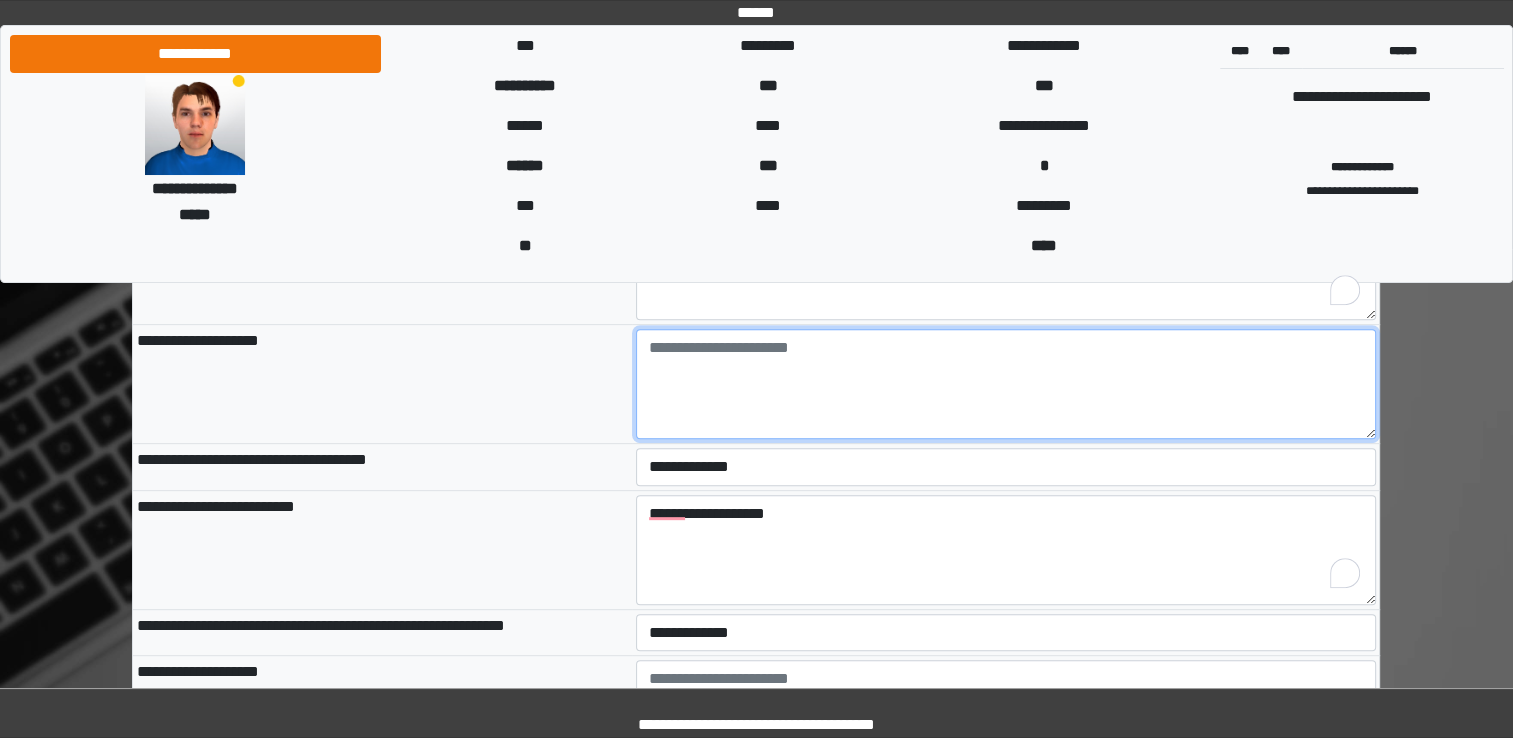 click at bounding box center (1006, 384) 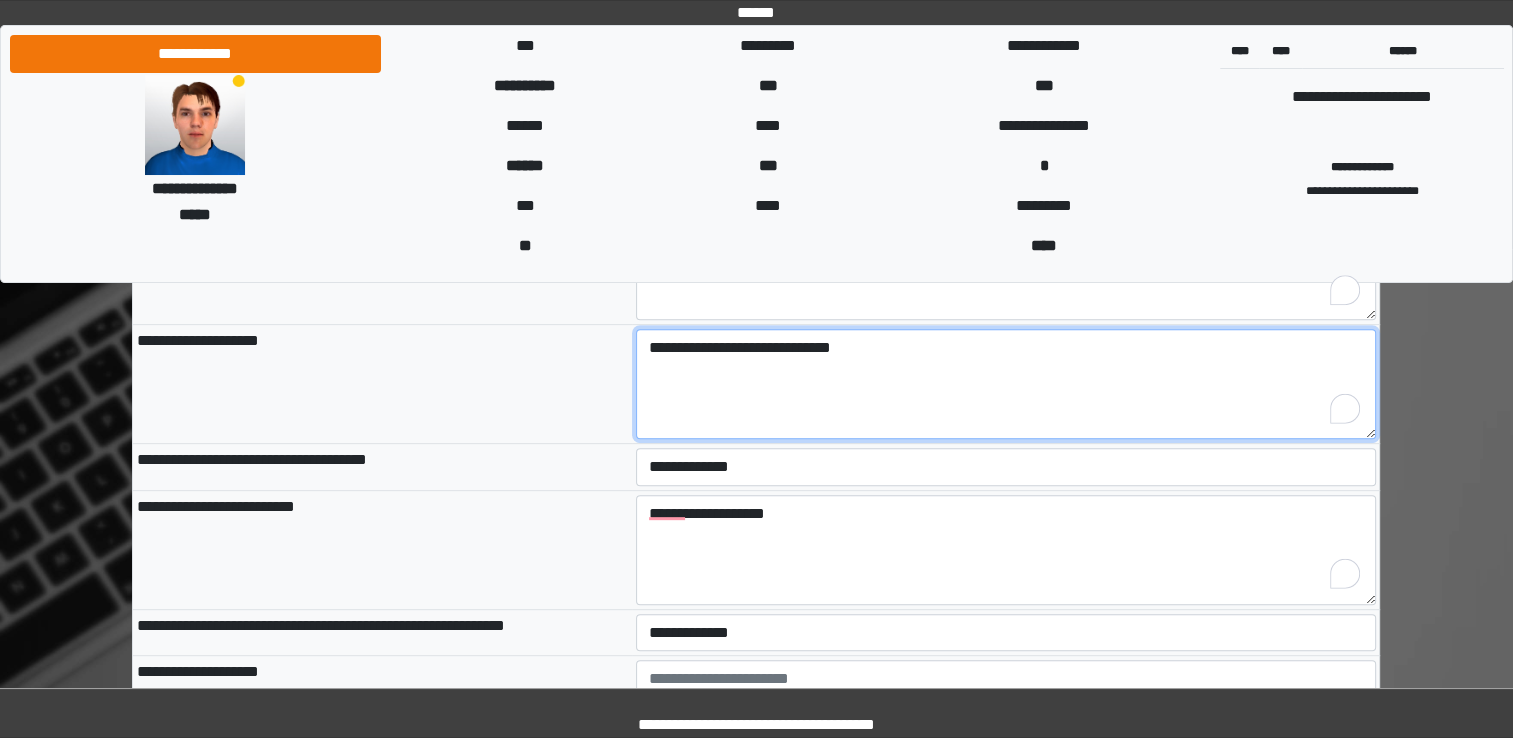 type on "**********" 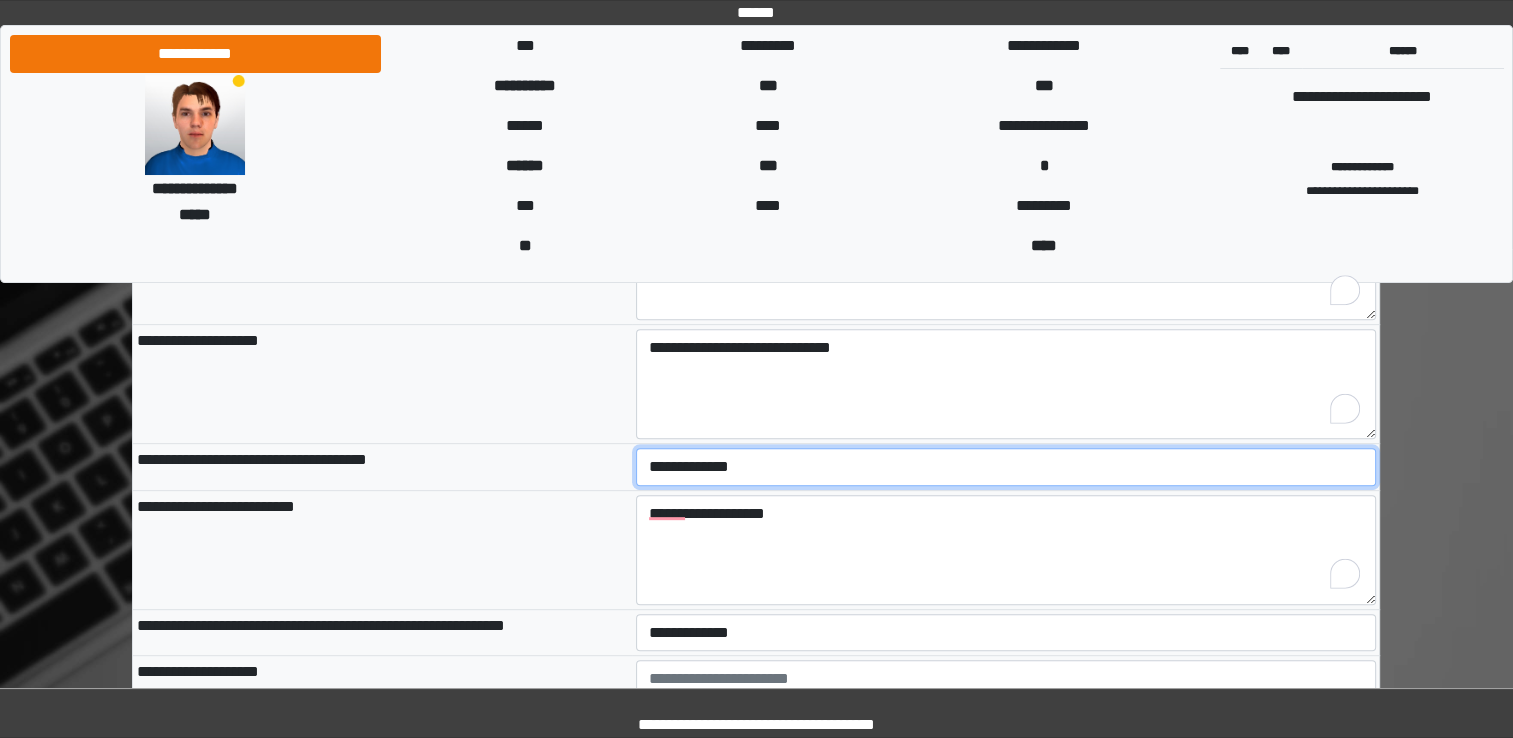 click on "**********" at bounding box center [1006, 467] 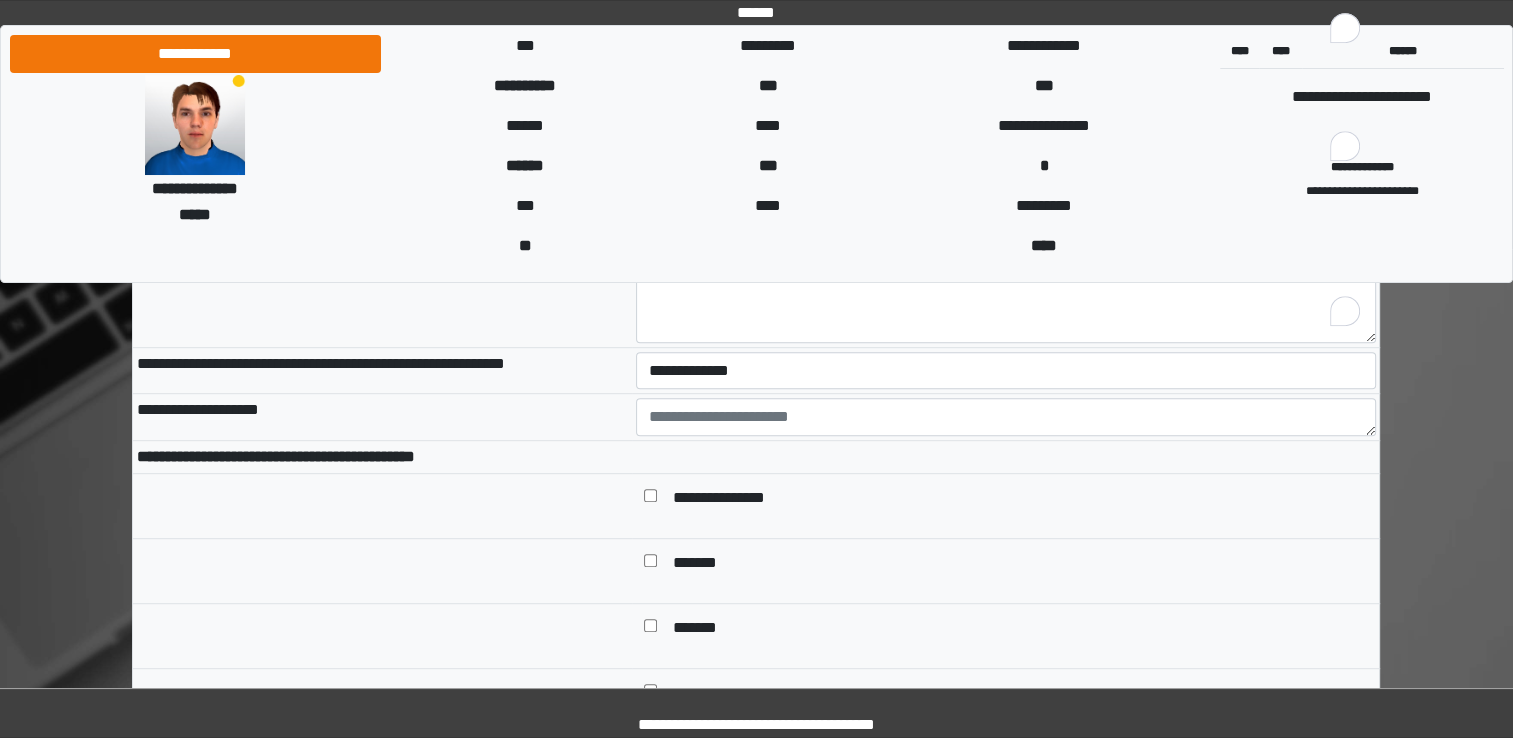 scroll, scrollTop: 1013, scrollLeft: 0, axis: vertical 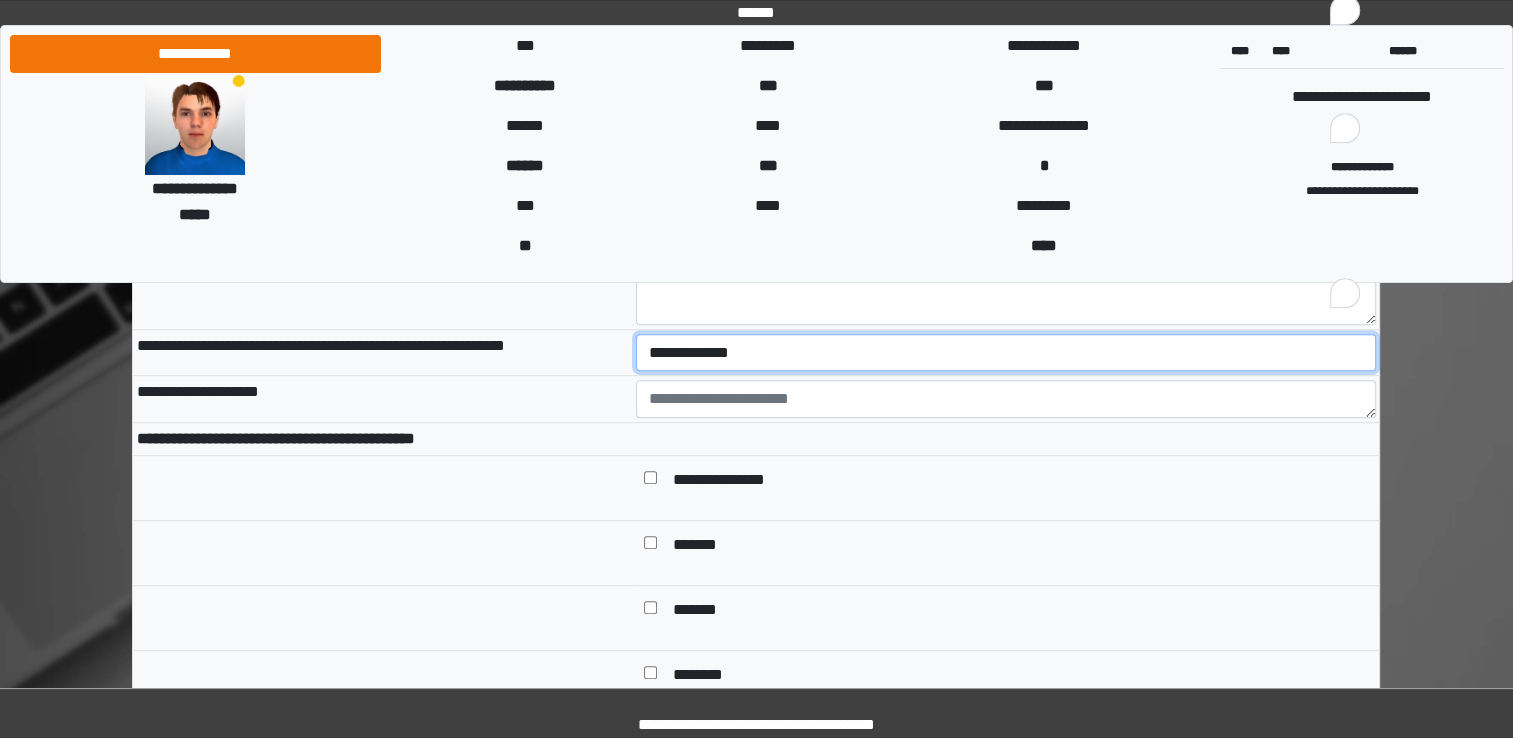 click on "**********" at bounding box center (1006, 353) 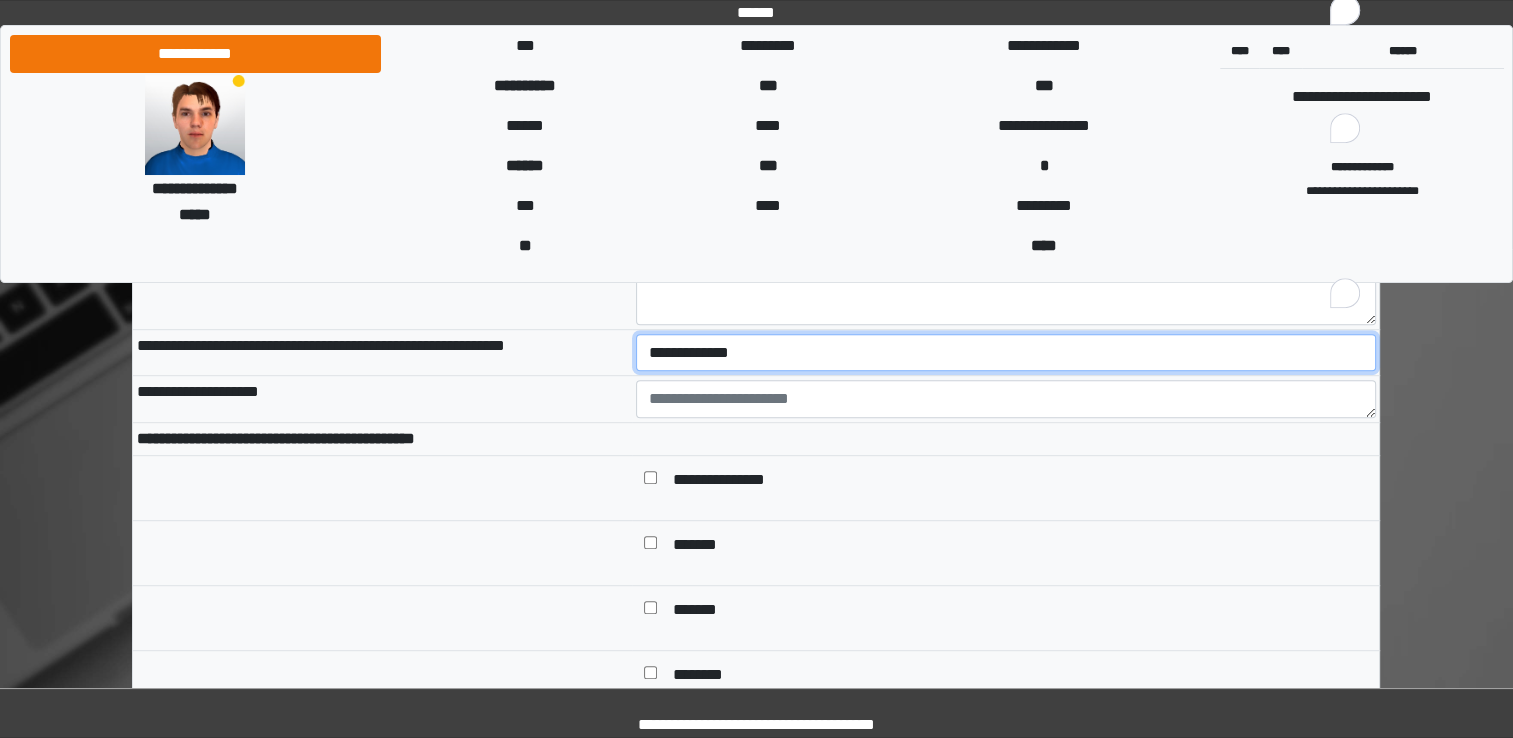 select on "*" 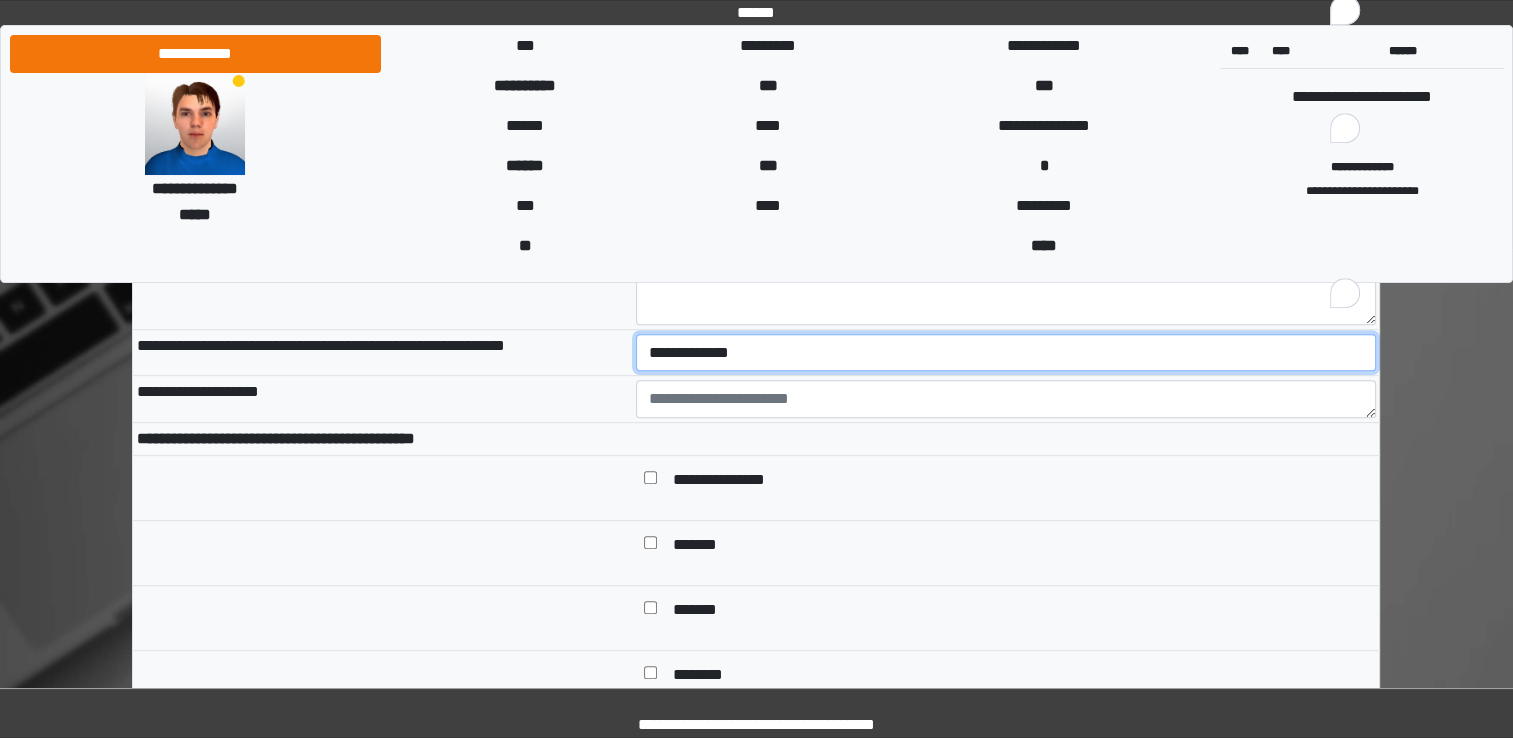 click on "**********" at bounding box center (1006, 353) 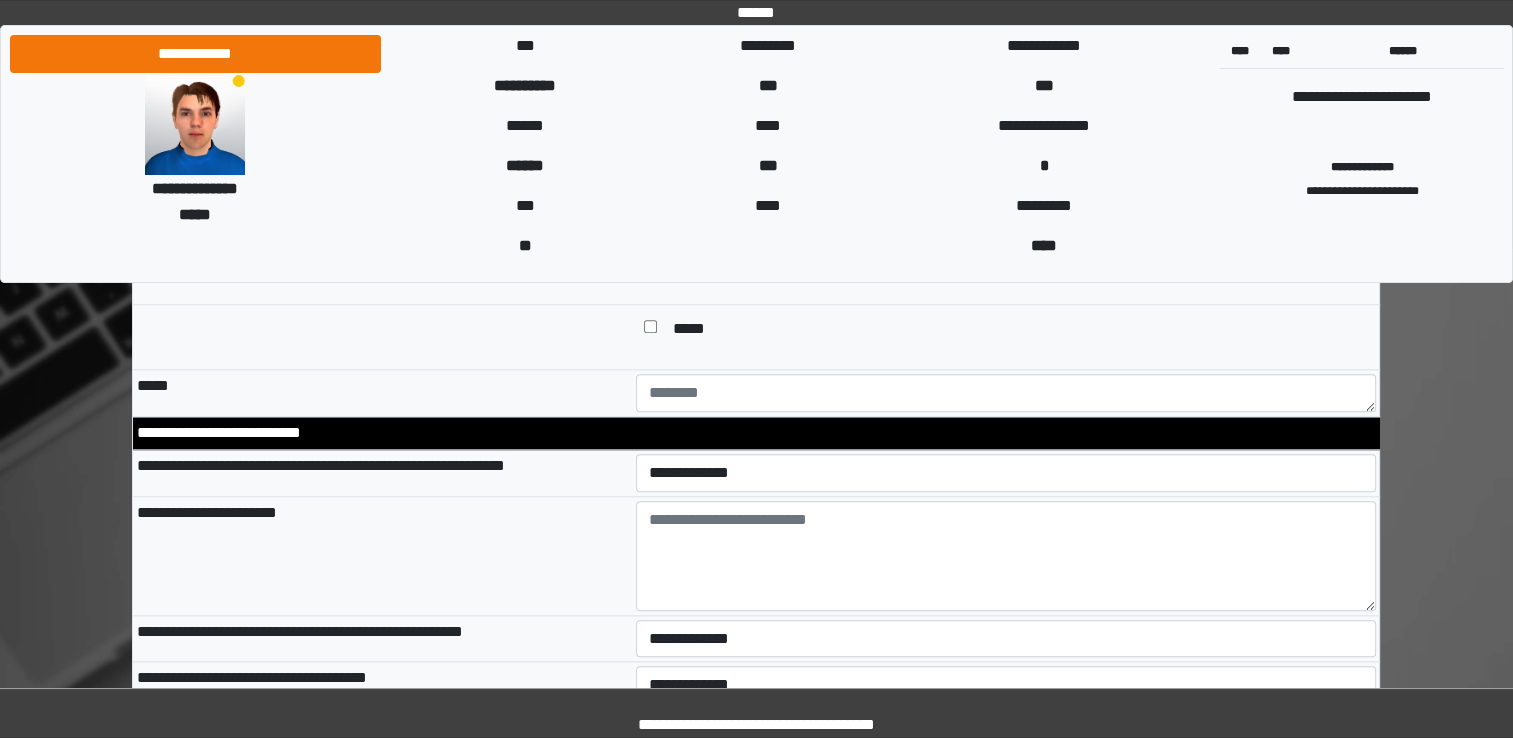 scroll, scrollTop: 1973, scrollLeft: 0, axis: vertical 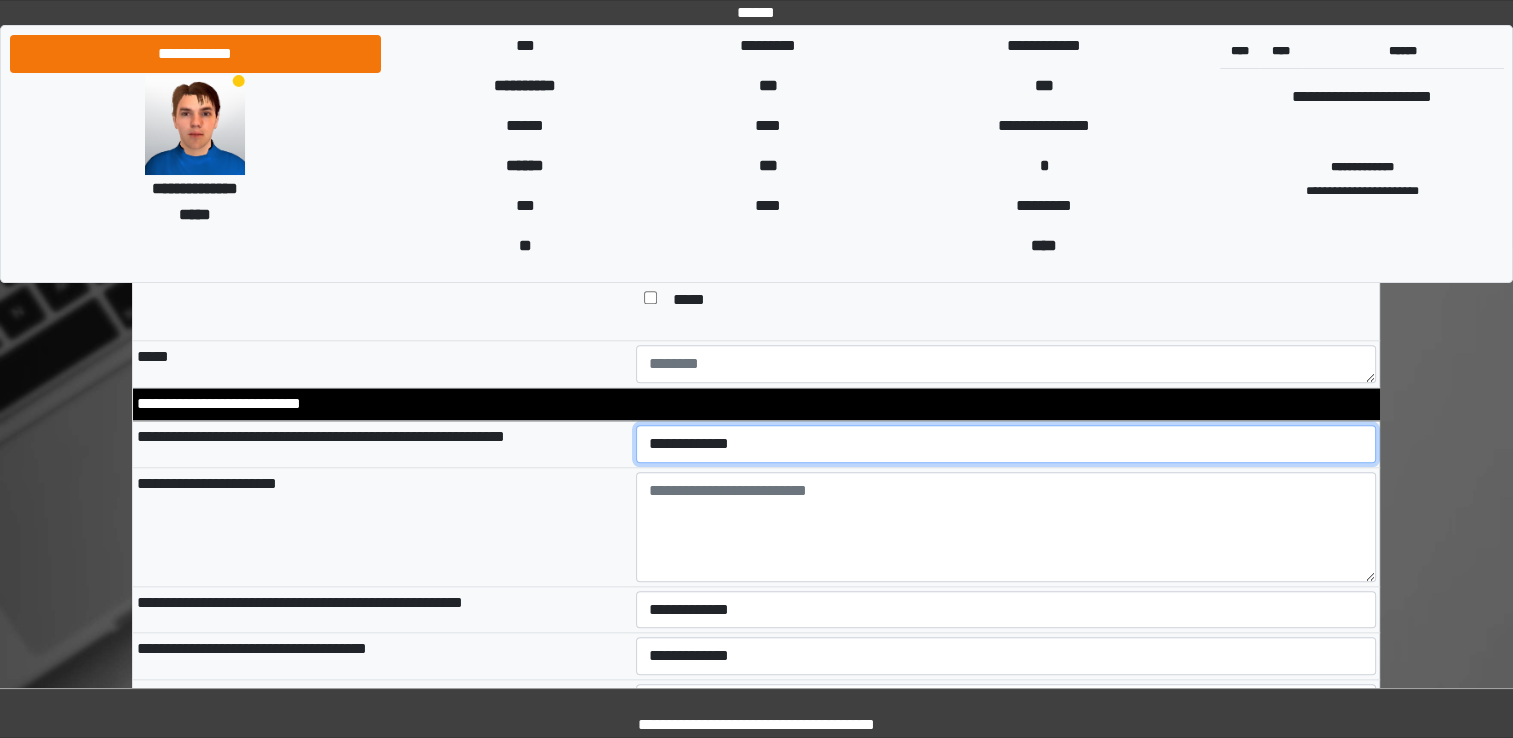drag, startPoint x: 738, startPoint y: 438, endPoint x: 704, endPoint y: 510, distance: 79.624115 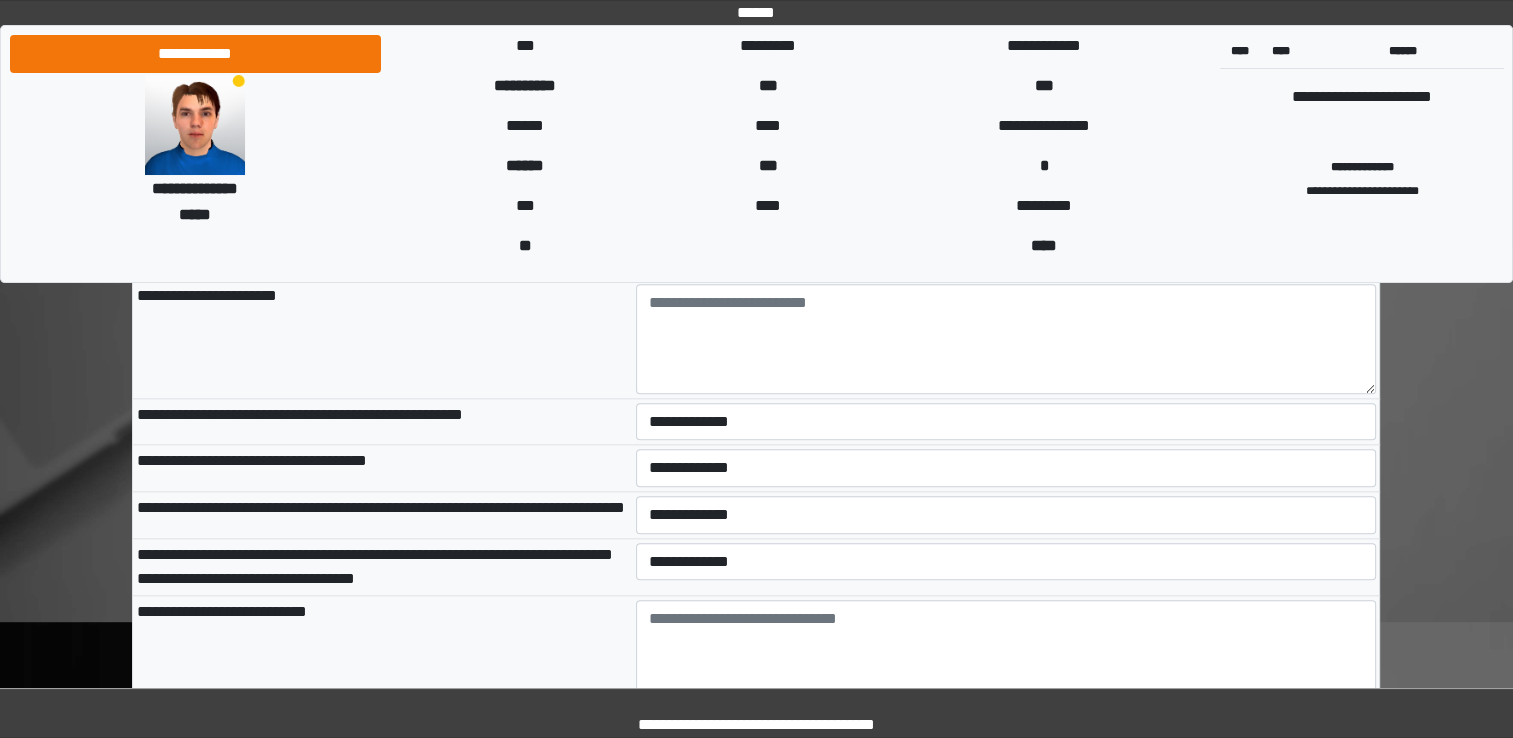 scroll, scrollTop: 2173, scrollLeft: 0, axis: vertical 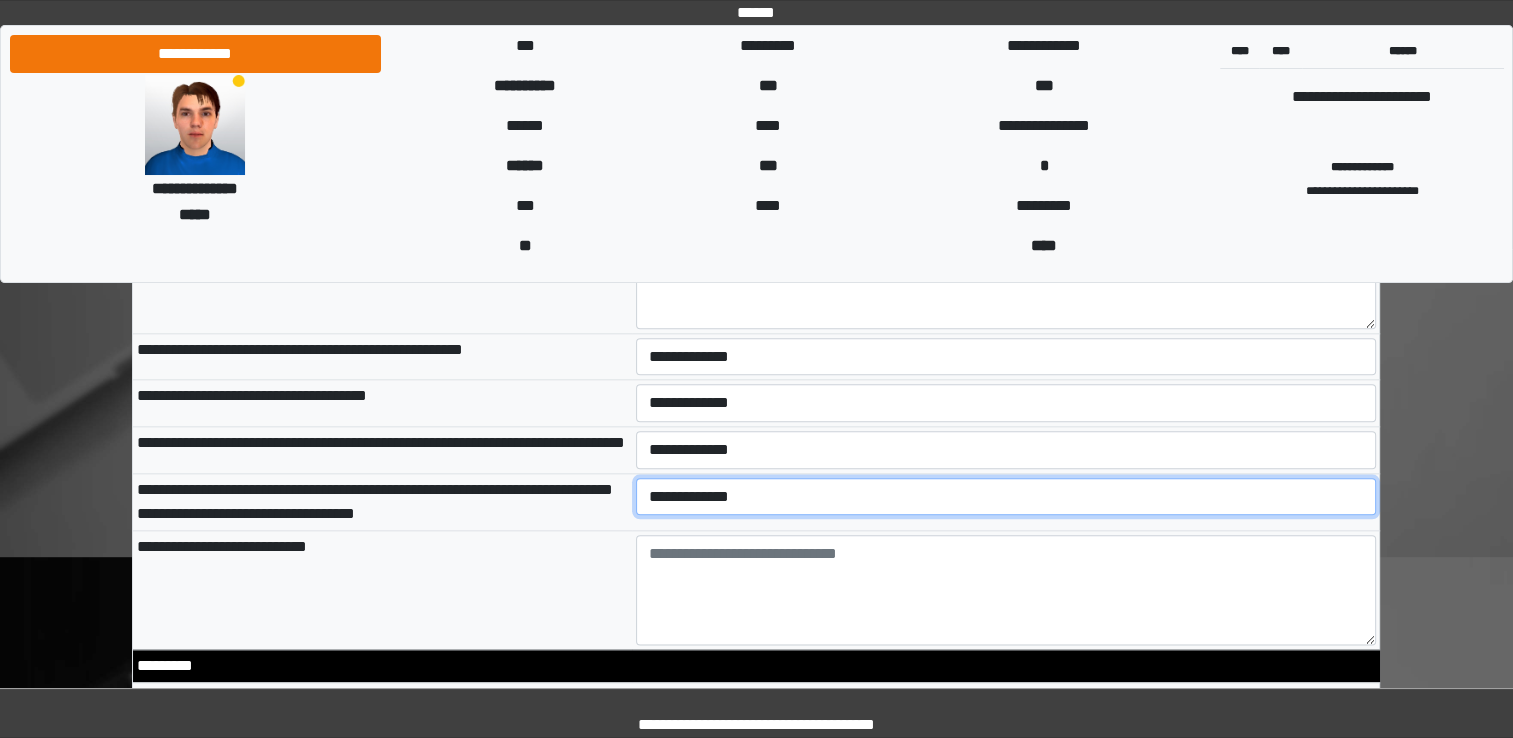 click on "**********" at bounding box center [1006, 497] 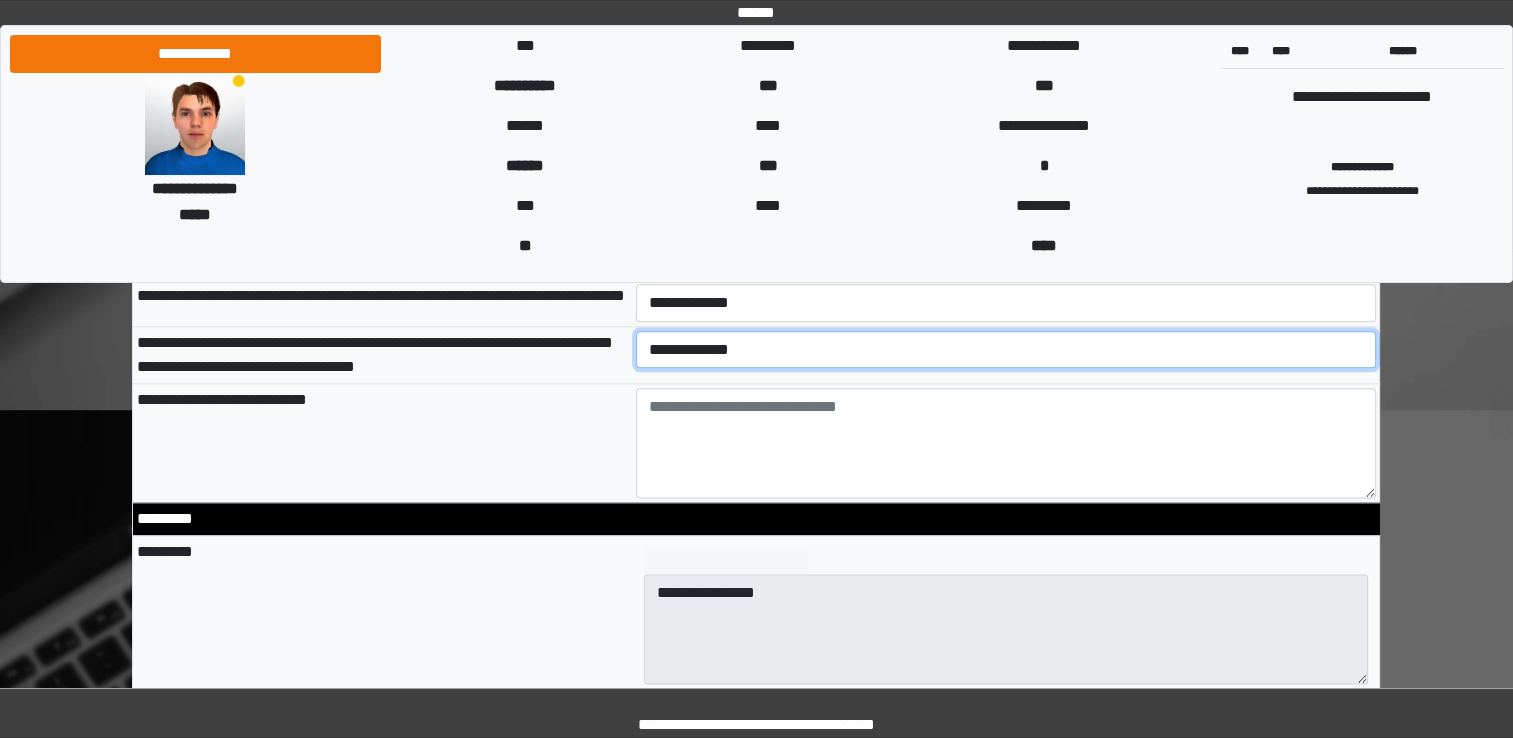 scroll, scrollTop: 2386, scrollLeft: 0, axis: vertical 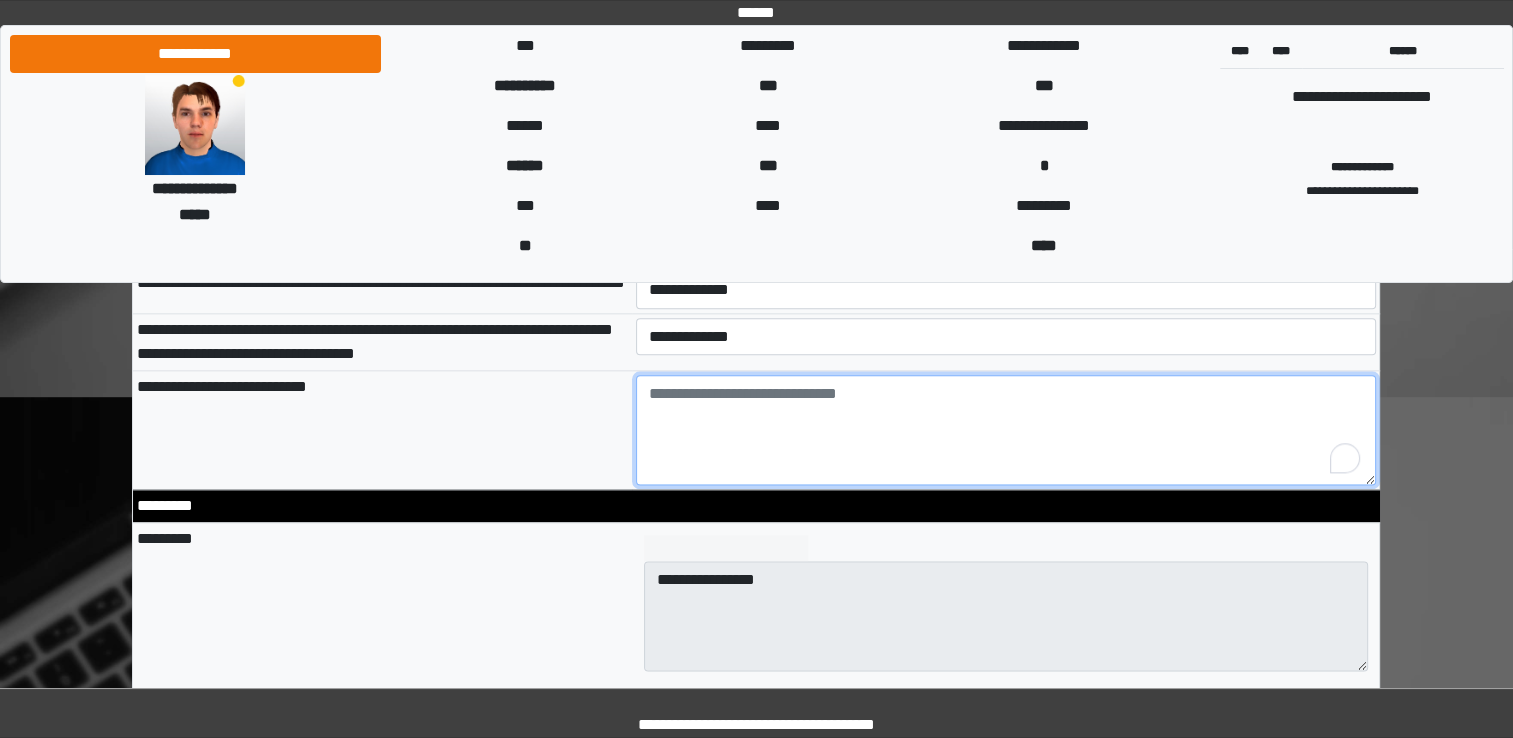 click at bounding box center (1006, 430) 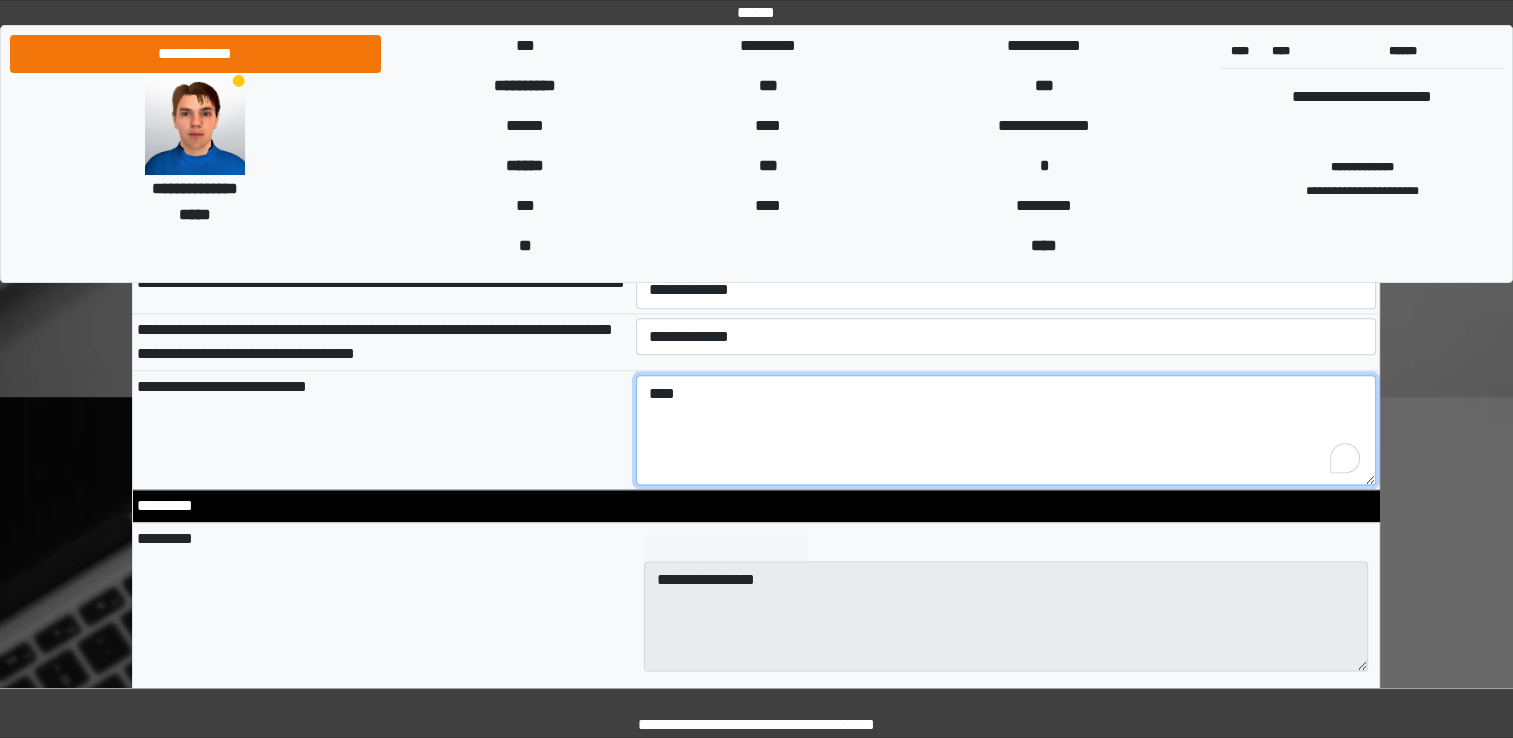 type on "****" 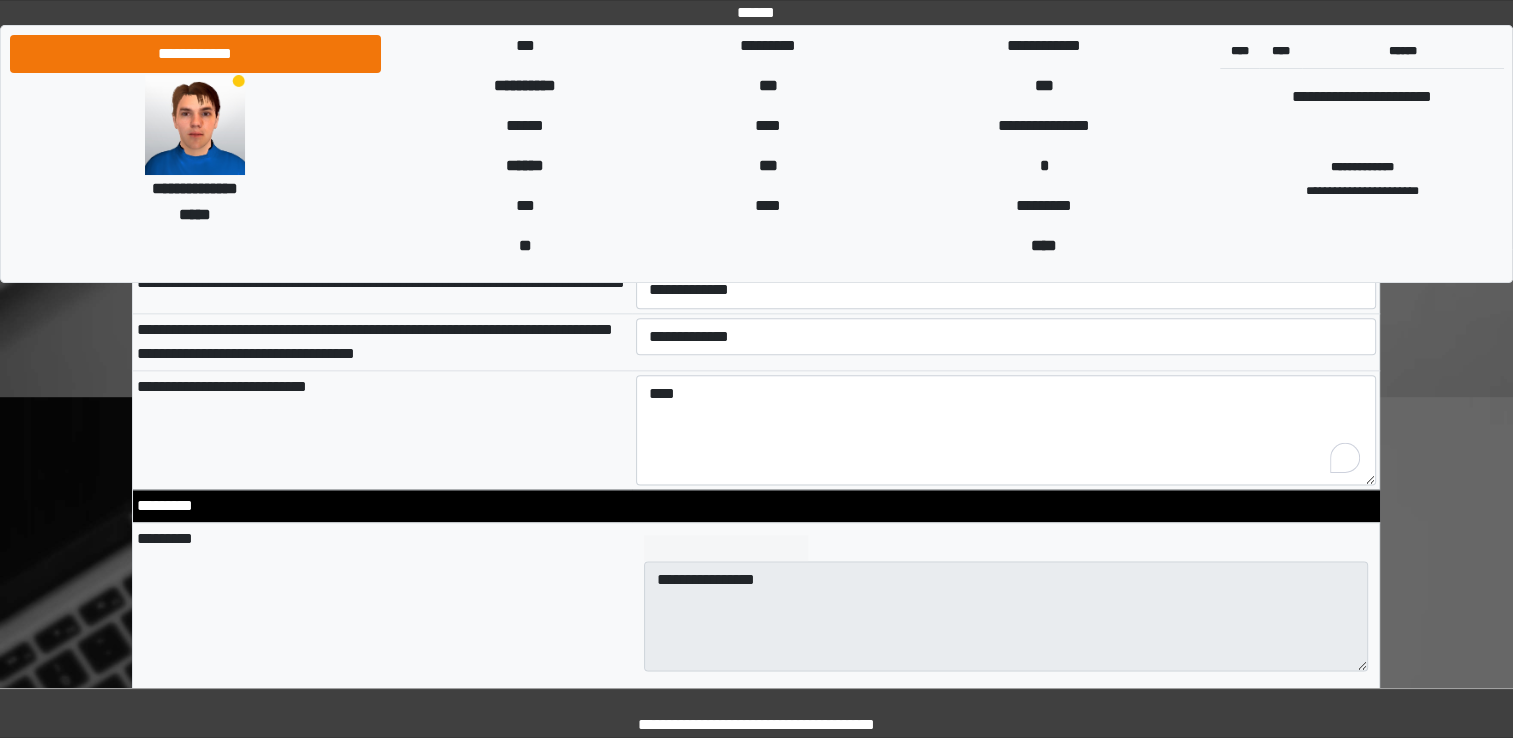 click on "**********" at bounding box center (756, 758) 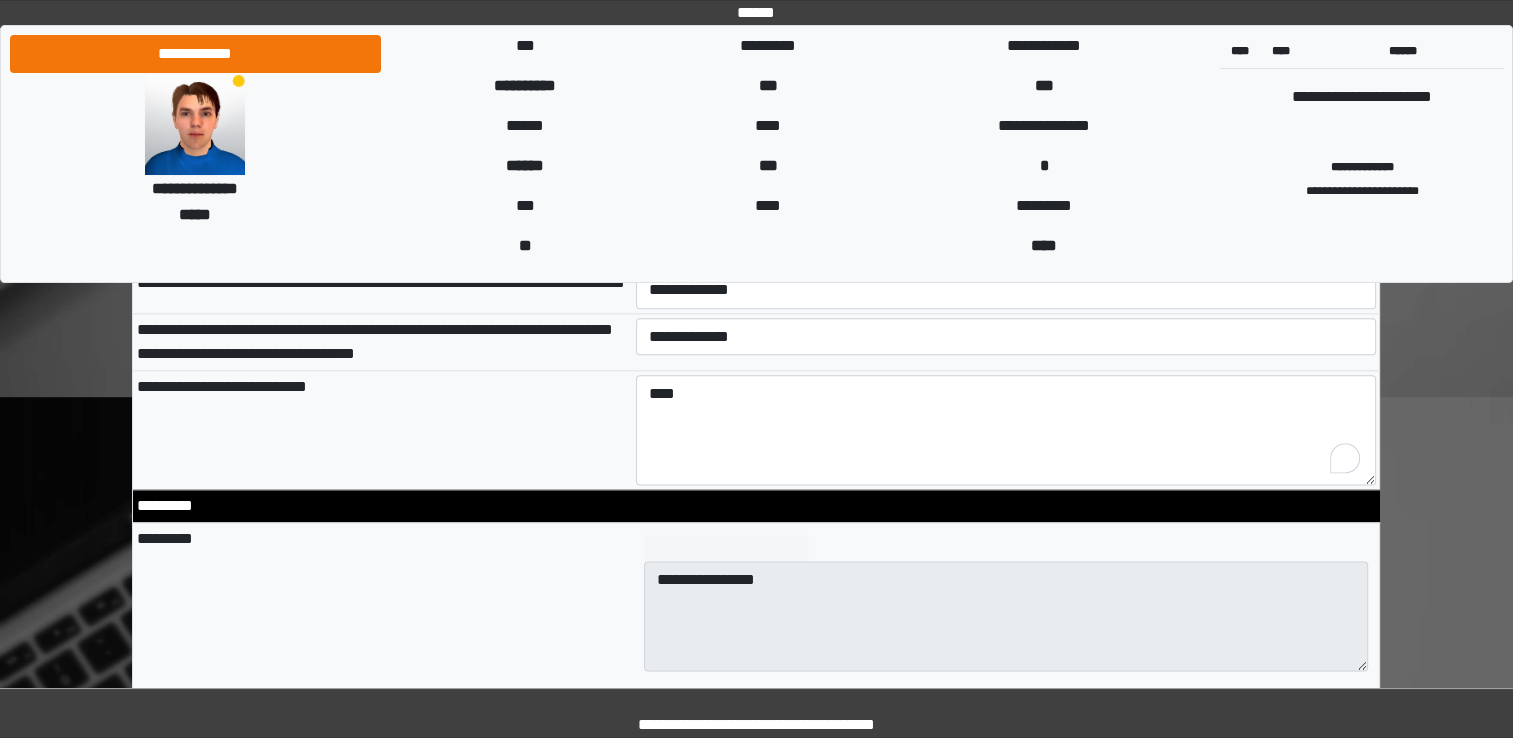 click on "**********" at bounding box center [1006, 603] 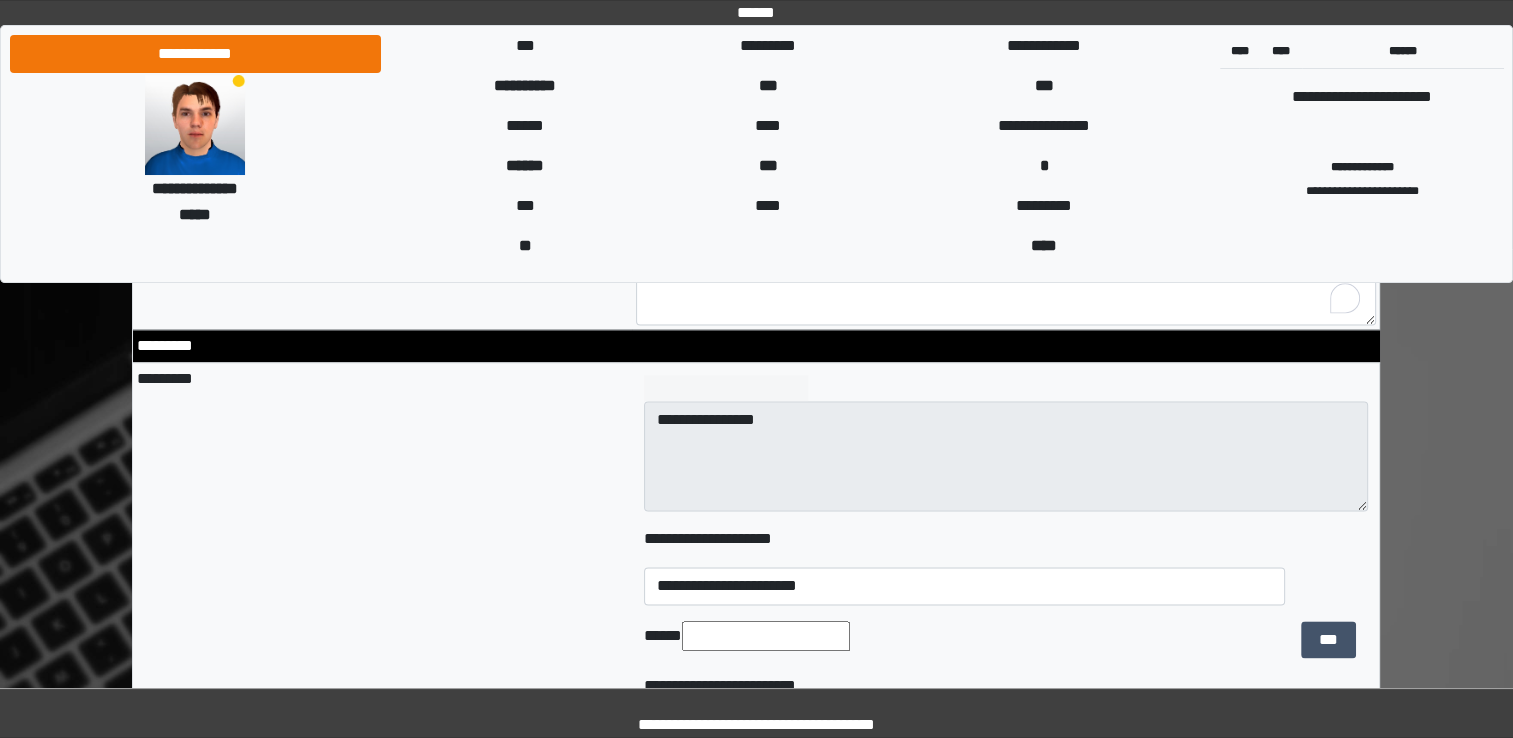 scroll, scrollTop: 2586, scrollLeft: 0, axis: vertical 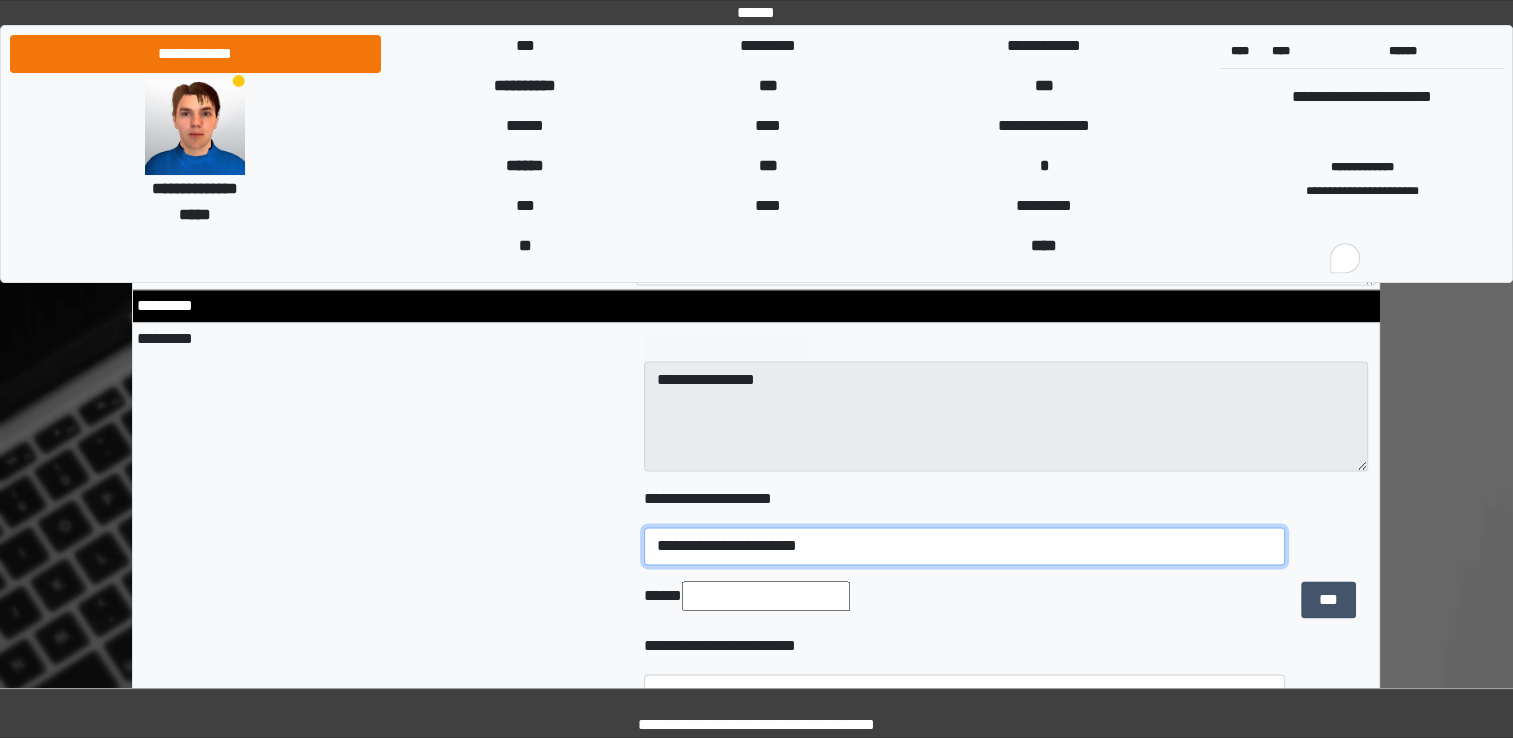click on "**********" at bounding box center [964, 546] 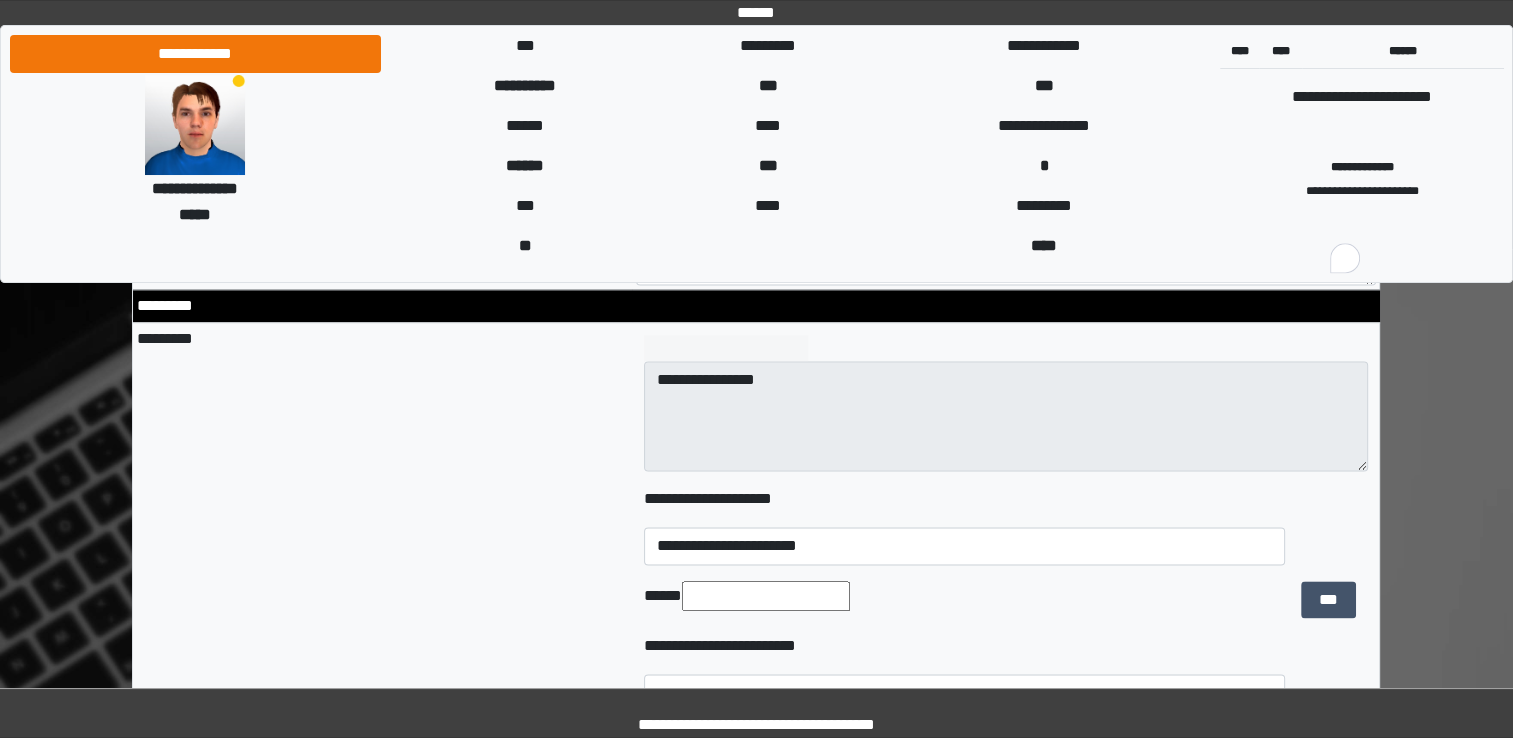 click on "**********" at bounding box center [1006, 550] 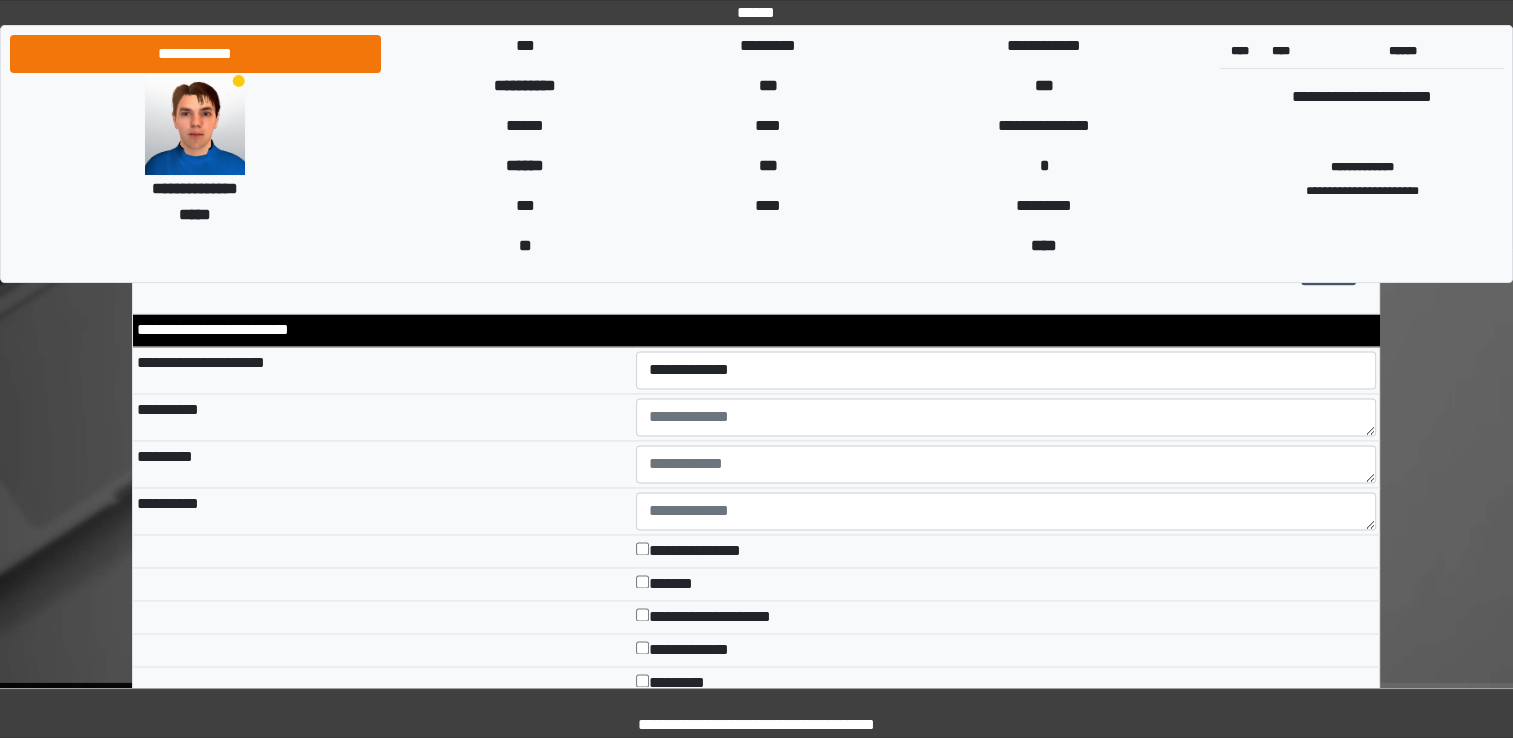 scroll, scrollTop: 3106, scrollLeft: 0, axis: vertical 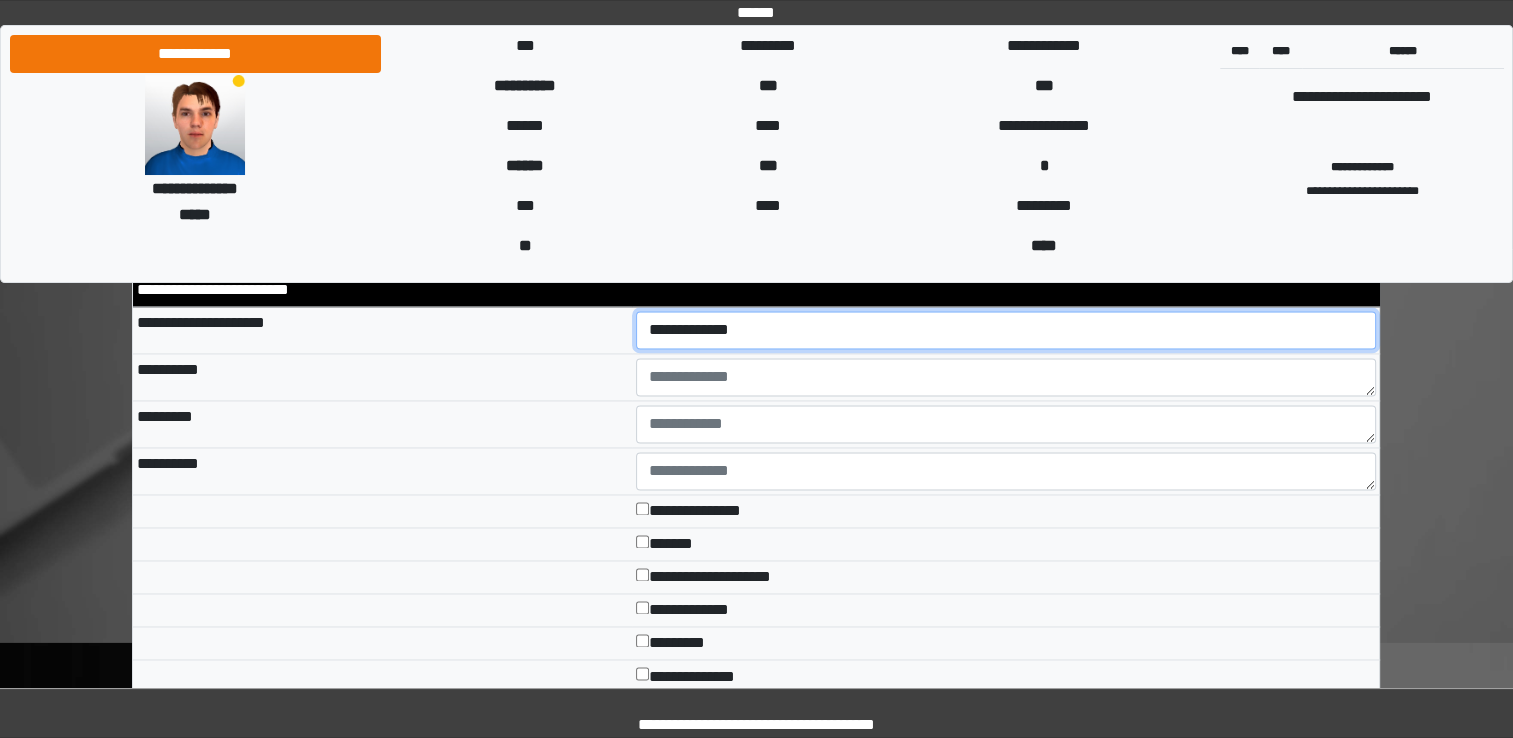 click on "**********" at bounding box center (1006, 330) 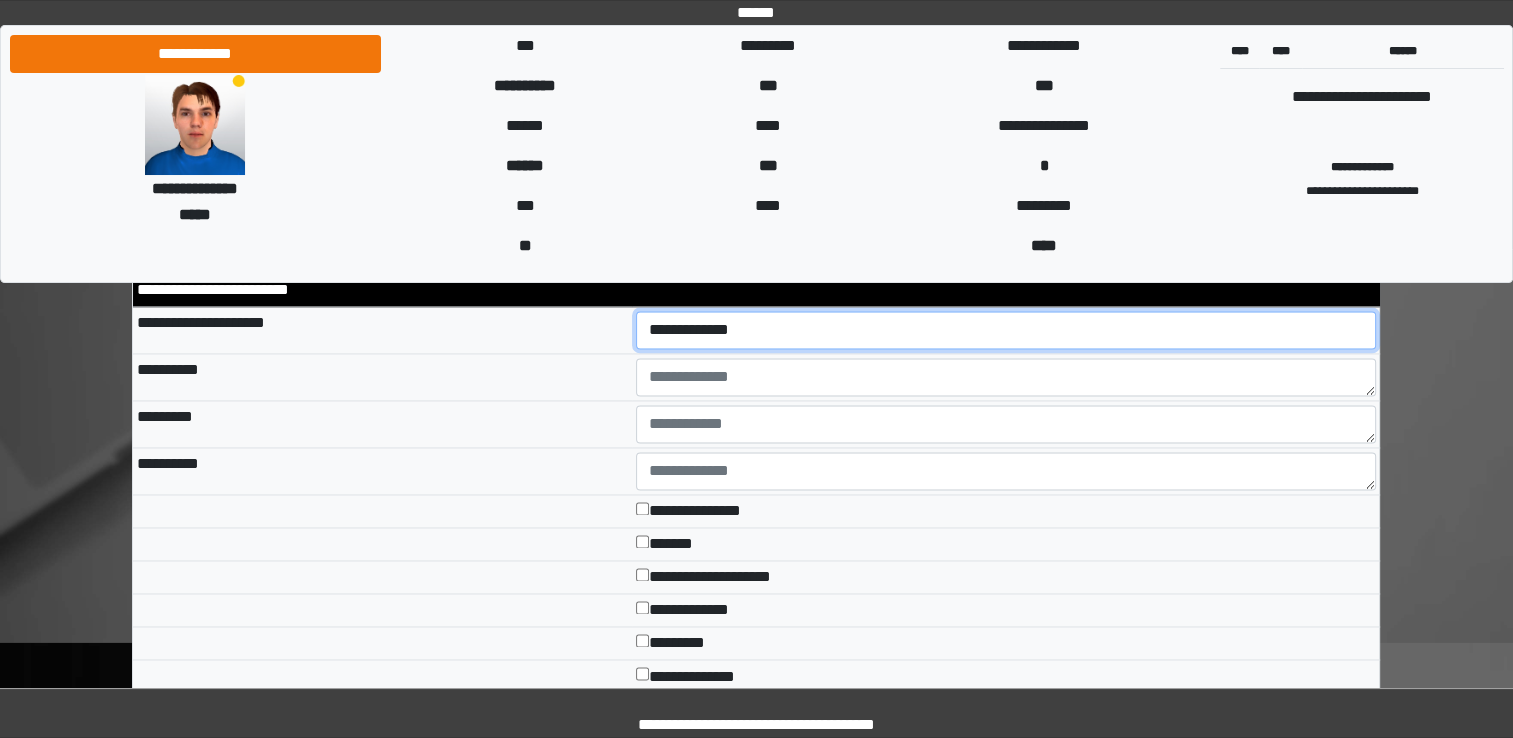 select on "*" 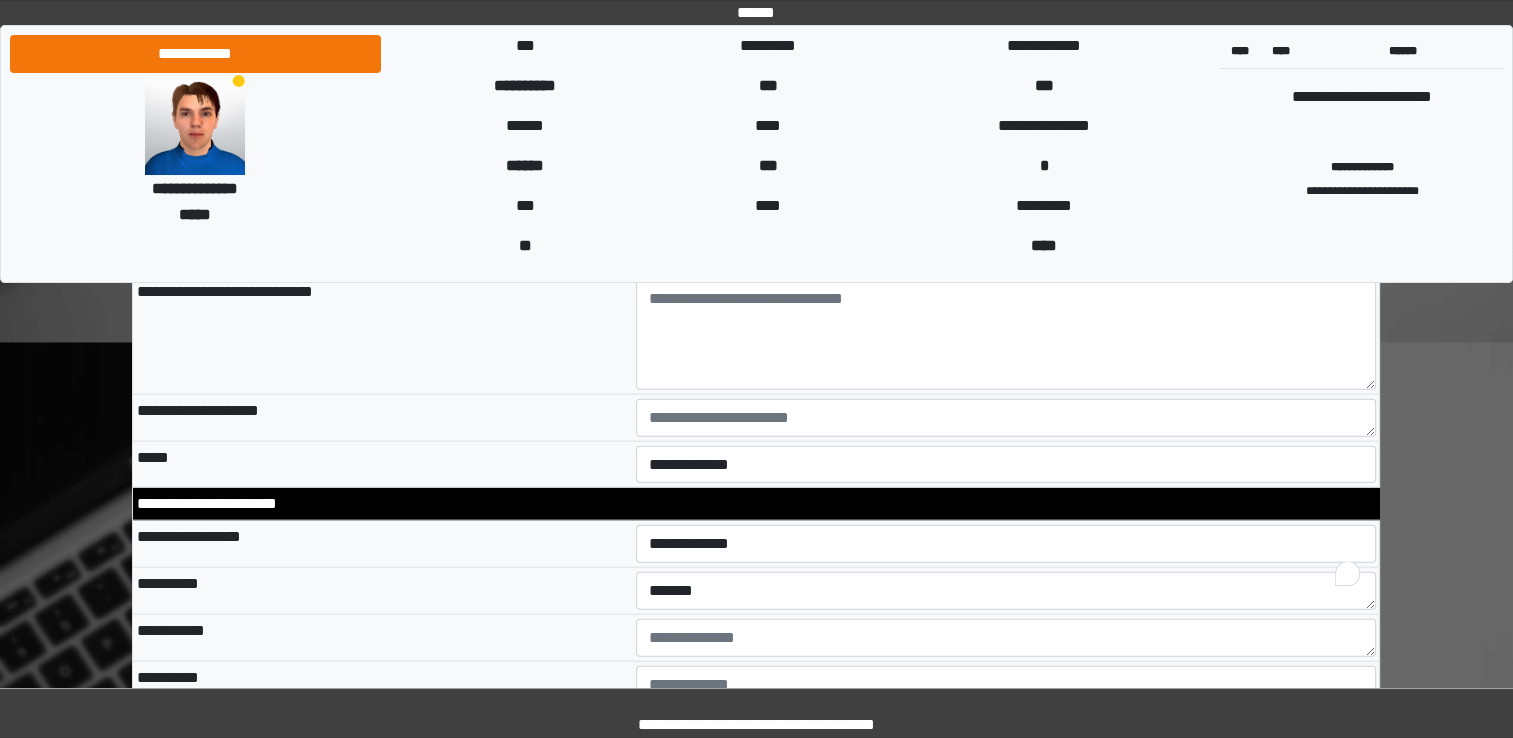 scroll, scrollTop: 4417, scrollLeft: 0, axis: vertical 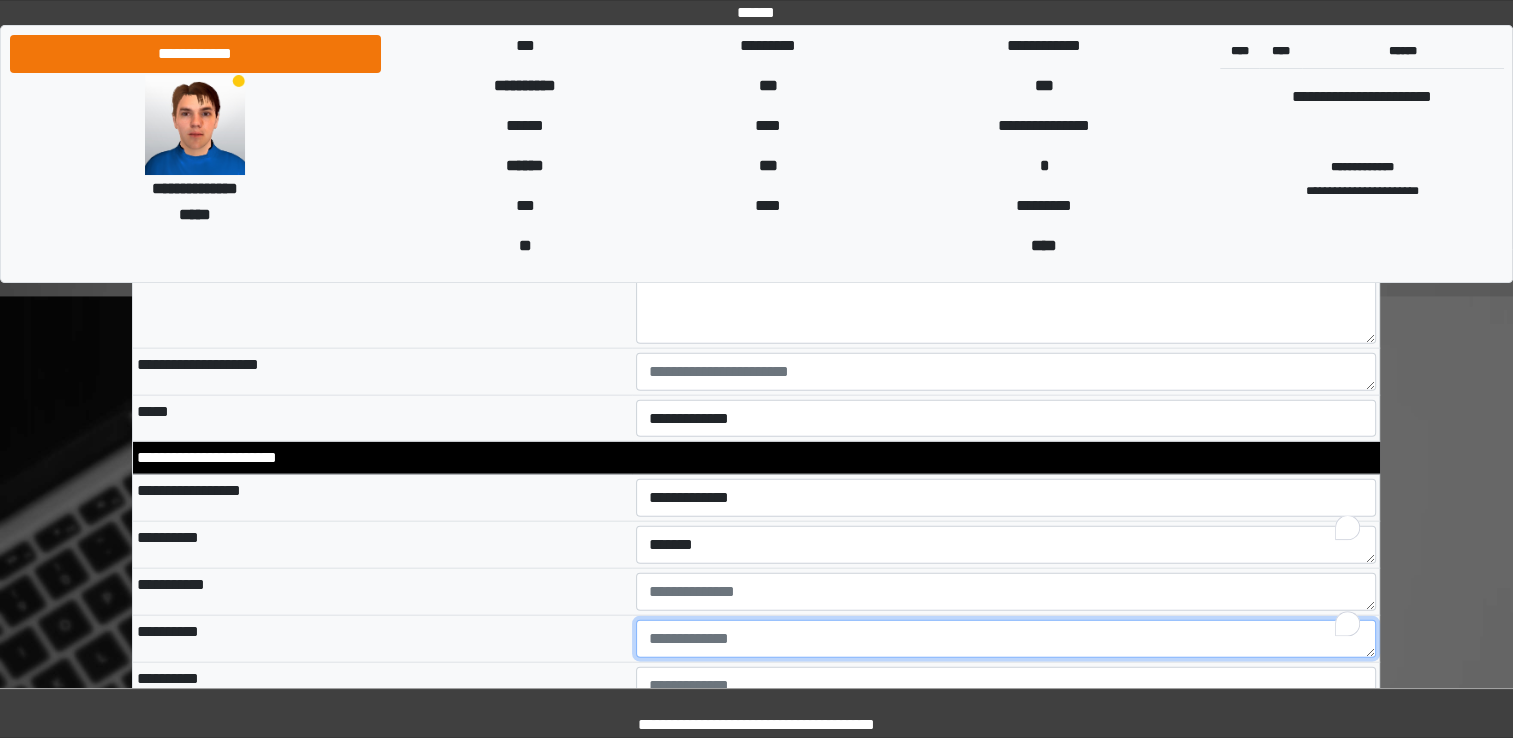 click at bounding box center (1006, 639) 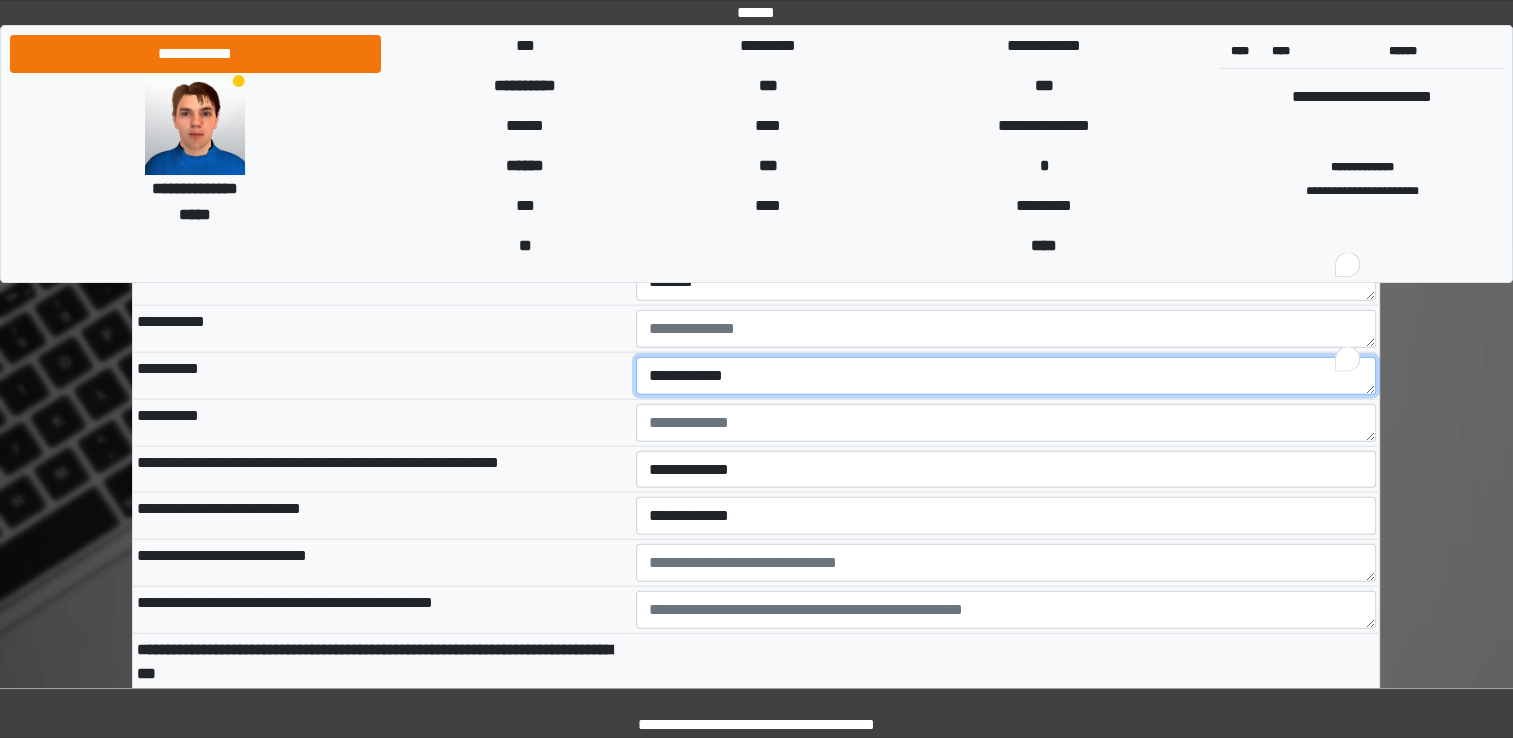 scroll, scrollTop: 4697, scrollLeft: 0, axis: vertical 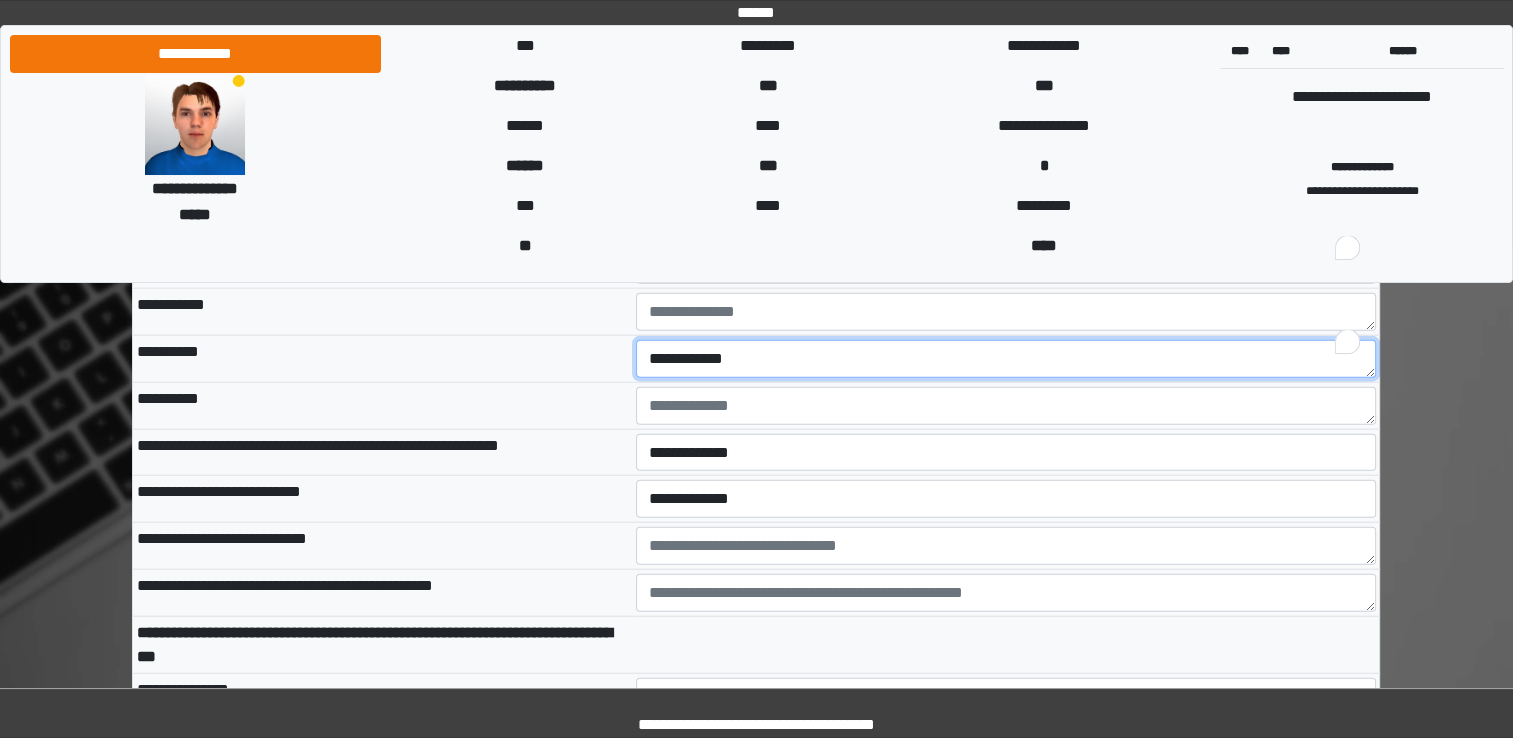 type on "**********" 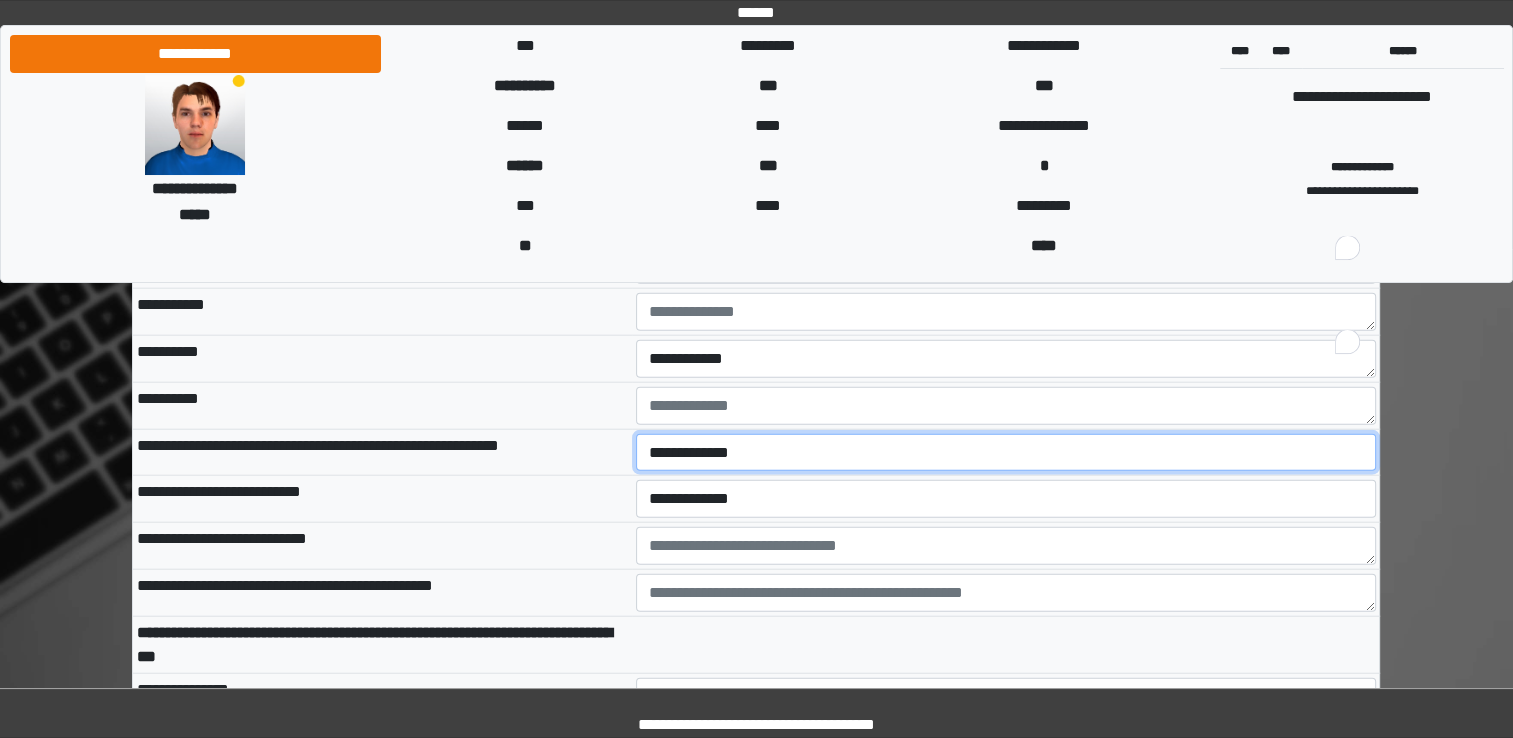 click on "**********" at bounding box center [1006, 453] 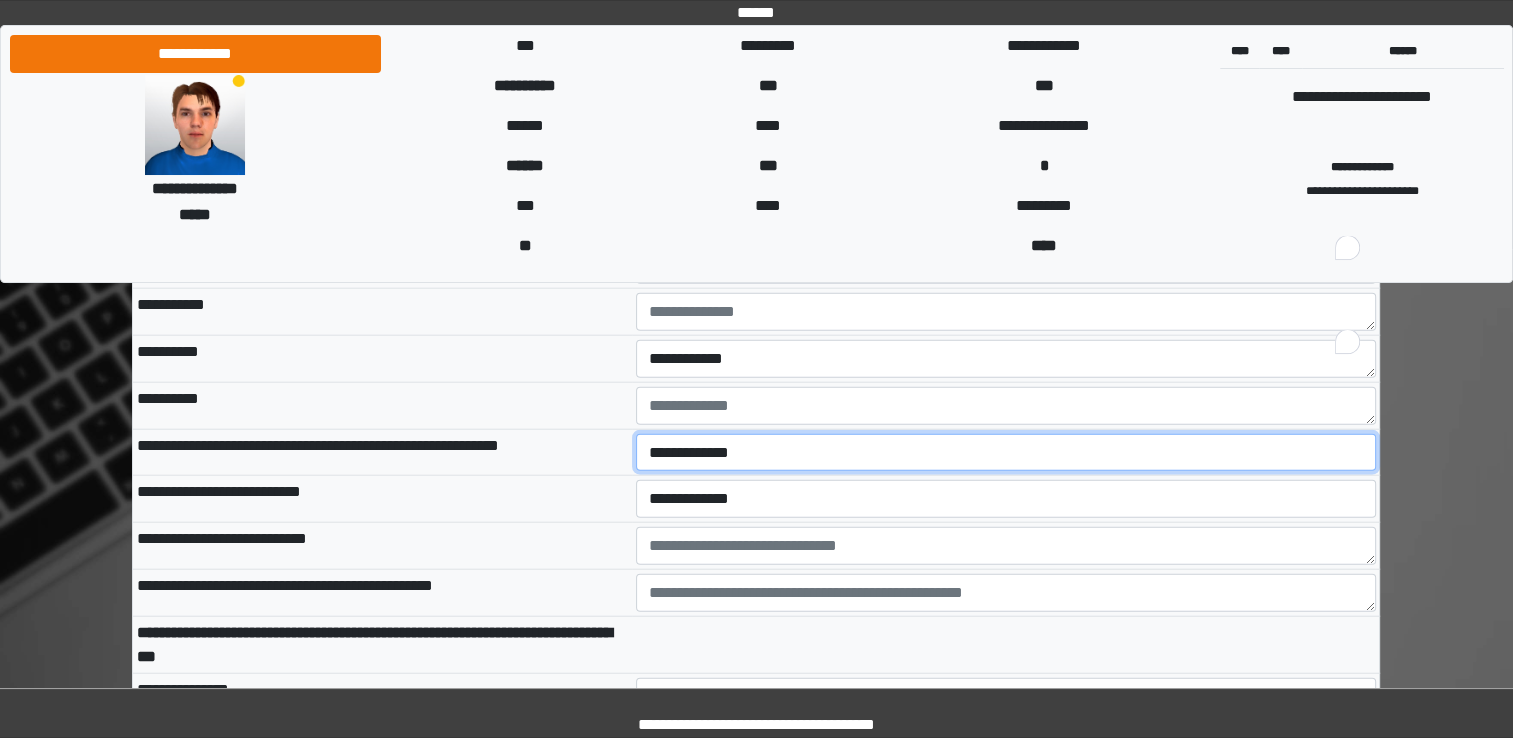 select on "*" 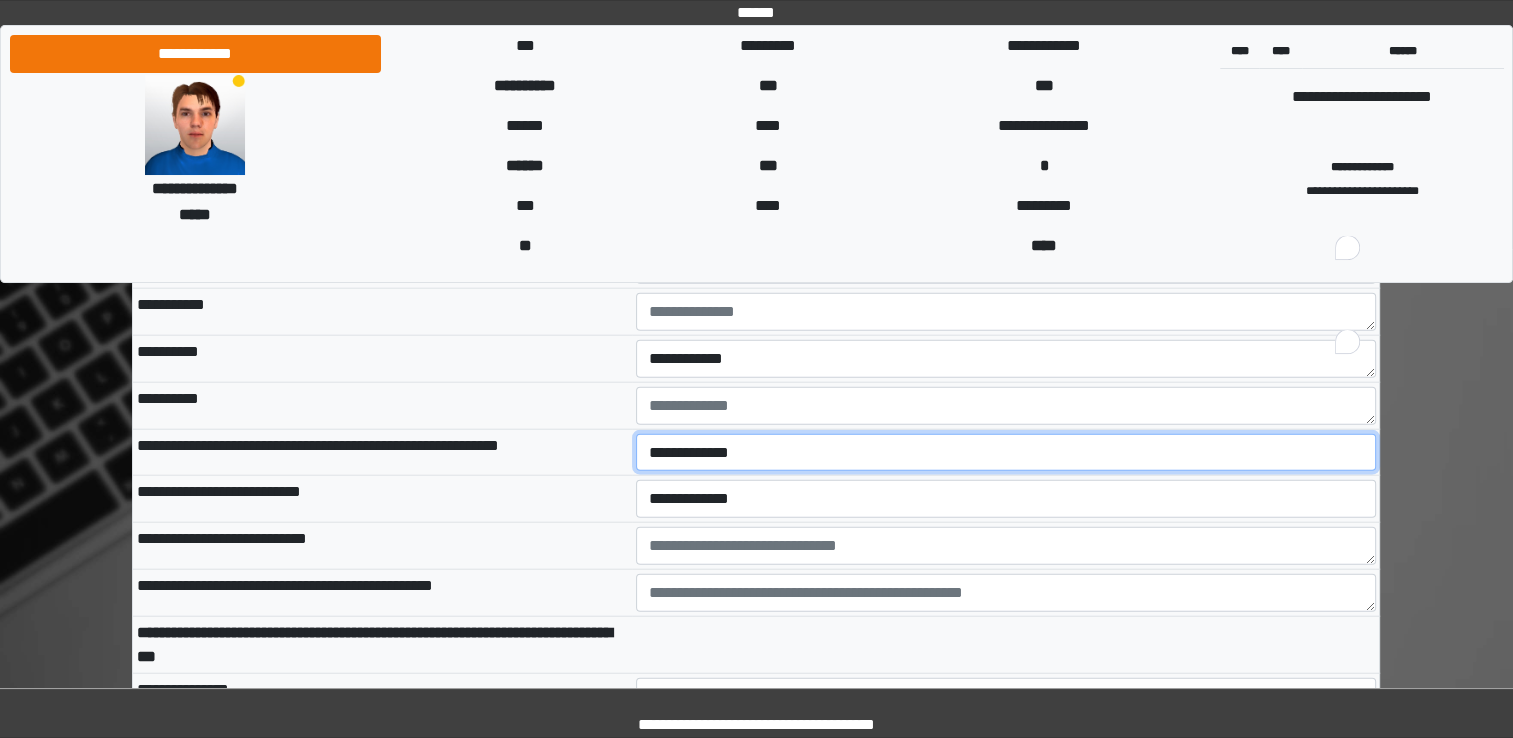 click on "**********" at bounding box center [1006, 453] 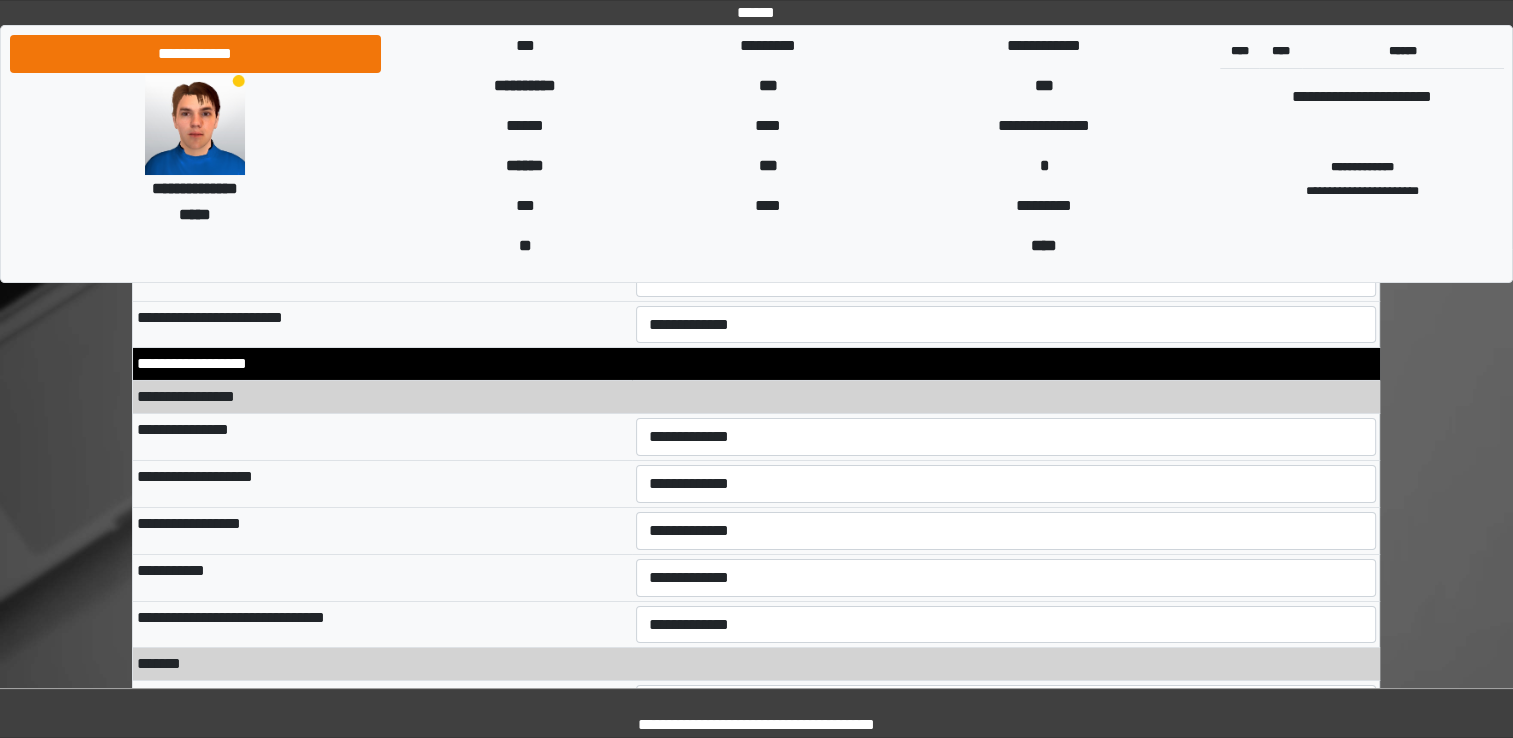scroll, scrollTop: 6886, scrollLeft: 0, axis: vertical 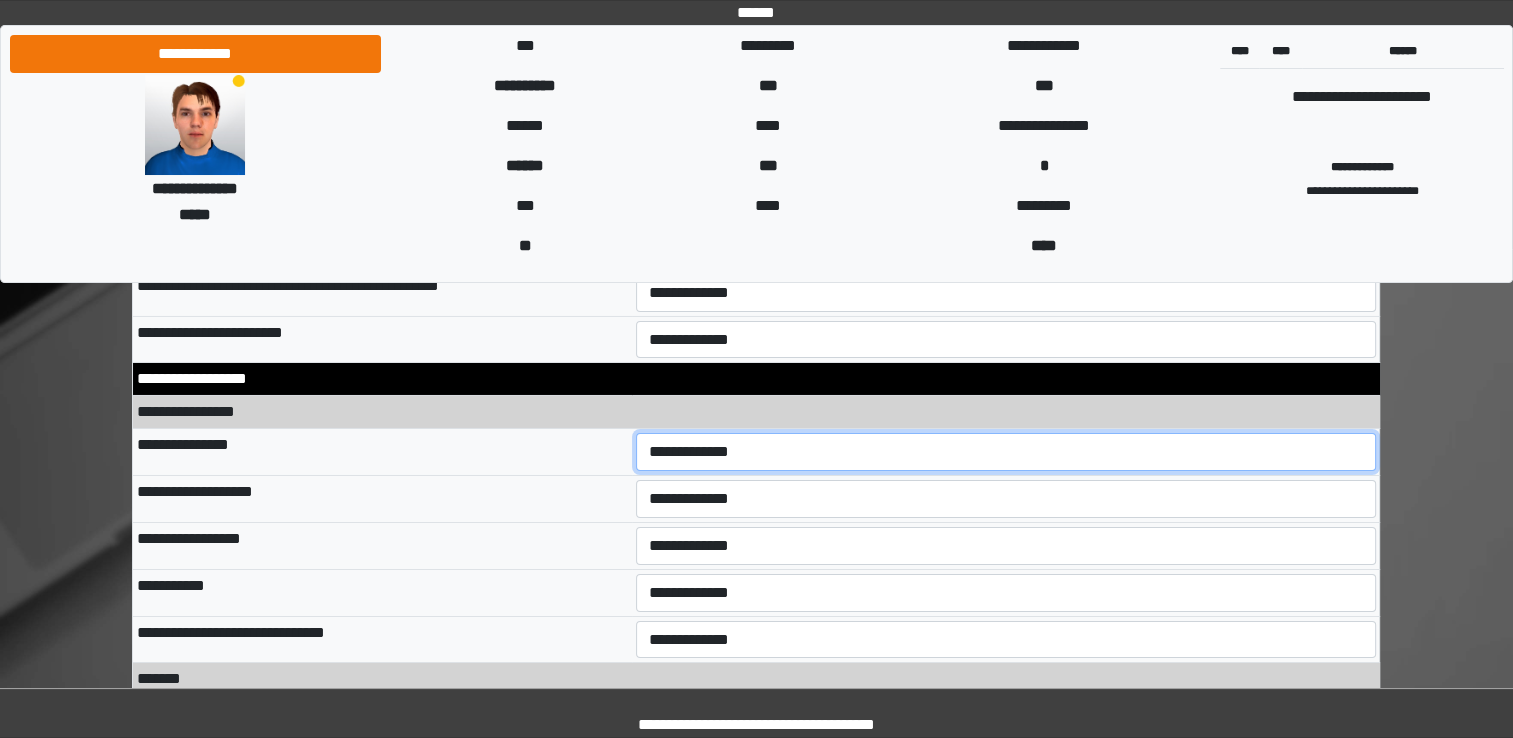 click on "**********" at bounding box center (1006, 452) 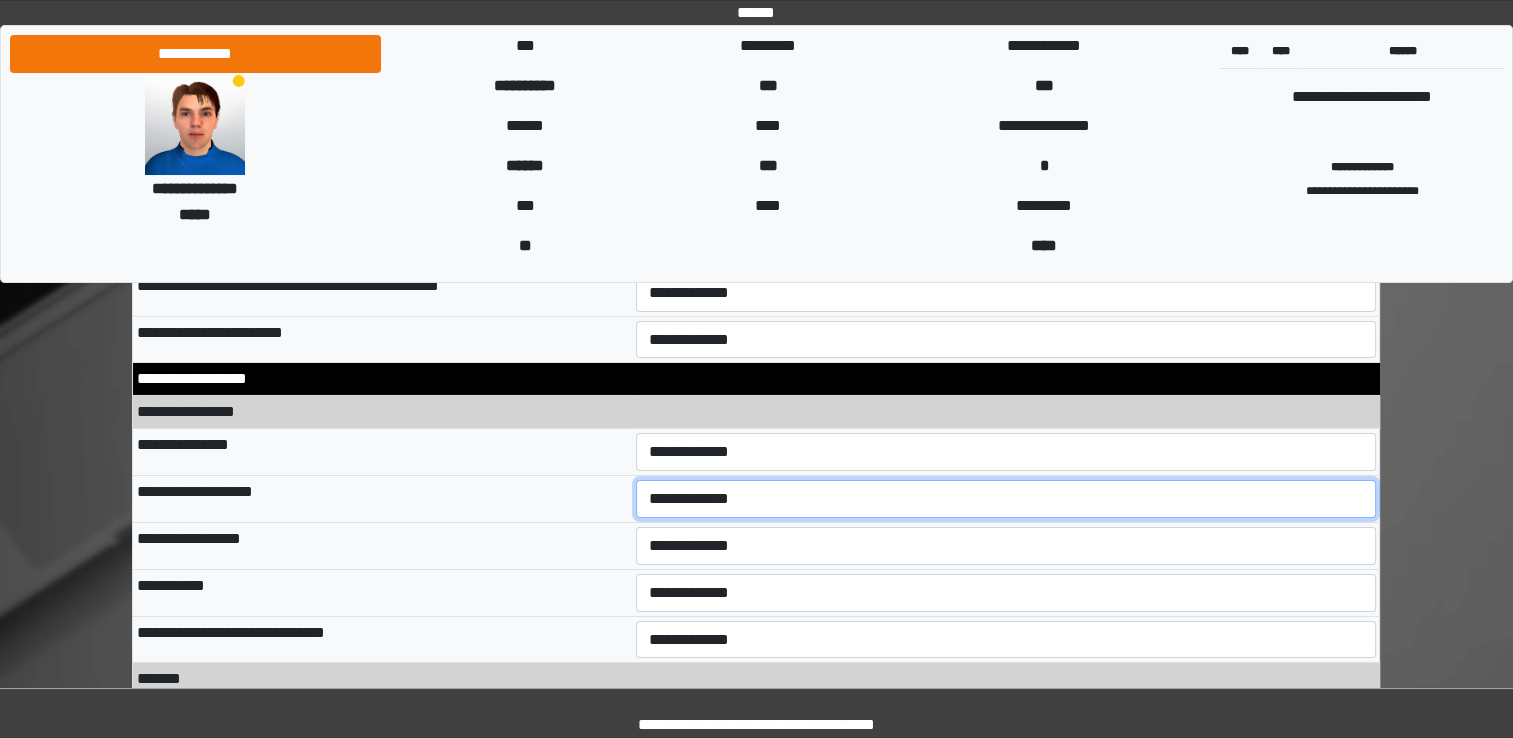 click on "**********" at bounding box center (1006, 499) 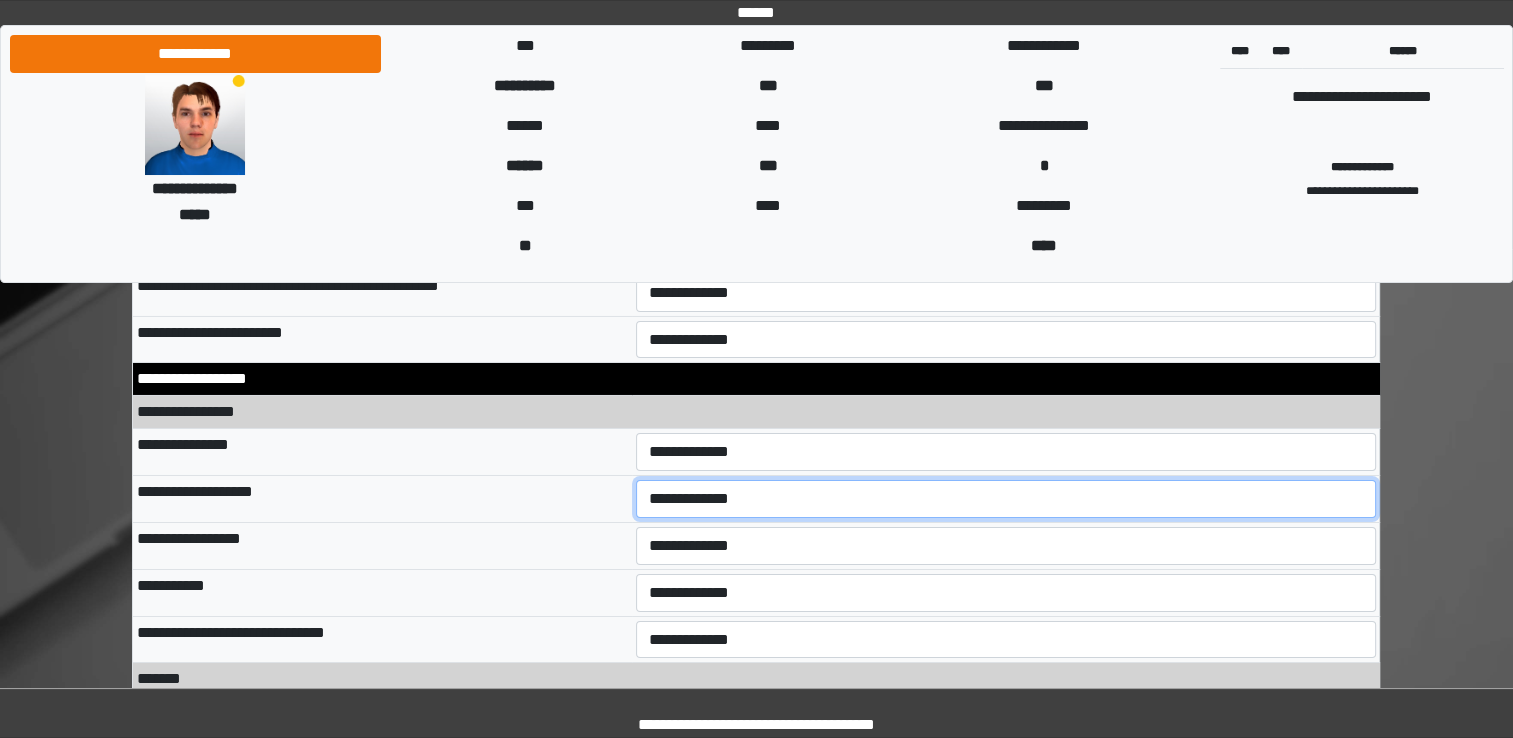 select on "**" 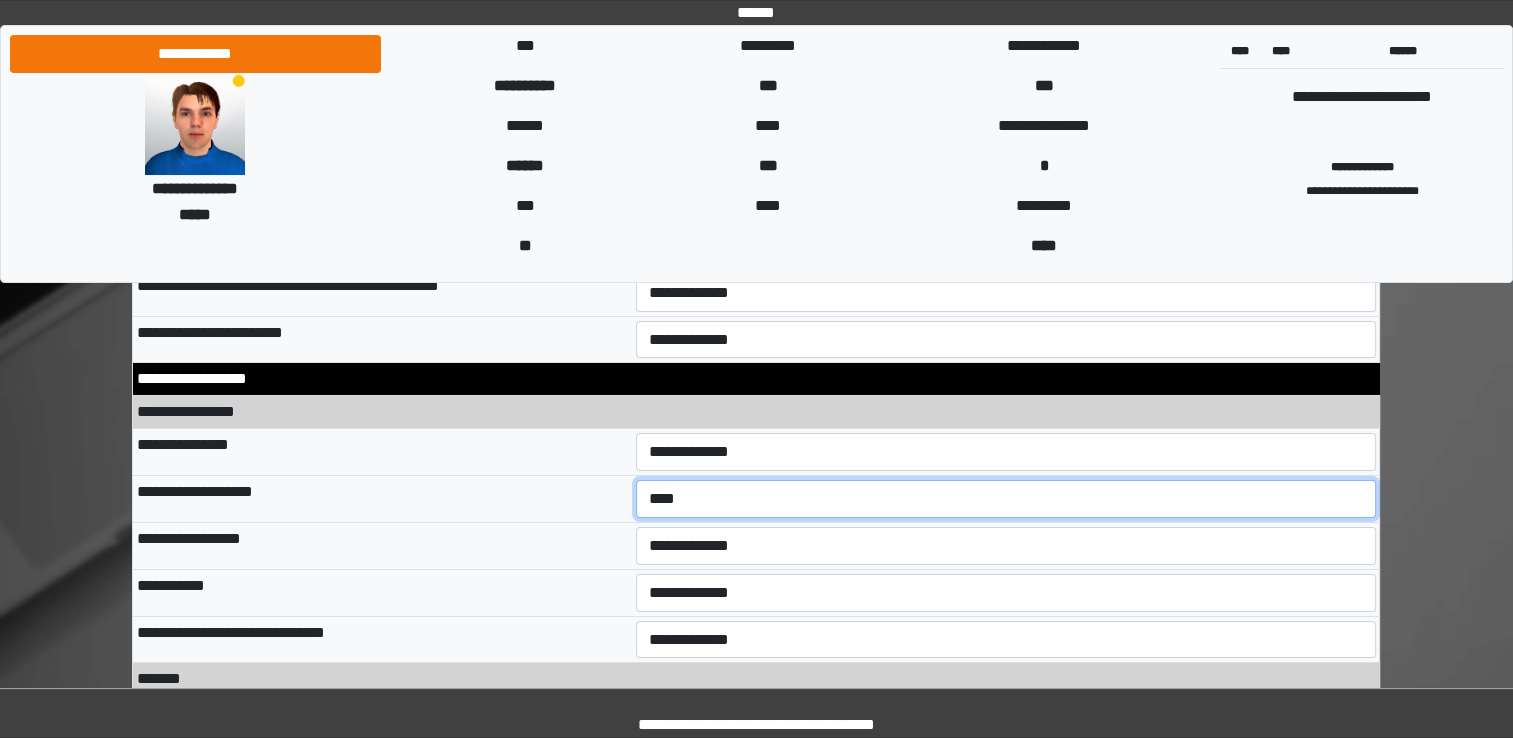 click on "**********" at bounding box center [1006, 499] 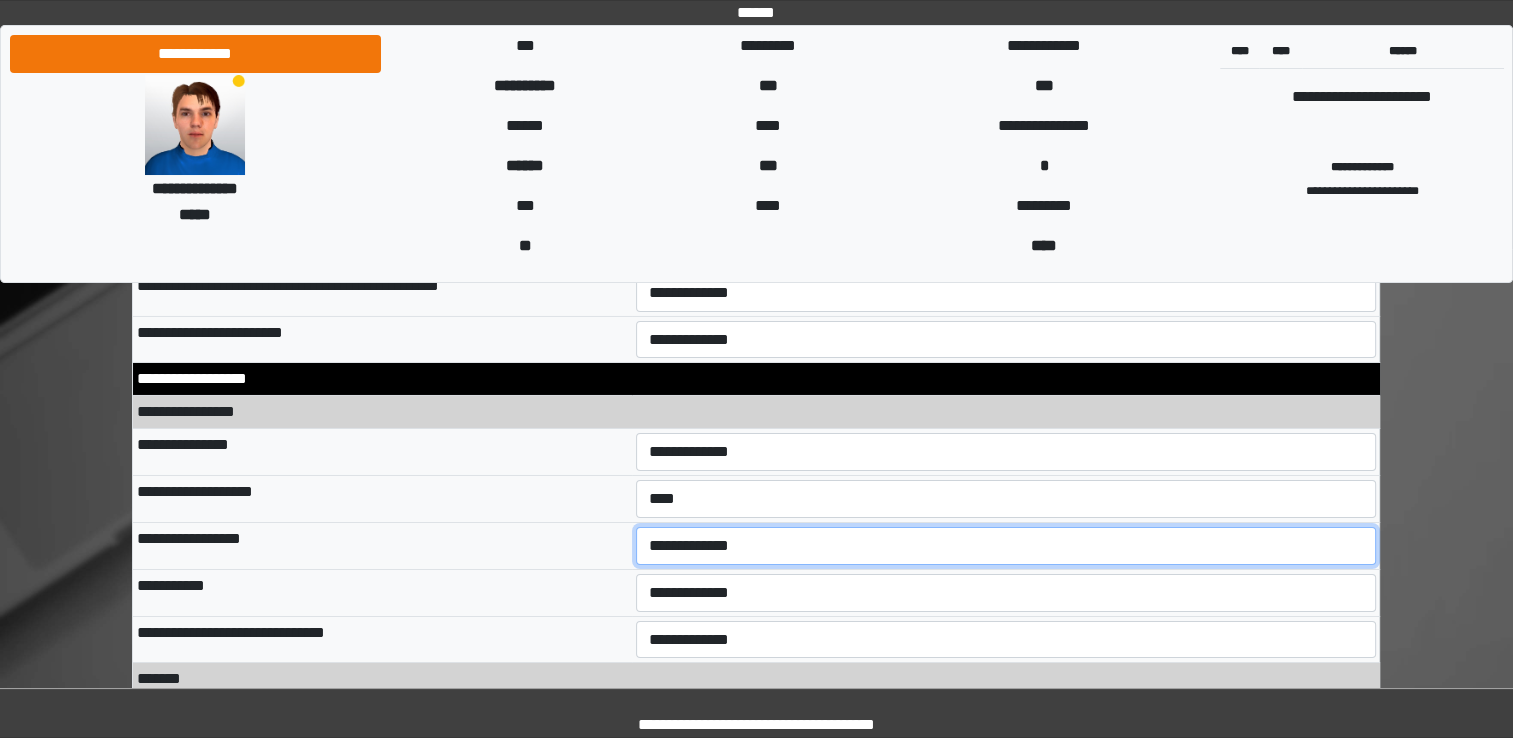 click on "**********" at bounding box center [1006, 546] 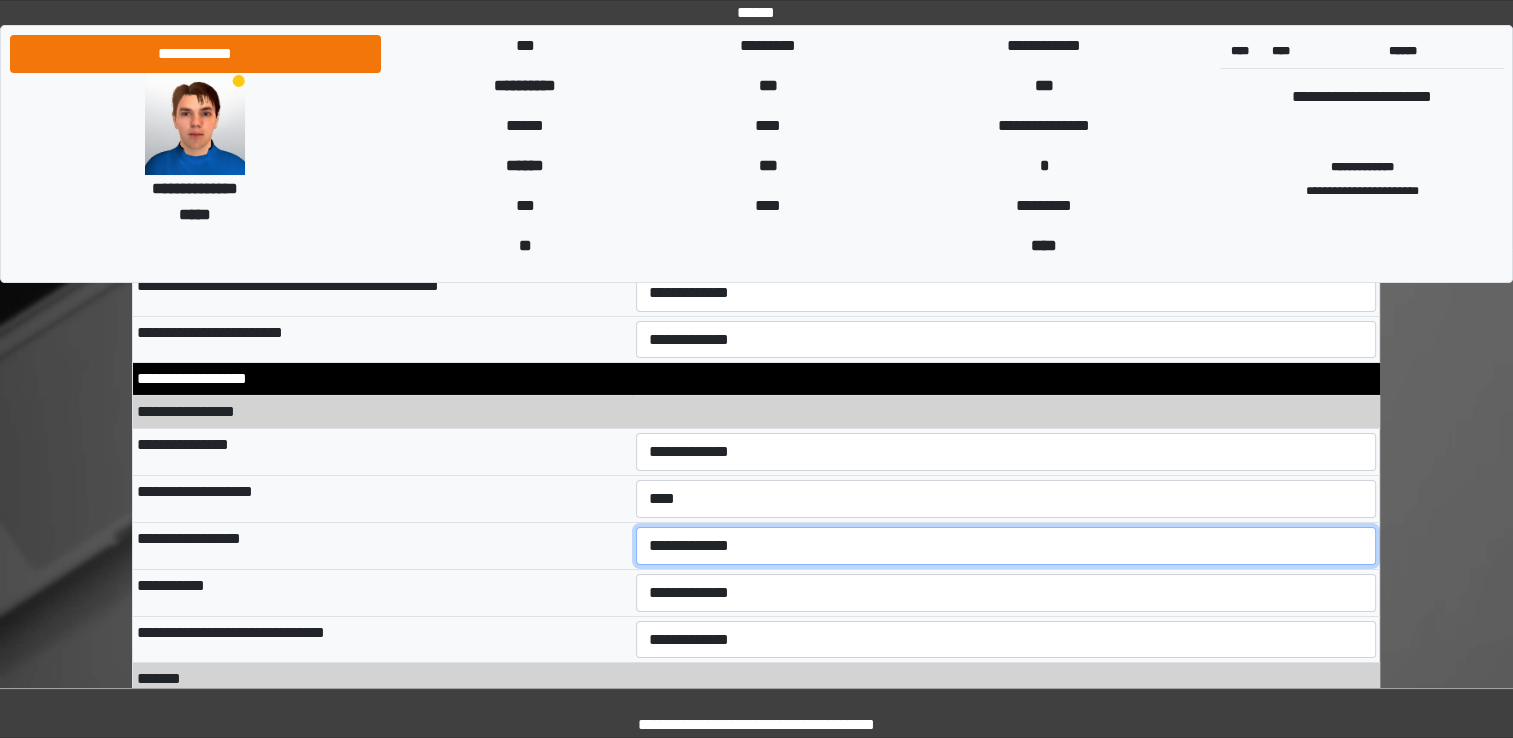select on "**" 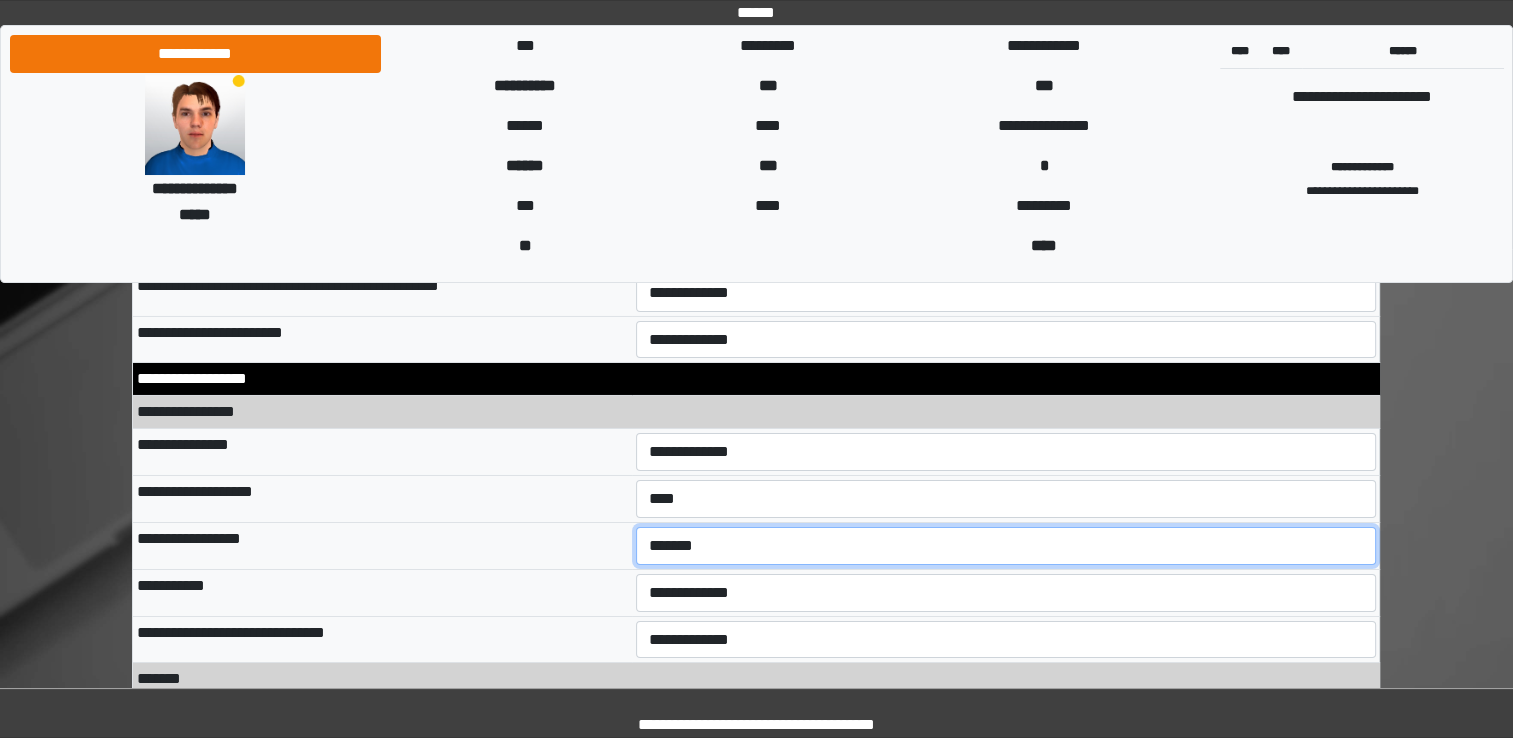 click on "**********" at bounding box center (1006, 546) 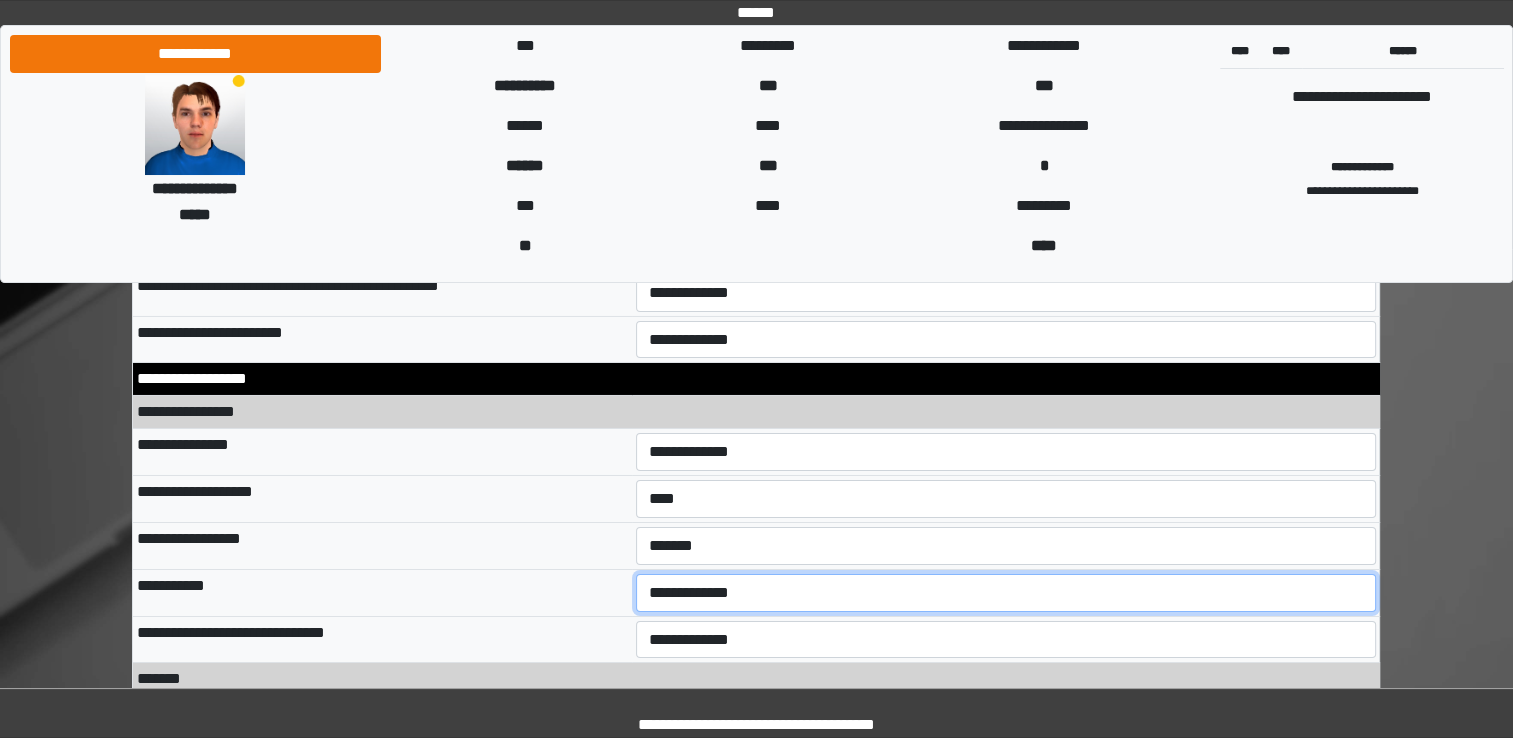 drag, startPoint x: 687, startPoint y: 594, endPoint x: 690, endPoint y: 486, distance: 108.04166 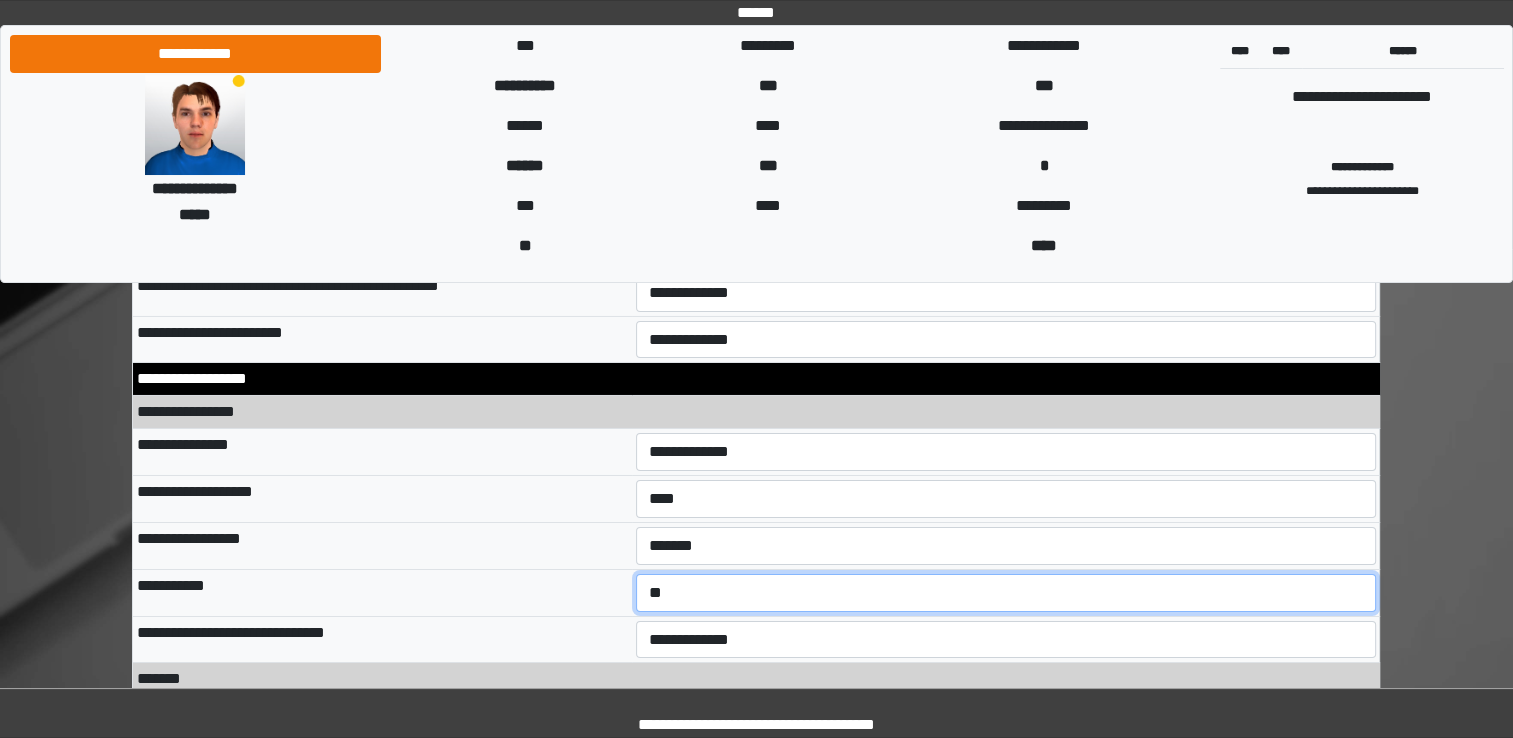 click on "**********" at bounding box center [1006, 593] 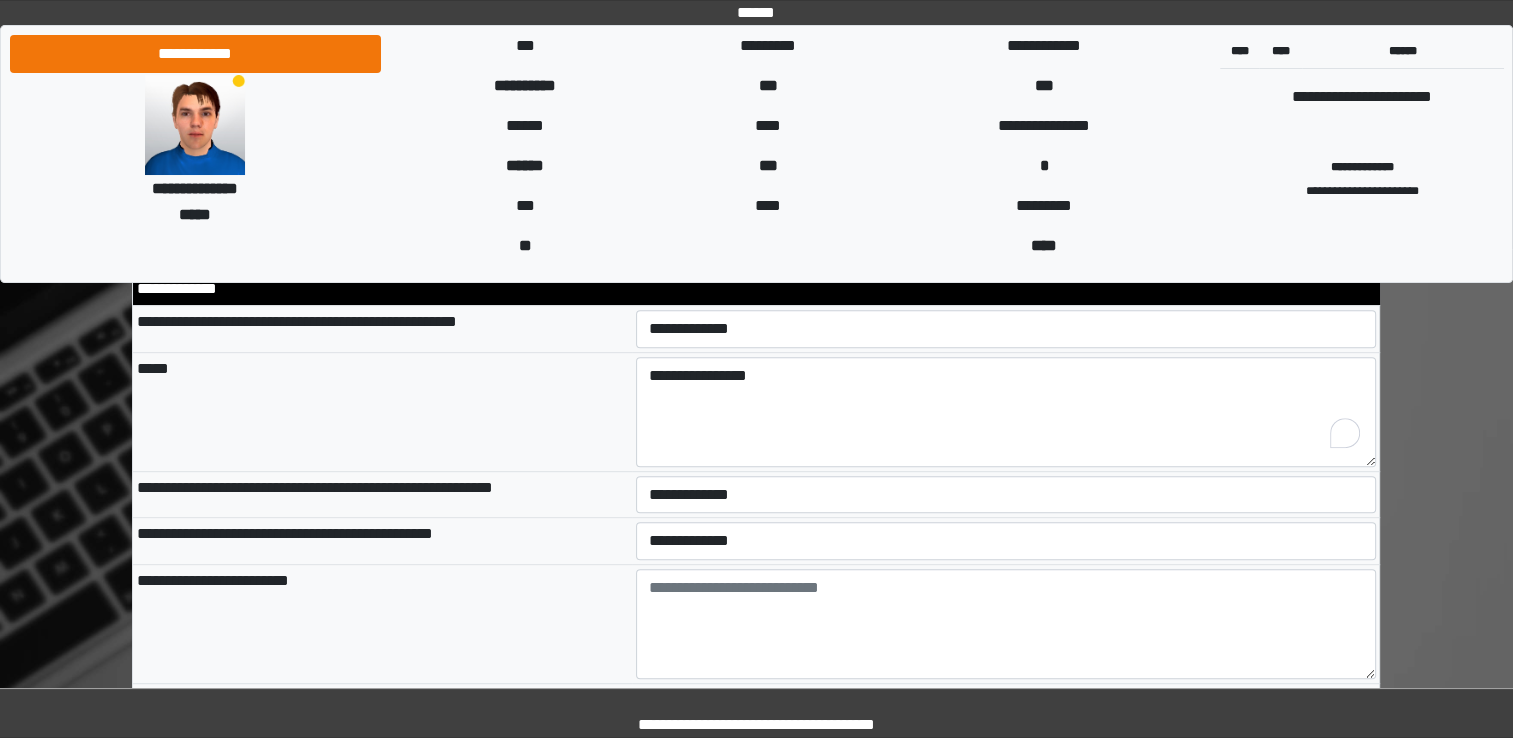 scroll, scrollTop: 8464, scrollLeft: 0, axis: vertical 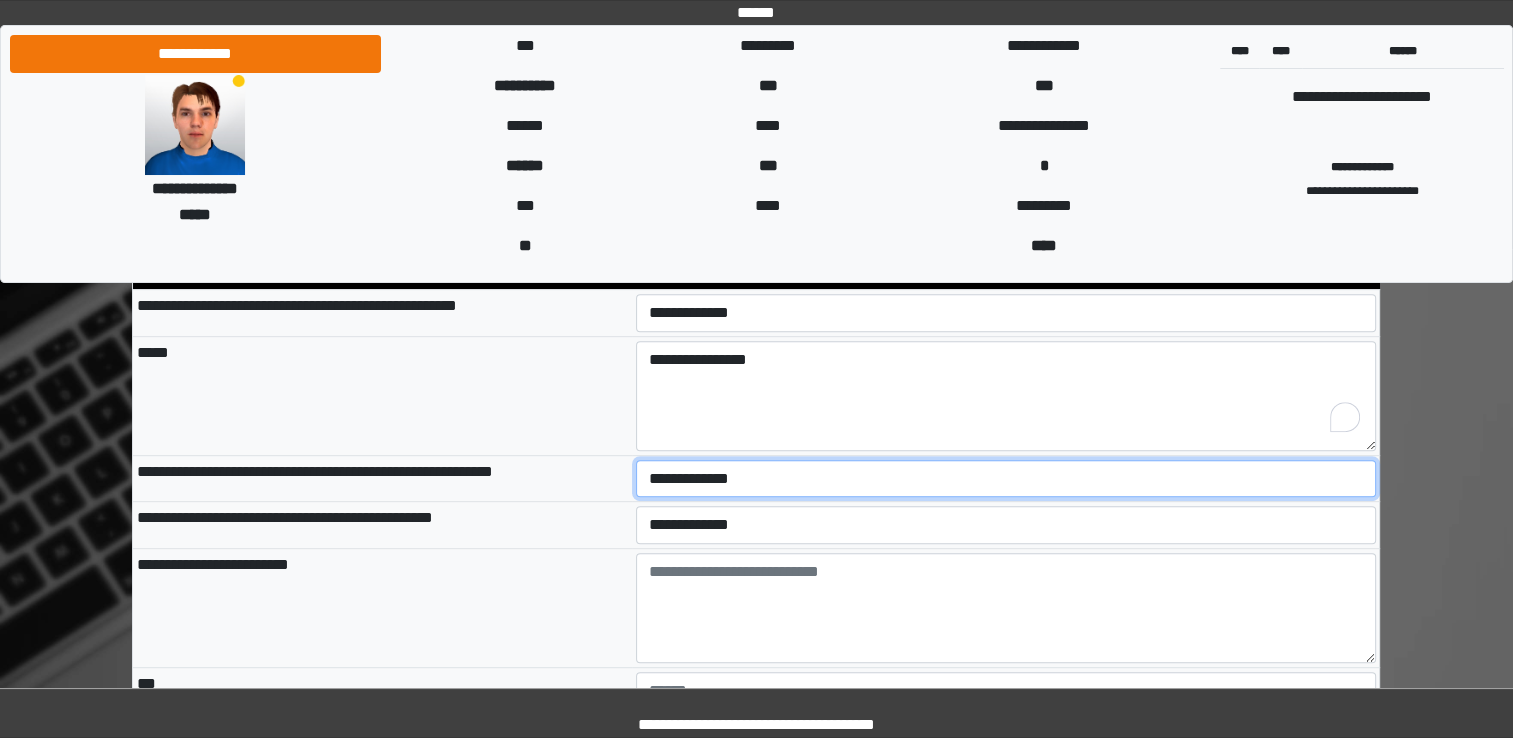 click on "**********" at bounding box center (1006, 479) 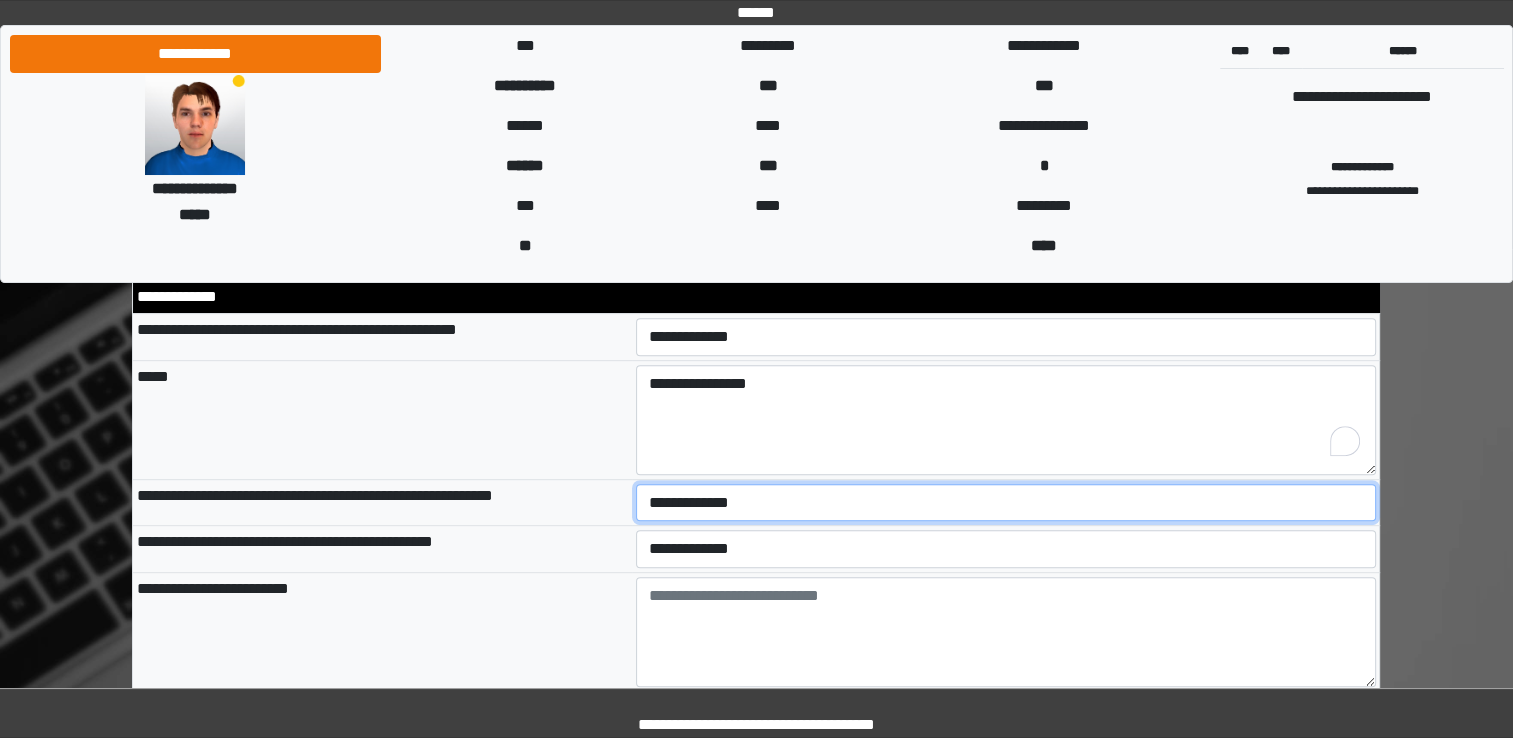 scroll, scrollTop: 8393, scrollLeft: 0, axis: vertical 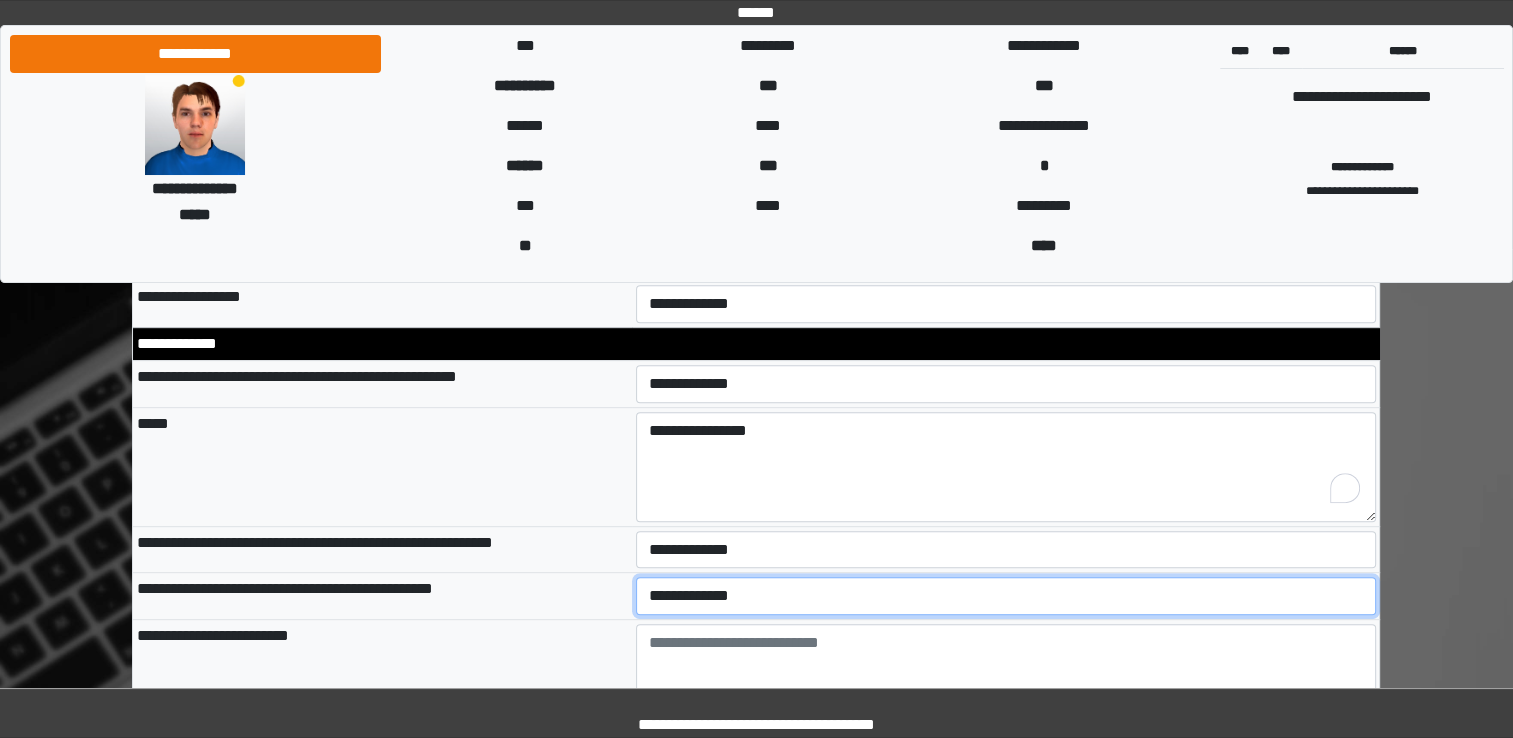 click on "**********" at bounding box center (1006, 596) 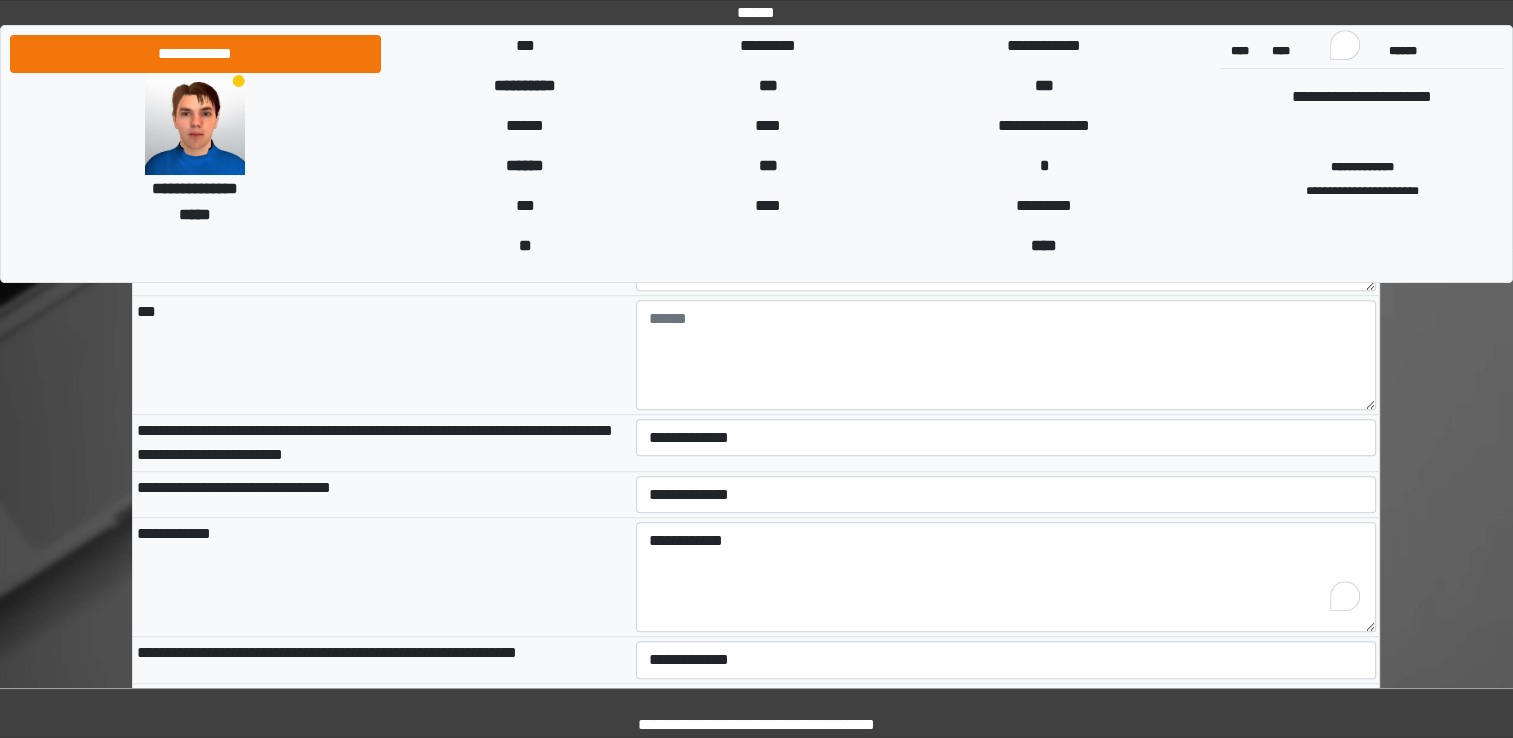 scroll, scrollTop: 8852, scrollLeft: 0, axis: vertical 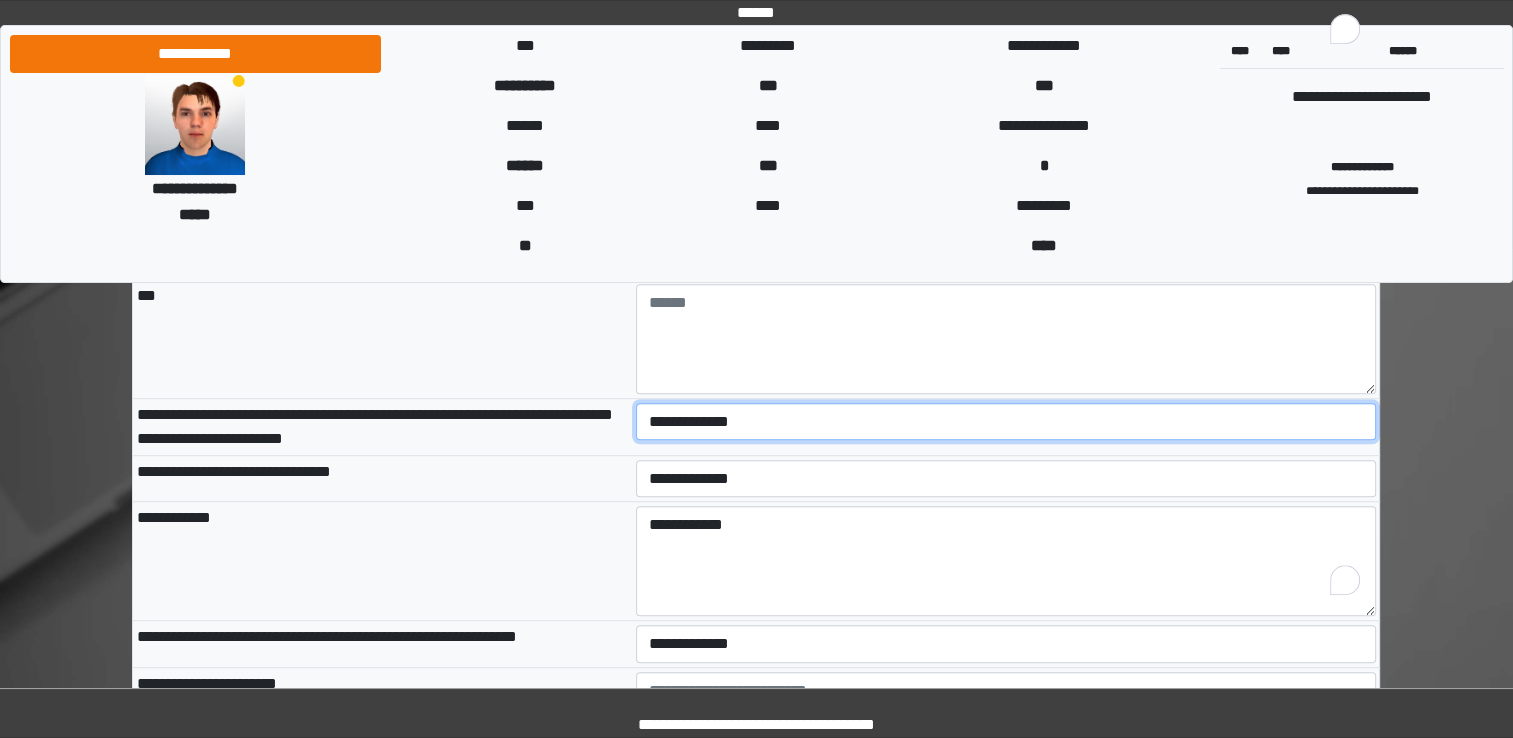 click on "**********" at bounding box center (1006, 422) 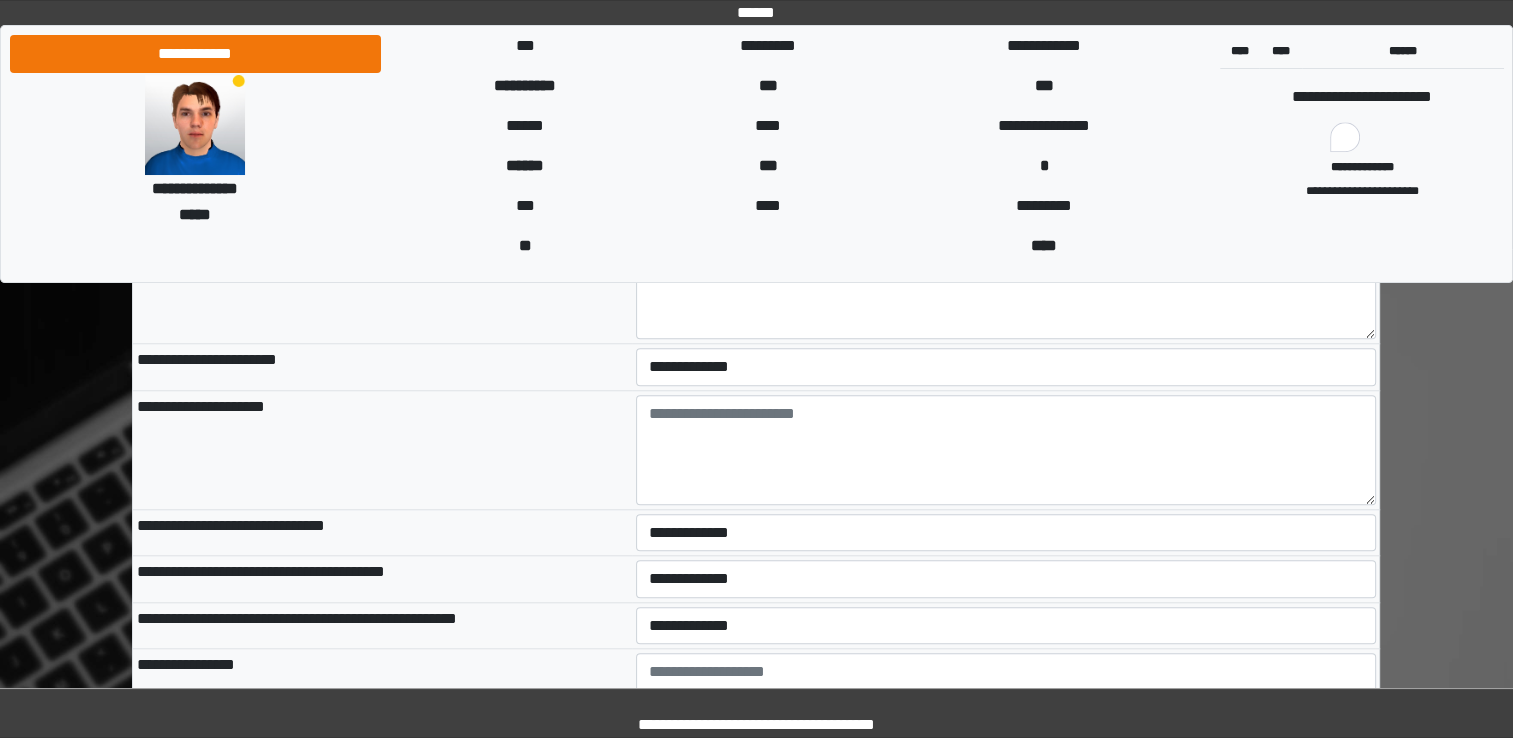 scroll, scrollTop: 9311, scrollLeft: 0, axis: vertical 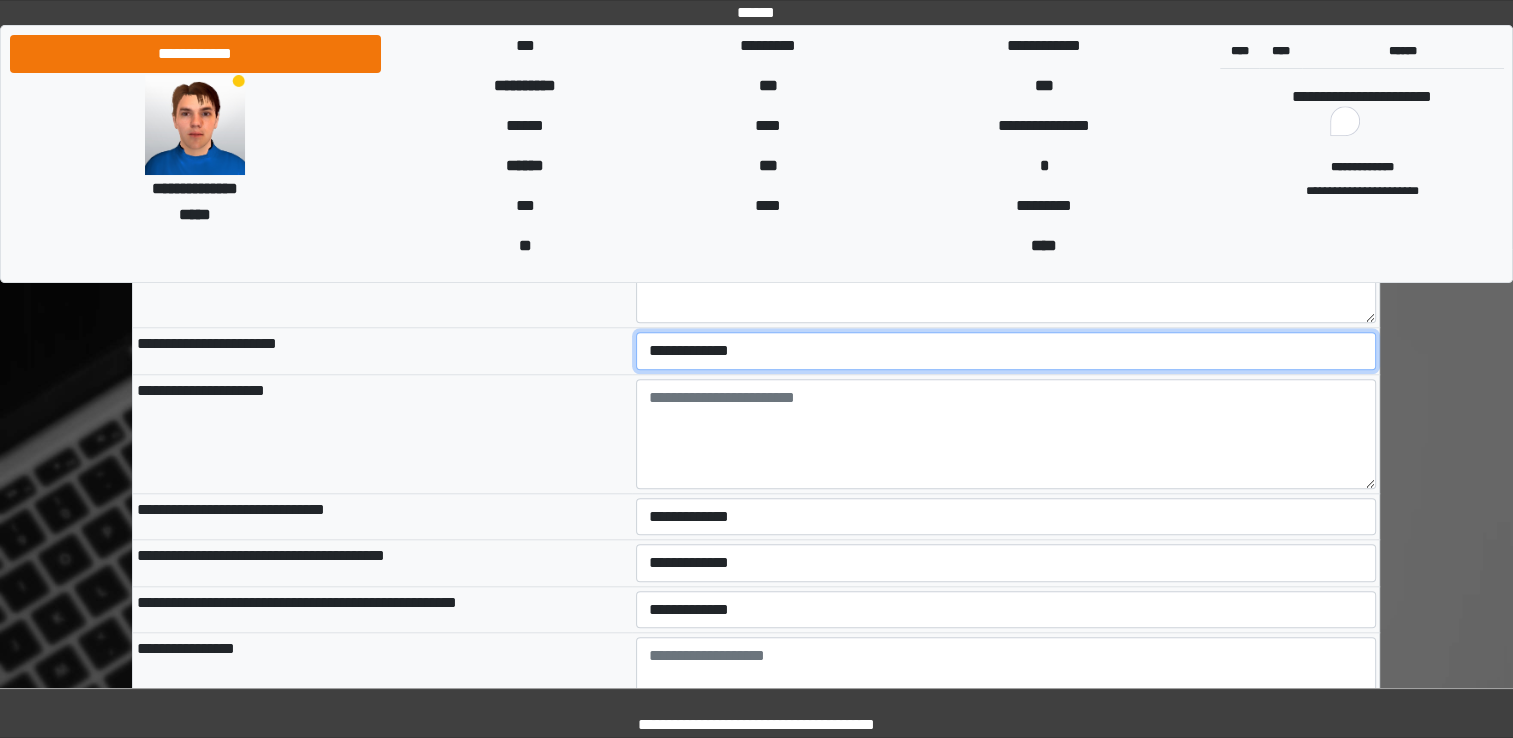 click on "**********" at bounding box center [1006, 351] 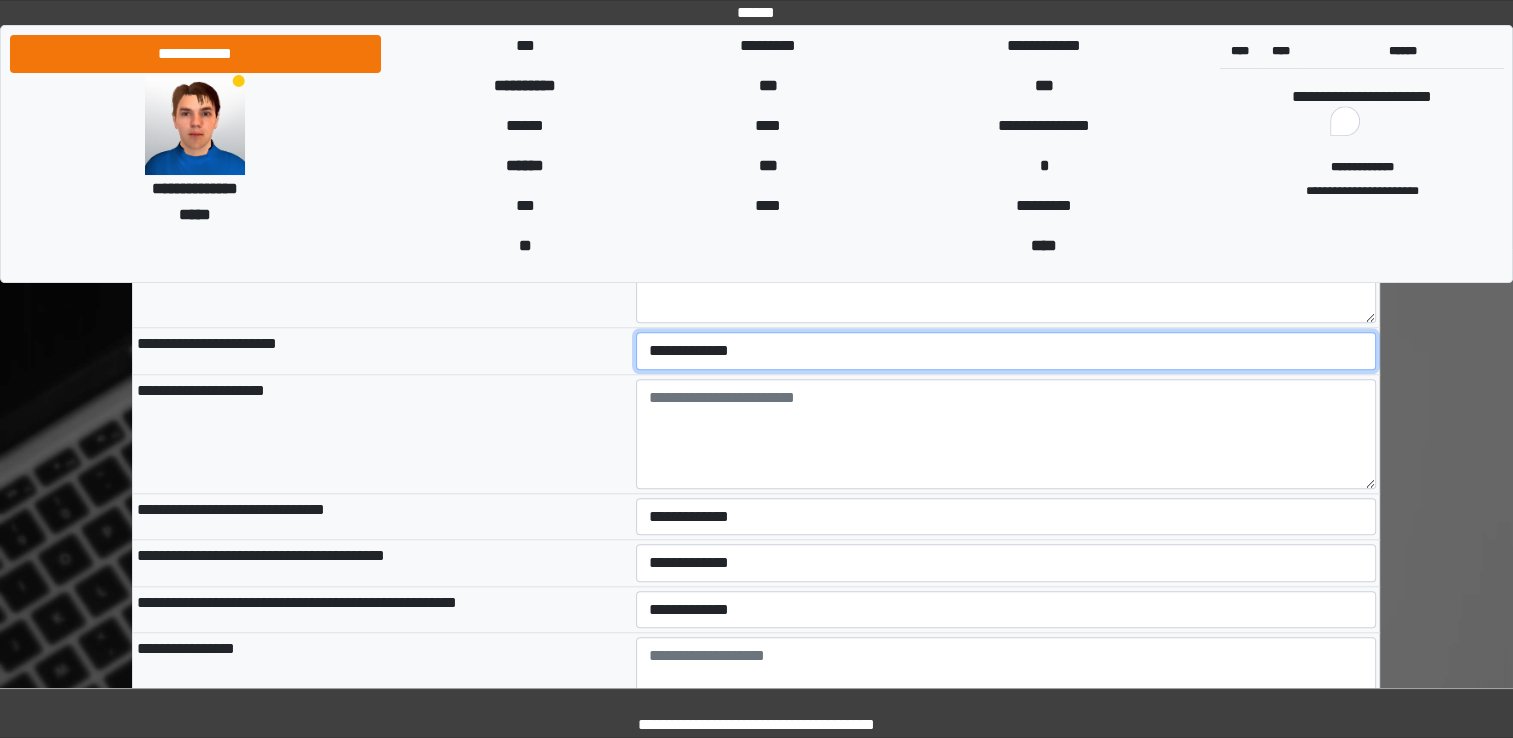 select on "*" 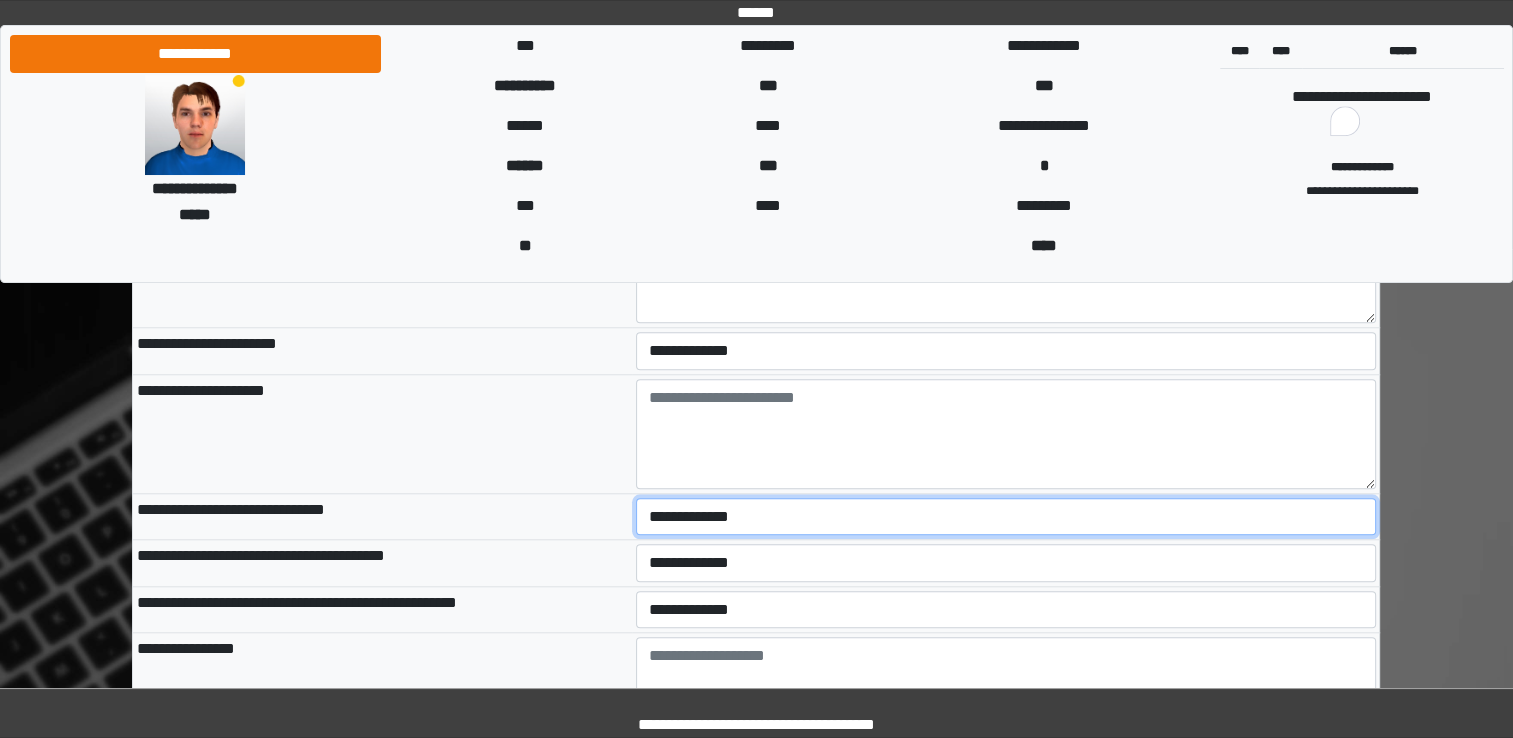 click on "**********" at bounding box center (1006, 517) 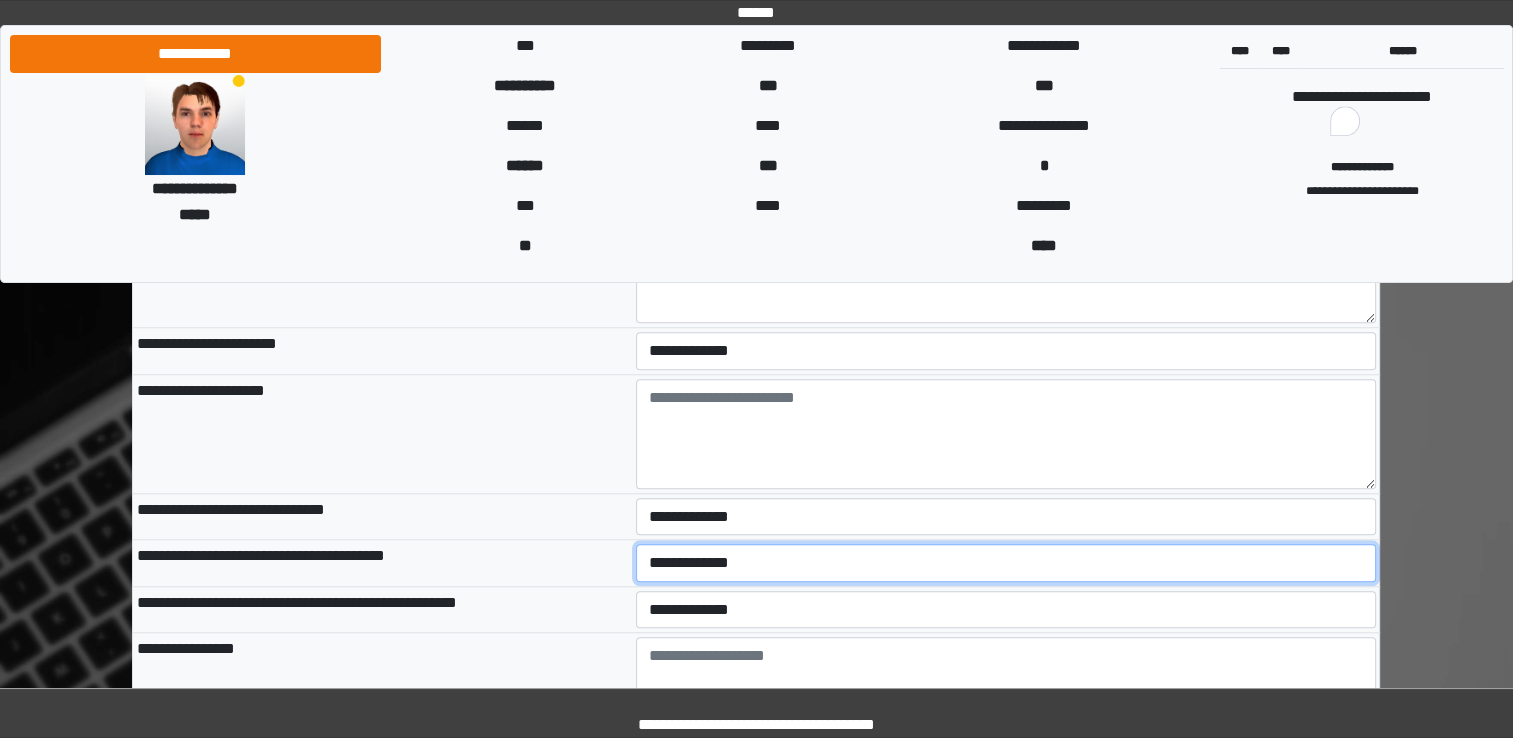 click on "**********" at bounding box center [1006, 563] 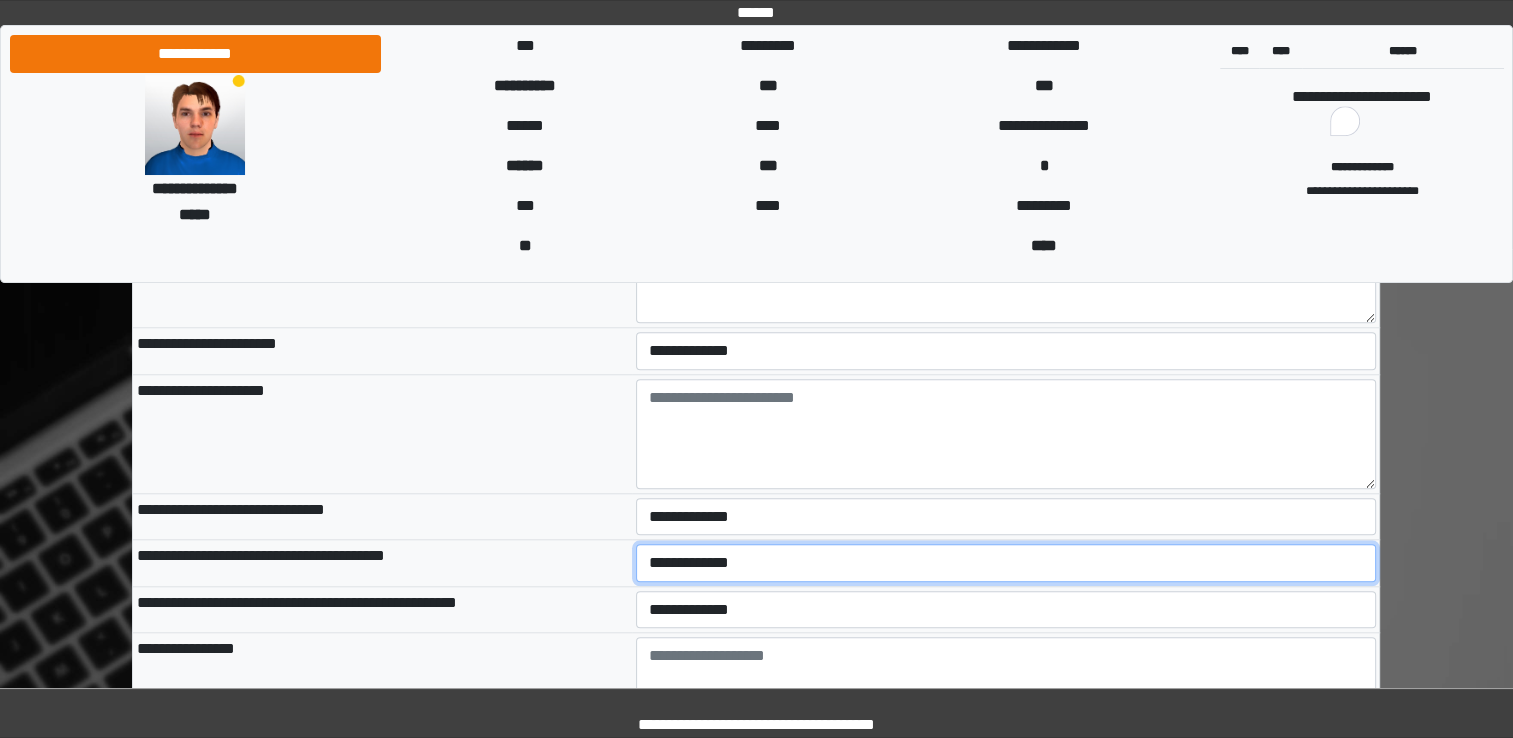 select on "*" 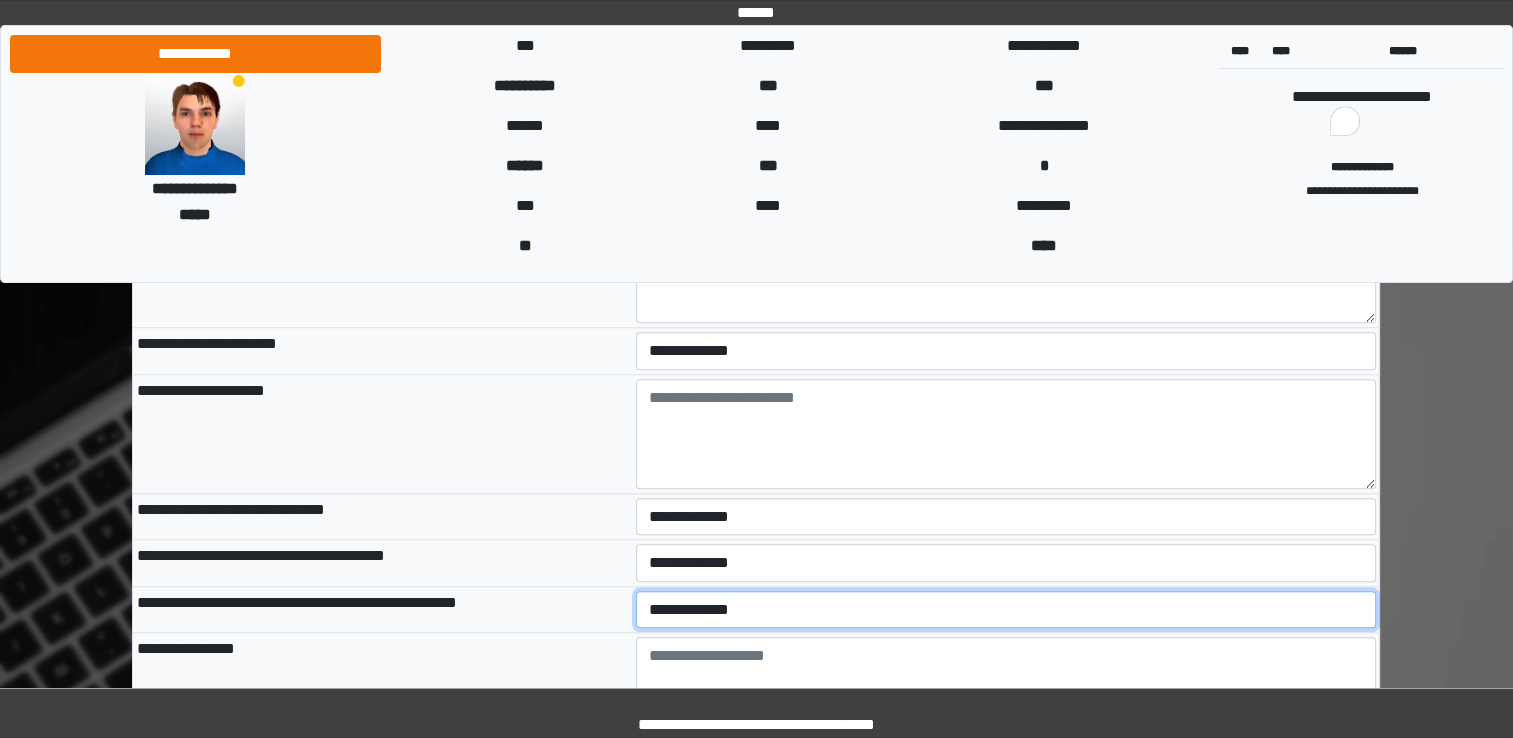 click on "**********" at bounding box center [1006, 610] 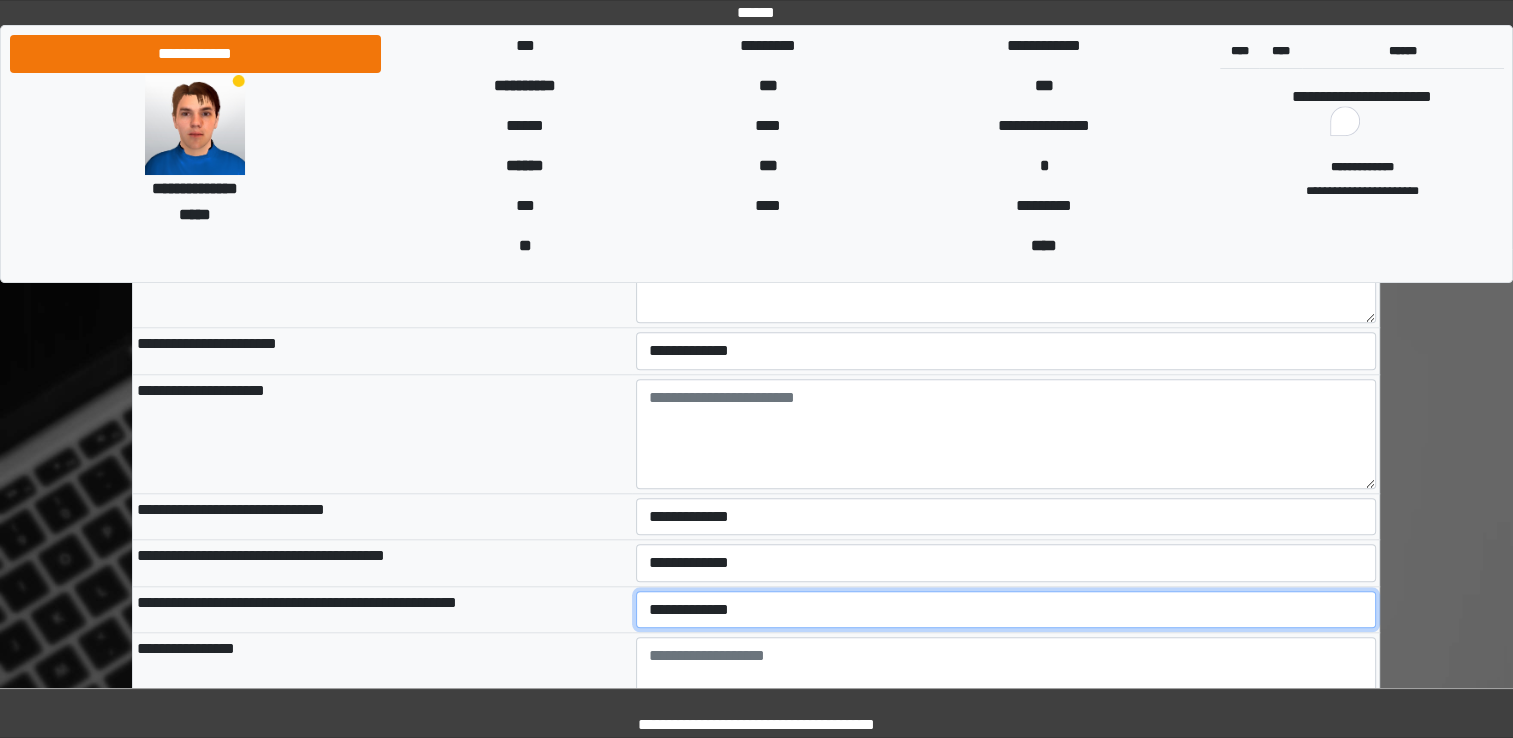 select on "*" 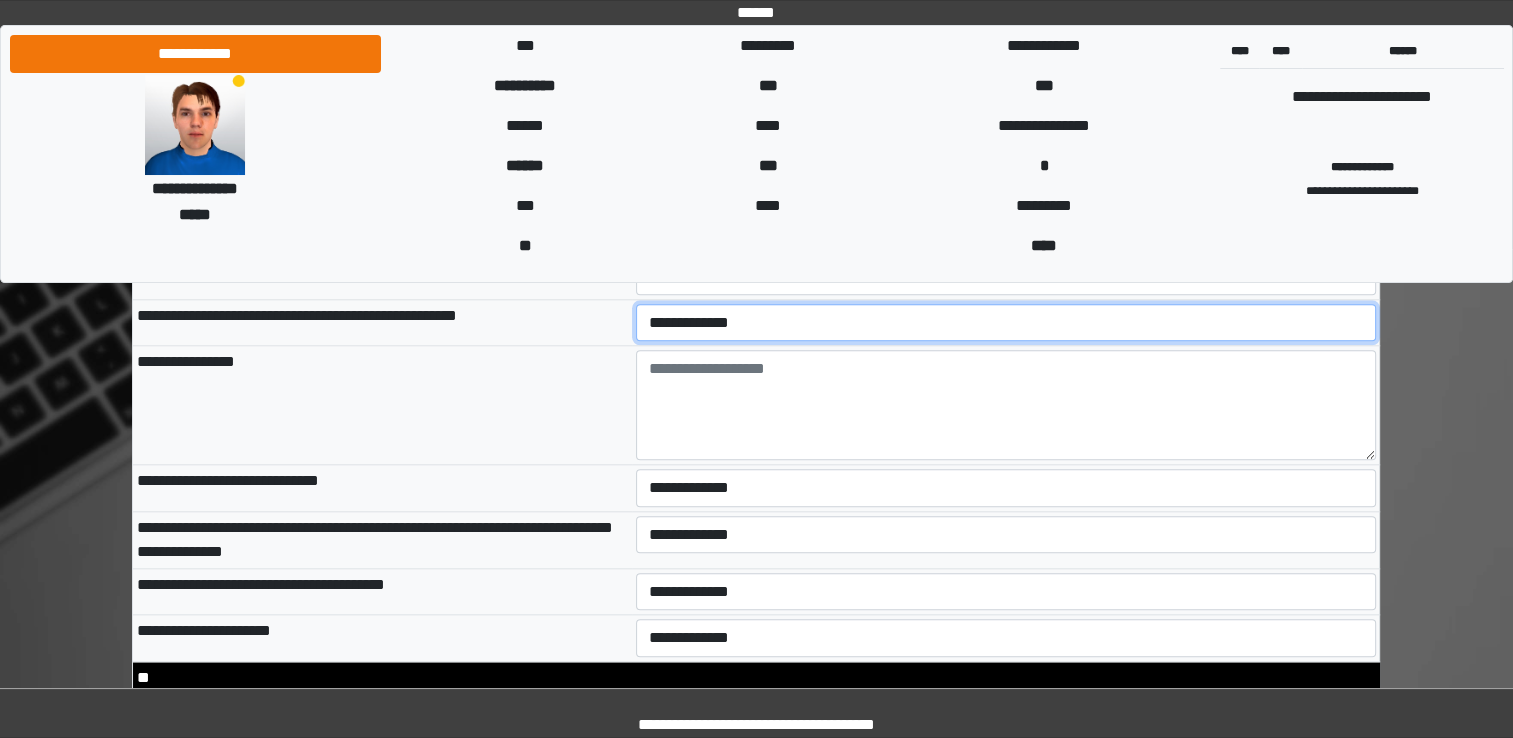 scroll, scrollTop: 9614, scrollLeft: 0, axis: vertical 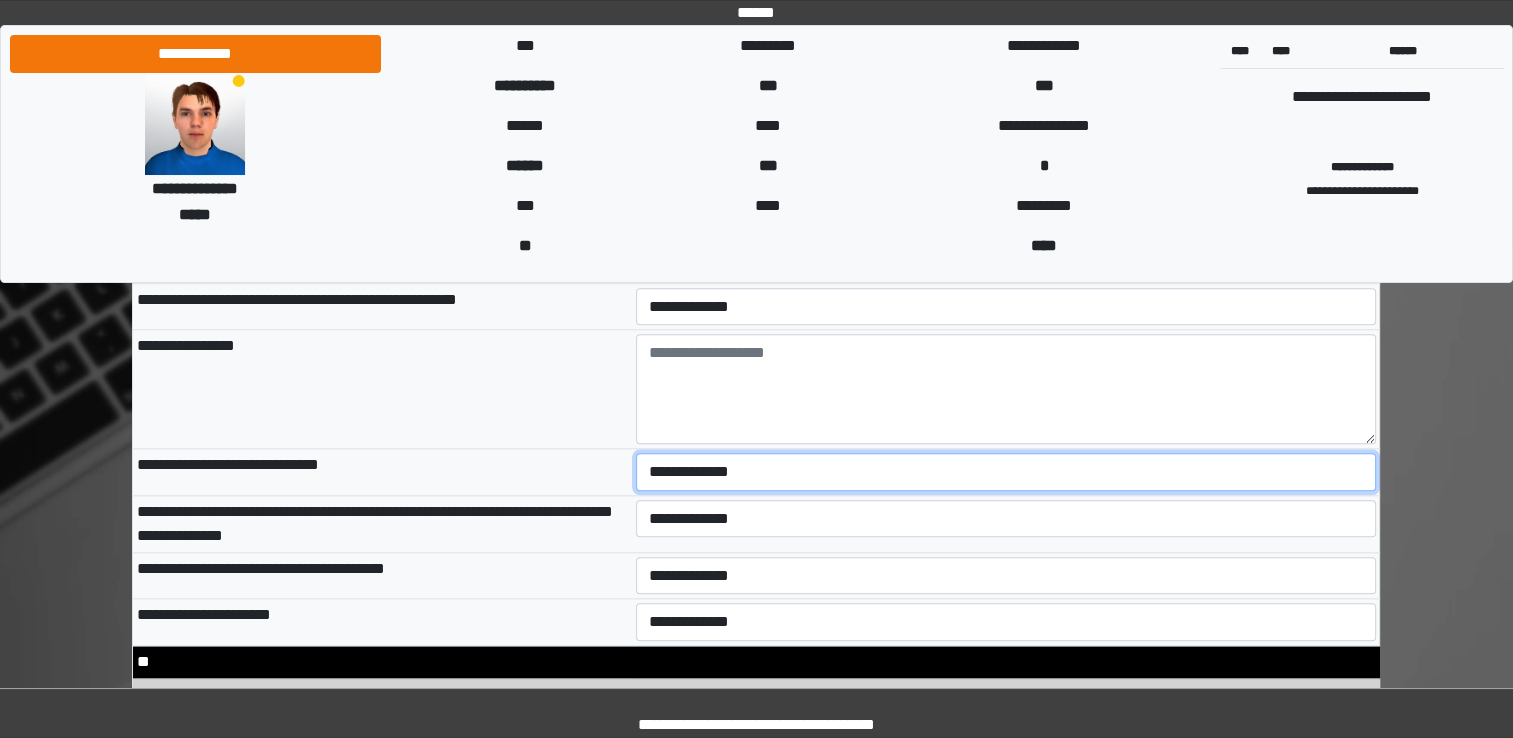 click on "**********" at bounding box center [1006, 472] 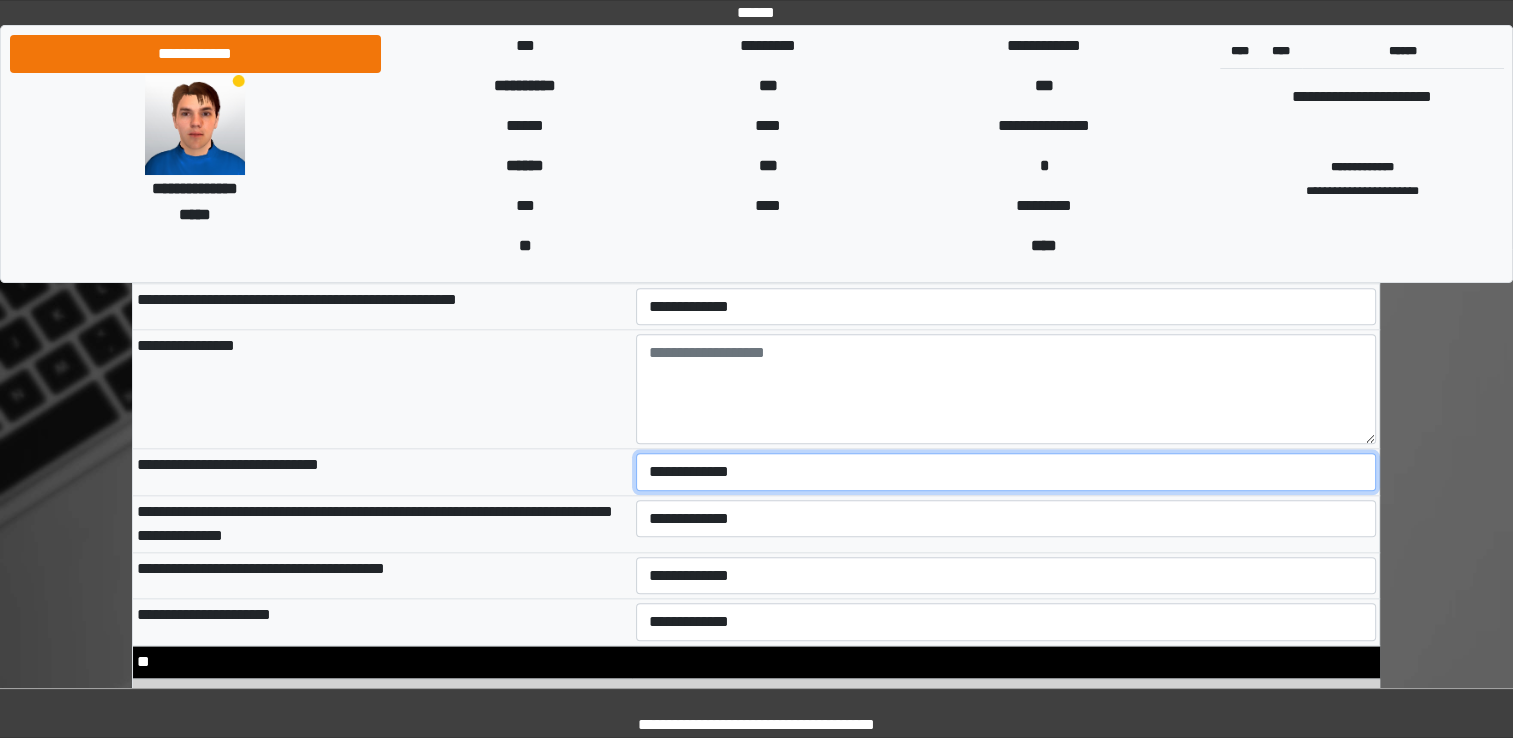 select on "*" 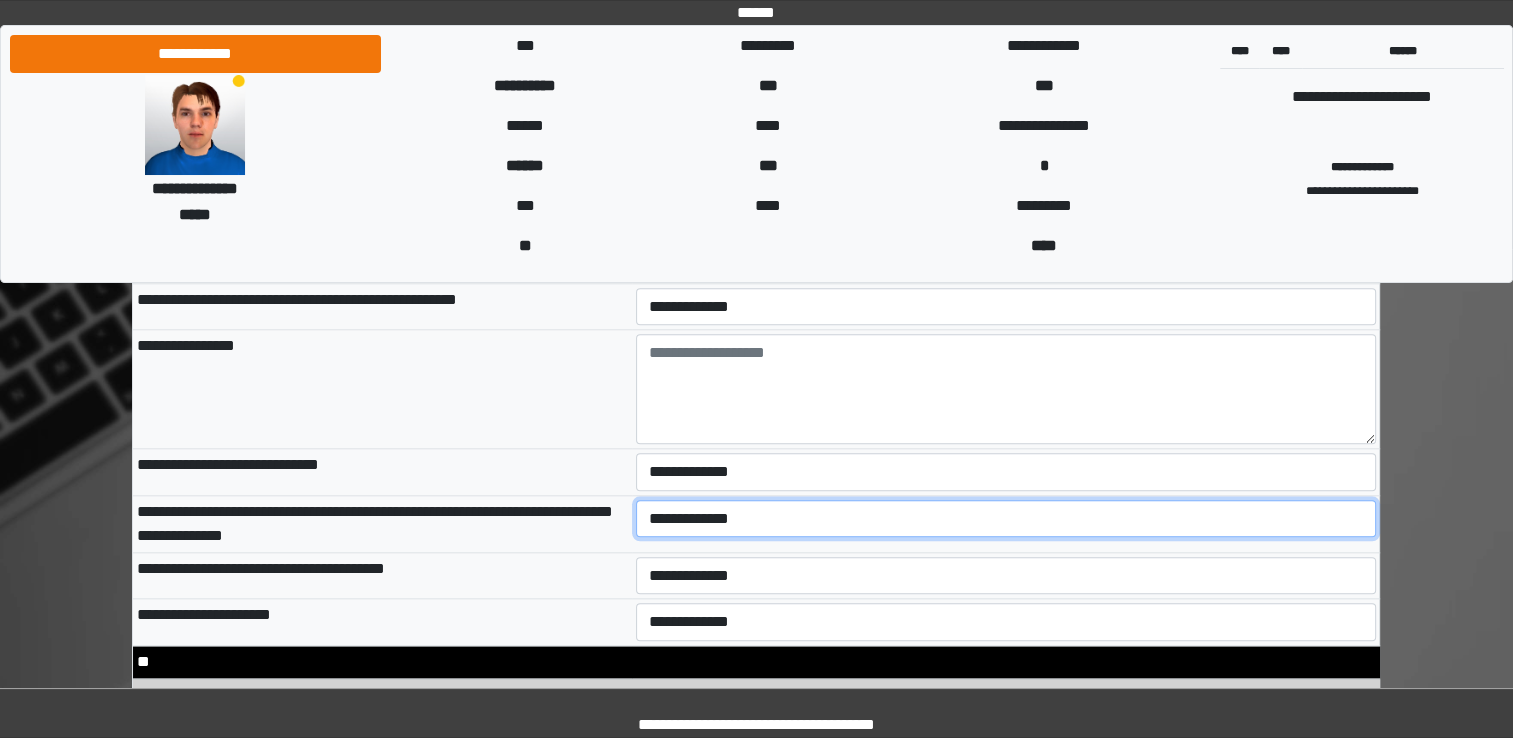 click on "**********" at bounding box center (1006, 519) 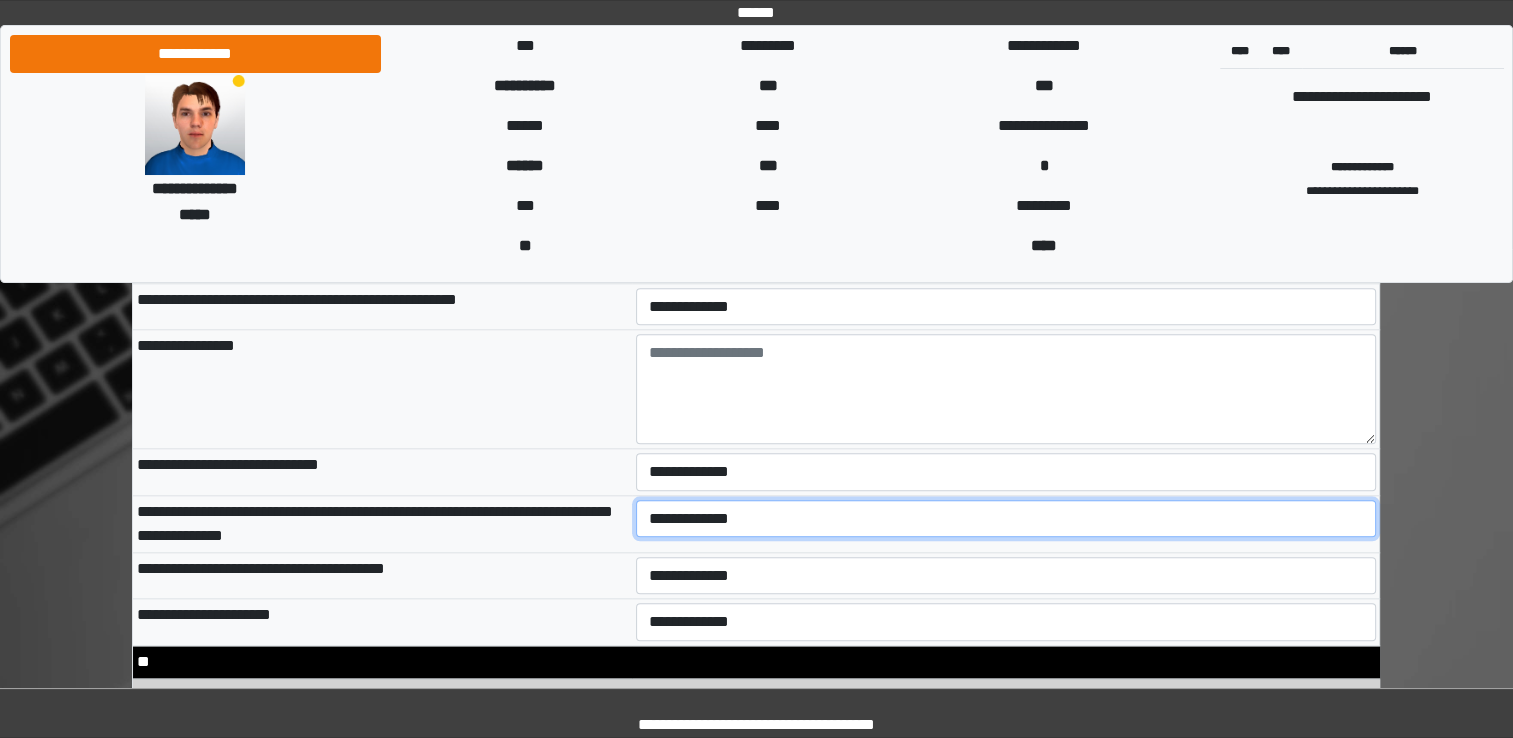 click on "**********" at bounding box center (1006, 519) 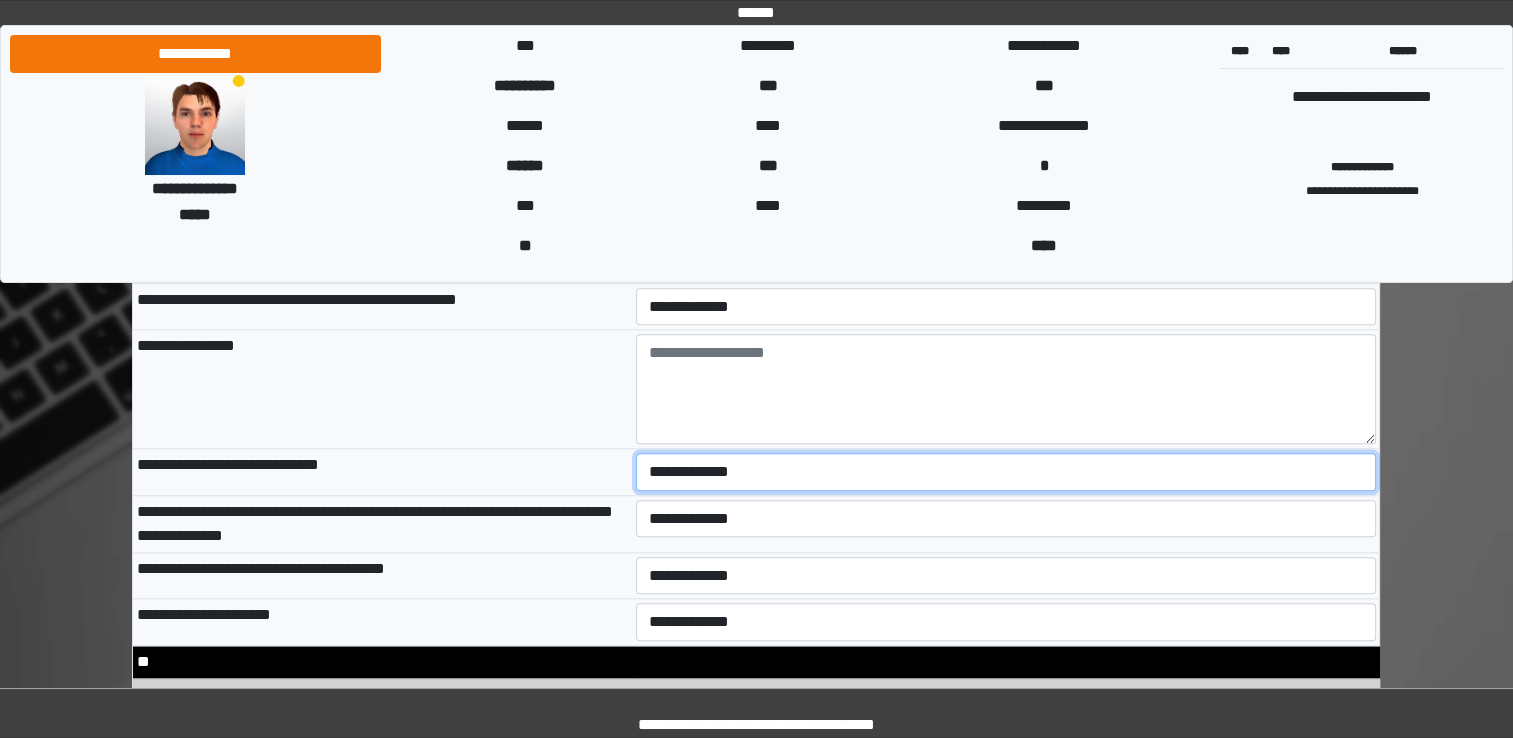 click on "**********" at bounding box center [1006, 472] 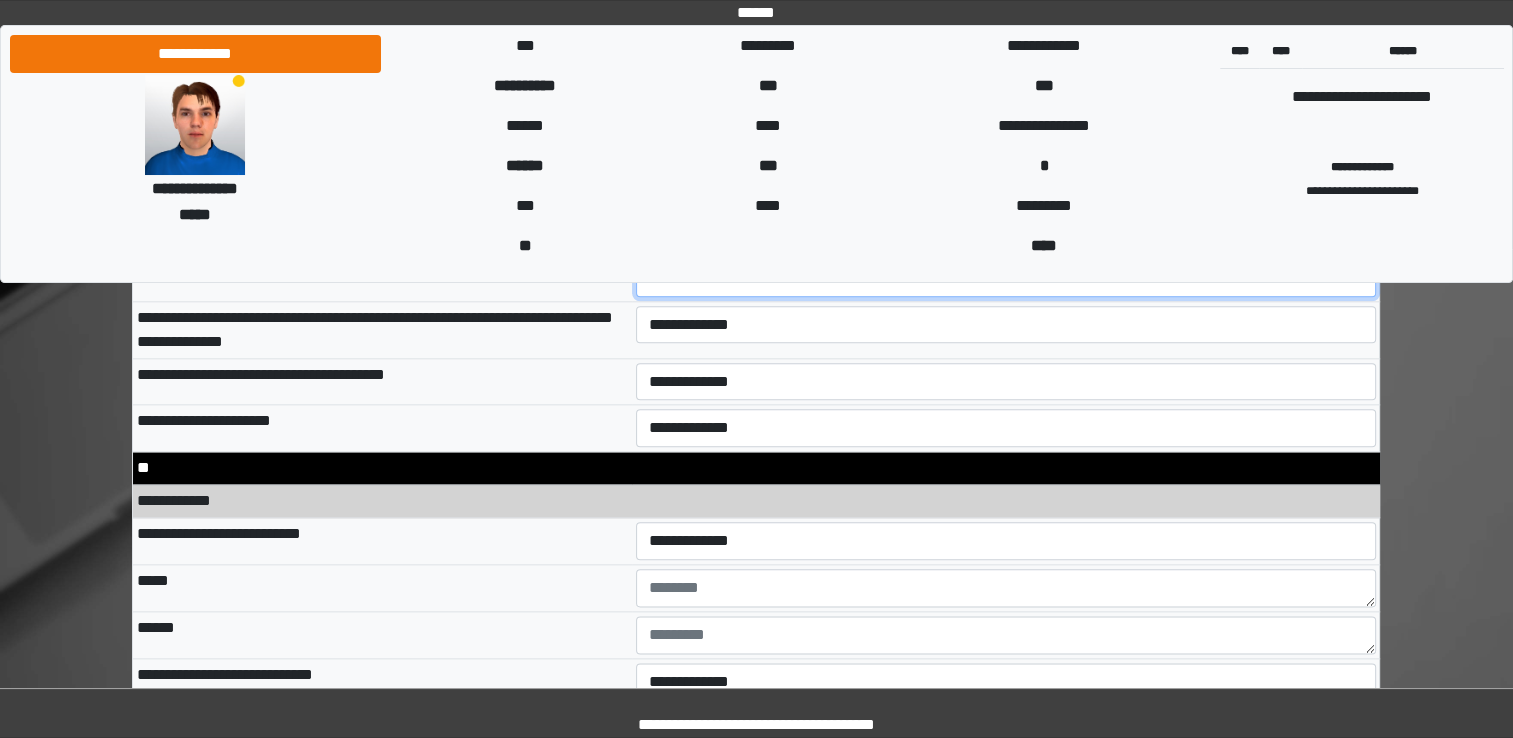scroll, scrollTop: 9824, scrollLeft: 0, axis: vertical 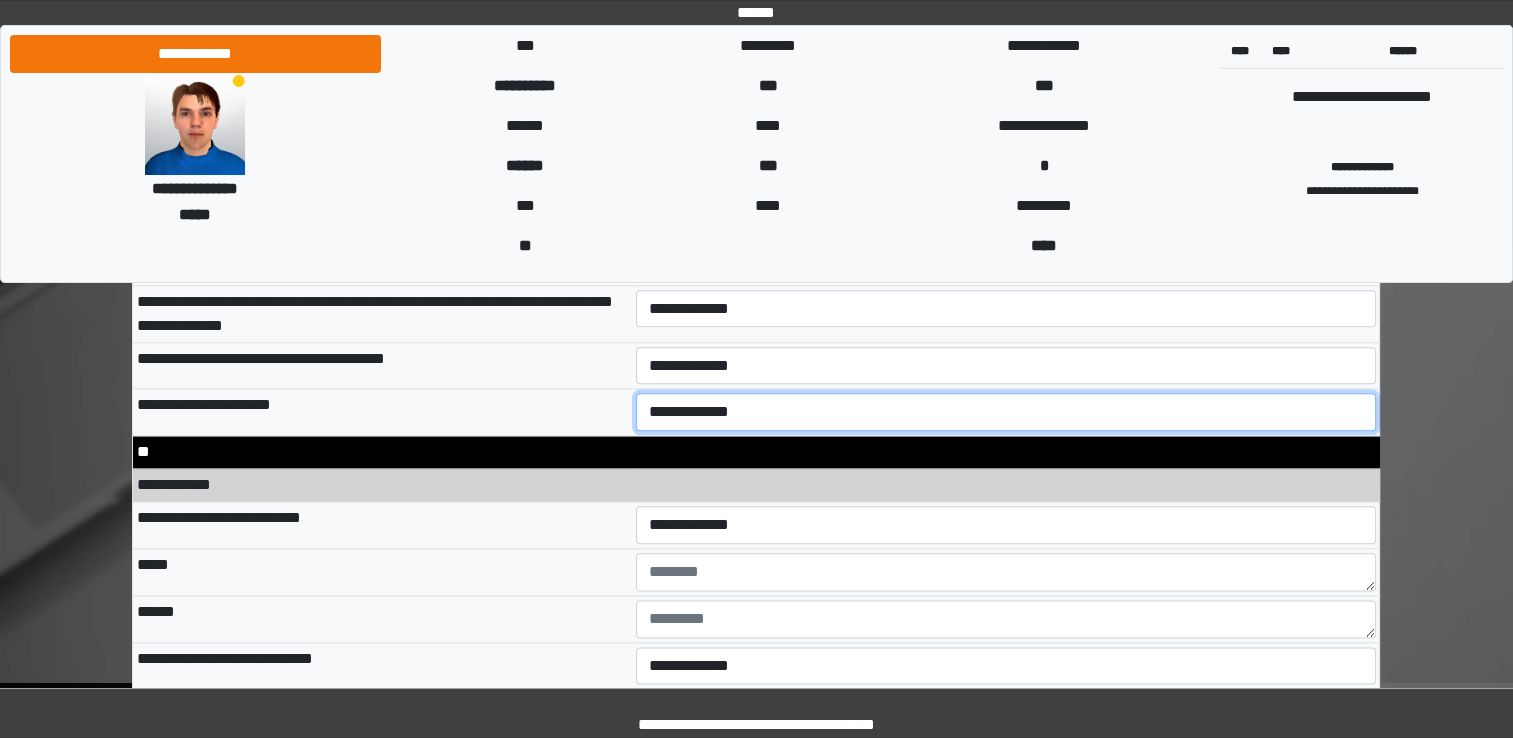 click on "**********" at bounding box center (1006, 412) 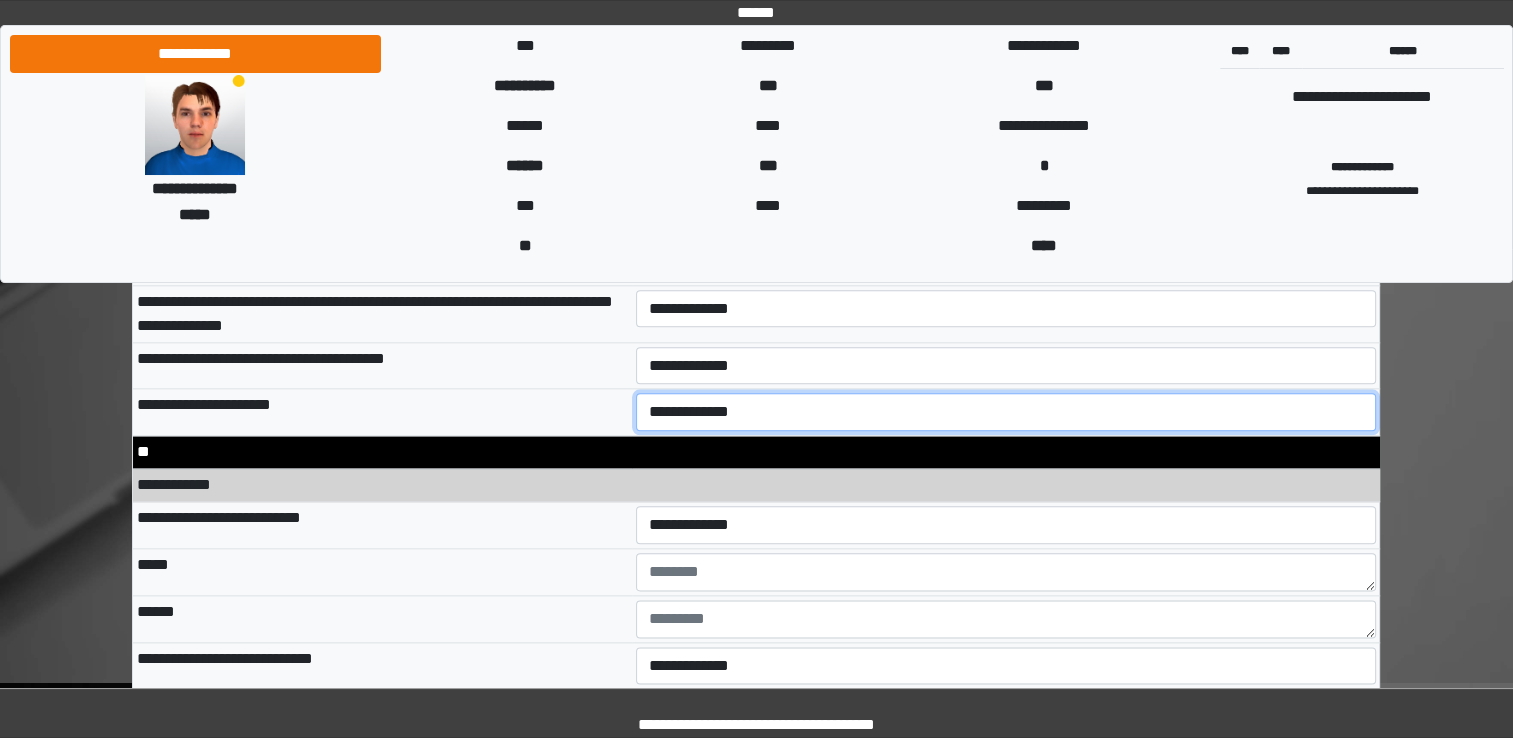 select on "*" 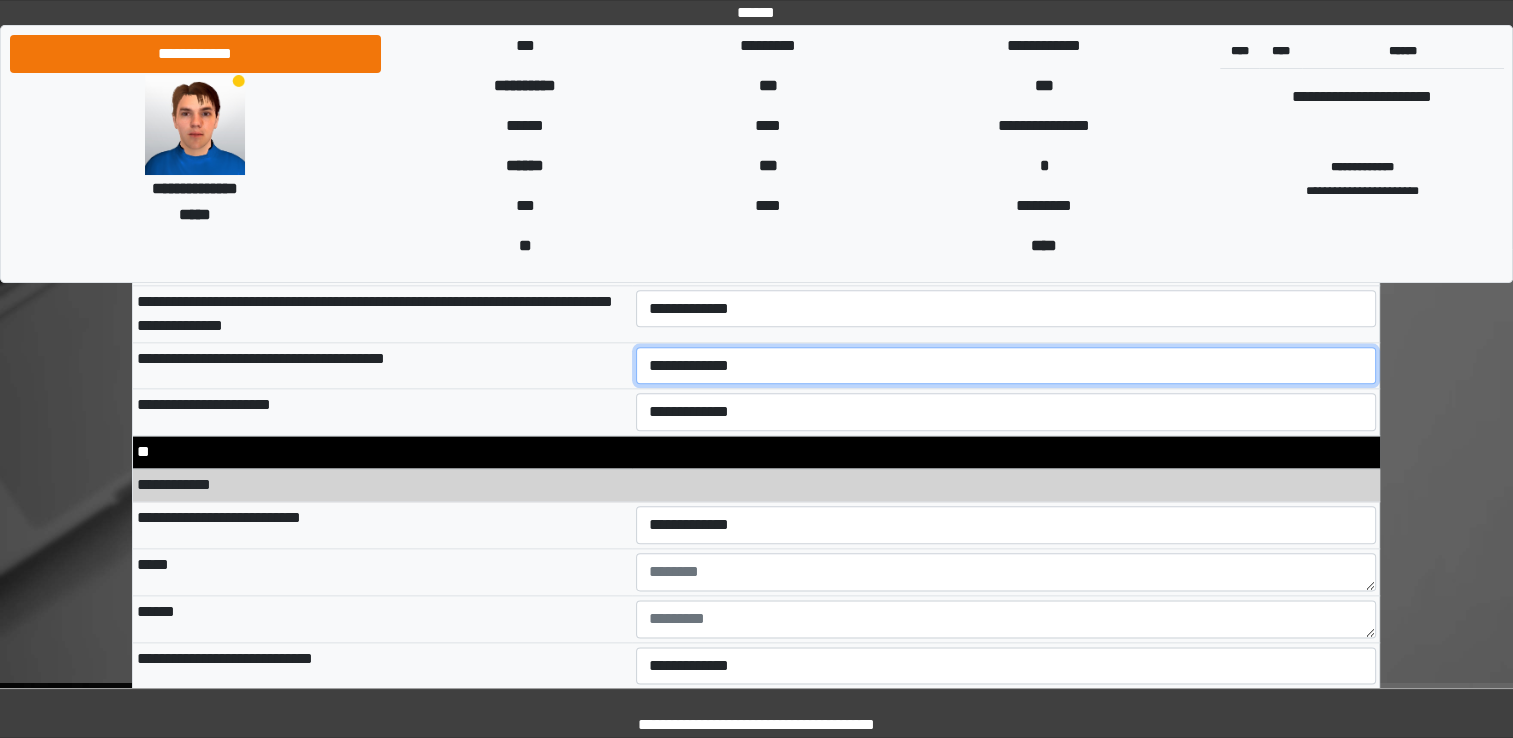 drag, startPoint x: 773, startPoint y: 354, endPoint x: 732, endPoint y: 423, distance: 80.26207 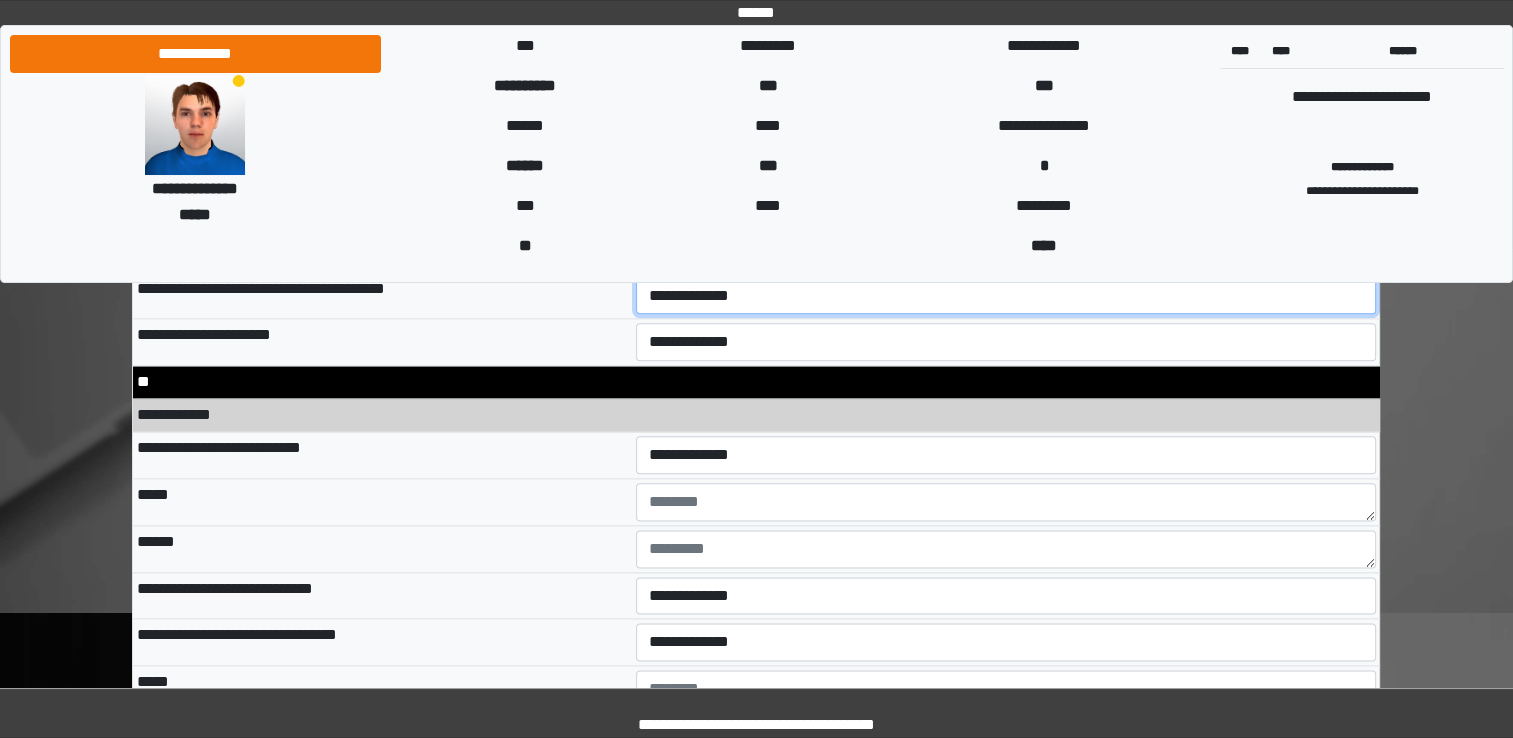 scroll, scrollTop: 9924, scrollLeft: 0, axis: vertical 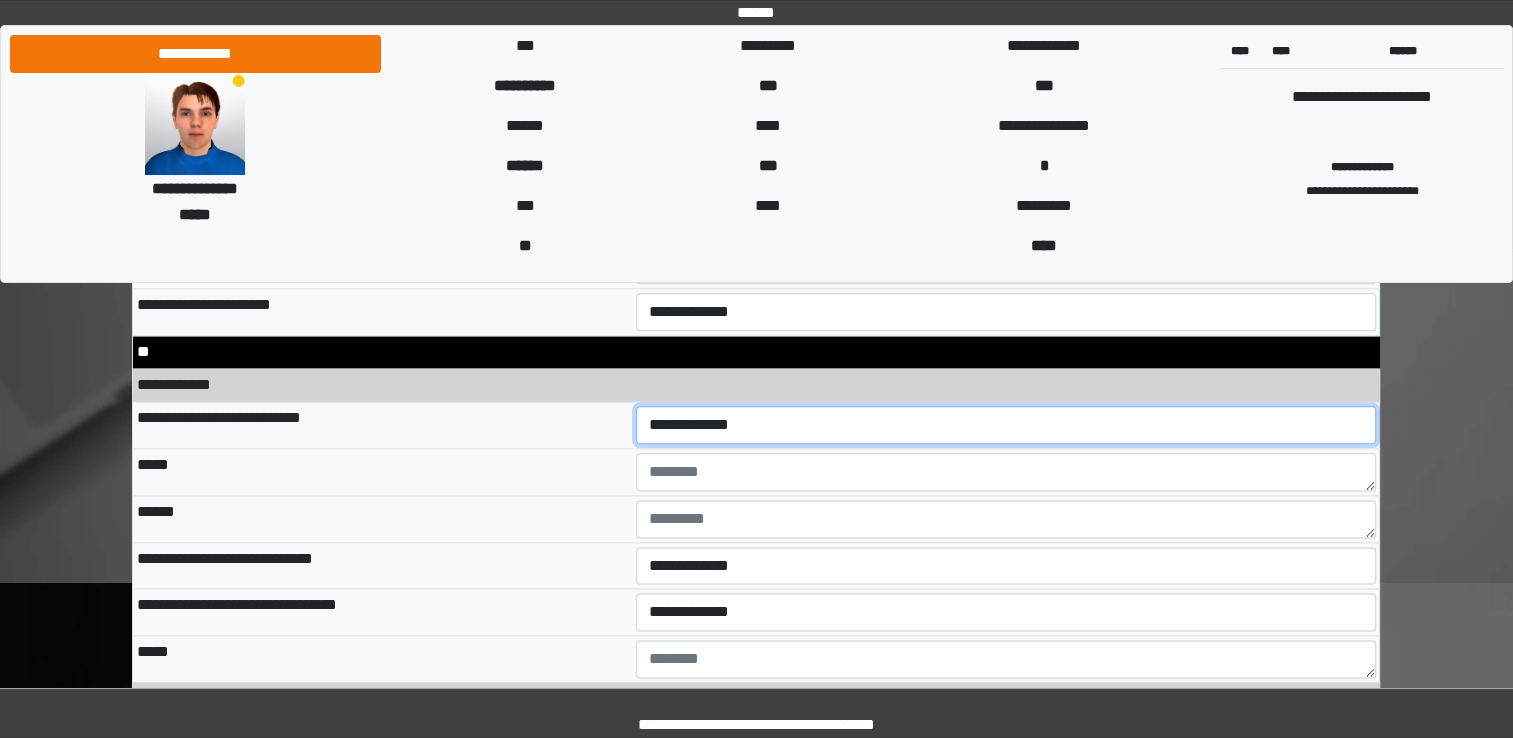 drag, startPoint x: 726, startPoint y: 402, endPoint x: 690, endPoint y: 484, distance: 89.55445 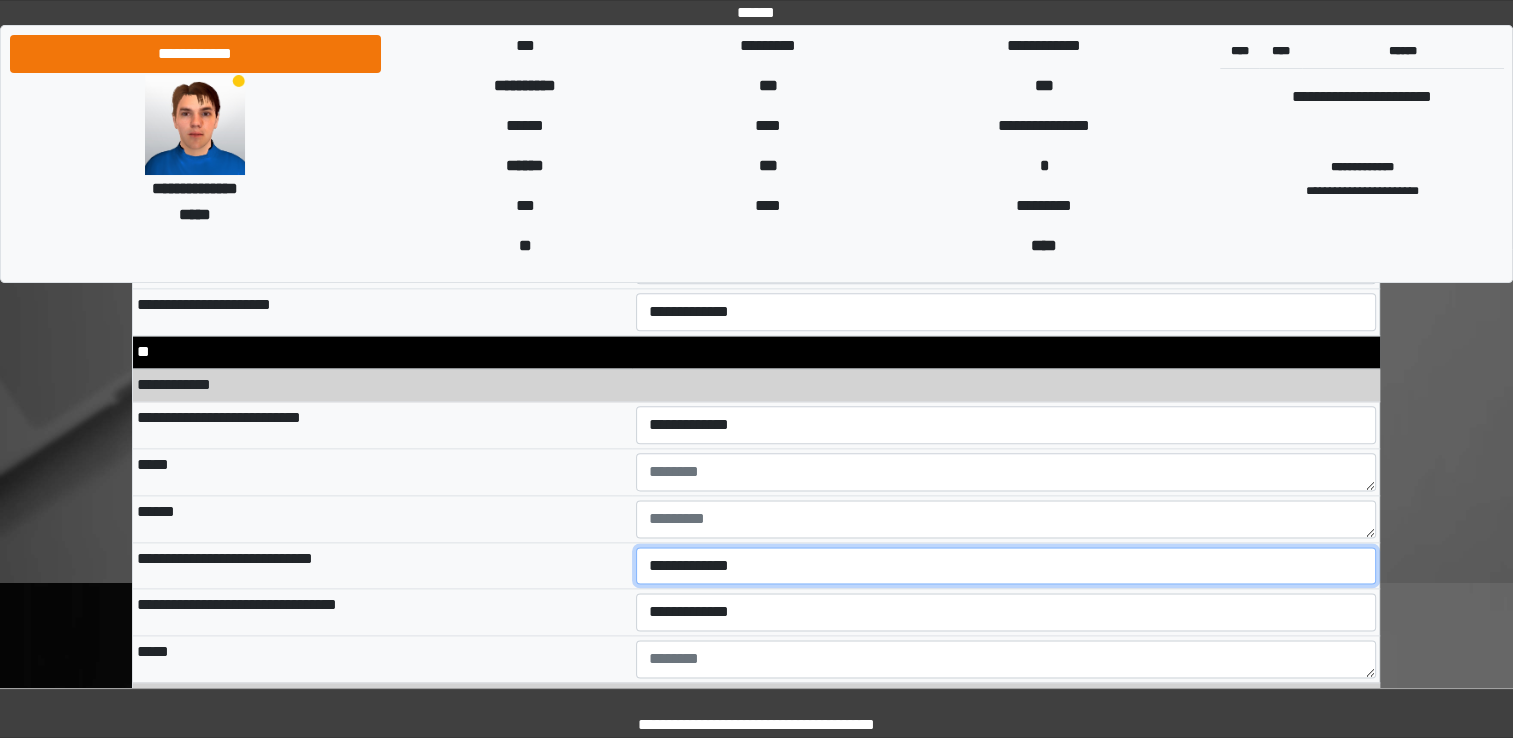 click on "**********" at bounding box center (1006, 566) 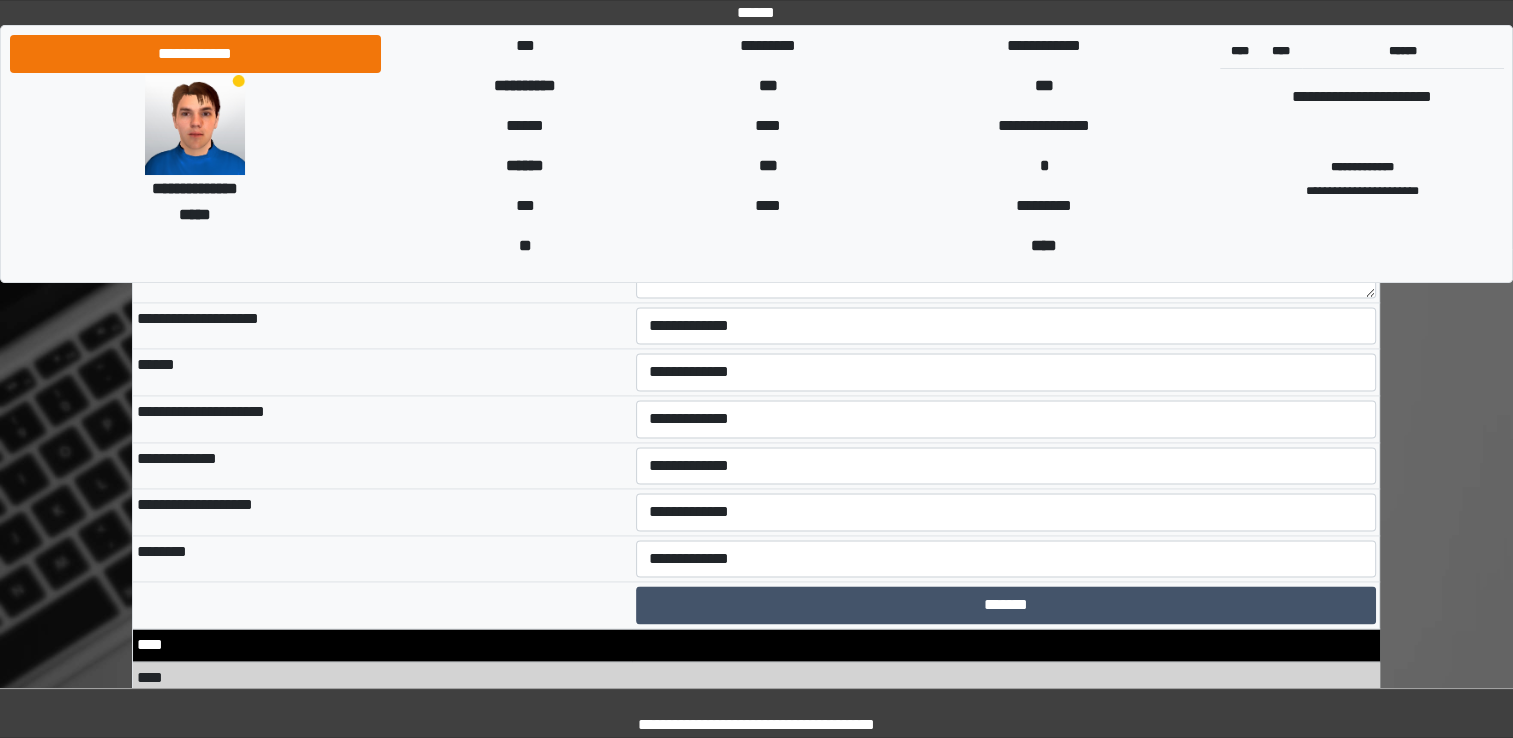 scroll, scrollTop: 10212, scrollLeft: 0, axis: vertical 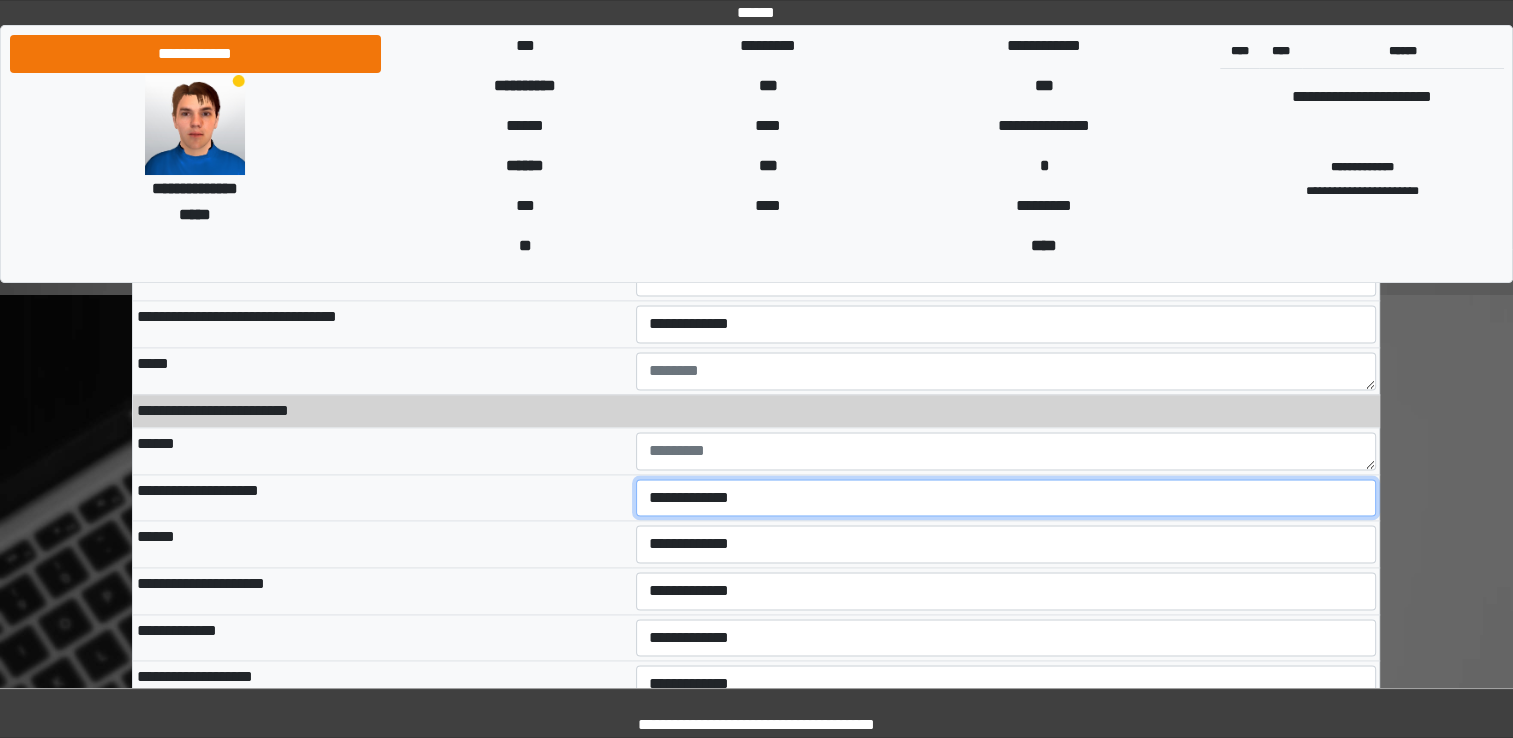 drag, startPoint x: 695, startPoint y: 475, endPoint x: 668, endPoint y: 552, distance: 81.596565 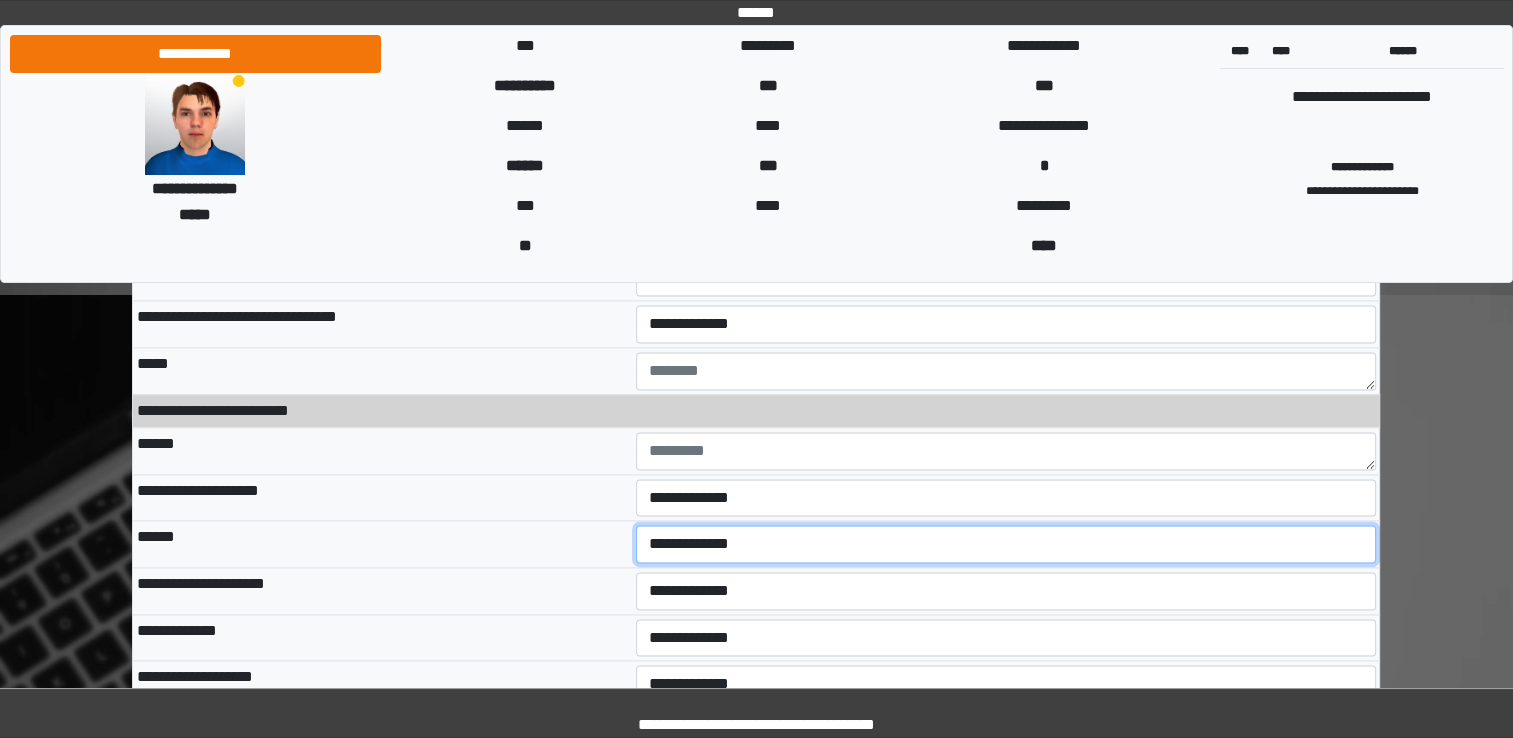 click on "**********" at bounding box center (1006, 544) 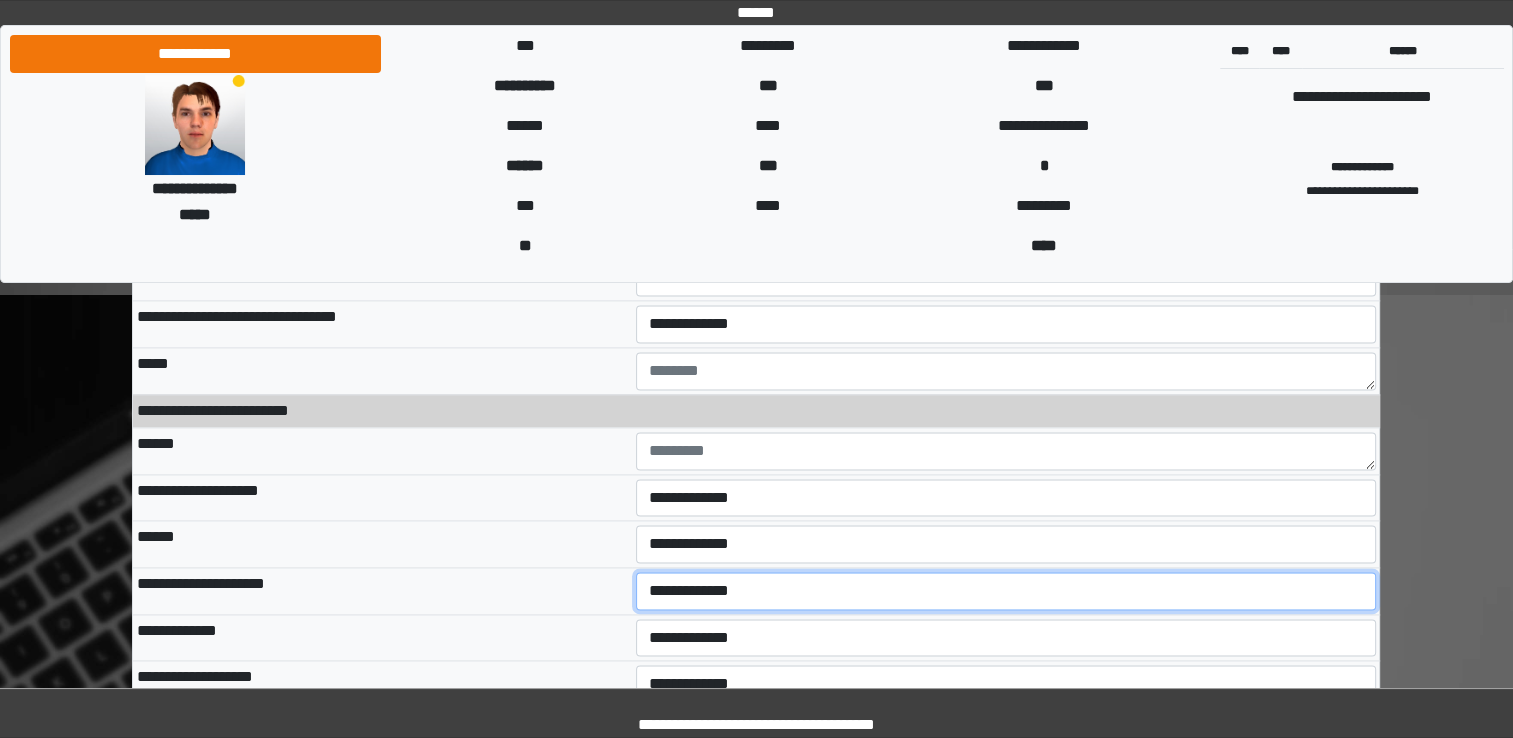 click on "**********" at bounding box center [1006, 591] 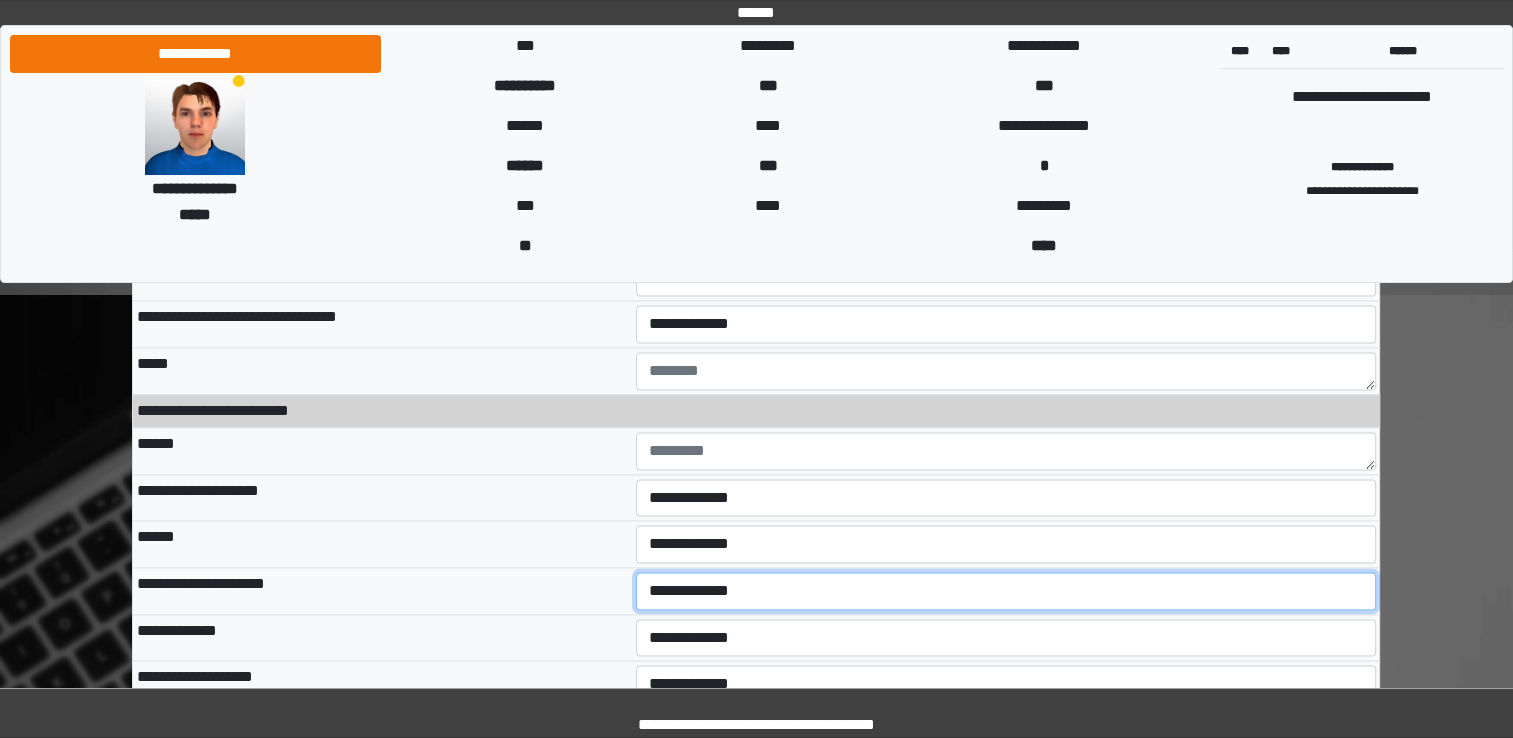 select on "*" 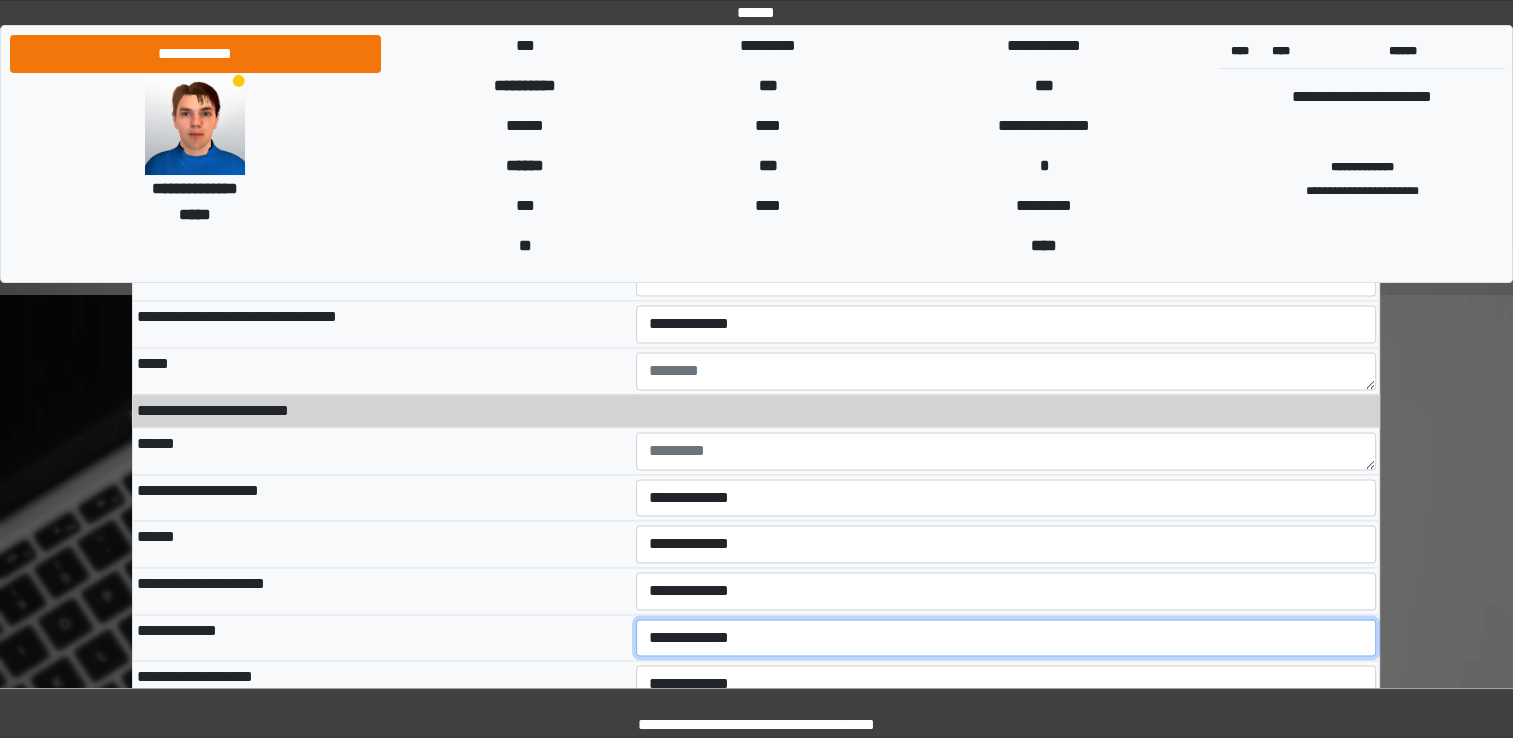 click on "**********" at bounding box center (1006, 638) 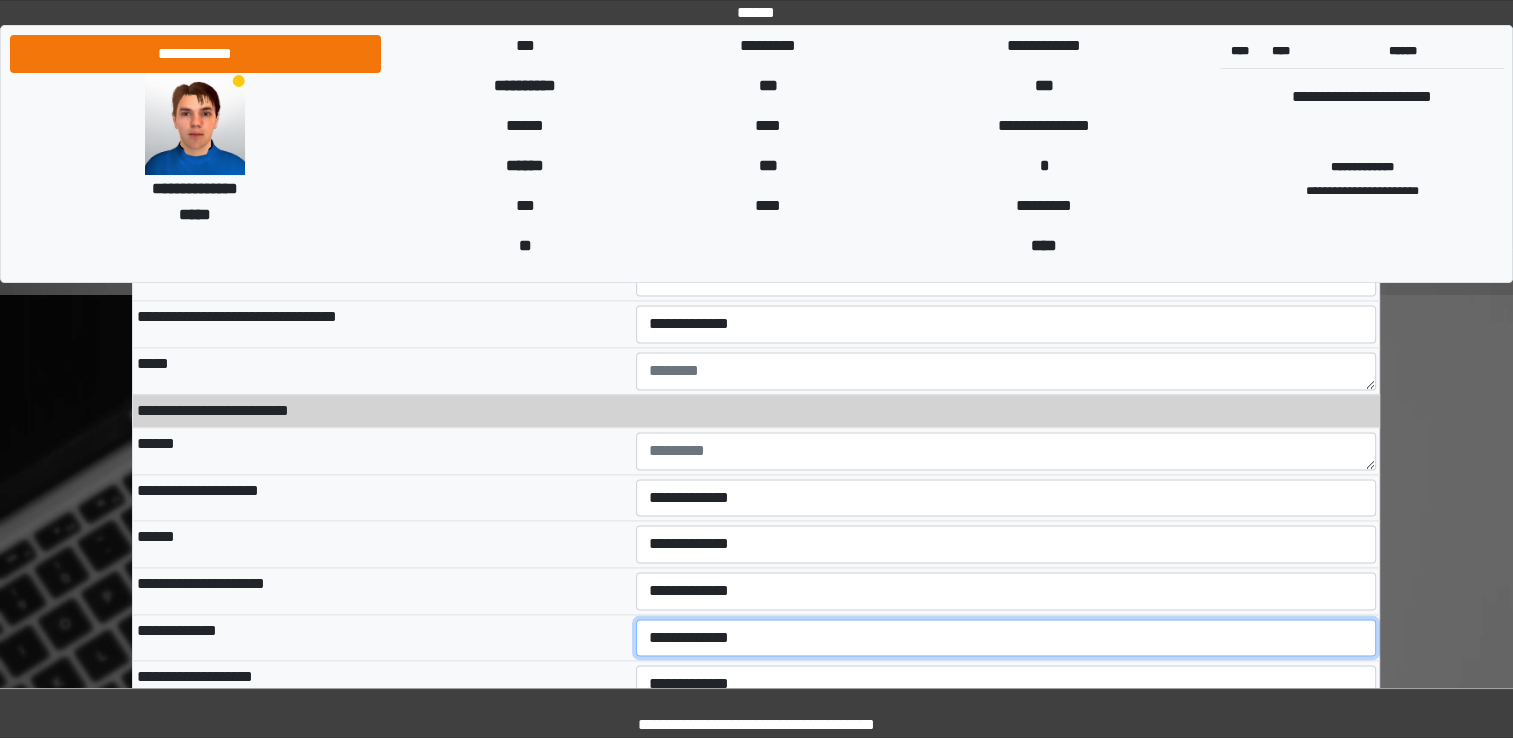 select on "*" 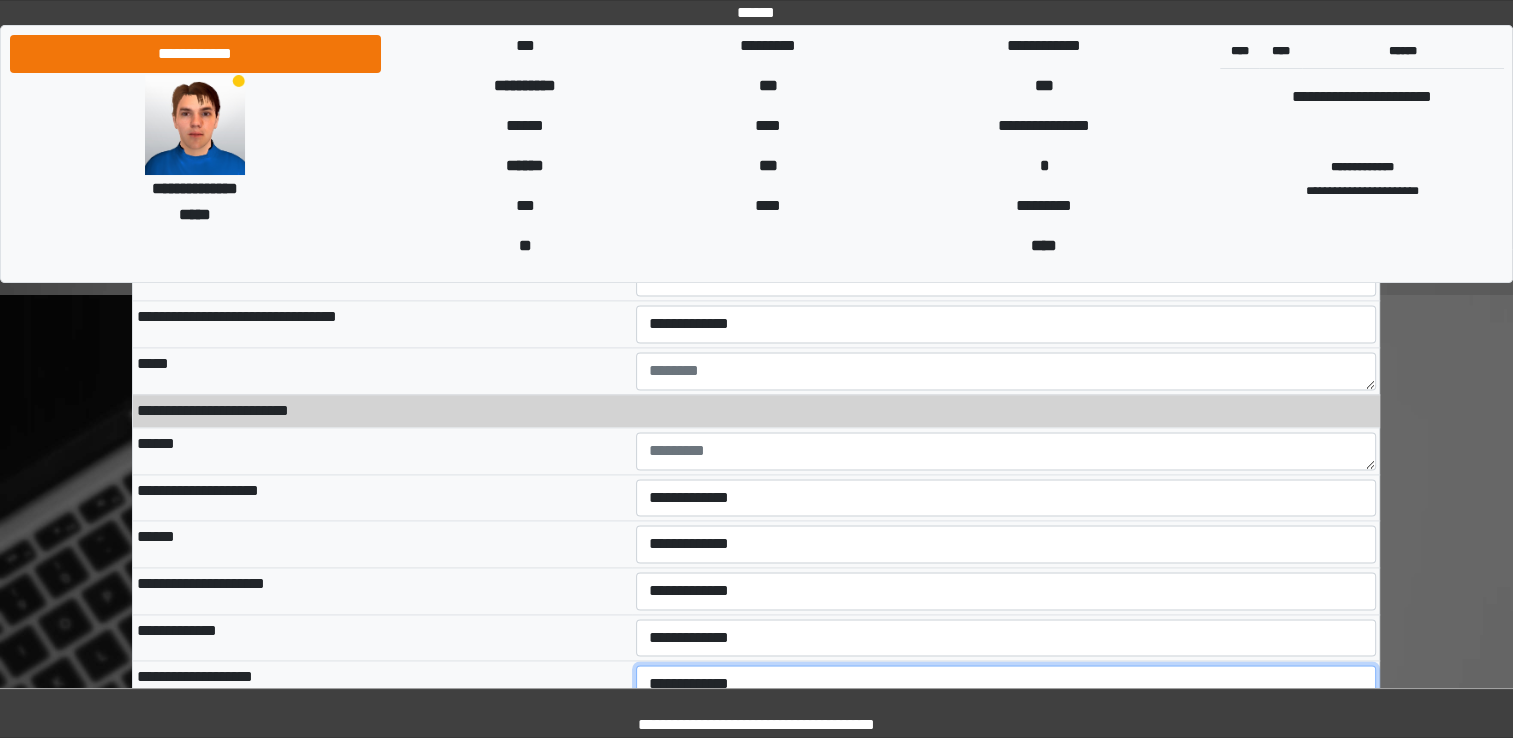 click on "**********" at bounding box center [1006, 684] 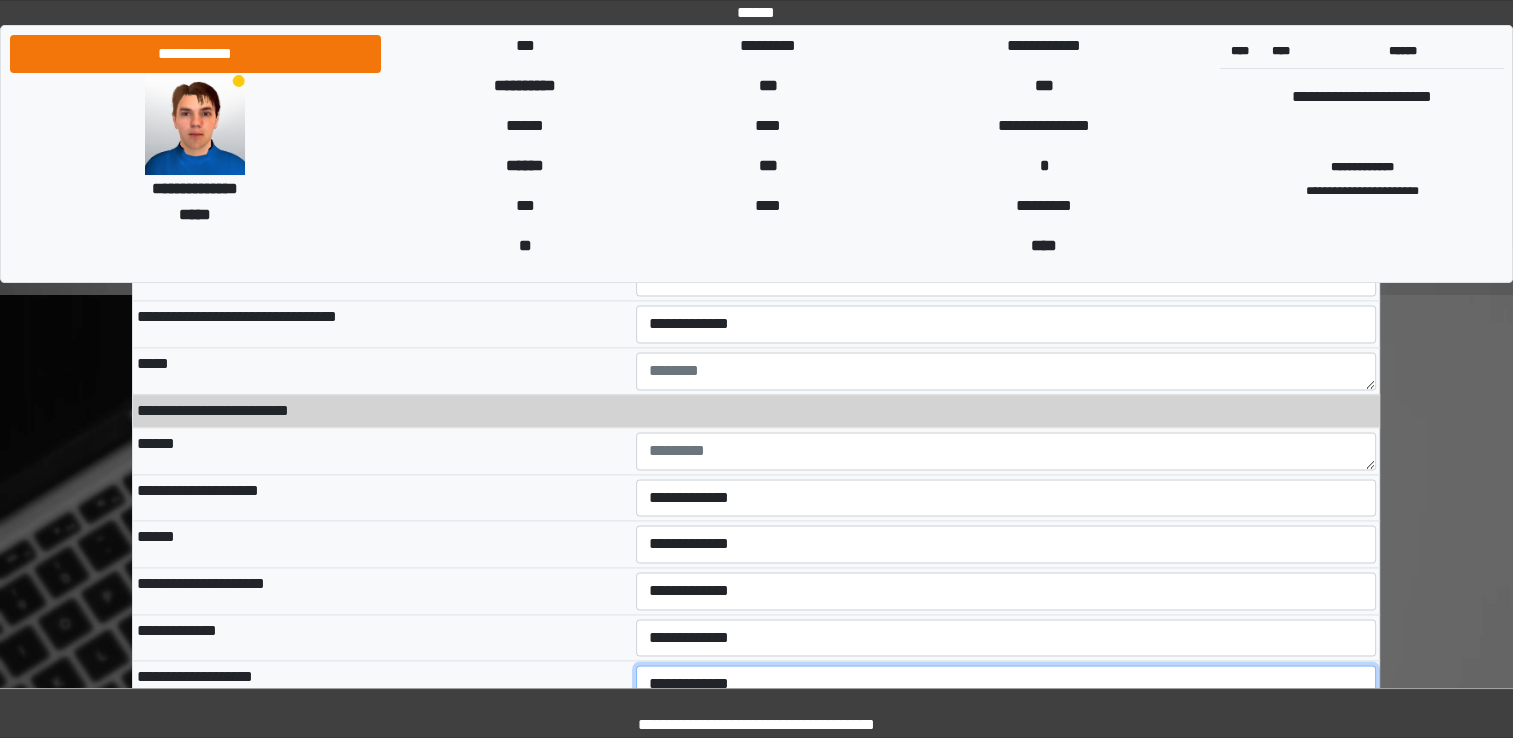 select on "*" 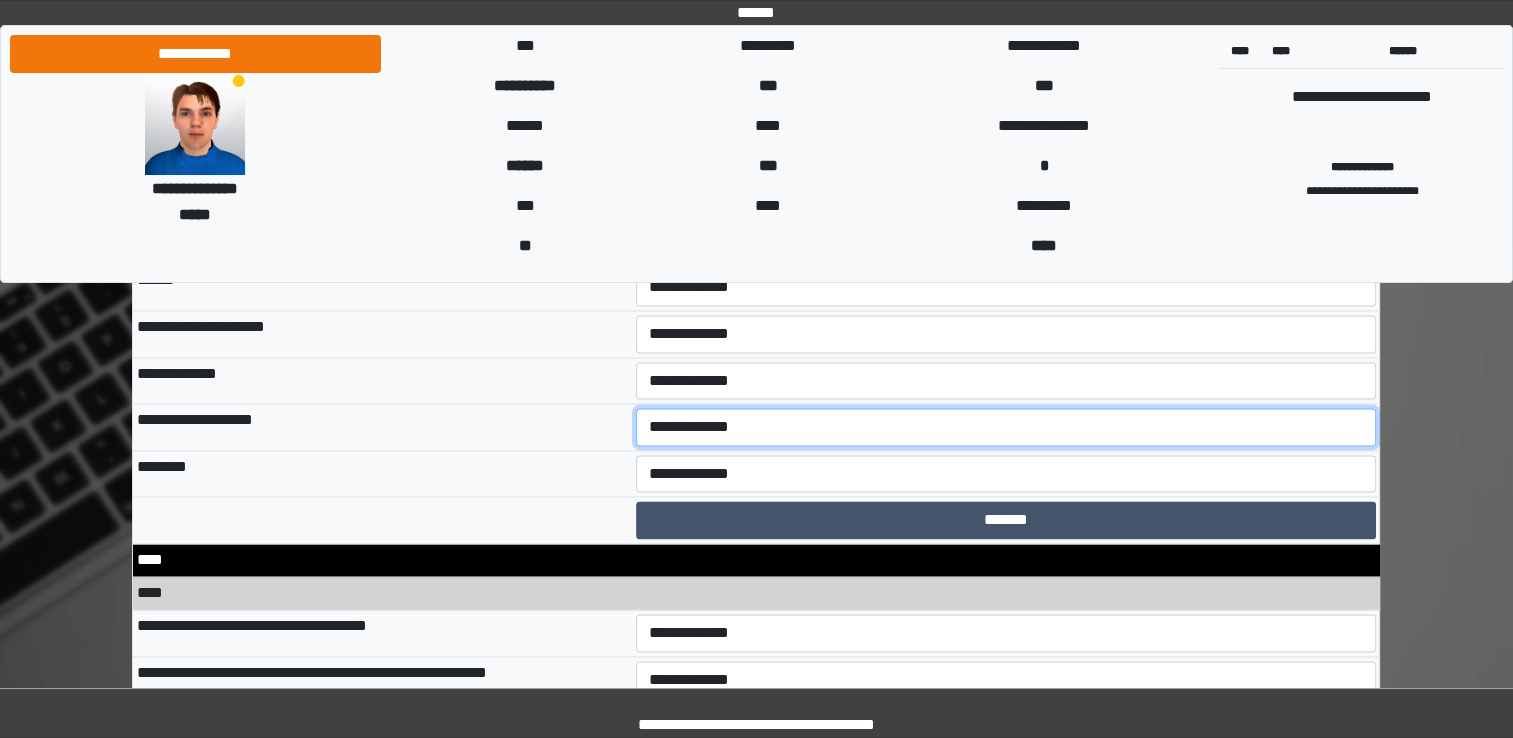 scroll, scrollTop: 10484, scrollLeft: 0, axis: vertical 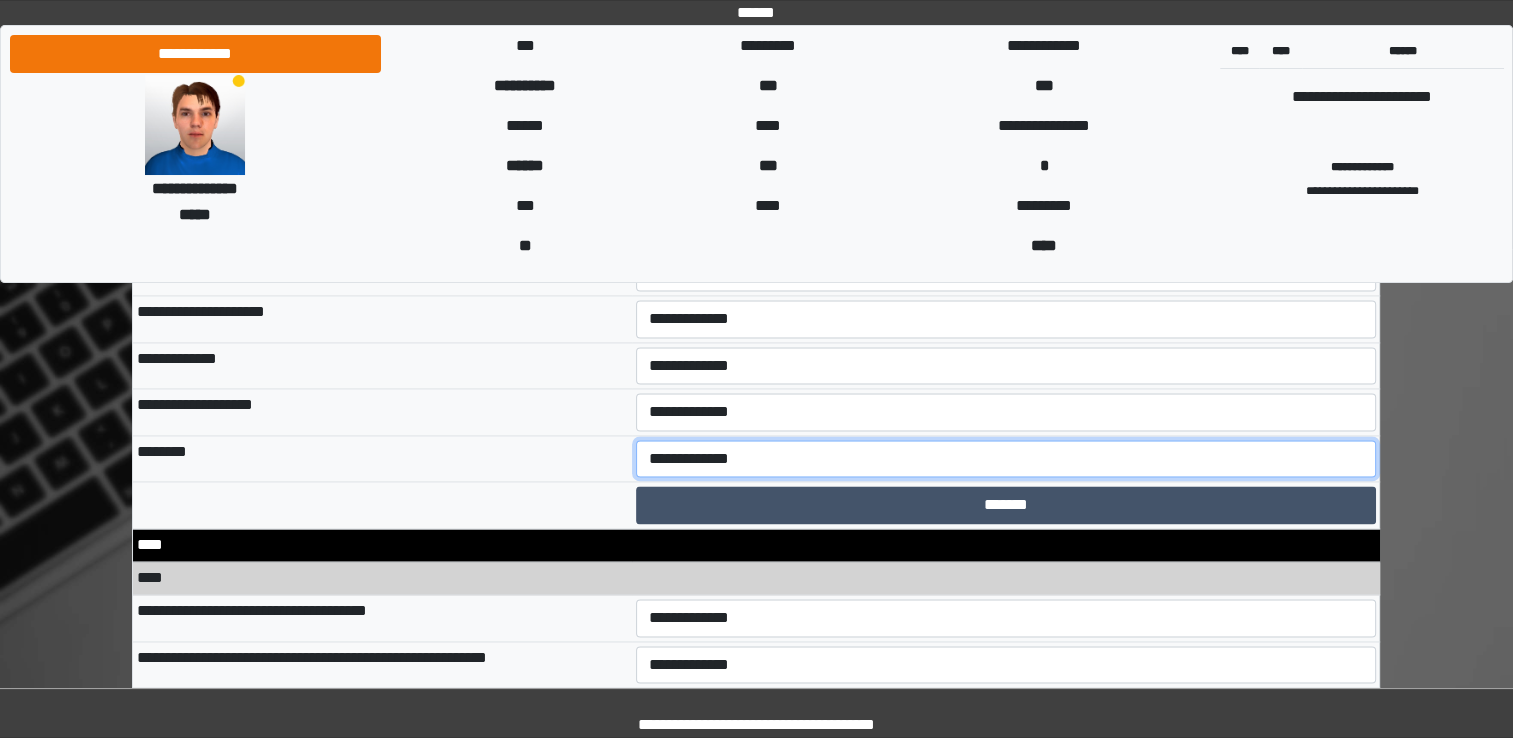 click on "**********" at bounding box center (1006, 459) 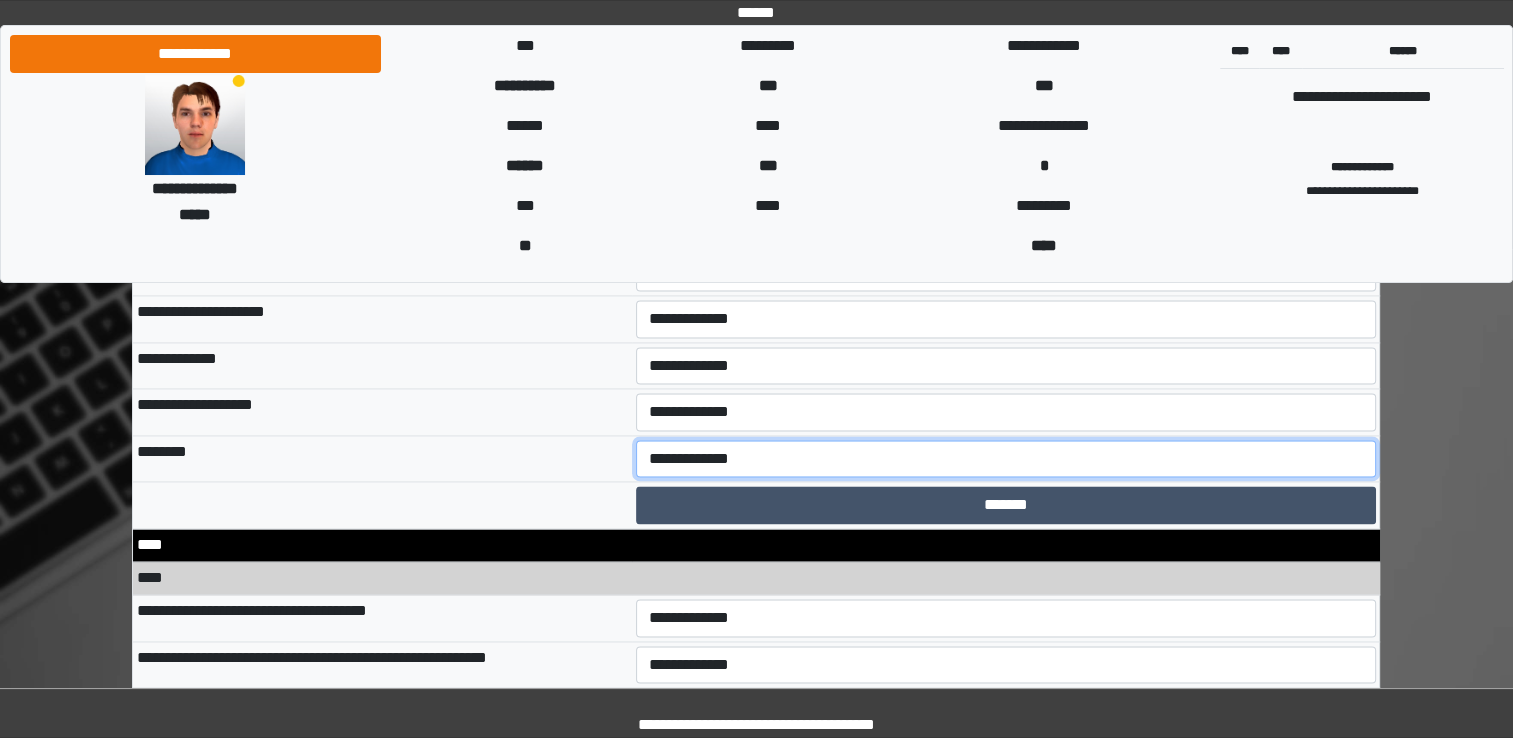 select on "*" 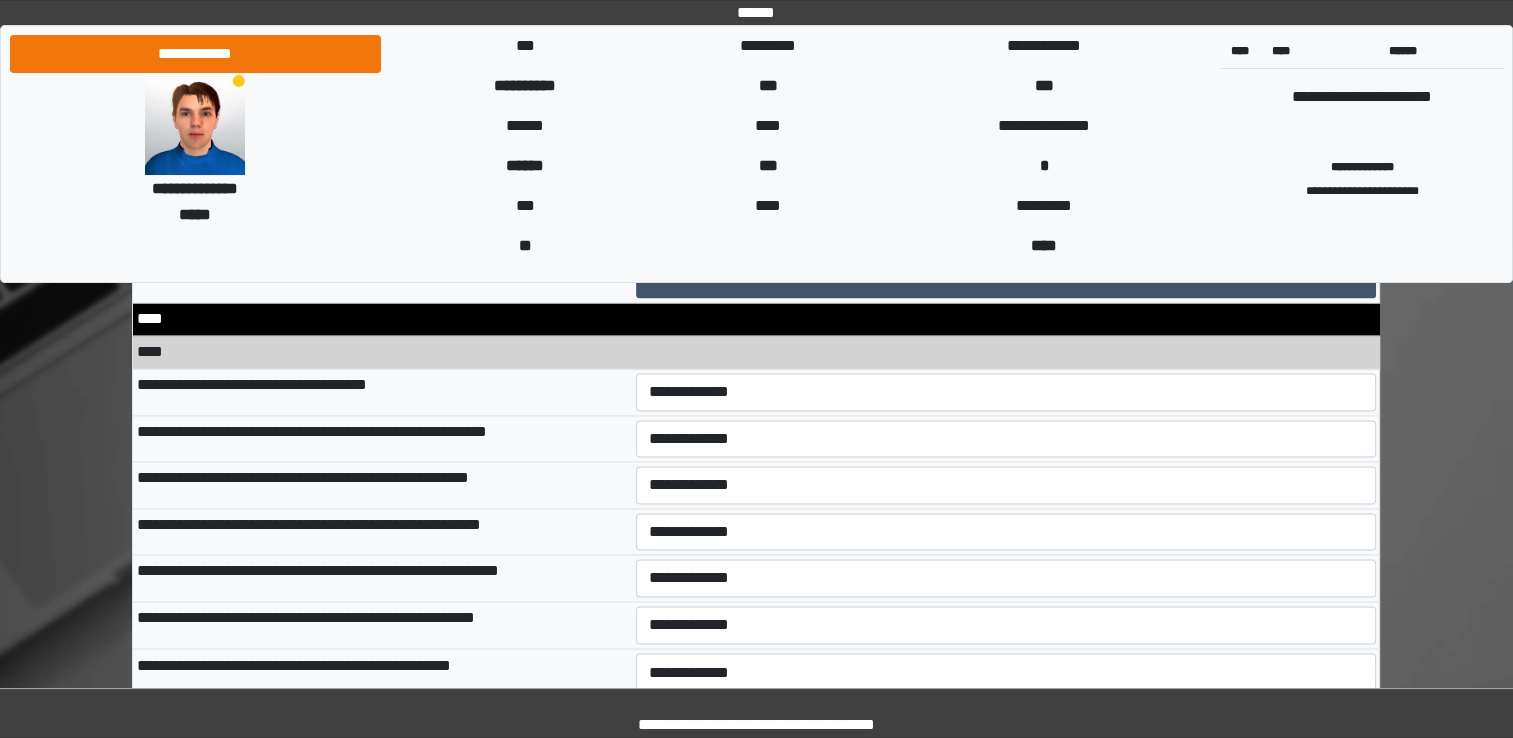 scroll, scrollTop: 10725, scrollLeft: 0, axis: vertical 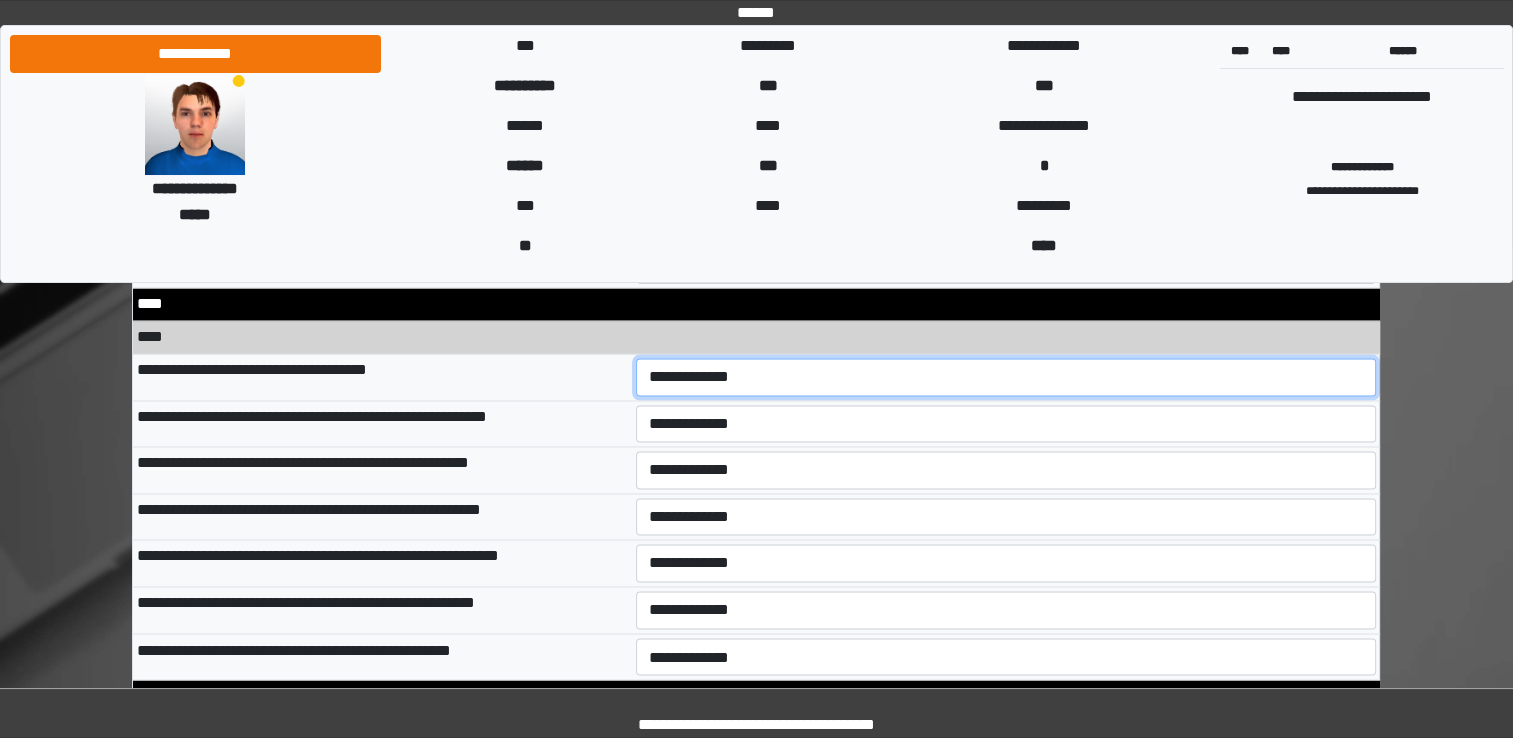 drag, startPoint x: 750, startPoint y: 363, endPoint x: 696, endPoint y: 454, distance: 105.81588 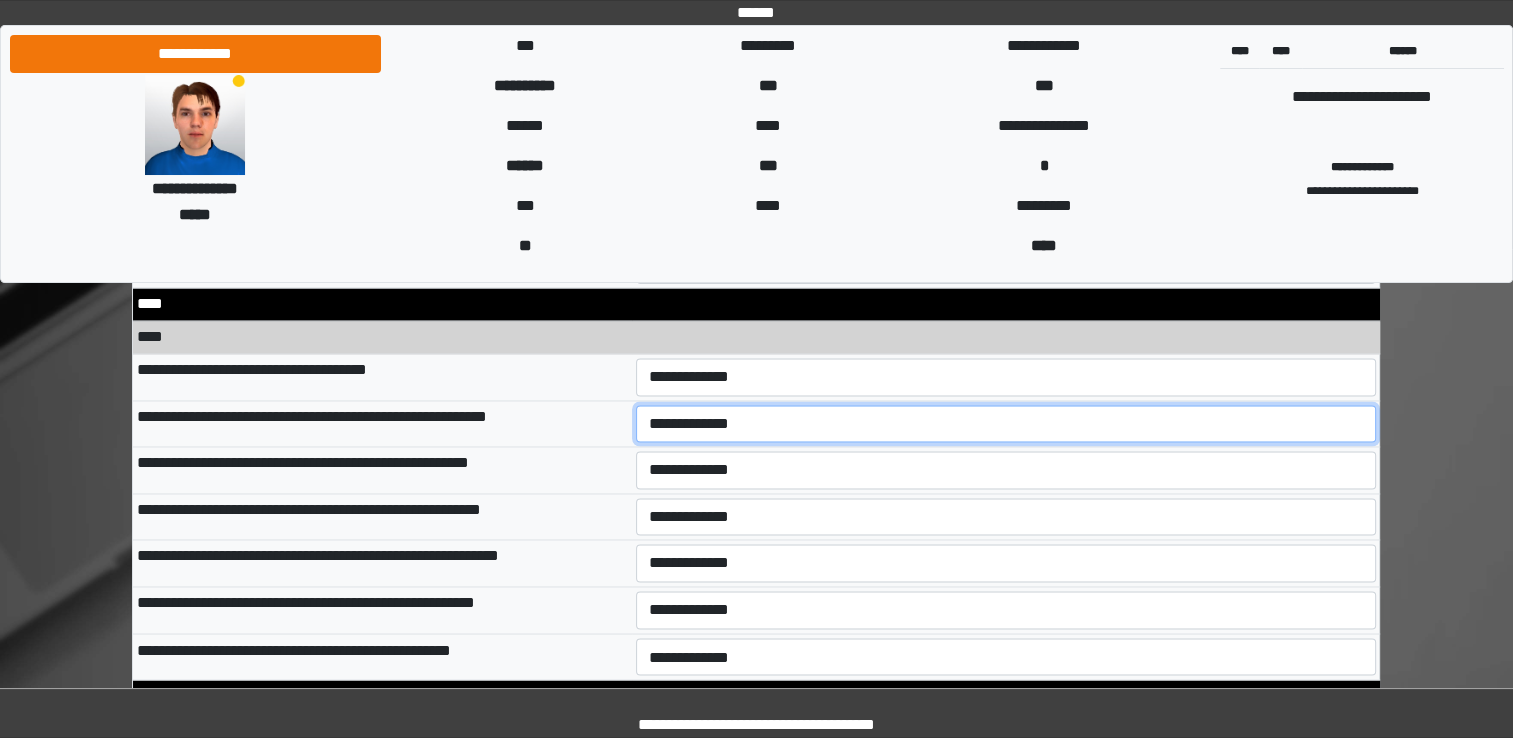 click on "**********" at bounding box center [1006, 424] 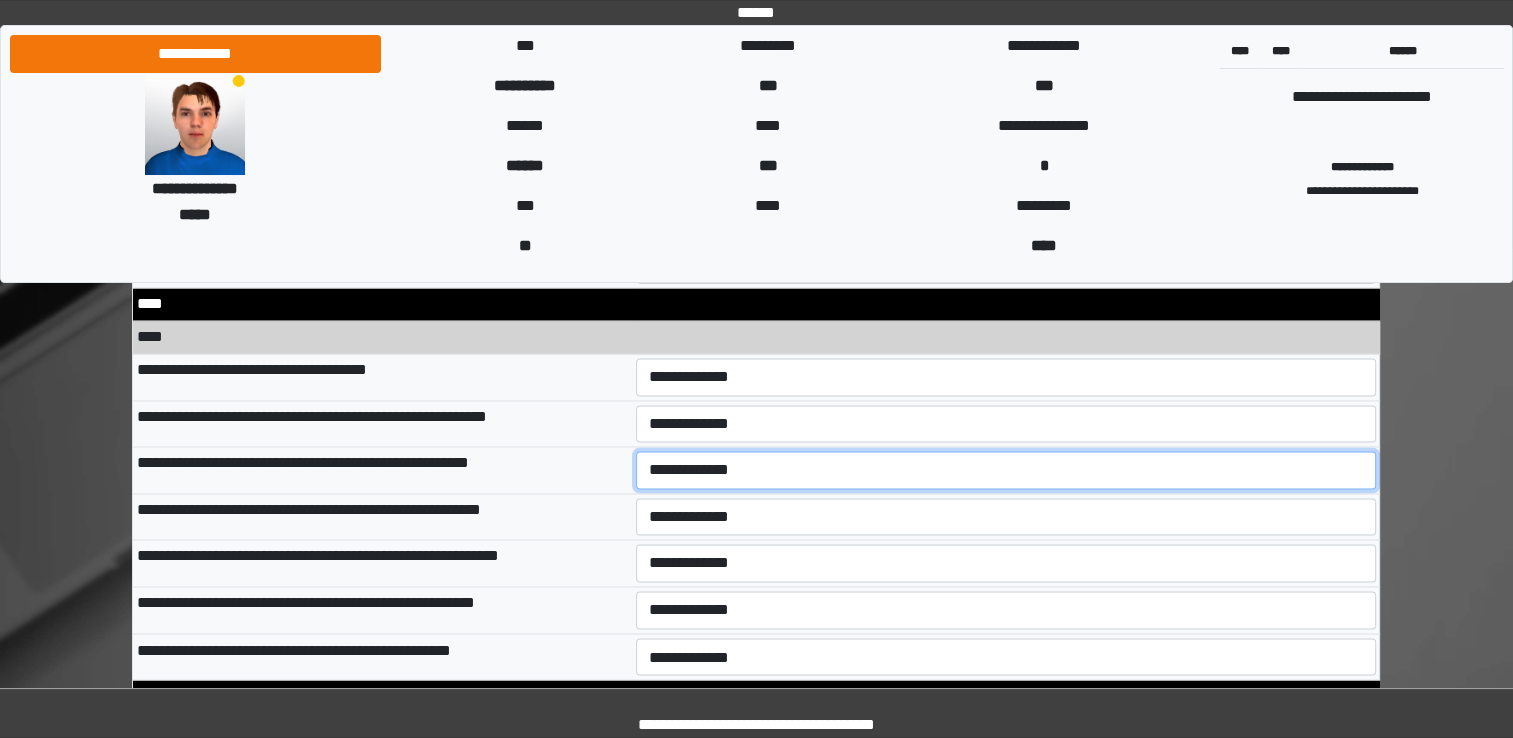 click on "**********" at bounding box center (1006, 470) 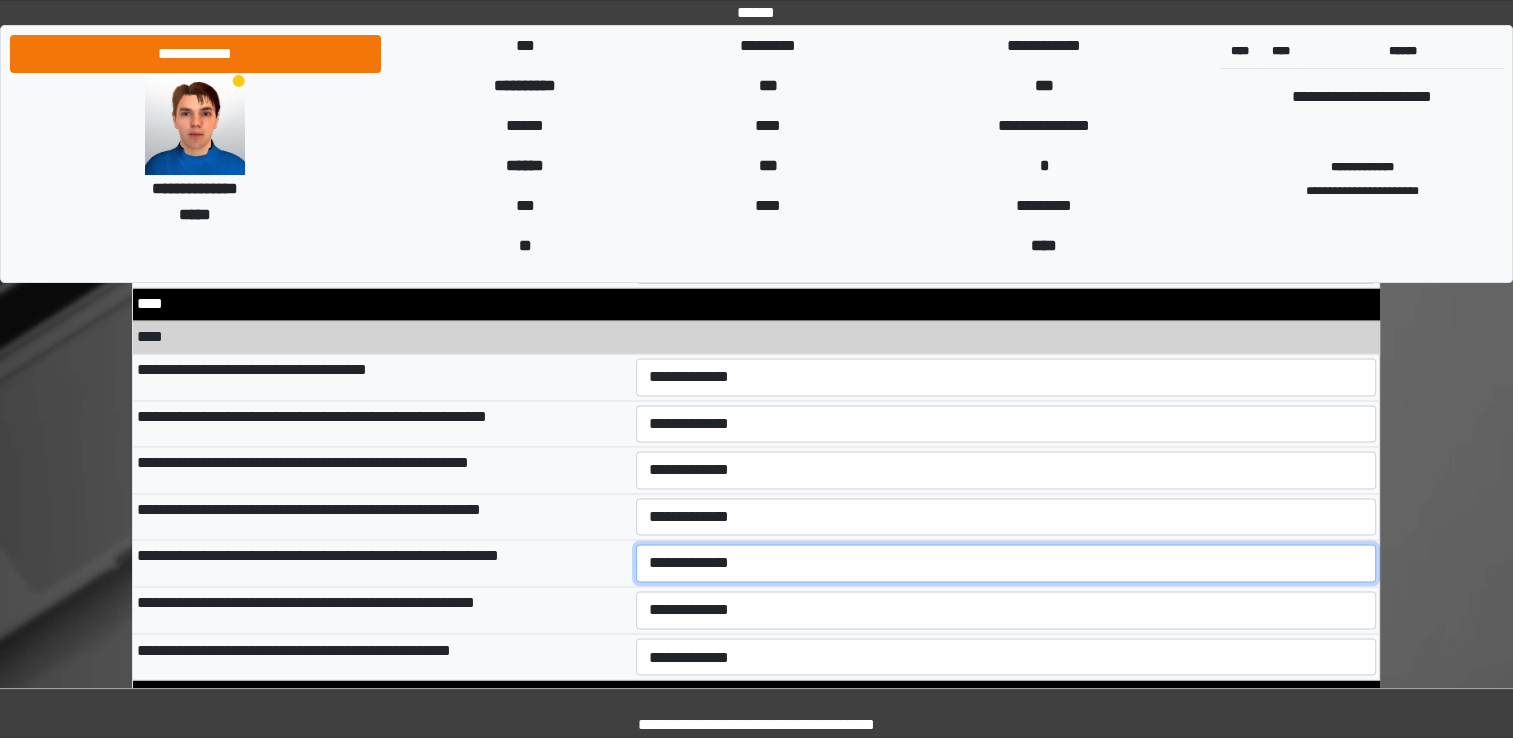 click on "**********" at bounding box center [1006, 563] 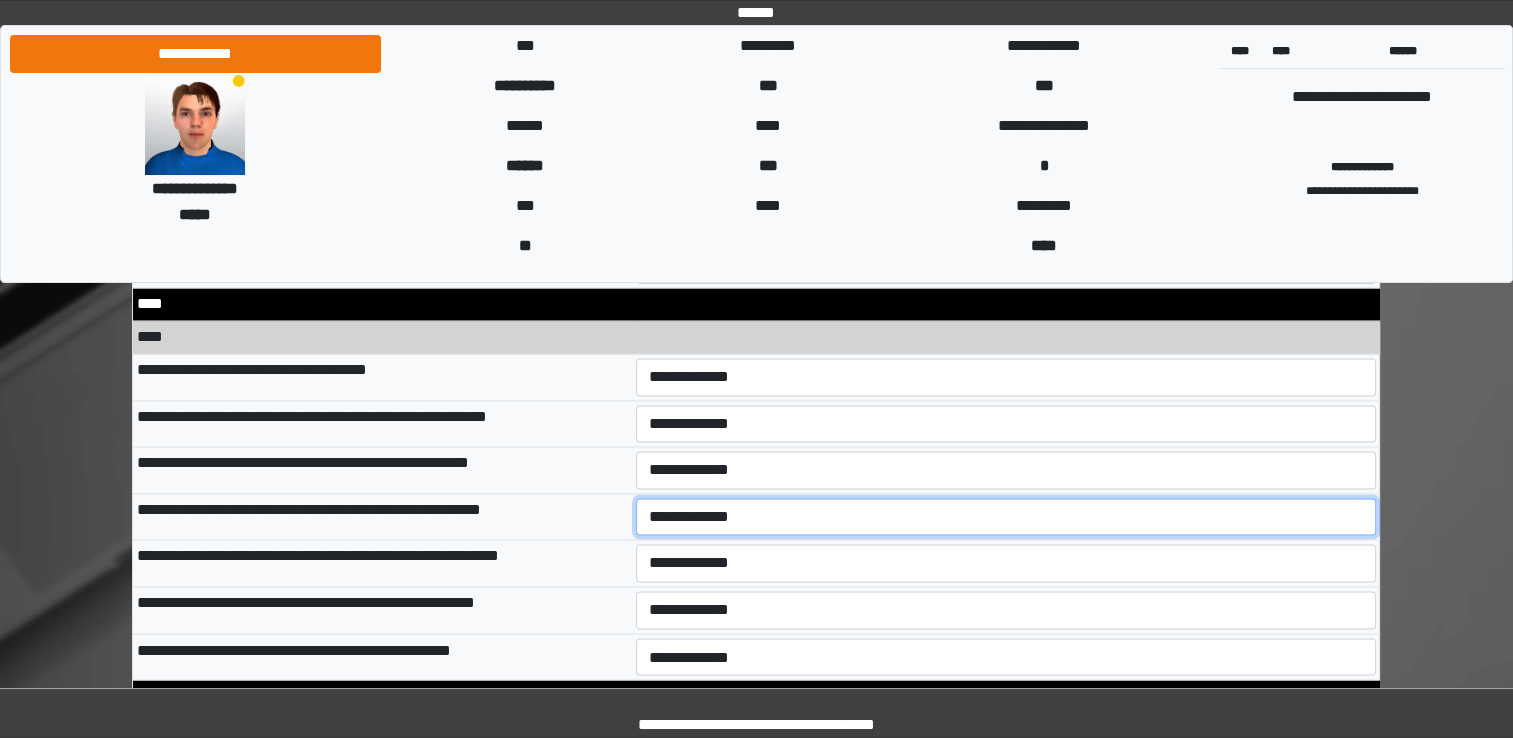 click on "**********" at bounding box center (1006, 517) 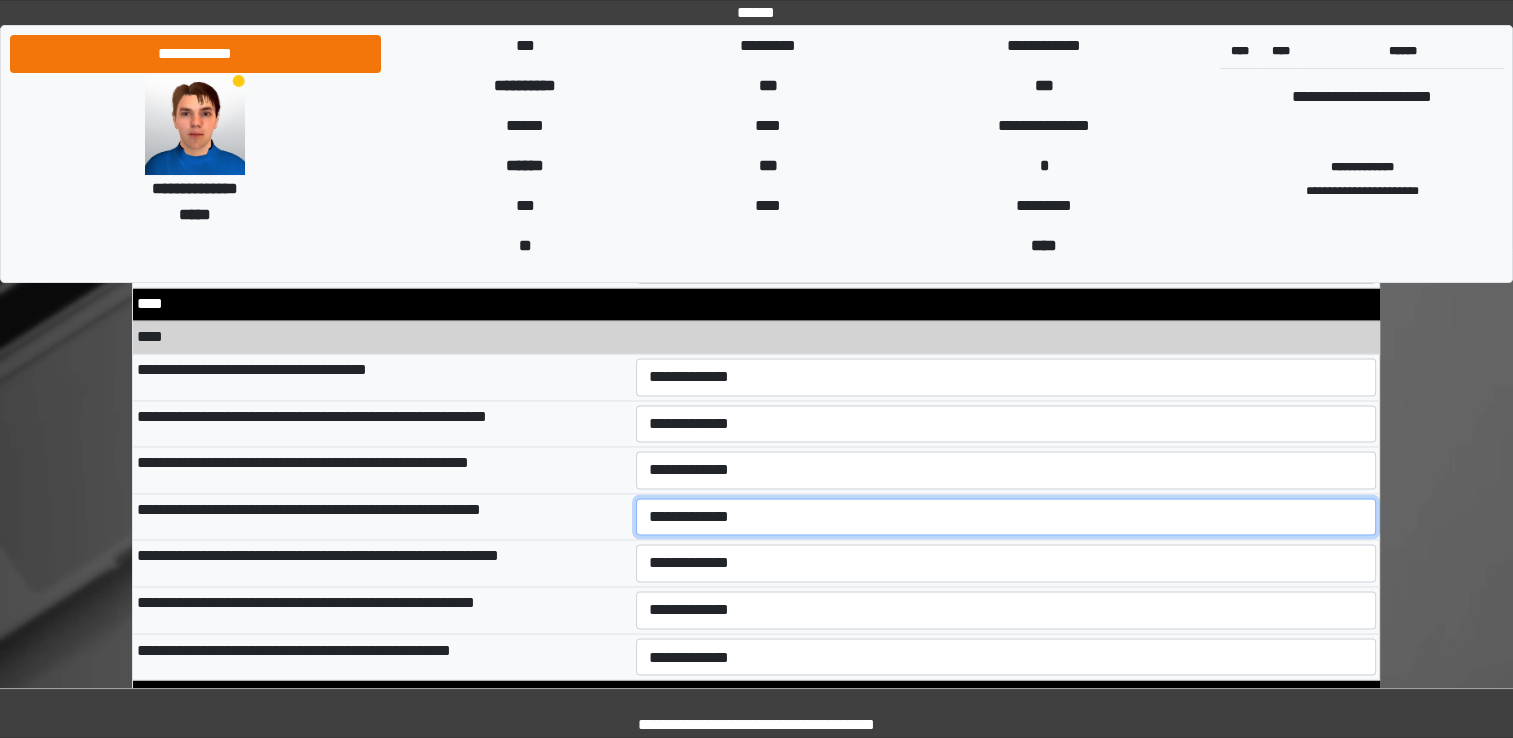 select on "*" 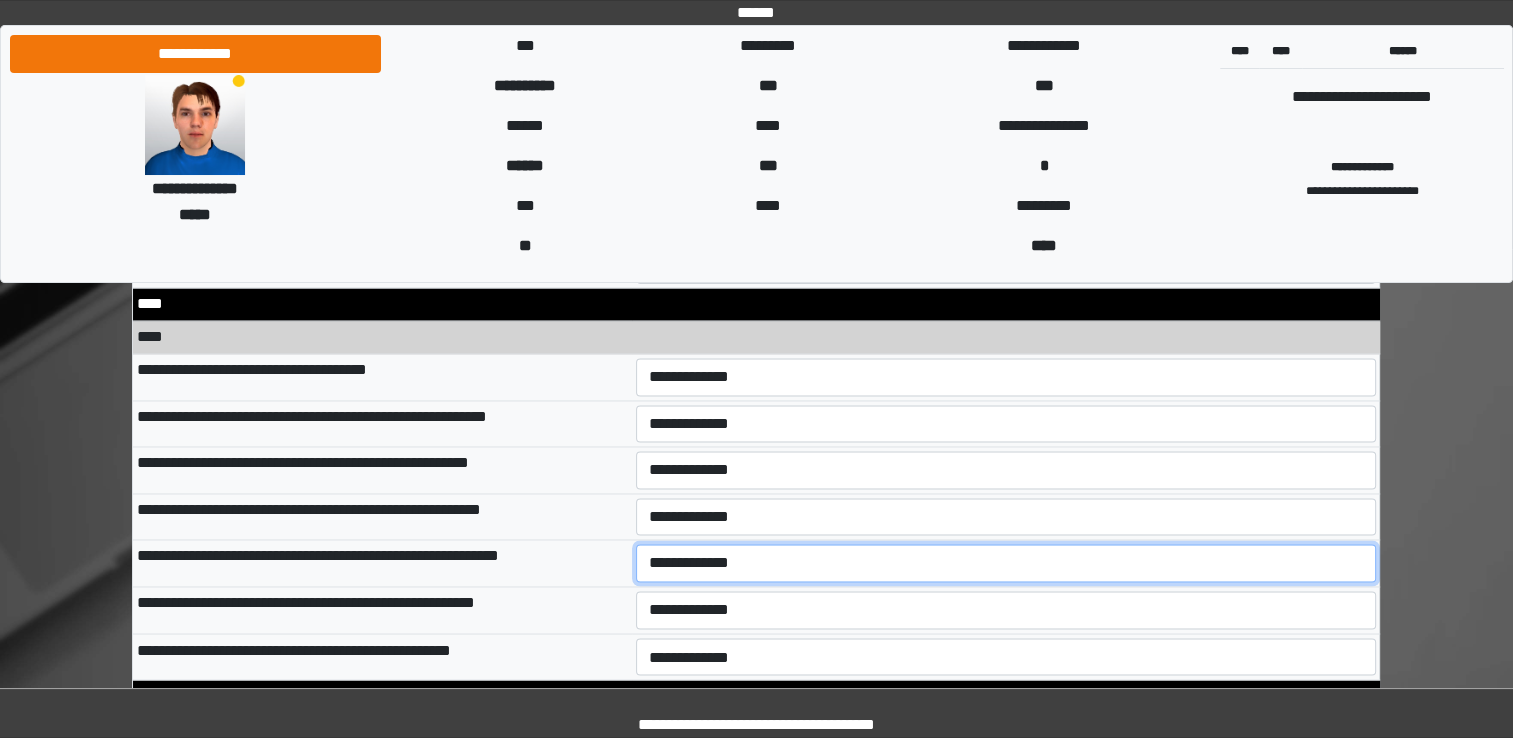 click on "**********" at bounding box center (1006, 563) 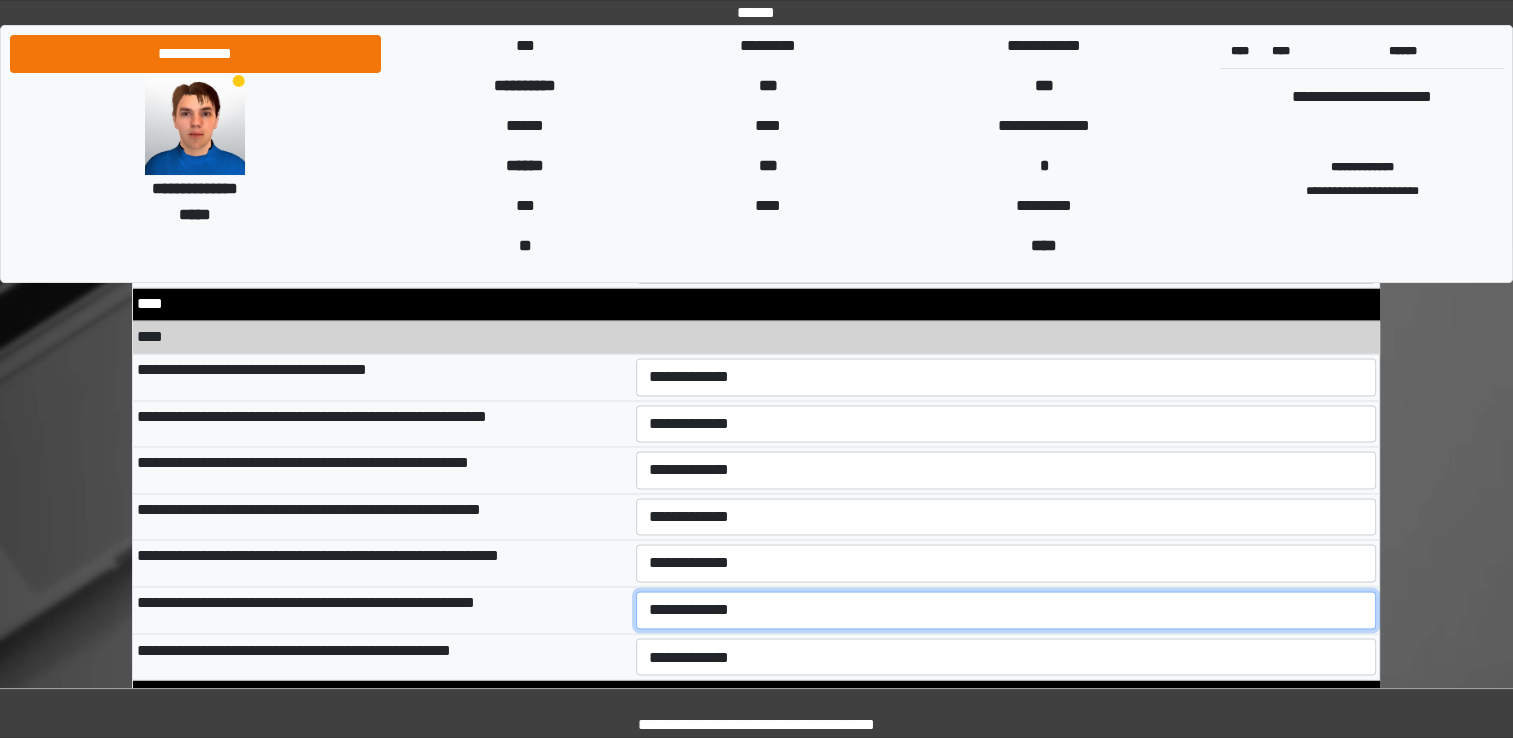 click on "**********" at bounding box center [1006, 610] 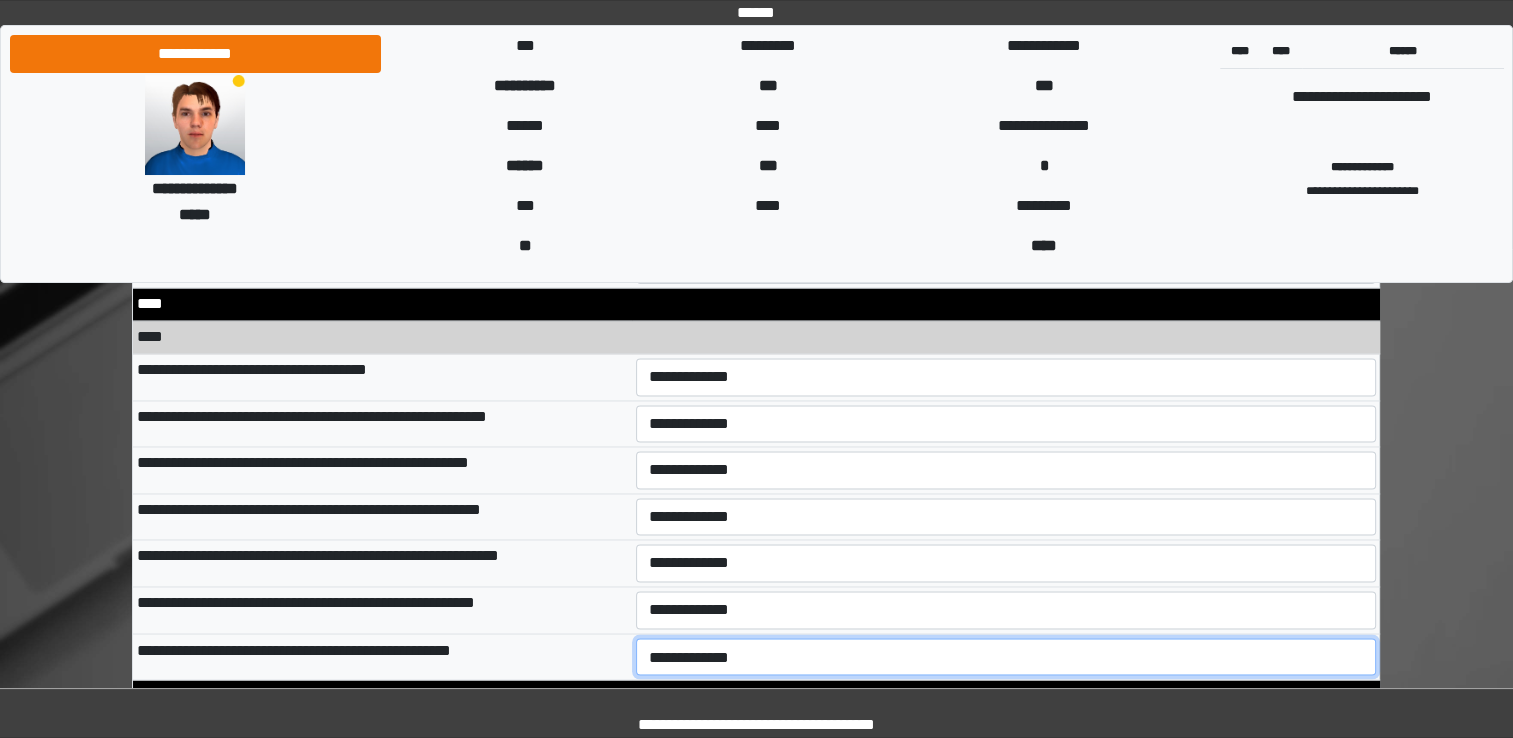 click on "**********" at bounding box center [1006, 657] 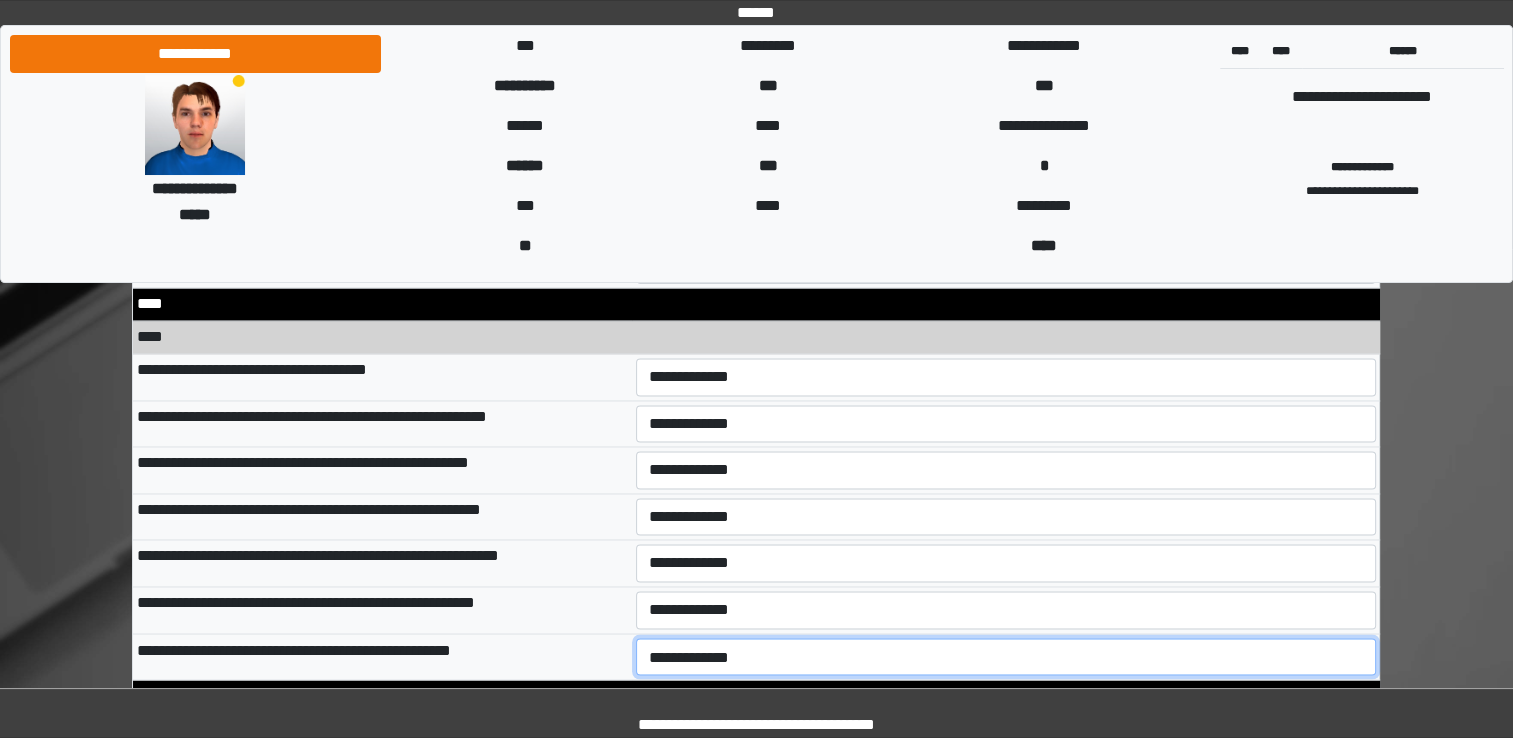 select on "*" 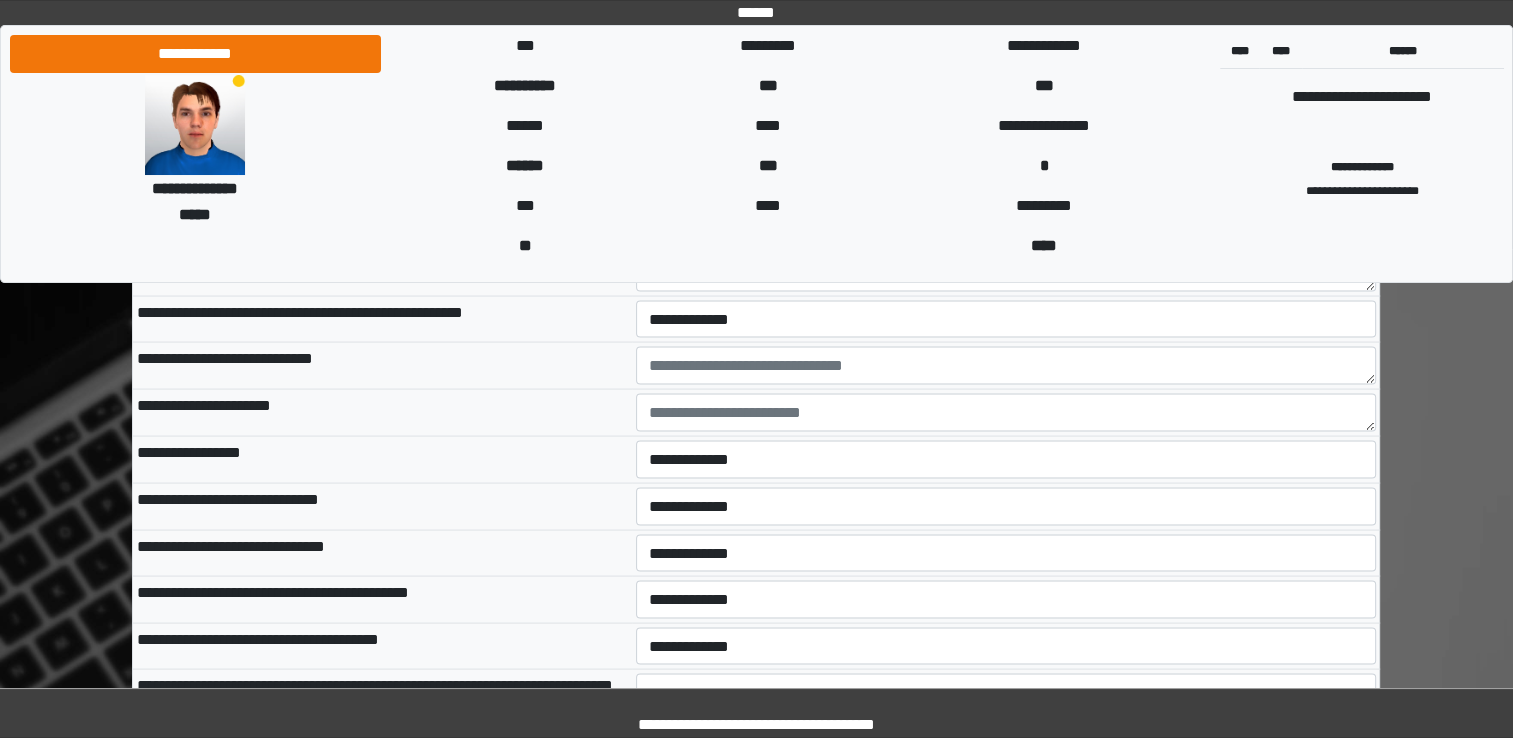 scroll, scrollTop: 11300, scrollLeft: 0, axis: vertical 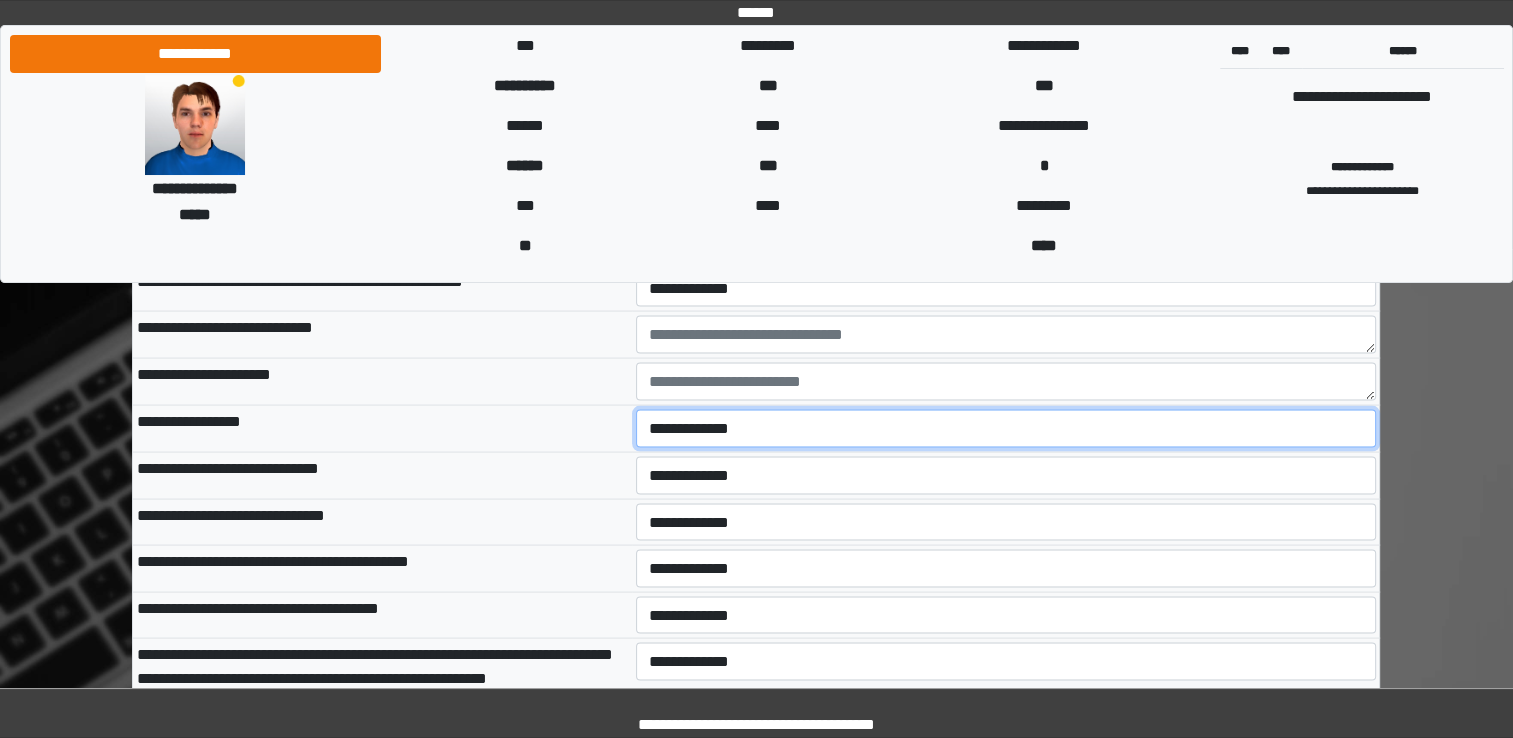 click on "**********" at bounding box center (1006, 428) 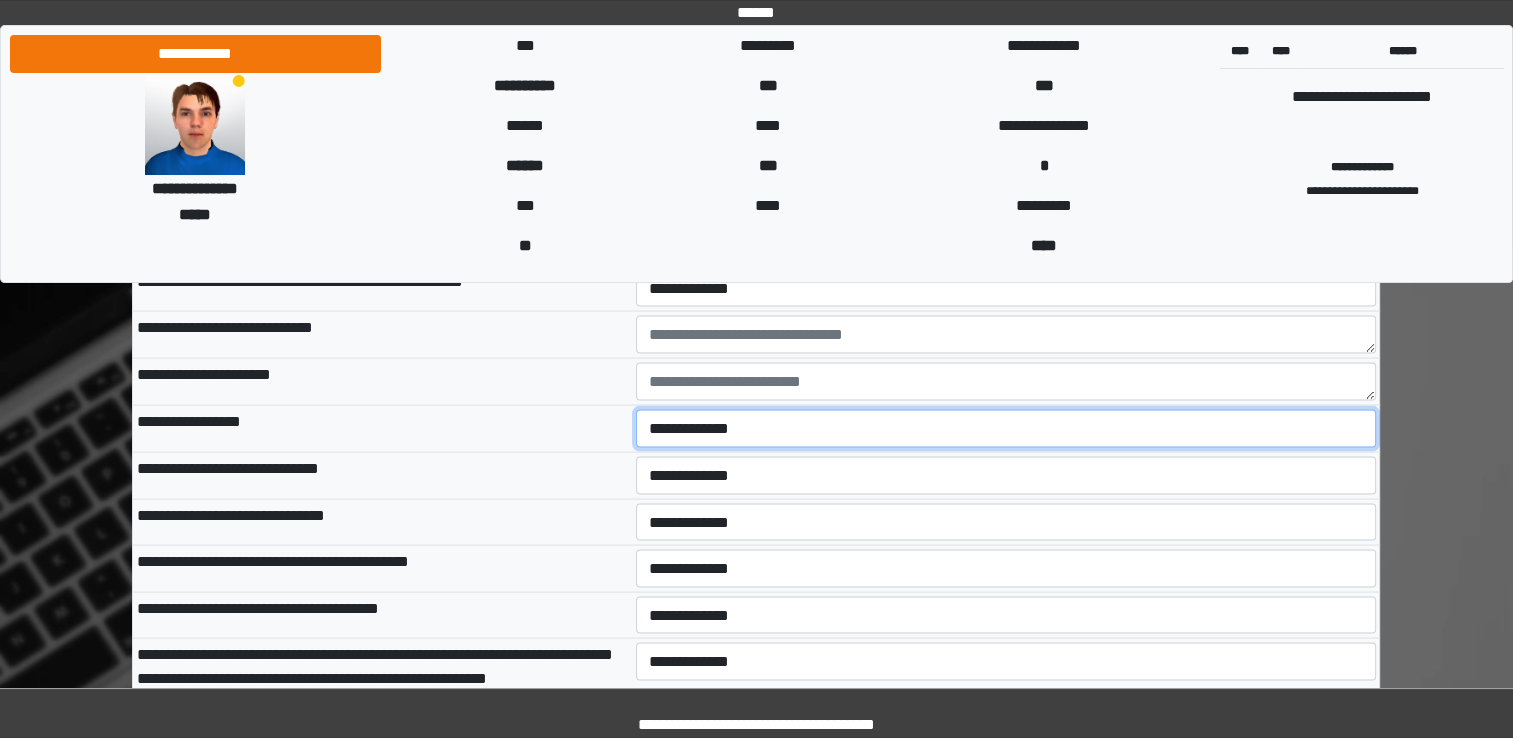 select on "*" 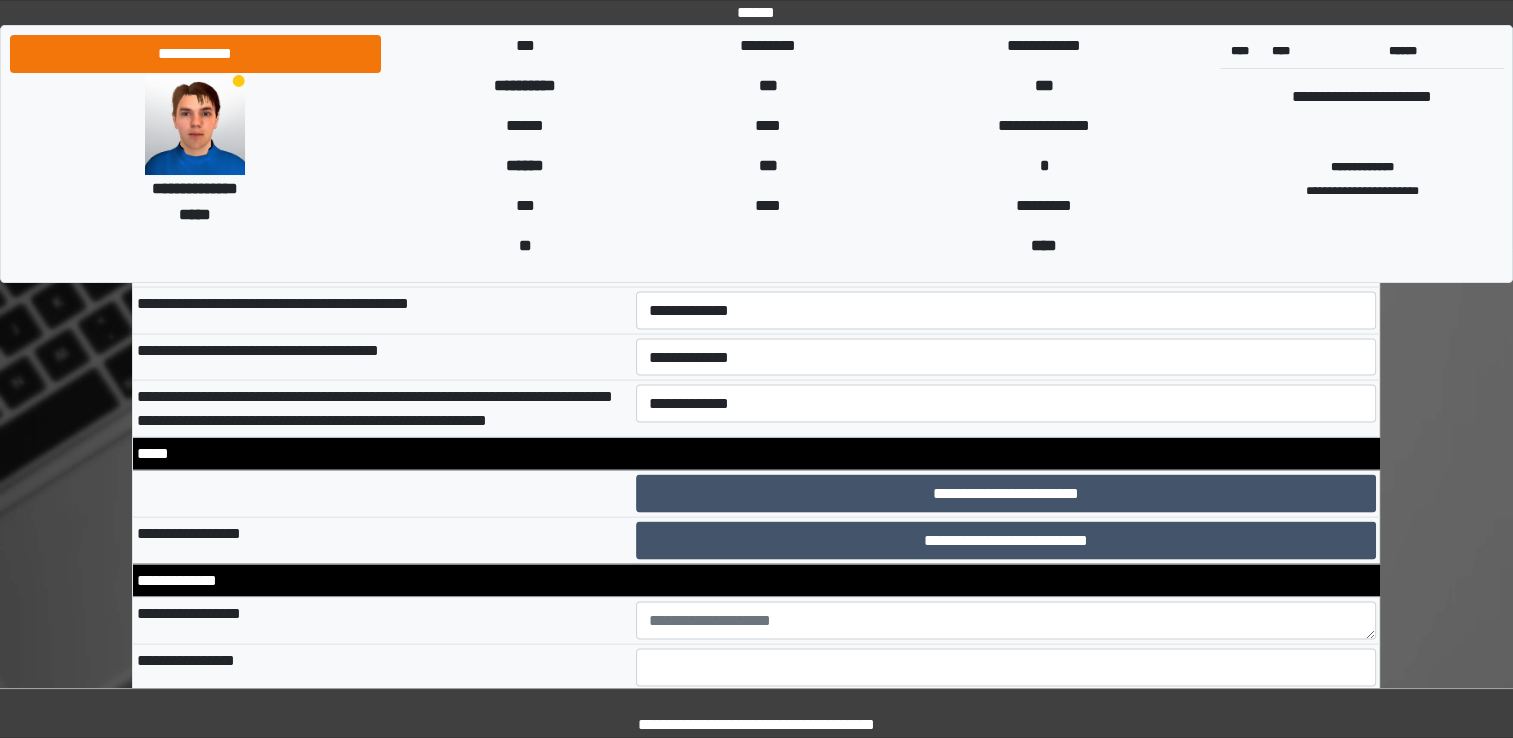 scroll, scrollTop: 11572, scrollLeft: 0, axis: vertical 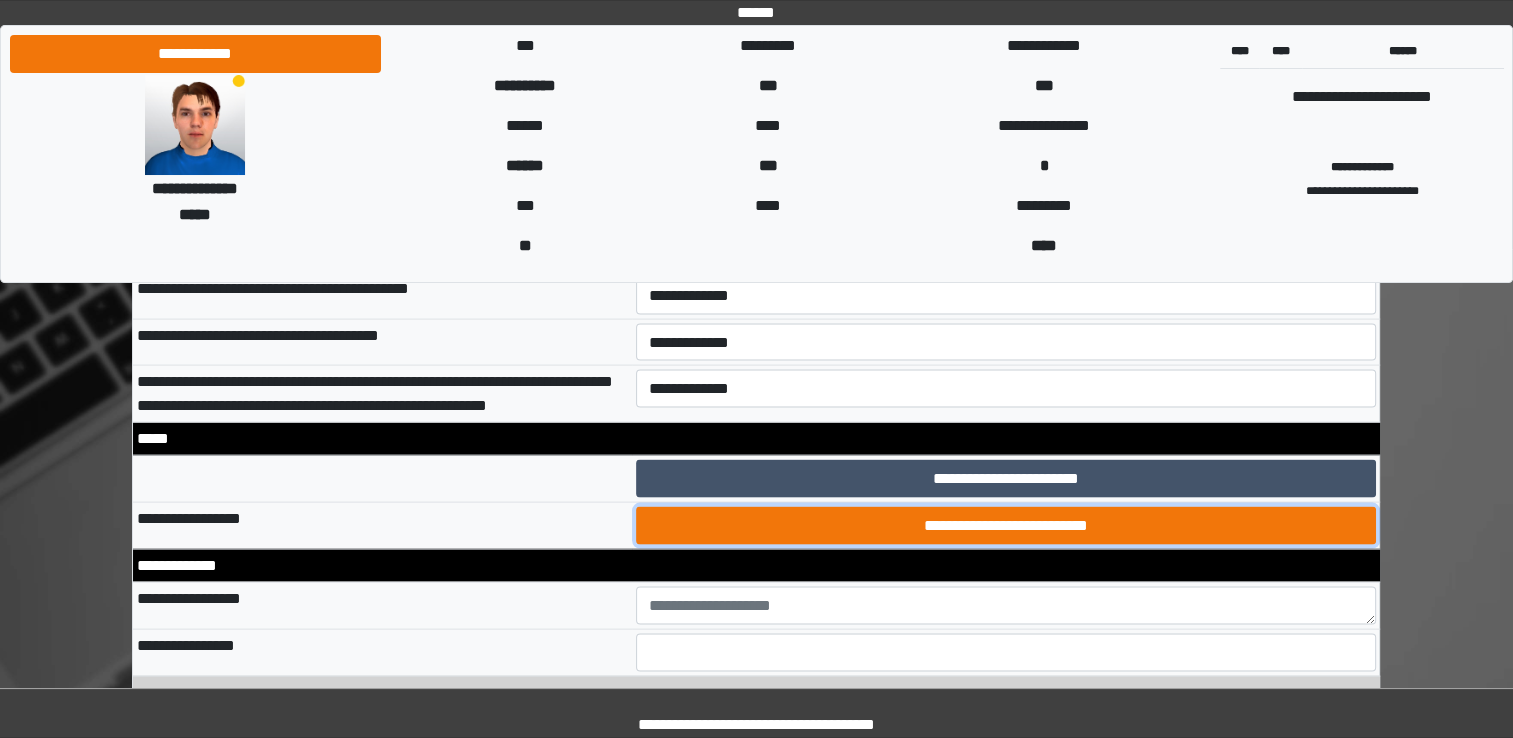 click on "**********" at bounding box center [1006, 526] 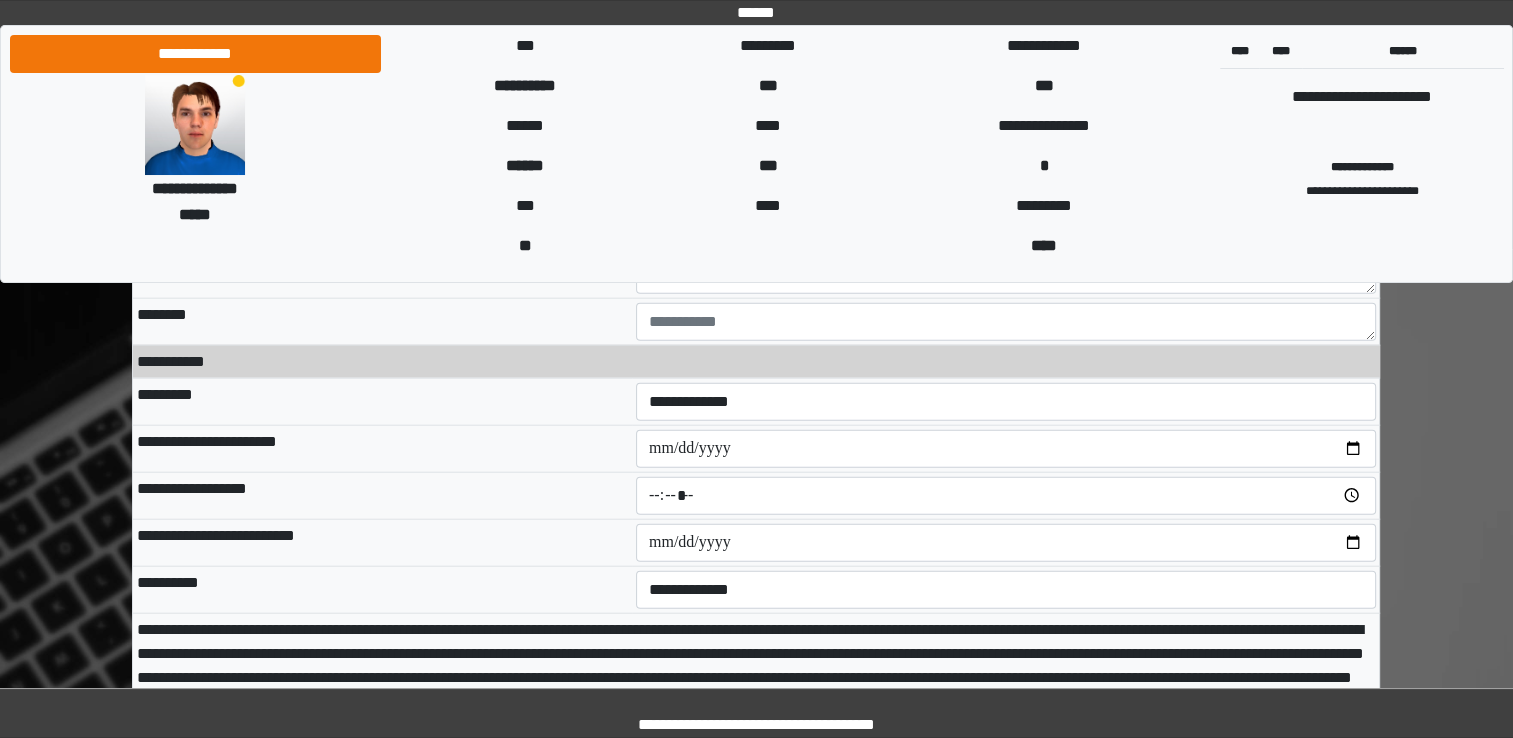 scroll, scrollTop: 12233, scrollLeft: 0, axis: vertical 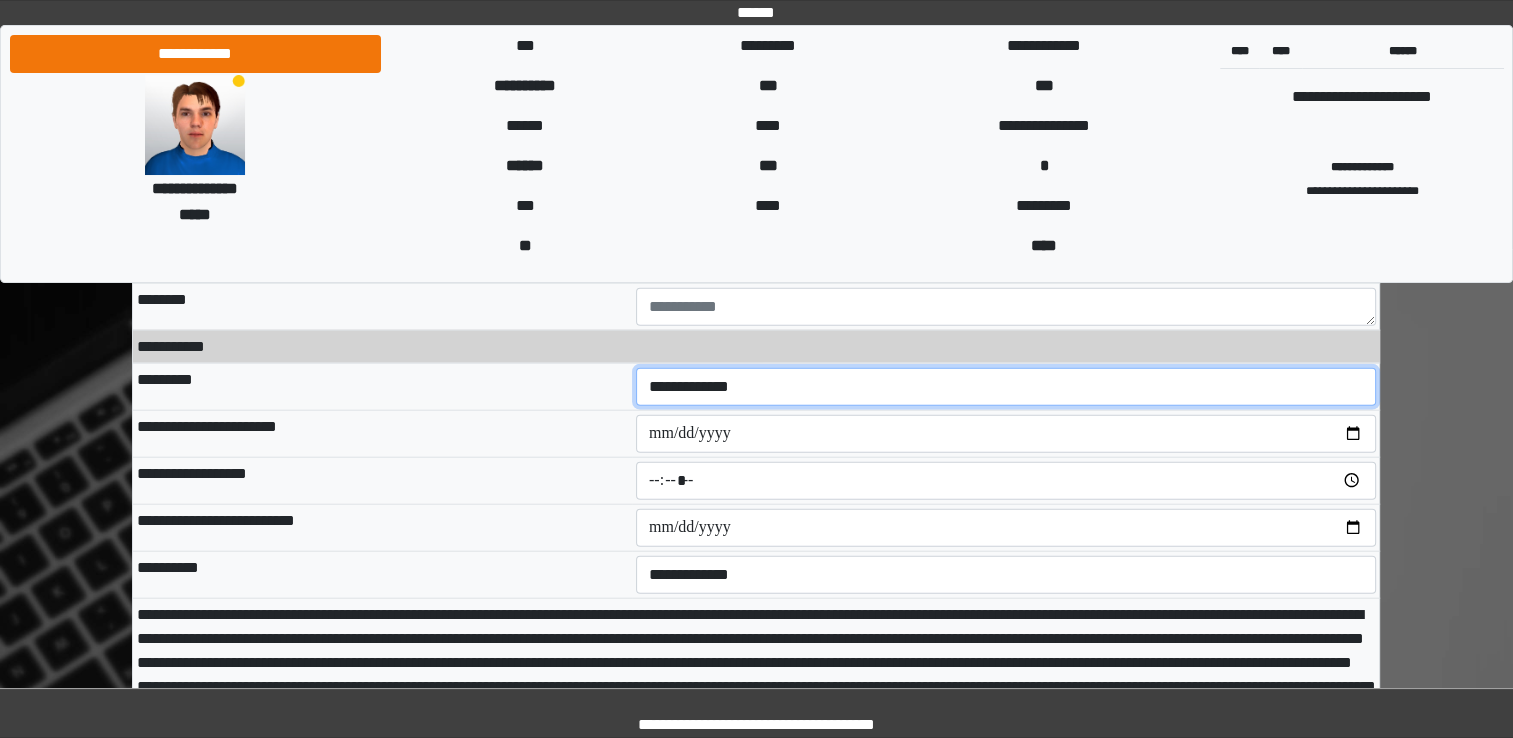 click on "**********" at bounding box center (1006, 387) 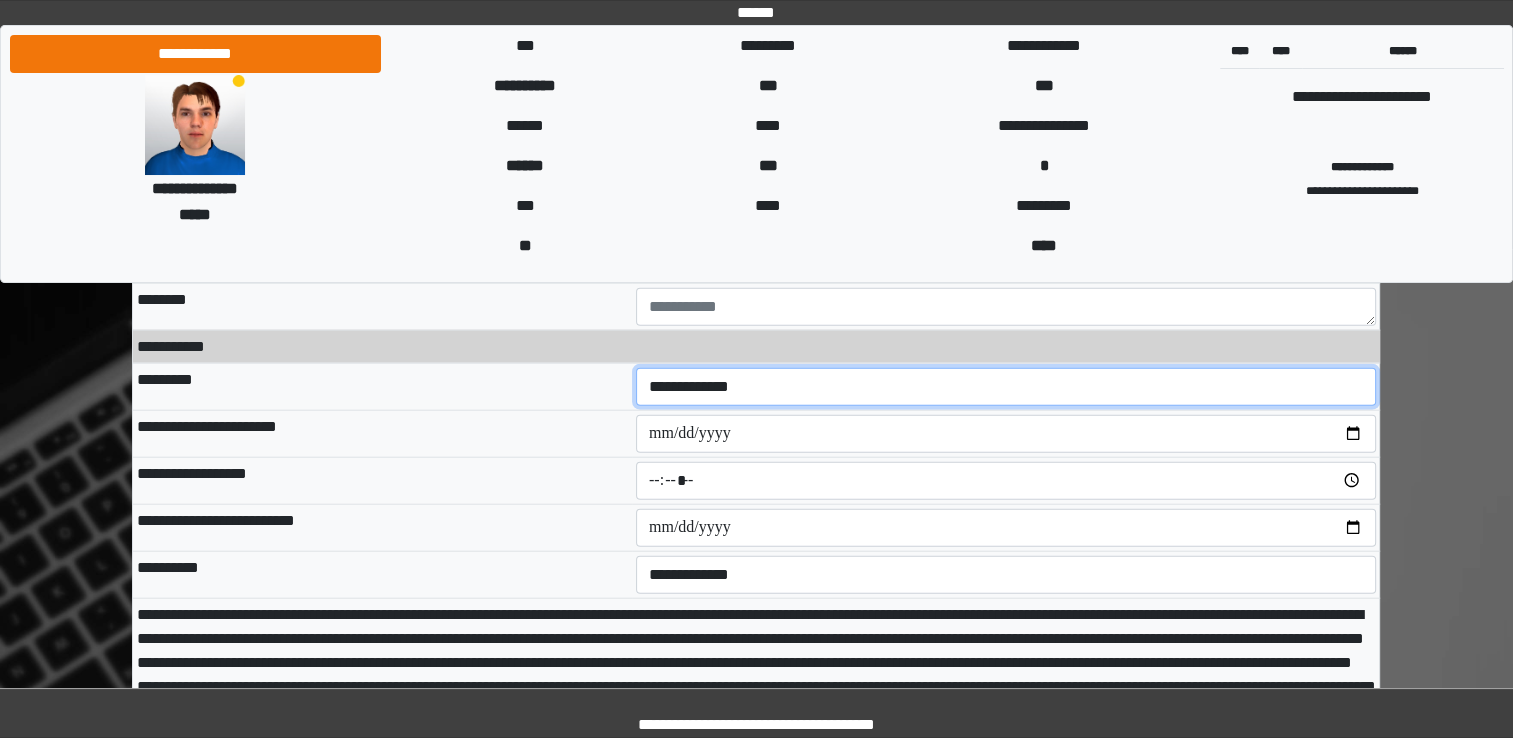 select on "**" 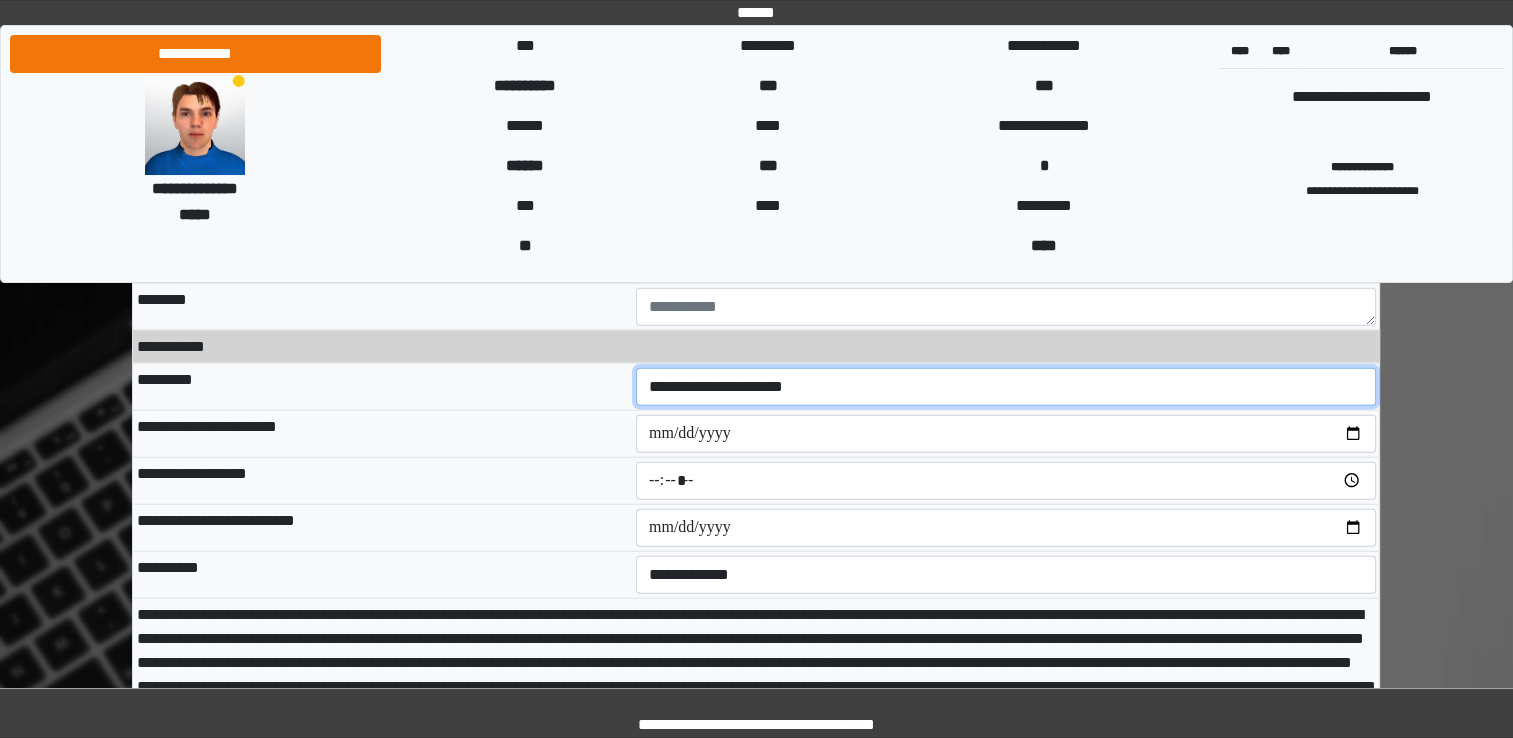 click on "**********" at bounding box center (1006, 387) 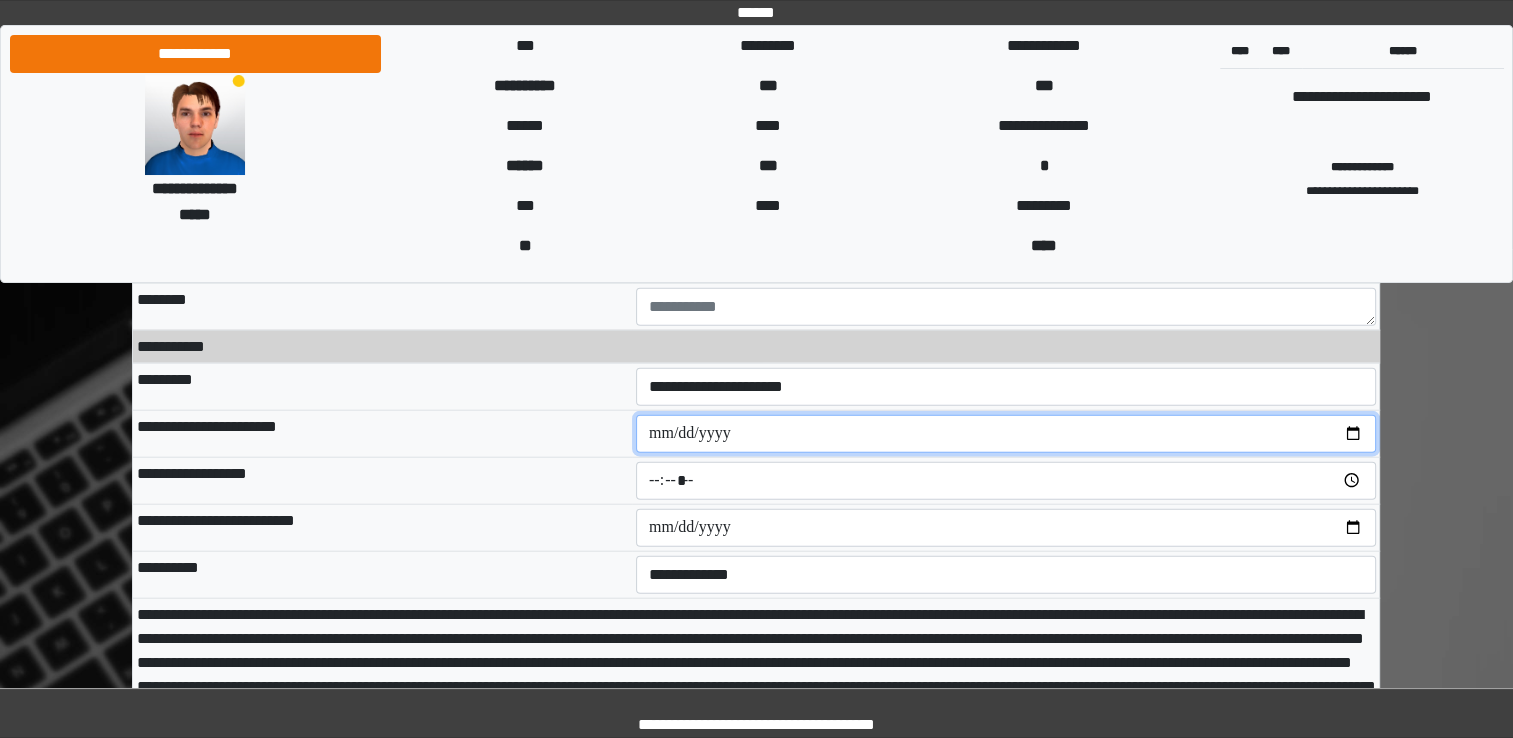 click at bounding box center (1006, 434) 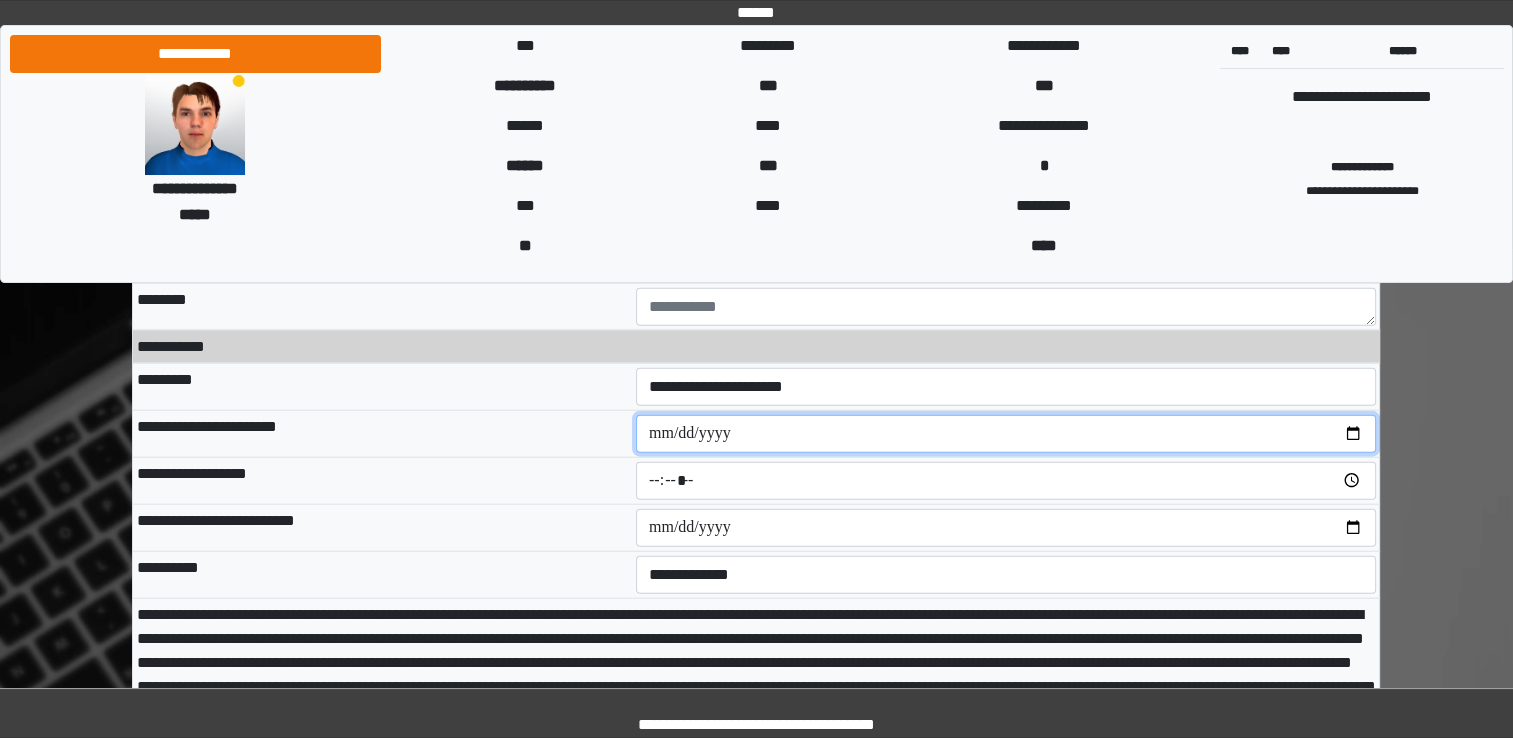 type on "**********" 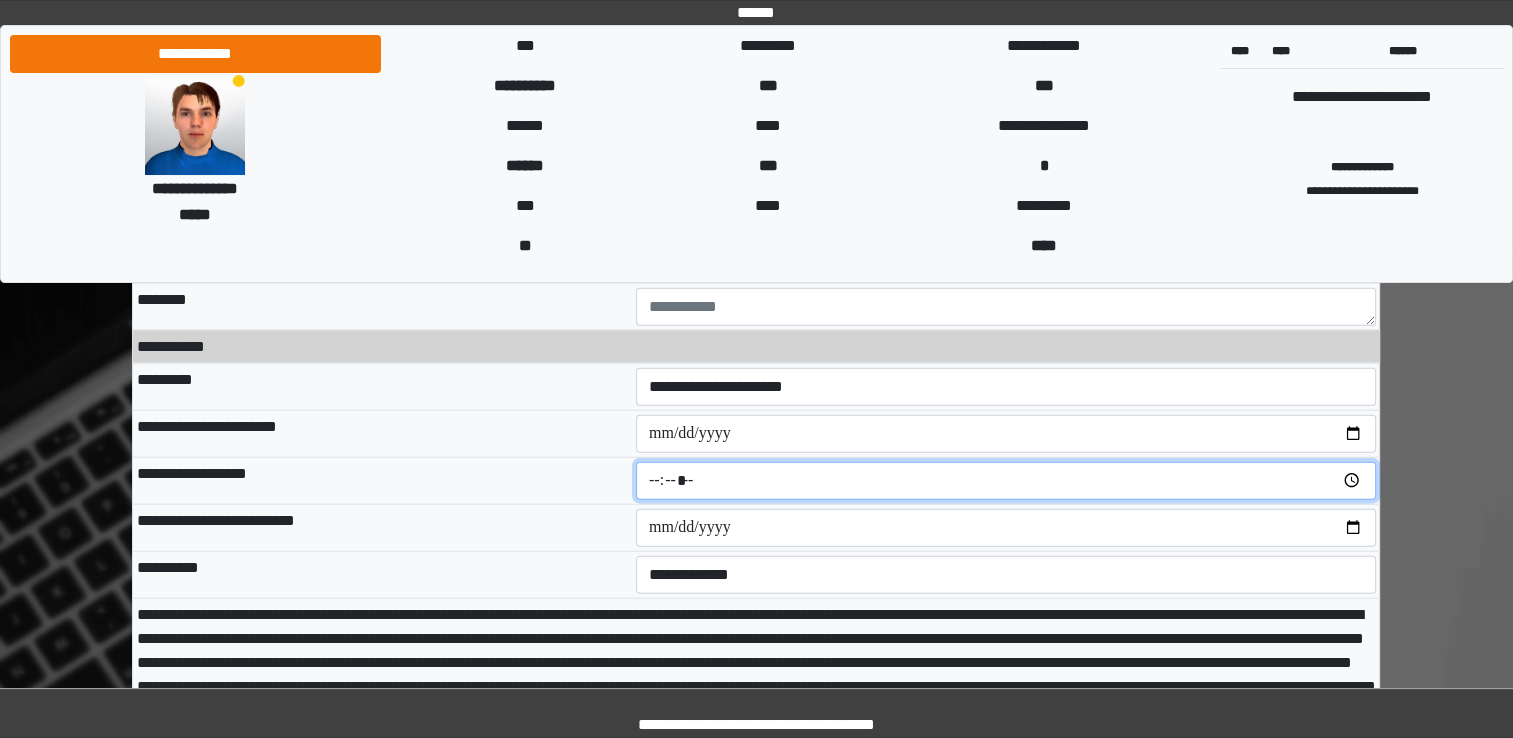 click at bounding box center (1006, 481) 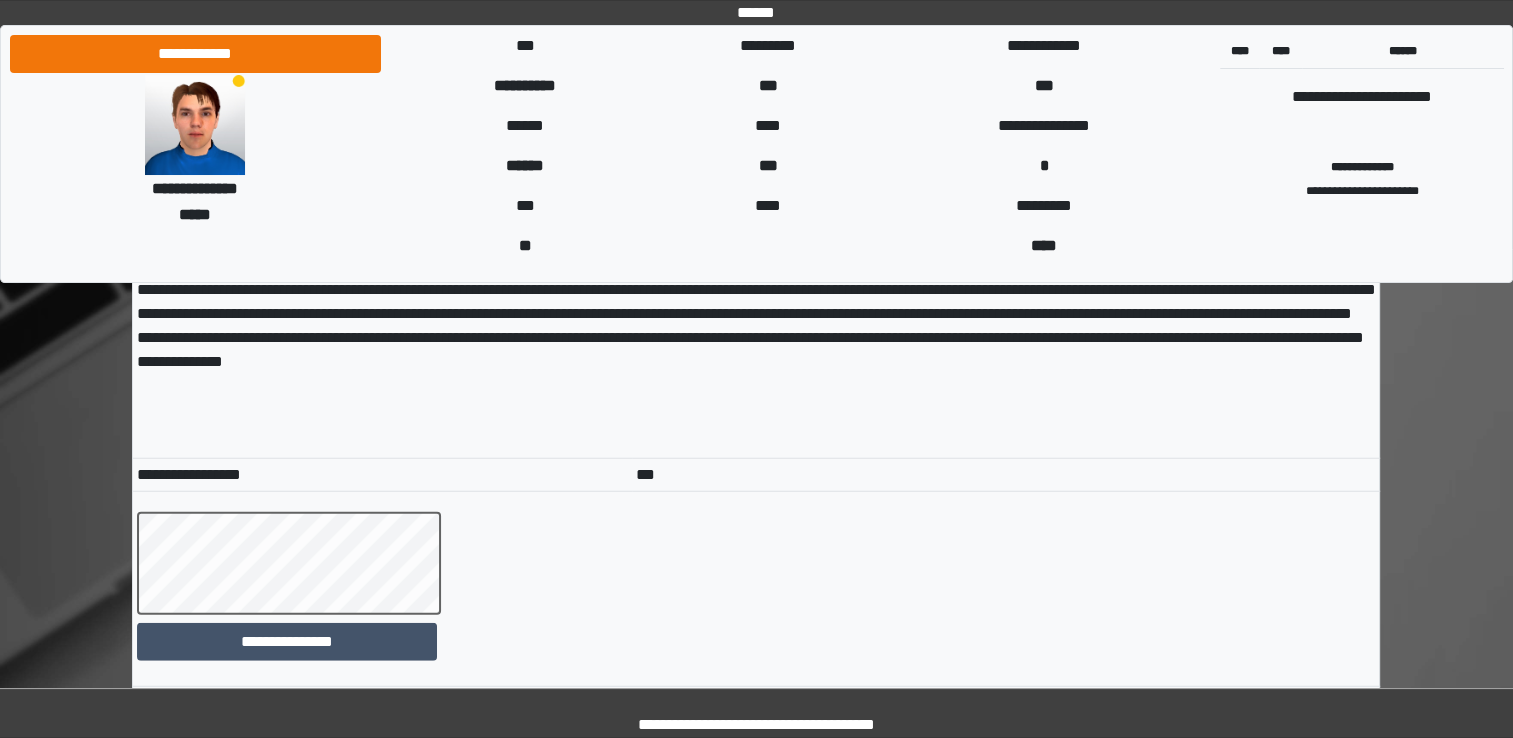 scroll, scrollTop: 12716, scrollLeft: 0, axis: vertical 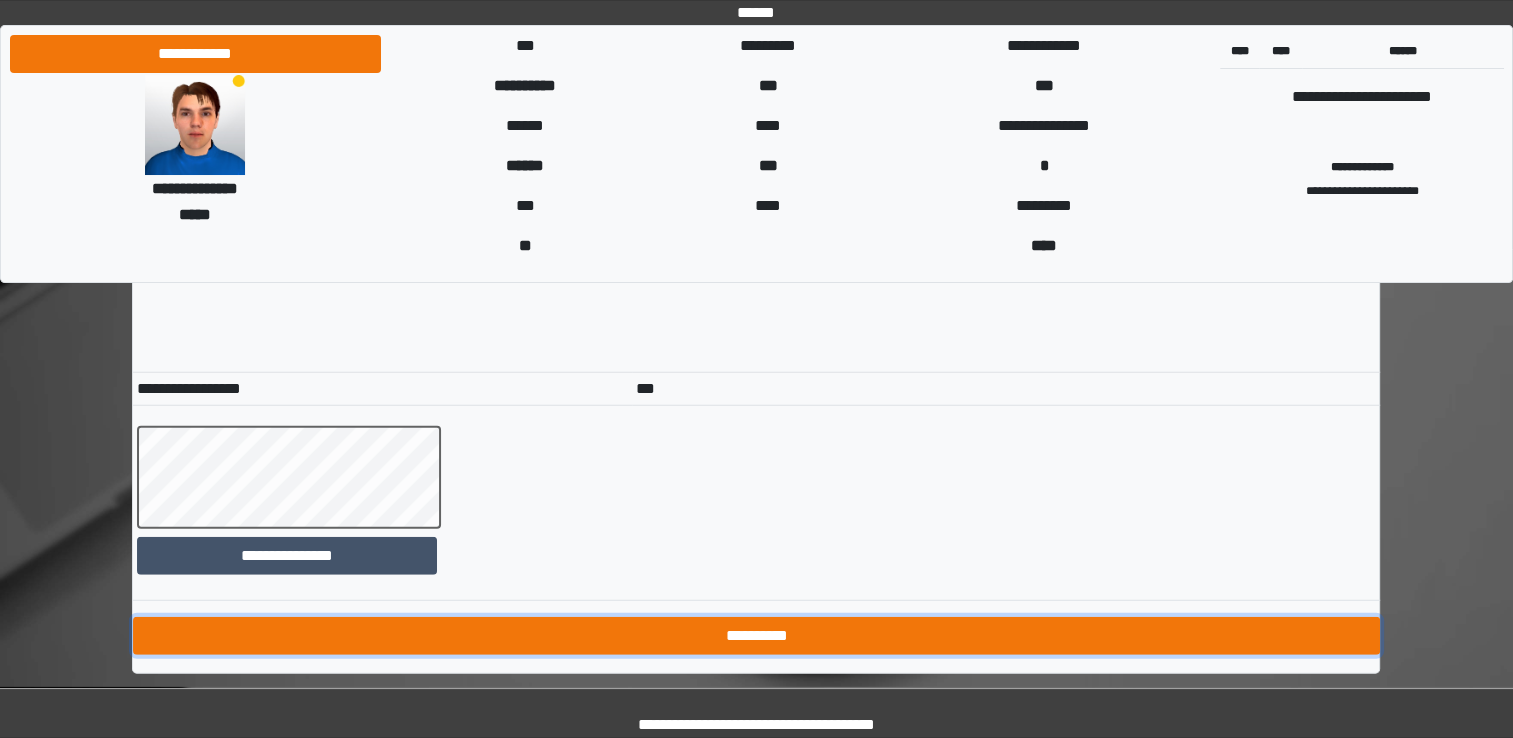 click on "**********" at bounding box center (756, 636) 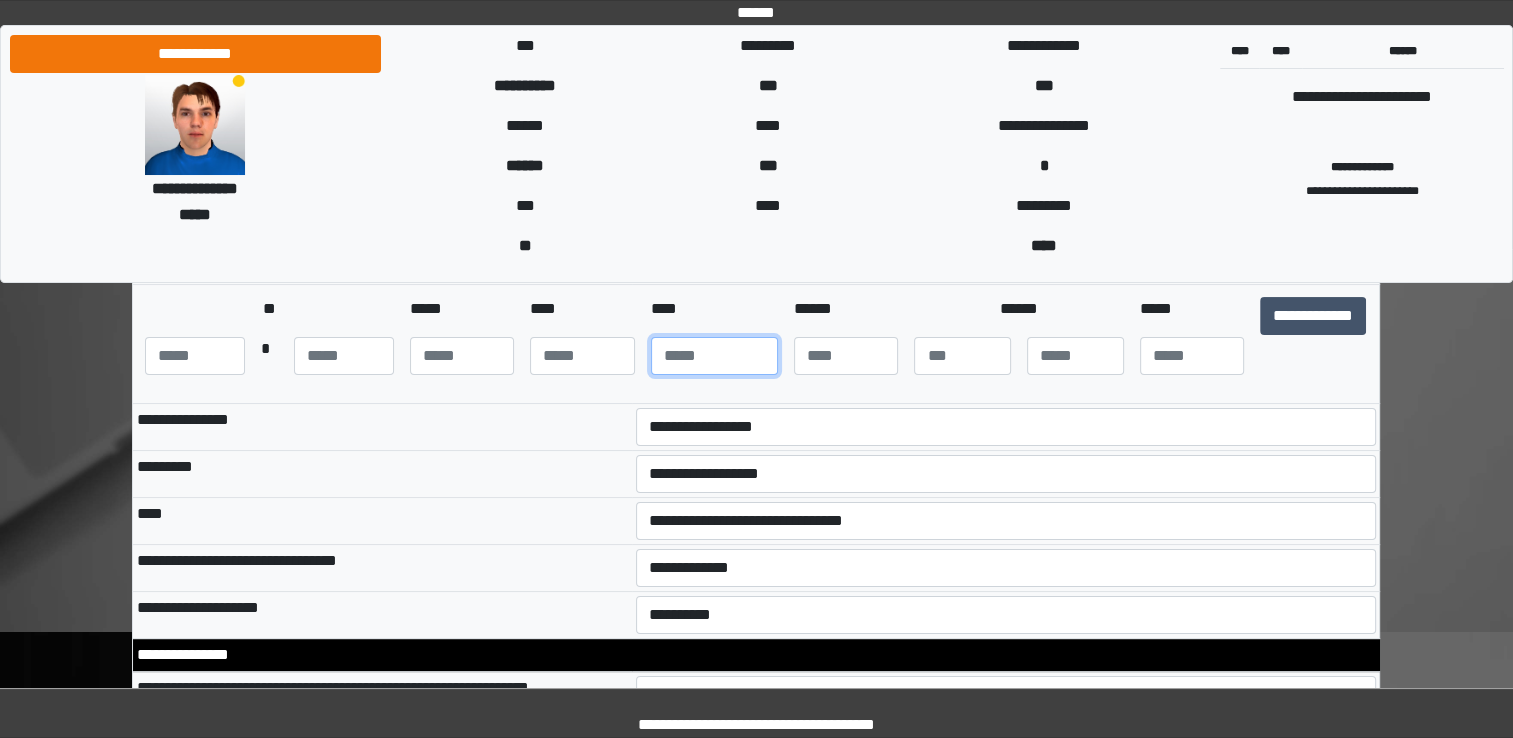 scroll, scrollTop: 206, scrollLeft: 0, axis: vertical 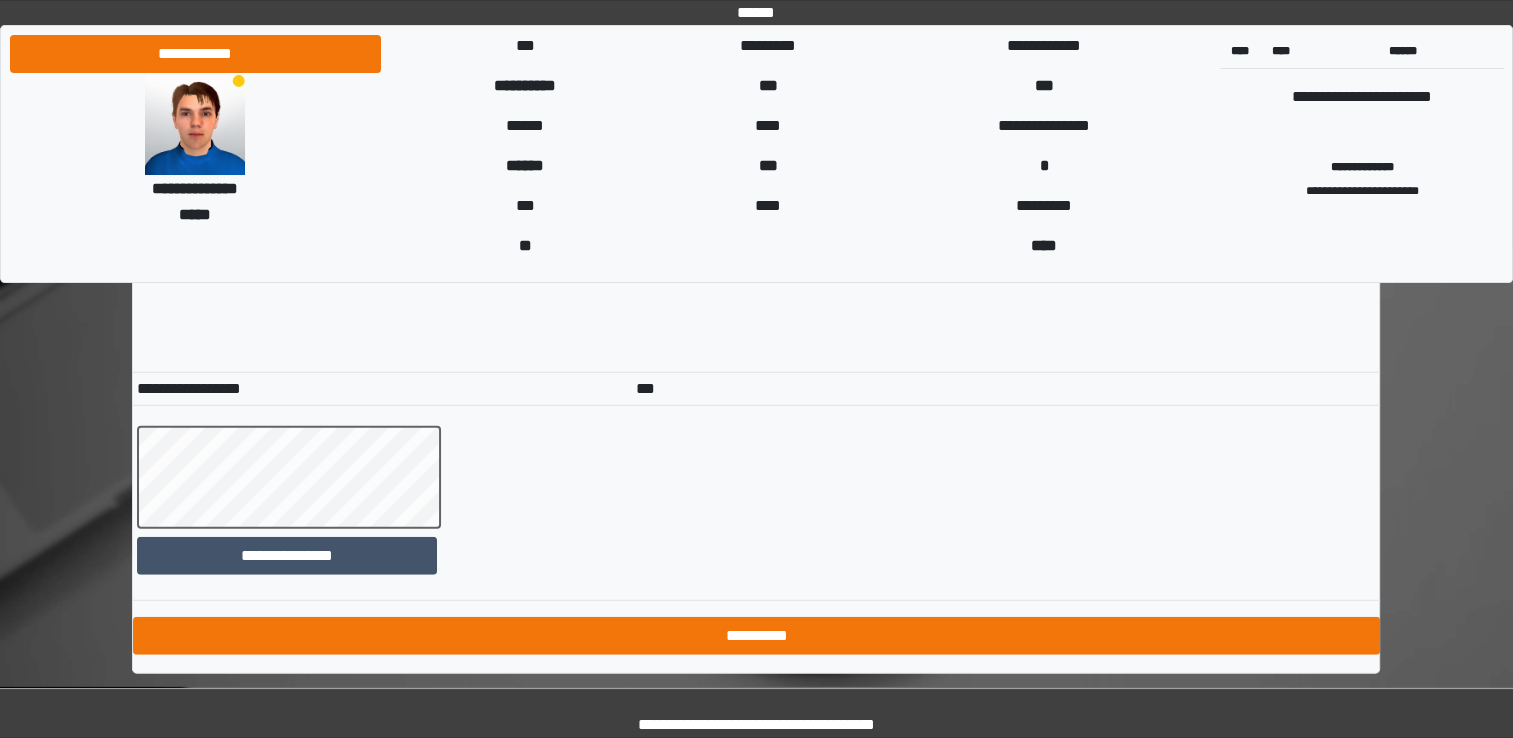 type on "****" 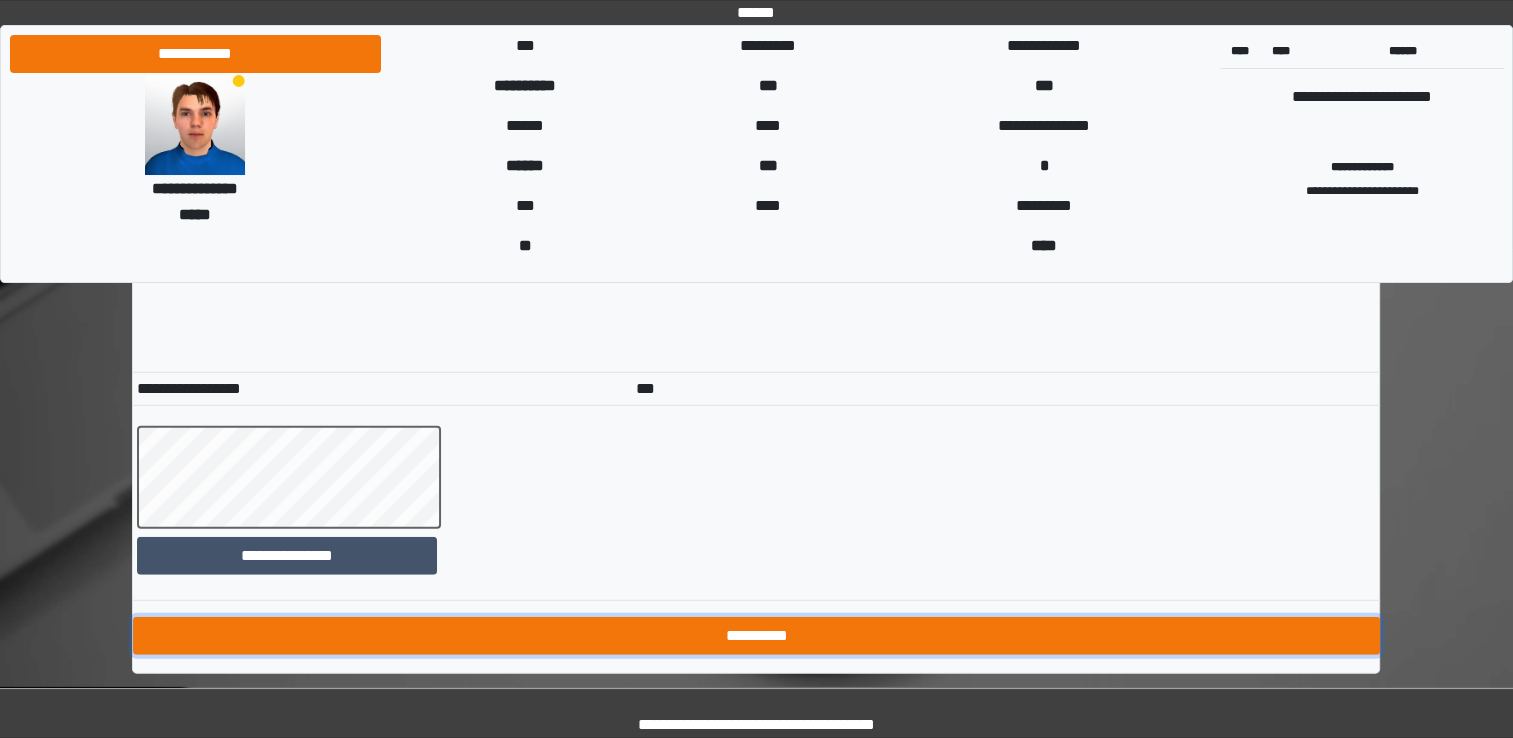 click on "**********" at bounding box center (756, 636) 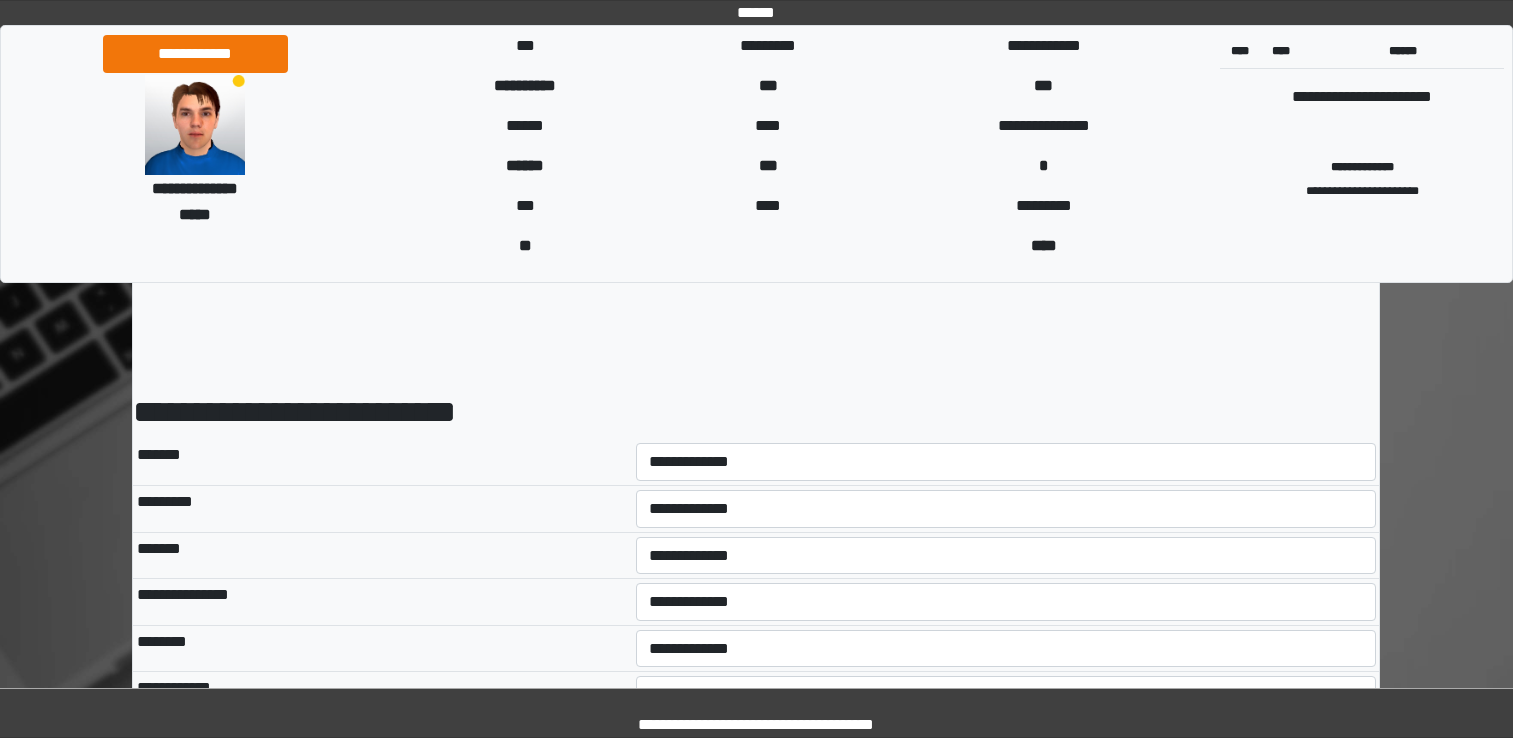 scroll, scrollTop: 0, scrollLeft: 0, axis: both 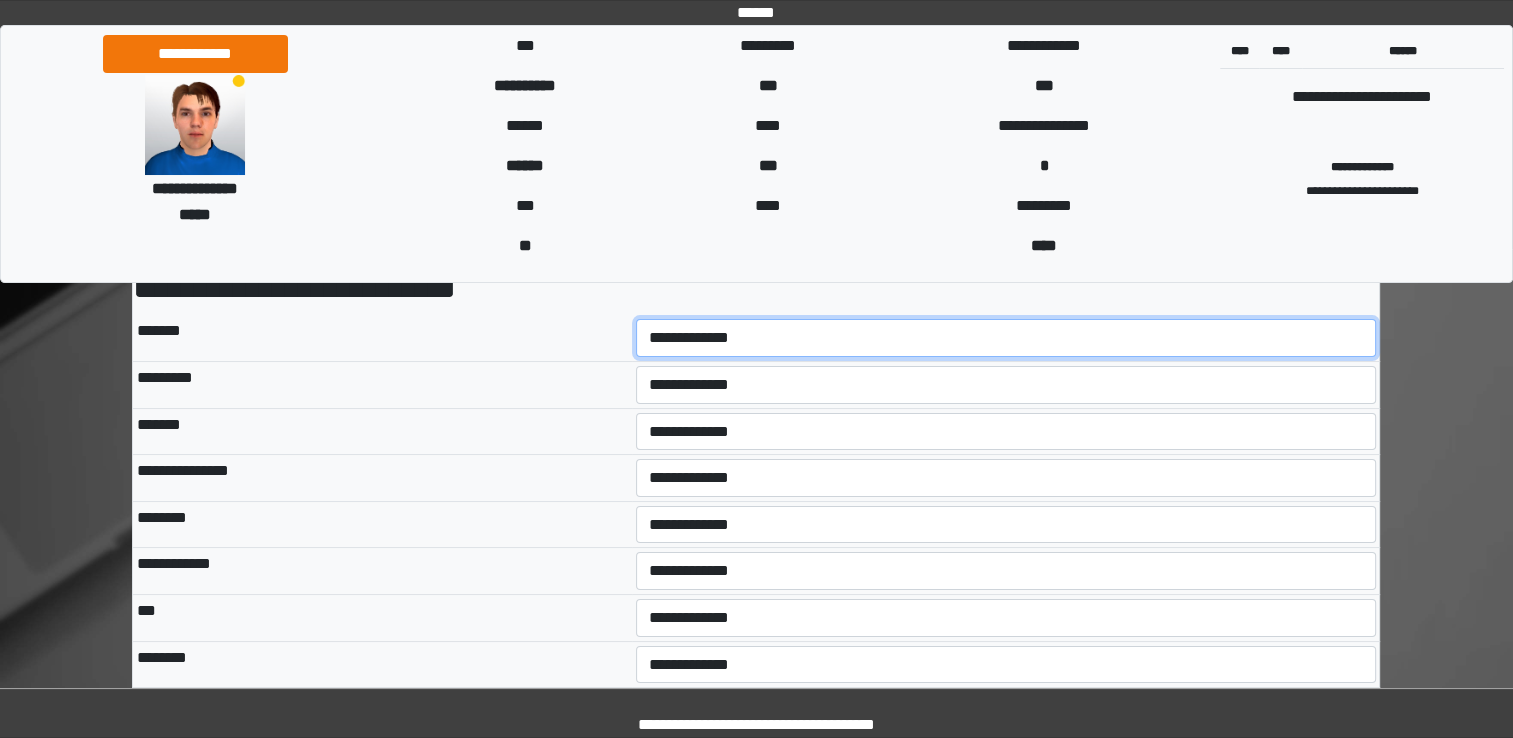 click on "**********" at bounding box center (1006, 338) 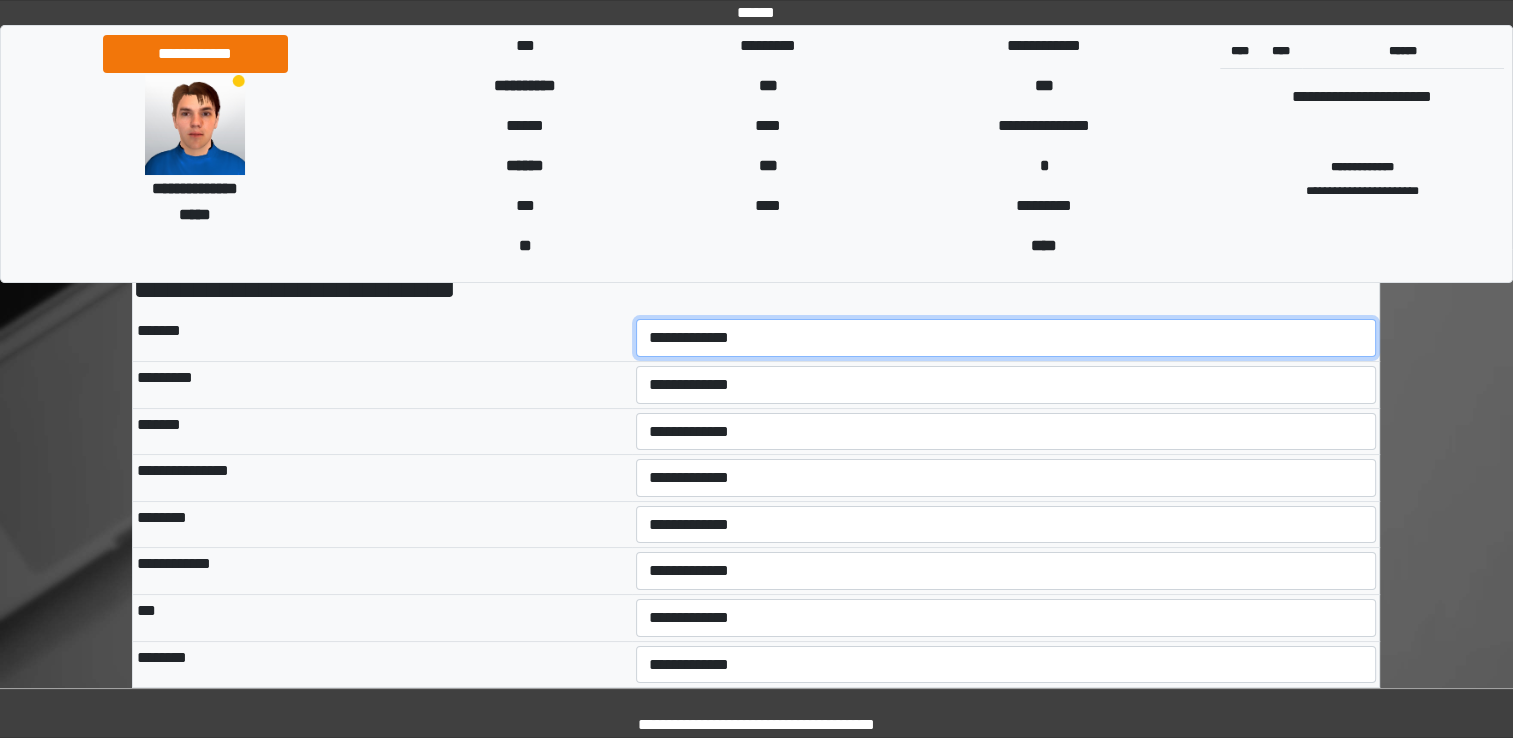 select on "*" 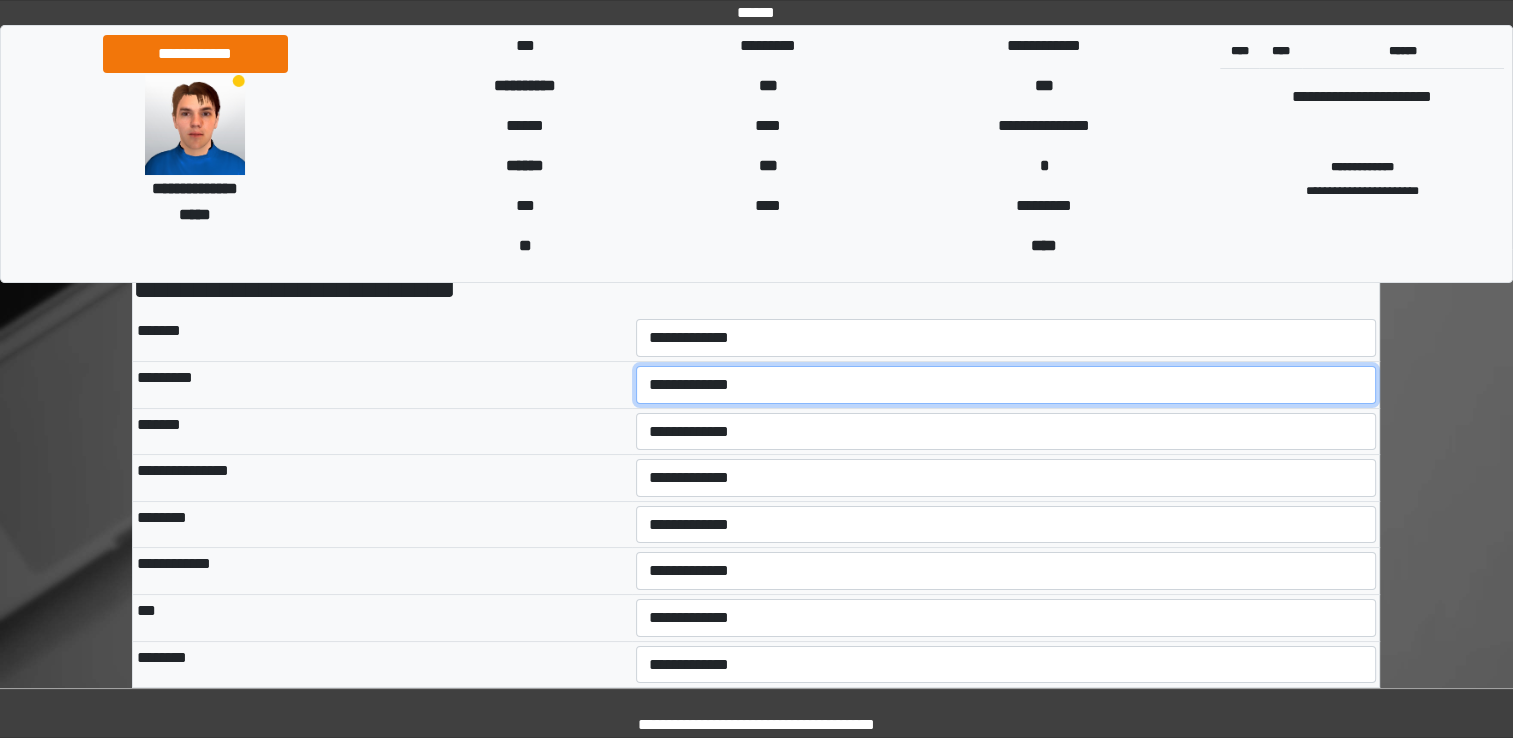 click on "**********" at bounding box center [1006, 385] 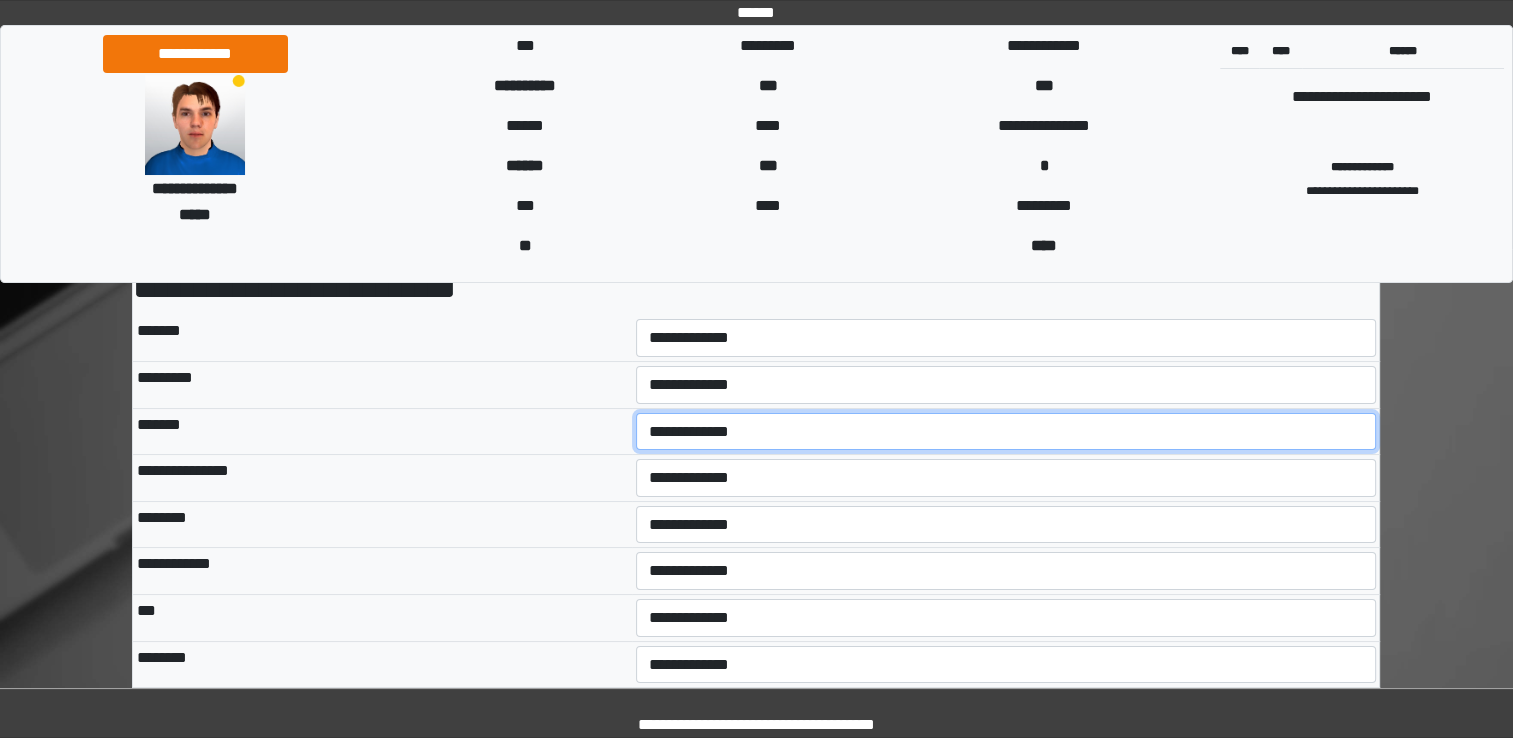 click on "**********" at bounding box center [1006, 432] 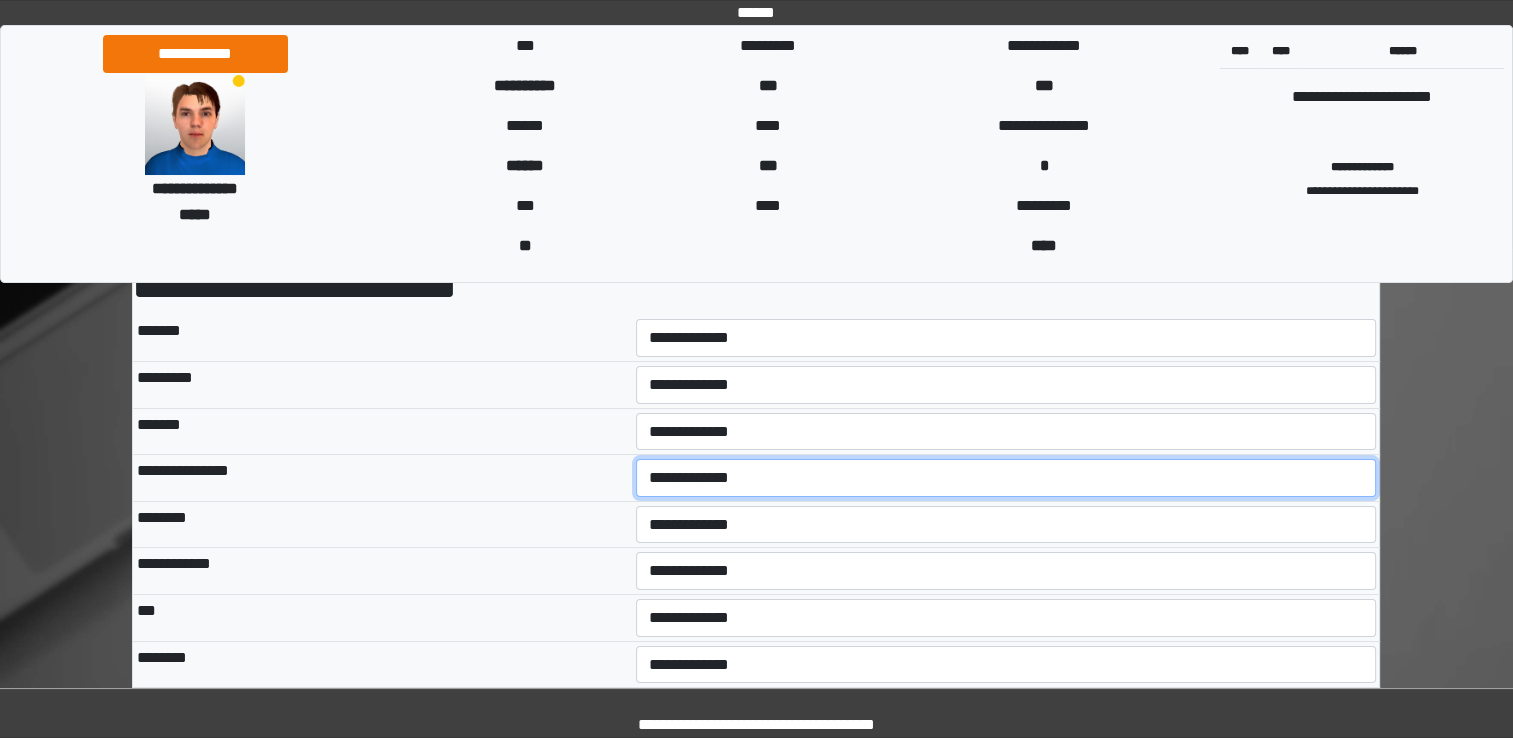 click on "**********" at bounding box center (1006, 478) 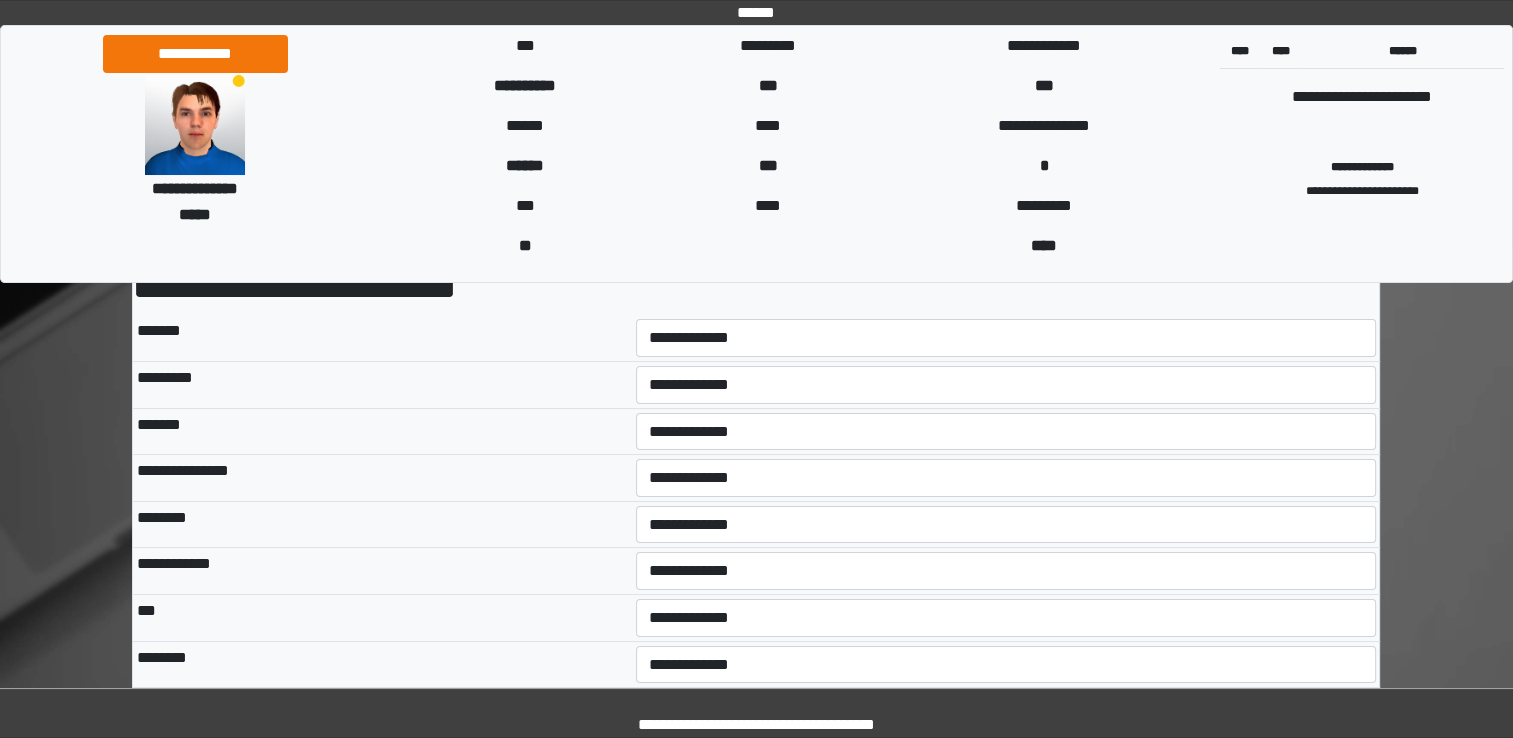 click on "********" at bounding box center (382, 524) 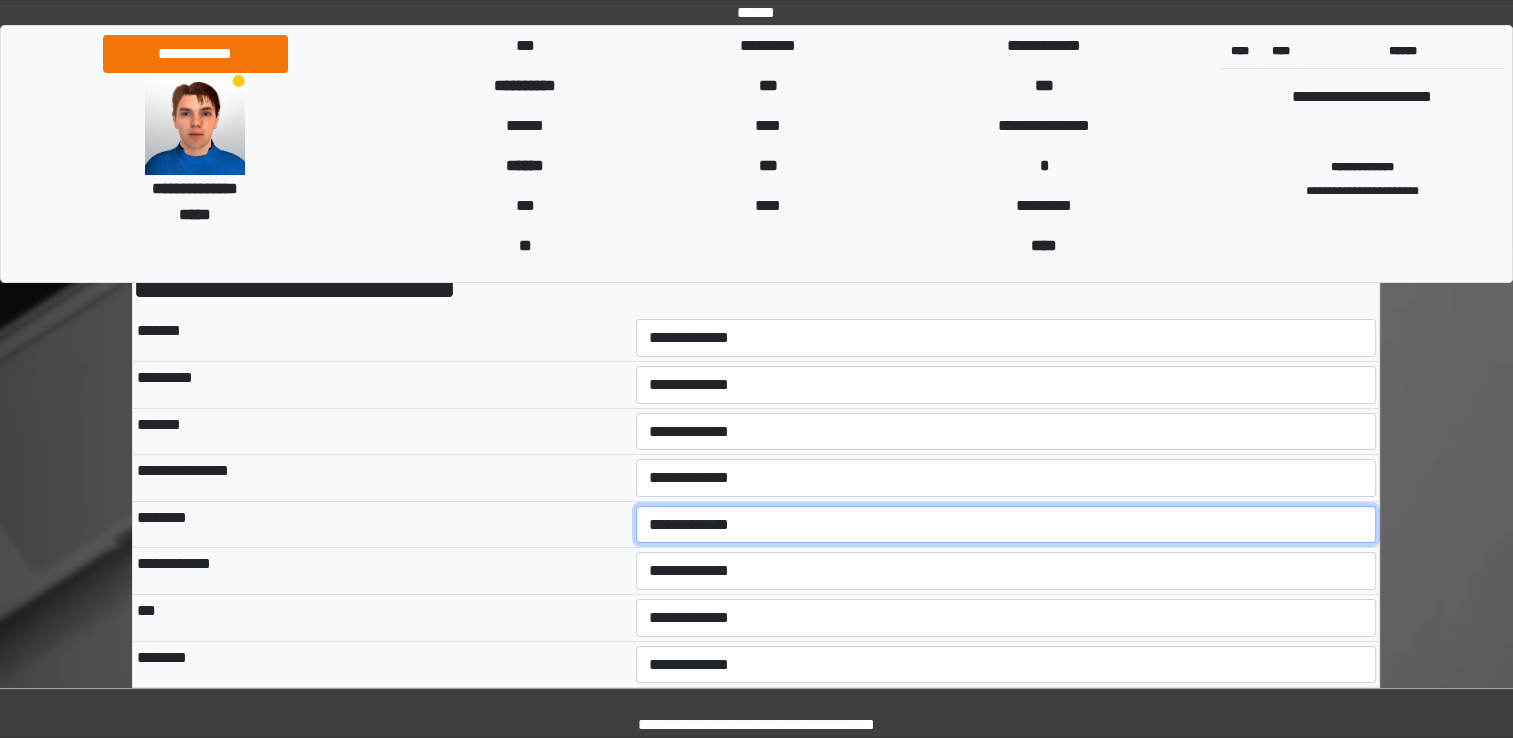 click on "**********" at bounding box center (1006, 525) 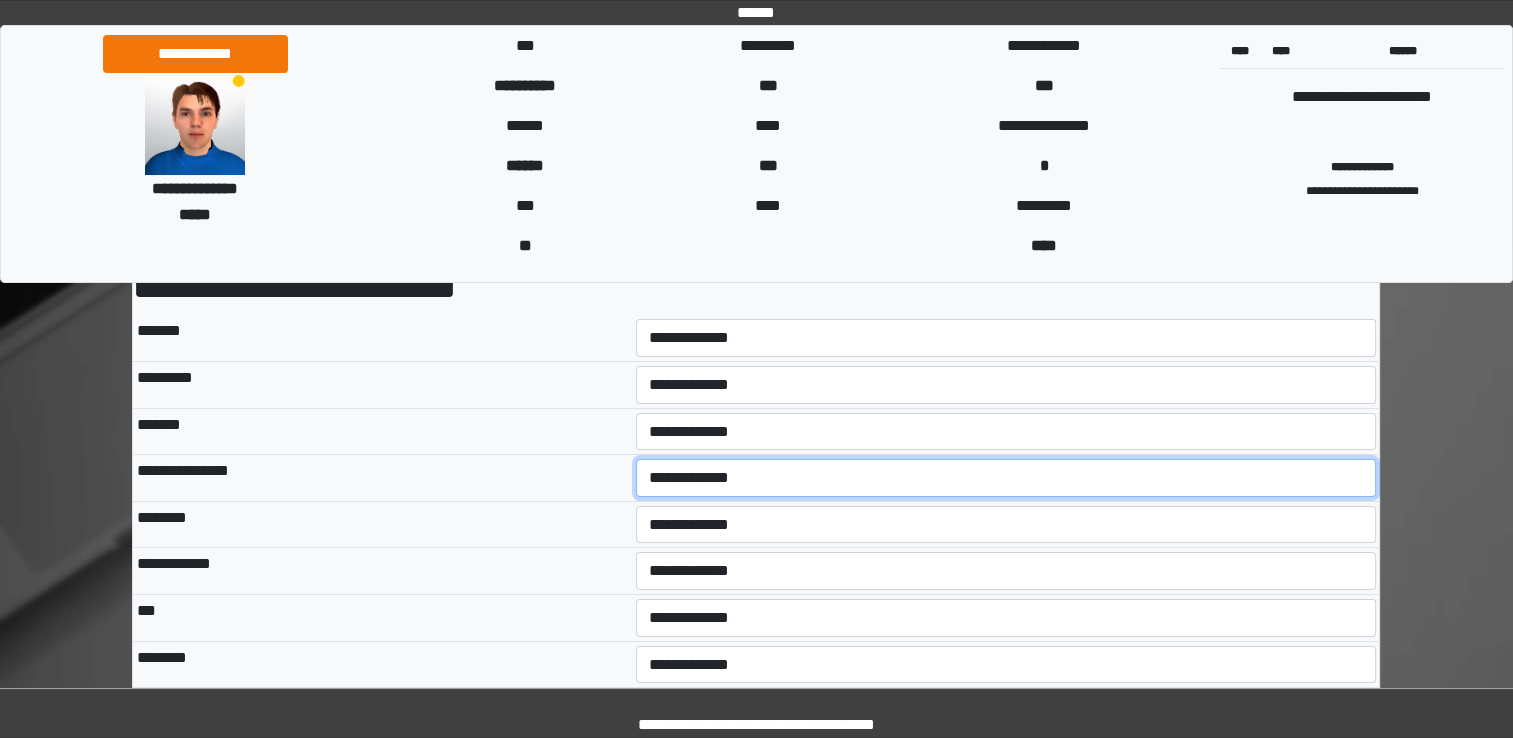 click on "**********" at bounding box center (1006, 478) 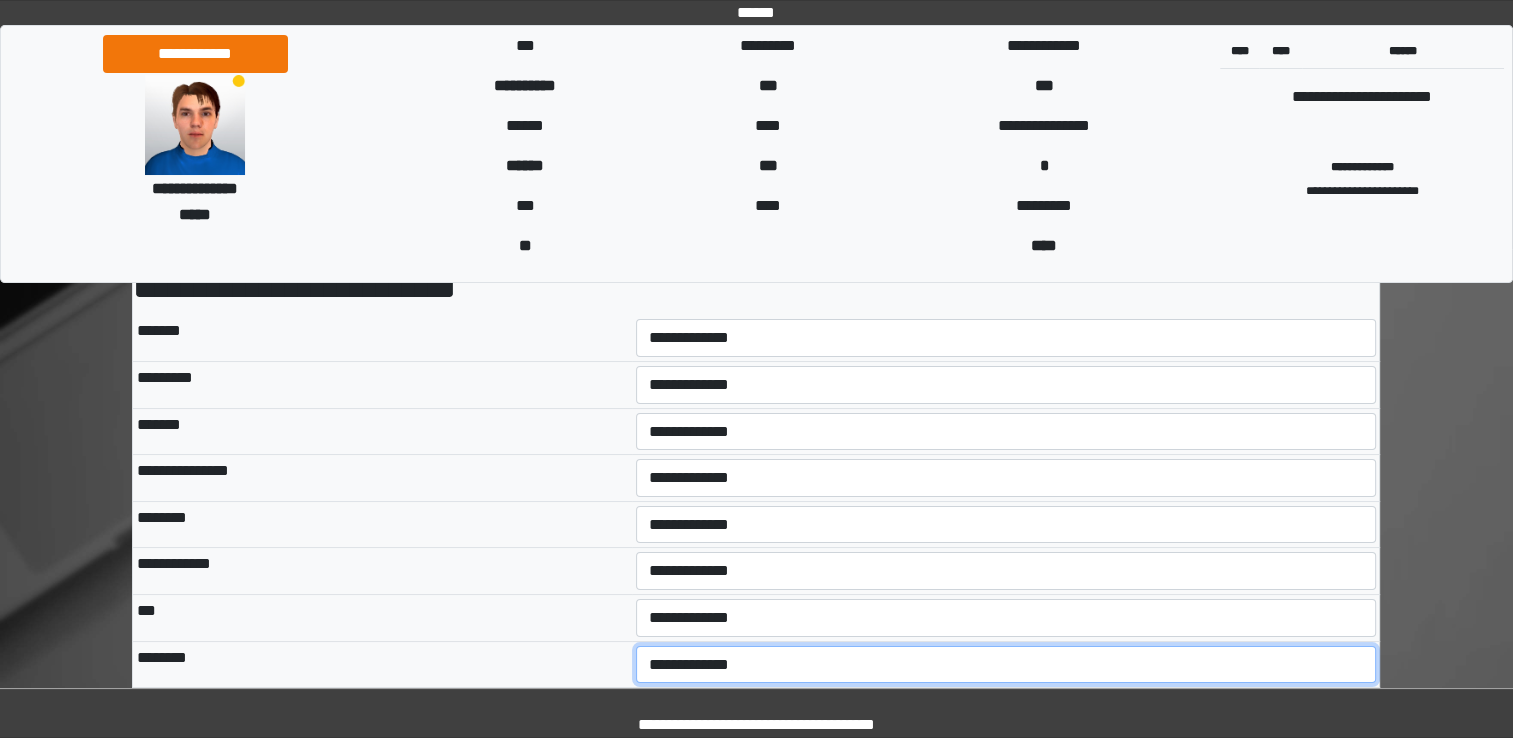 click on "**********" at bounding box center (1006, 665) 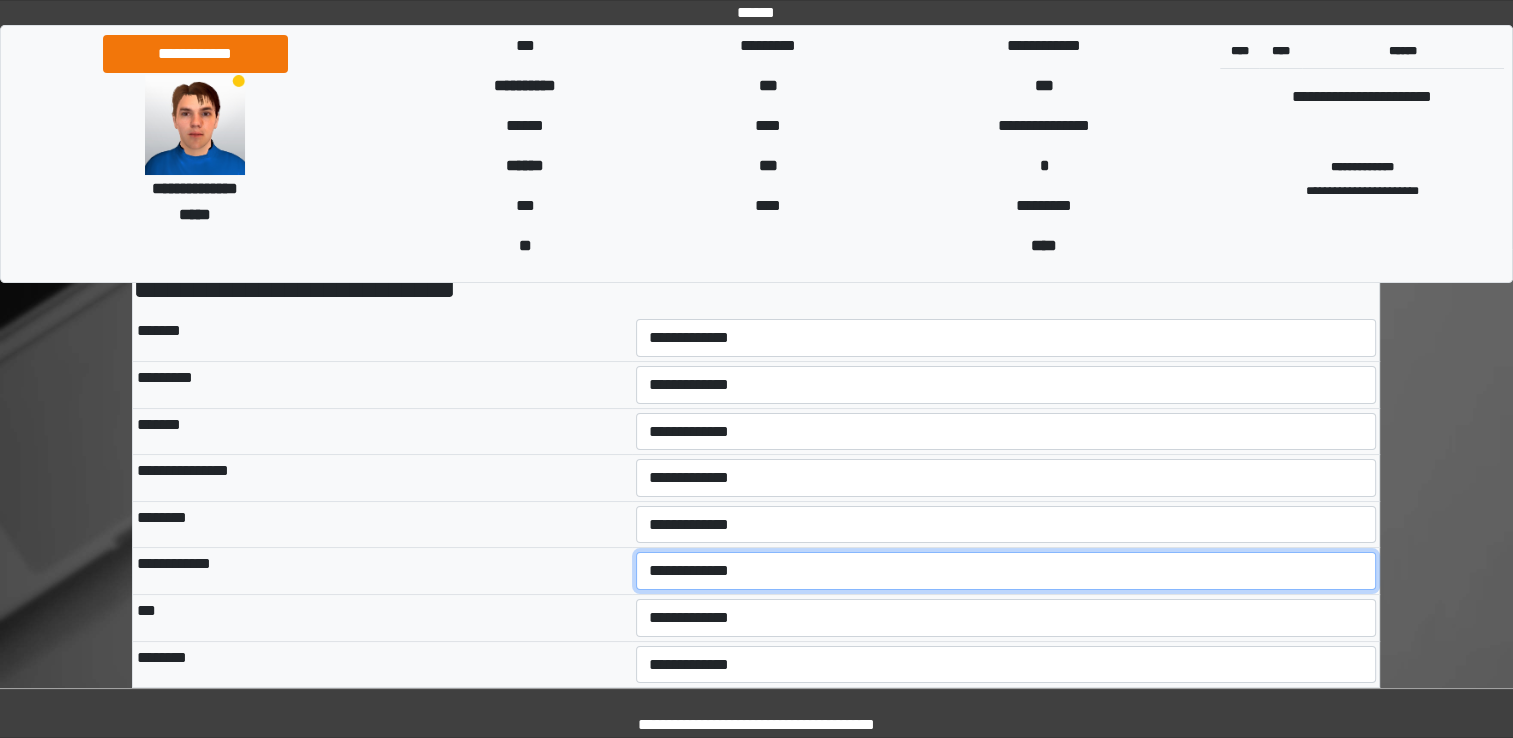 click on "**********" at bounding box center [1006, 571] 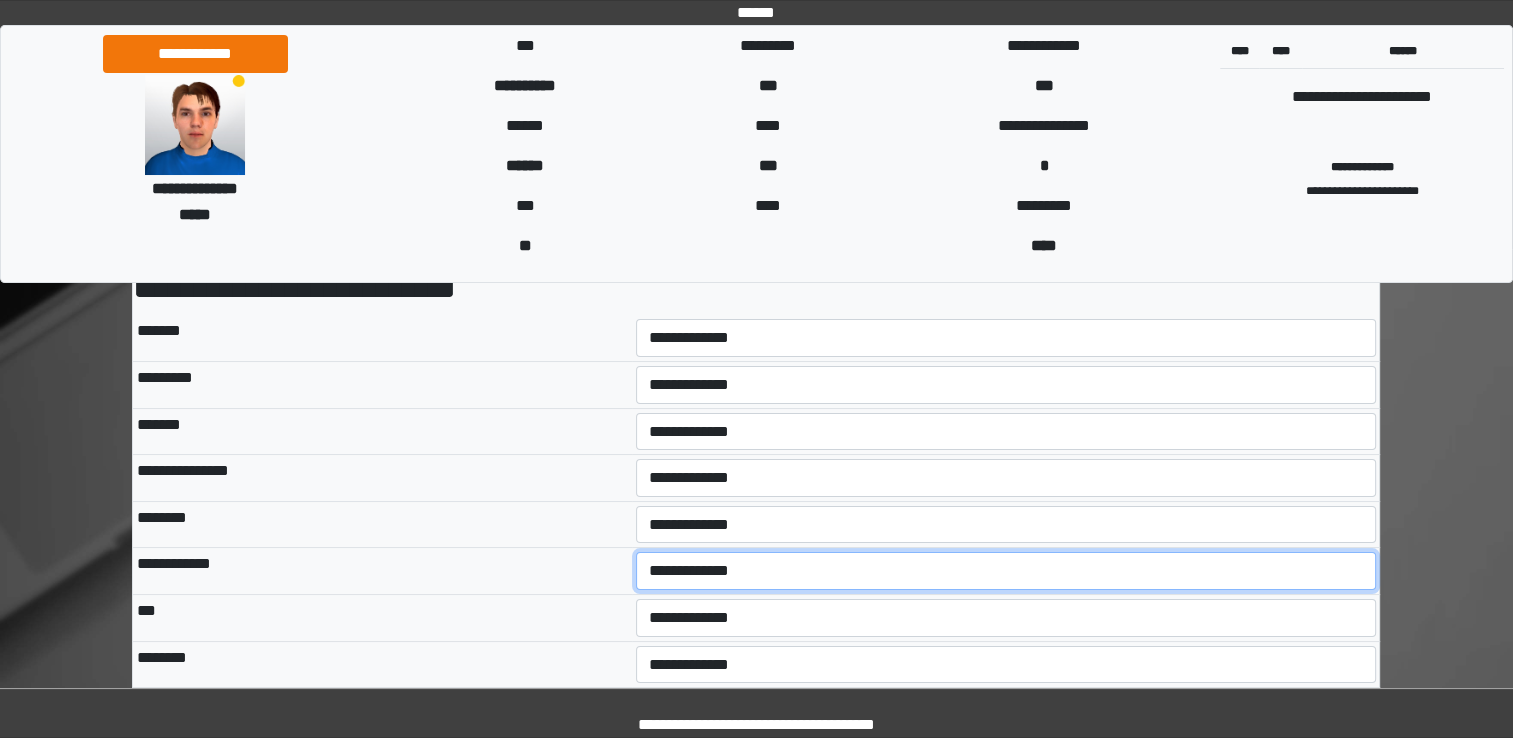 select on "*" 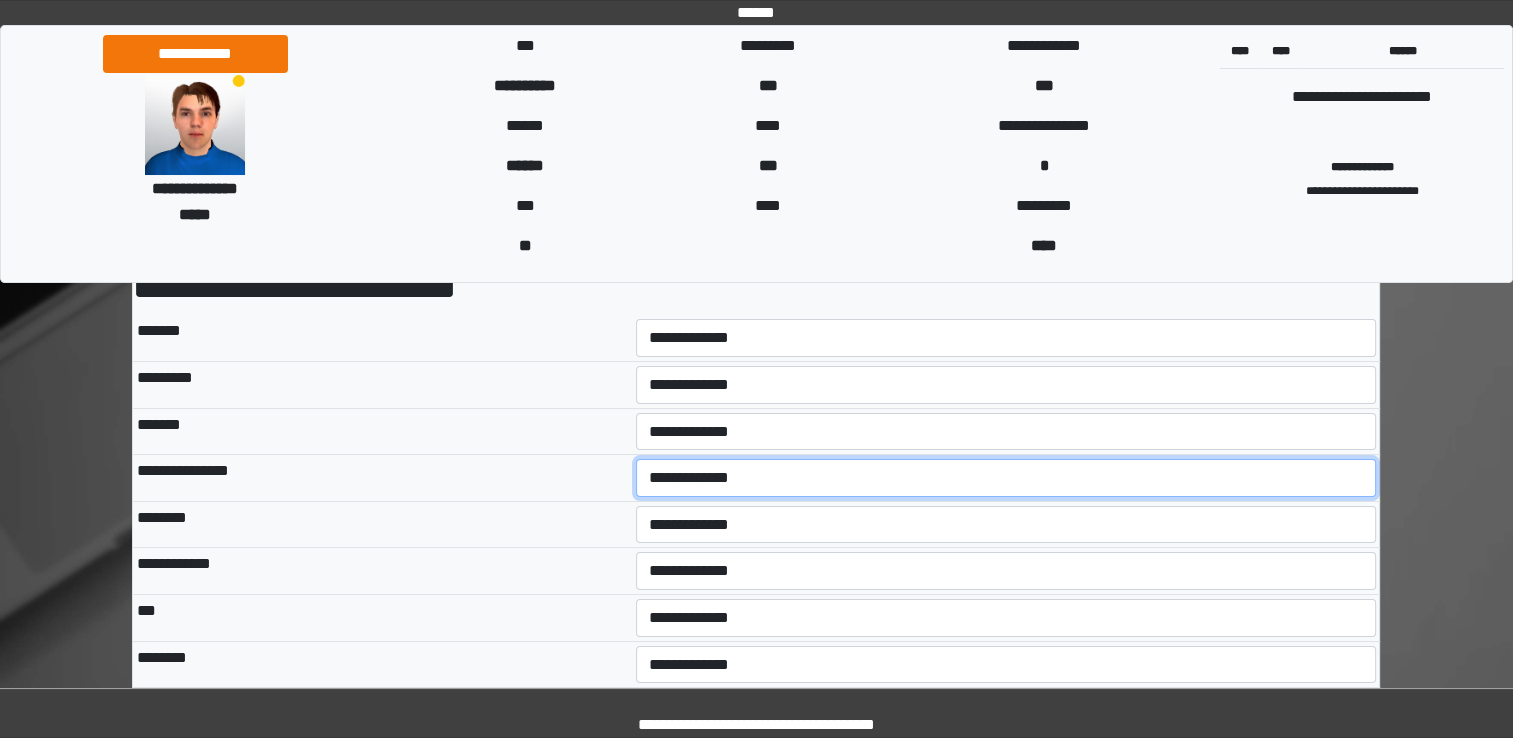 click on "**********" at bounding box center (1006, 478) 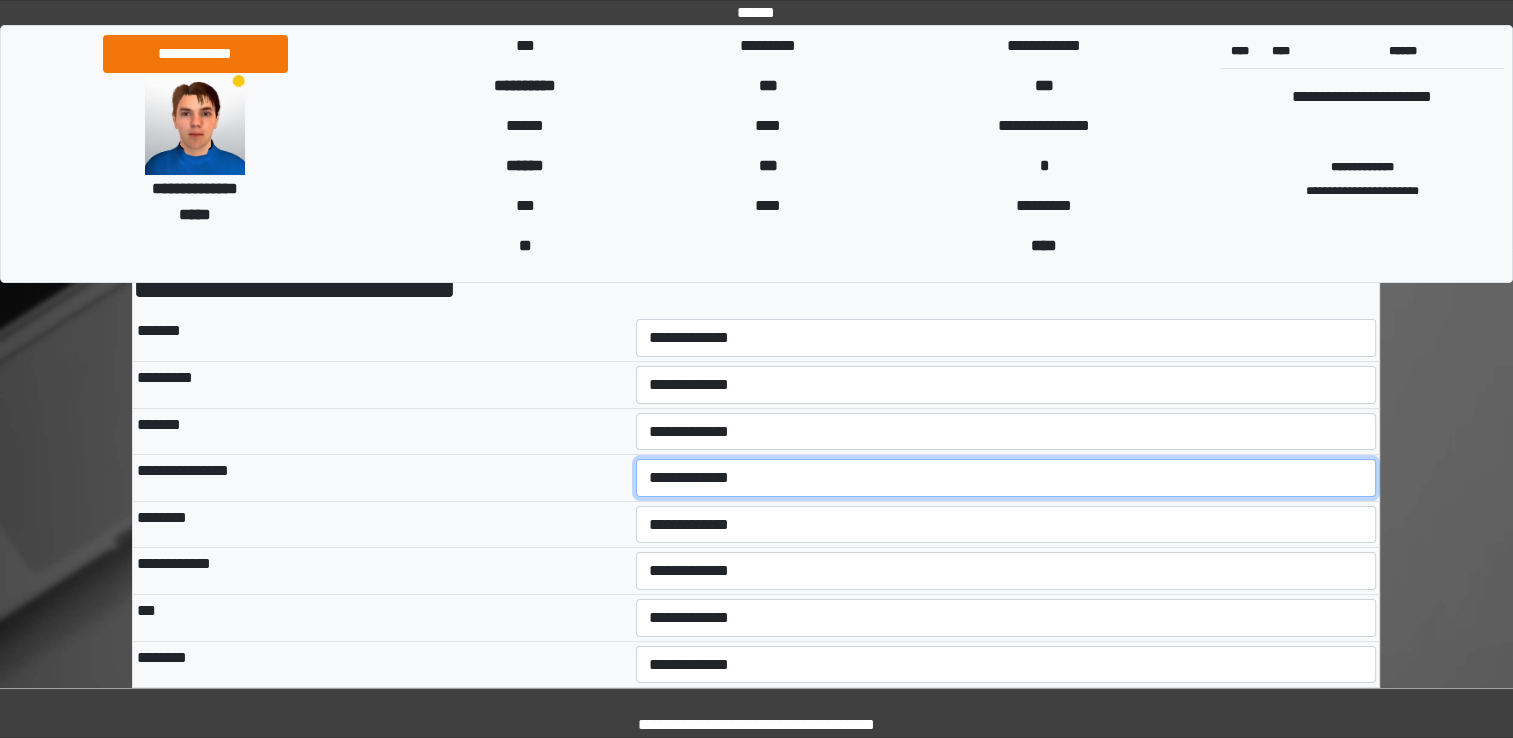 select on "*" 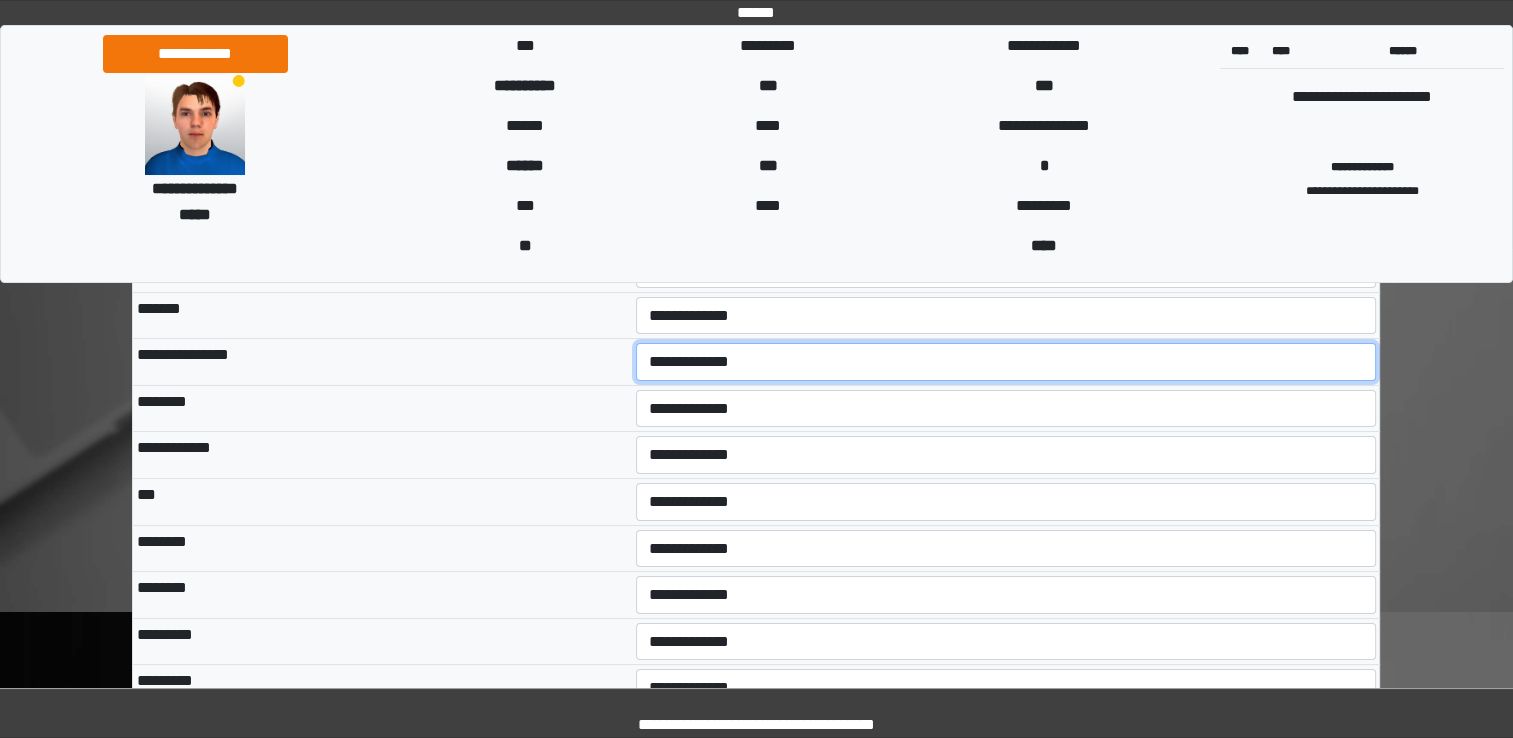 scroll, scrollTop: 241, scrollLeft: 0, axis: vertical 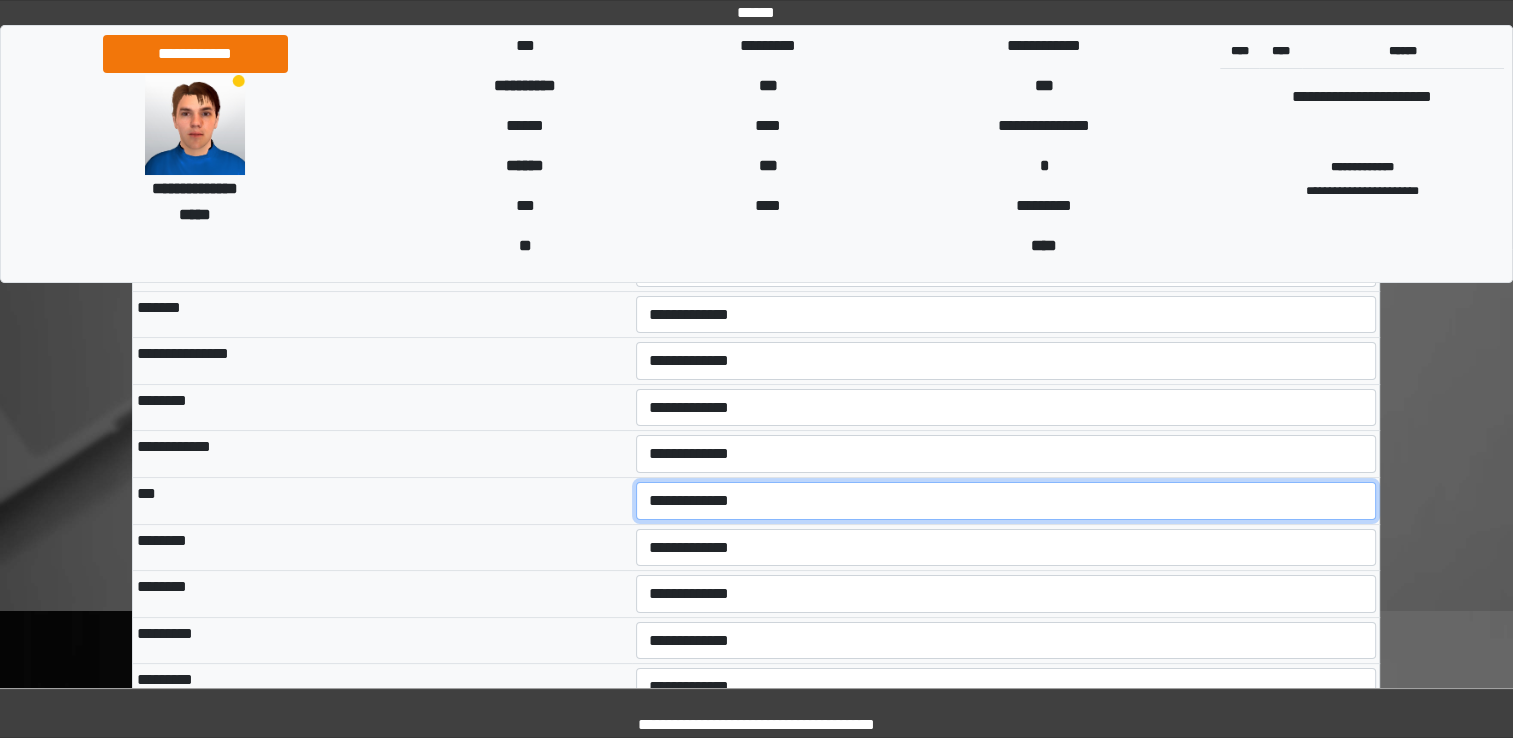click on "**********" at bounding box center (1006, 501) 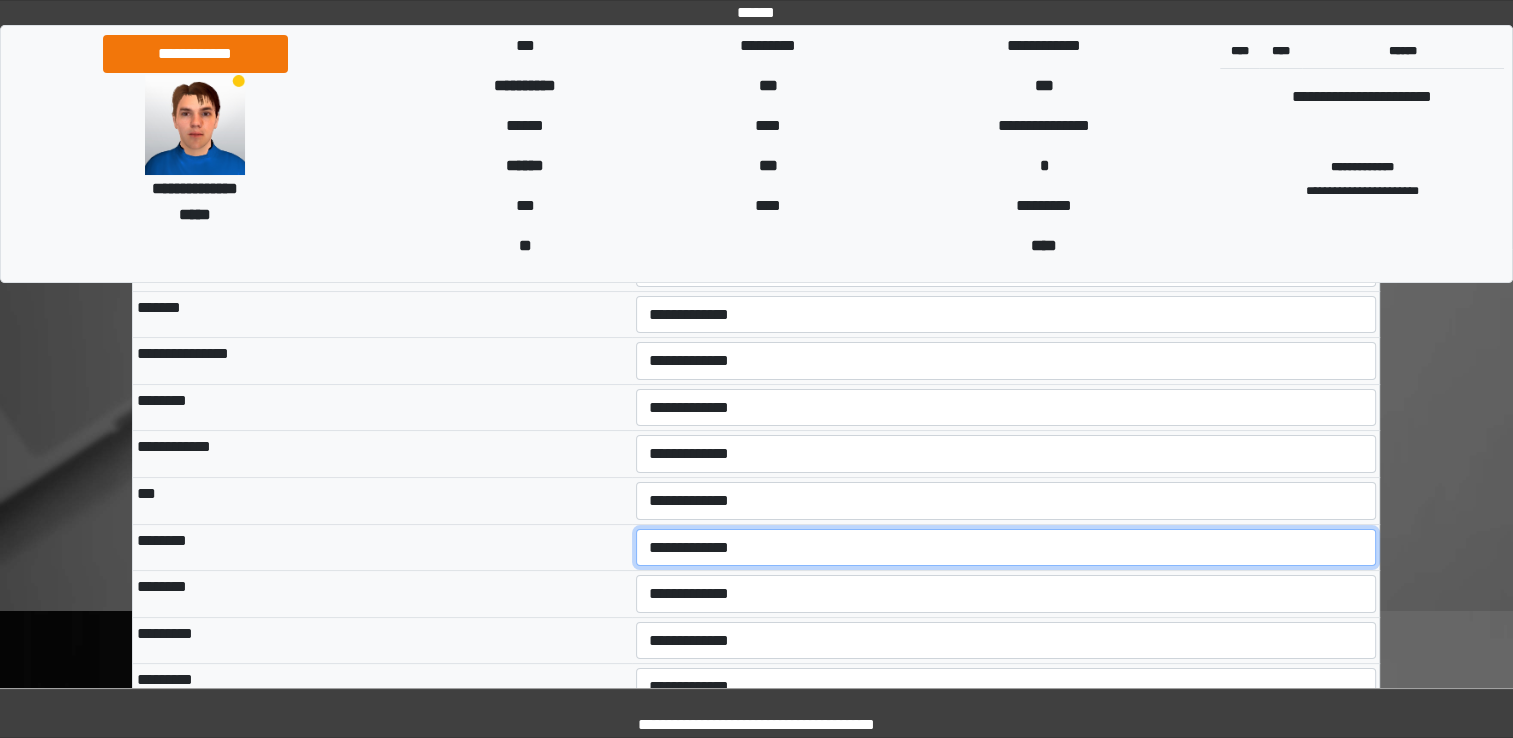 click on "**********" at bounding box center [1006, 548] 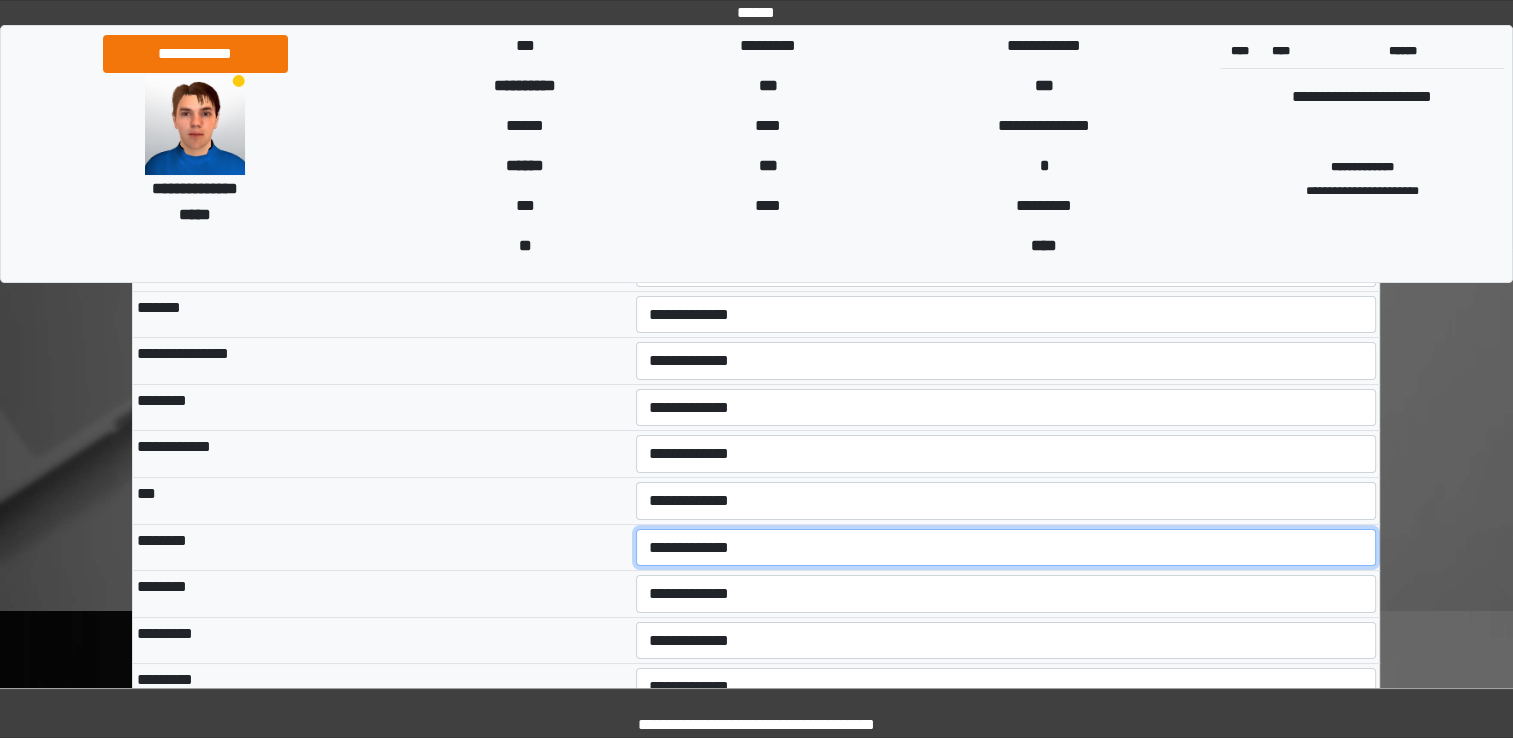 click on "**********" at bounding box center [1006, 548] 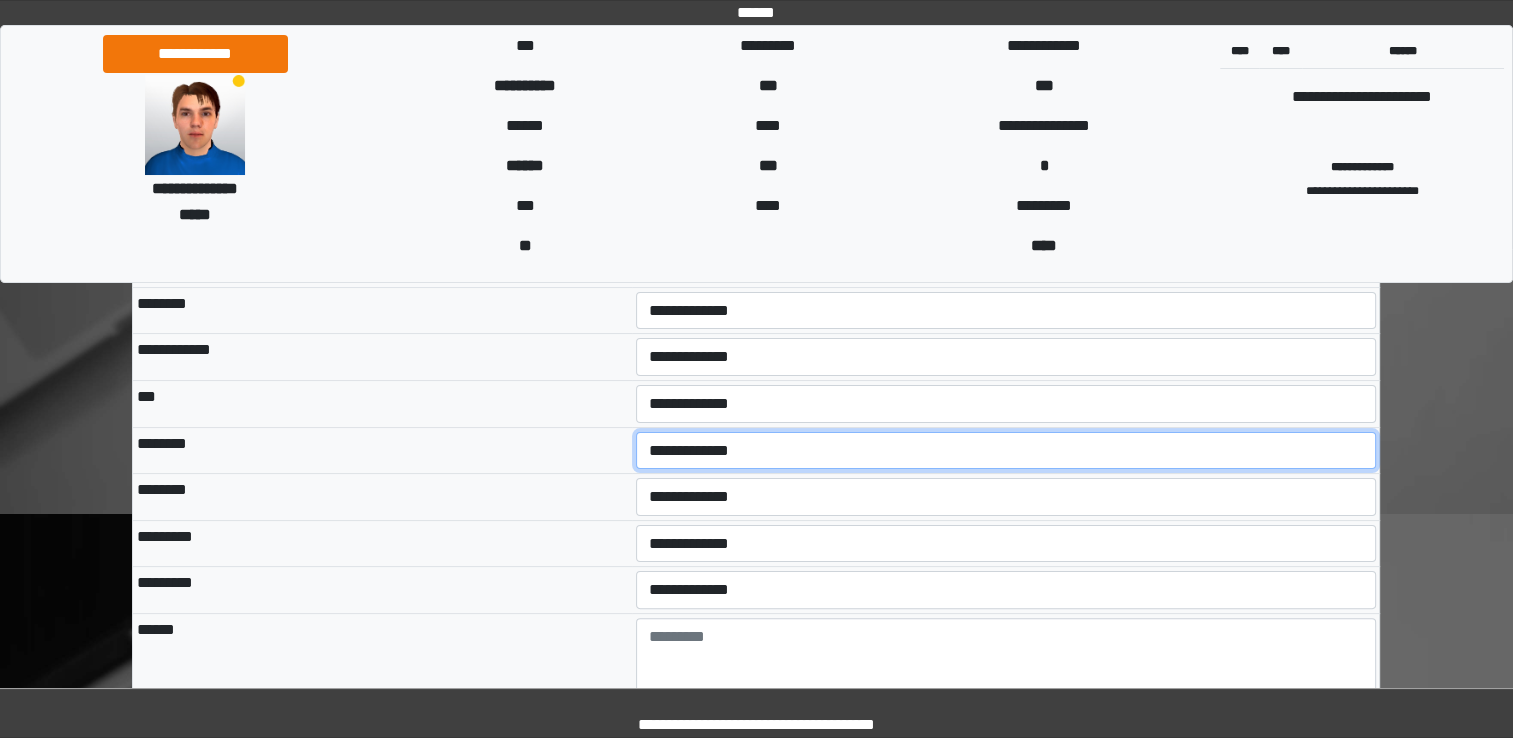 scroll, scrollTop: 340, scrollLeft: 0, axis: vertical 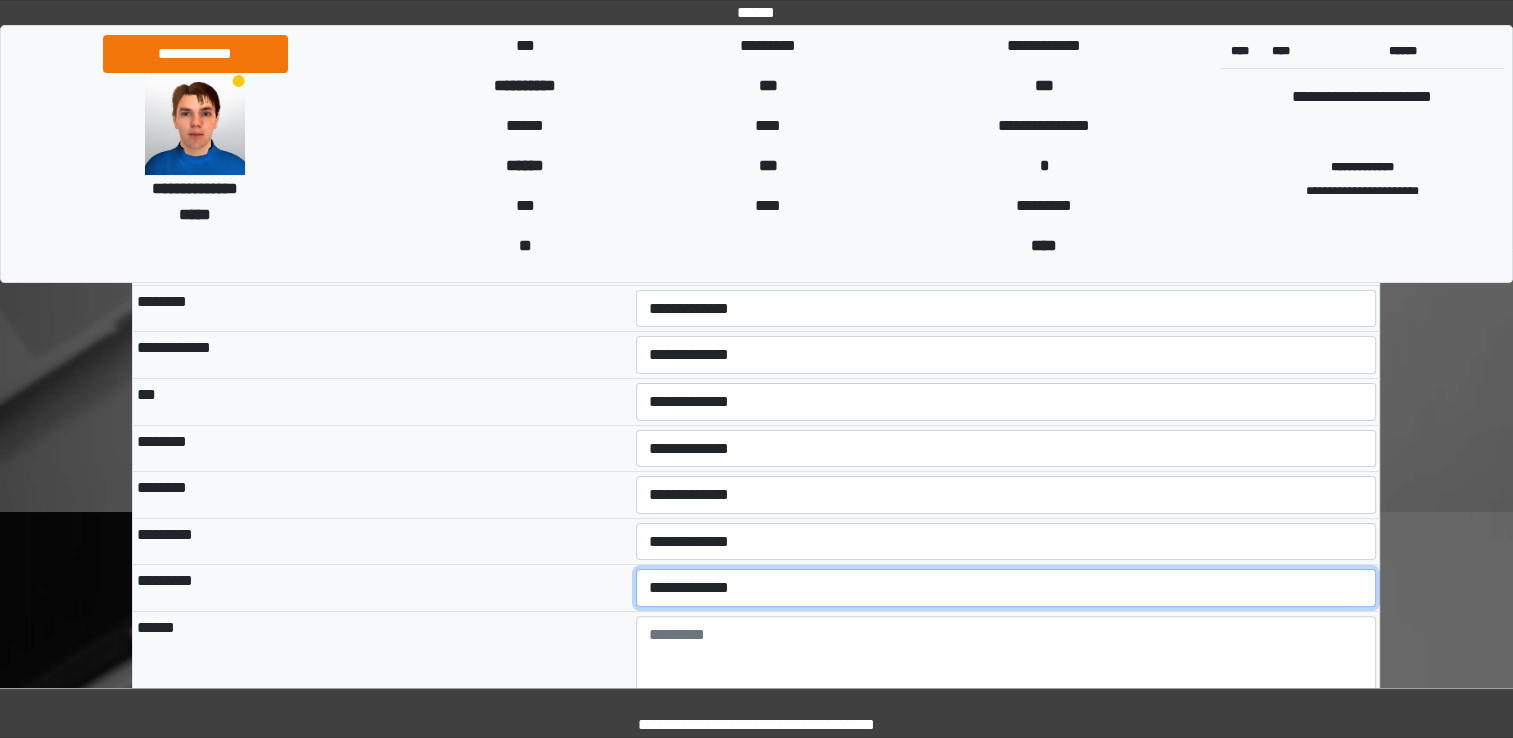 click on "**********" at bounding box center (1006, 588) 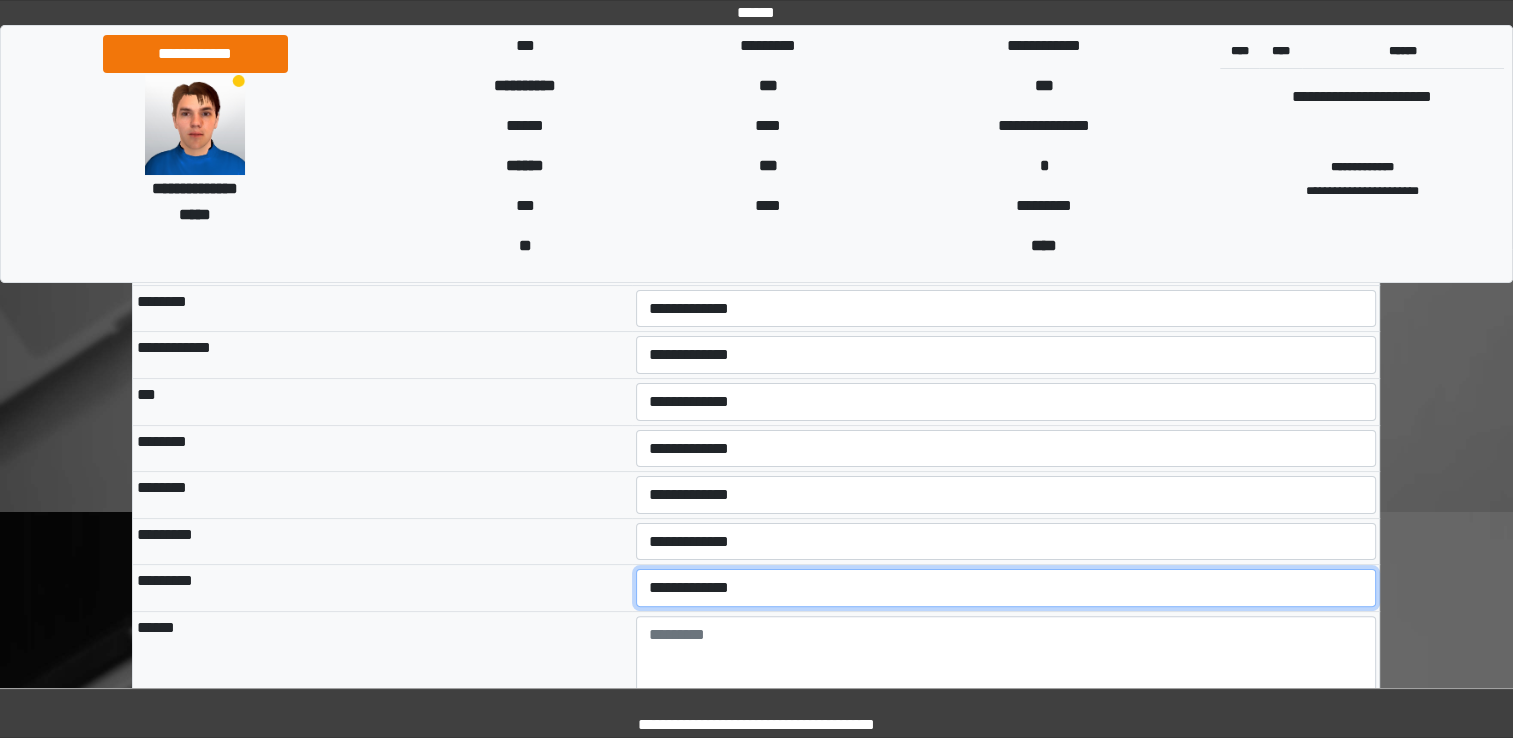 select on "*" 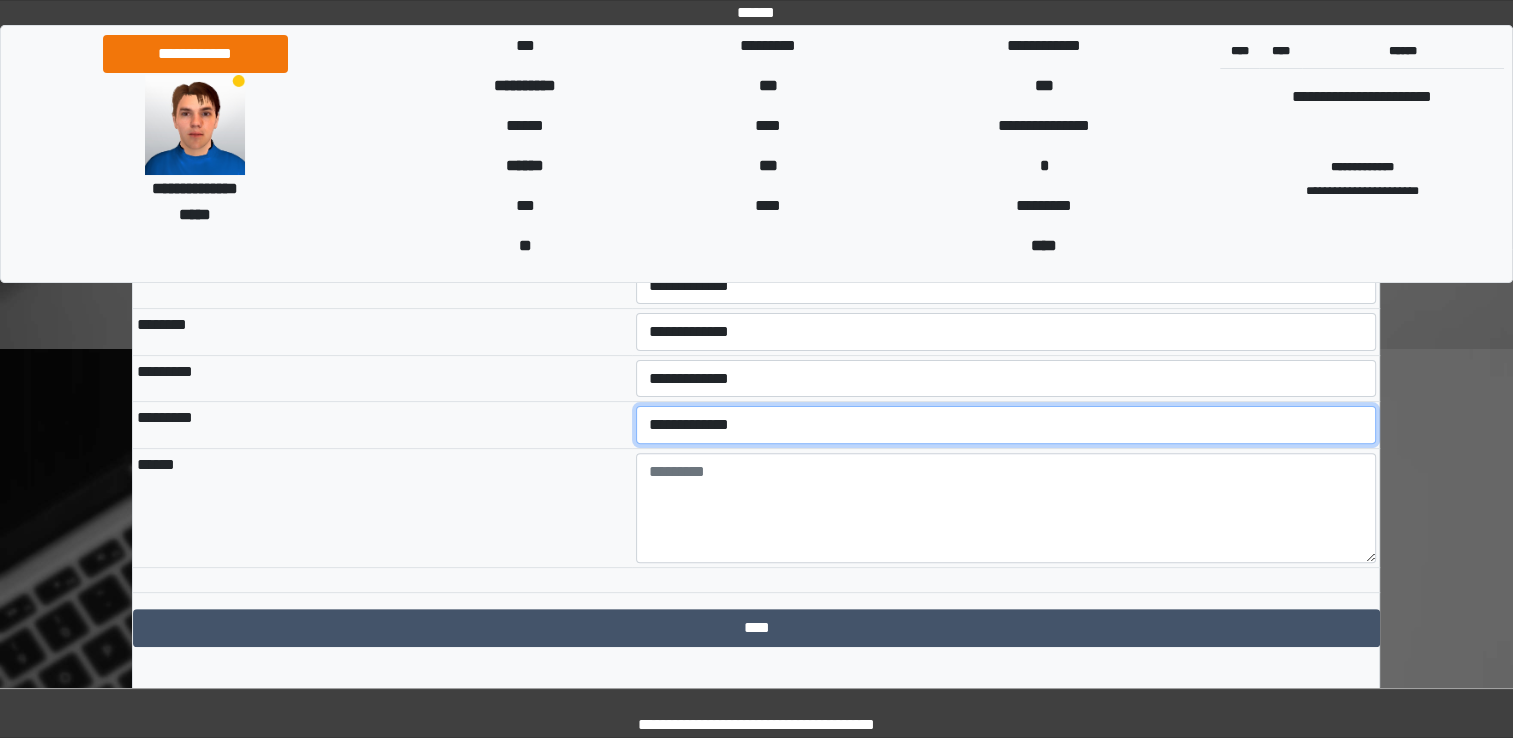 scroll, scrollTop: 520, scrollLeft: 0, axis: vertical 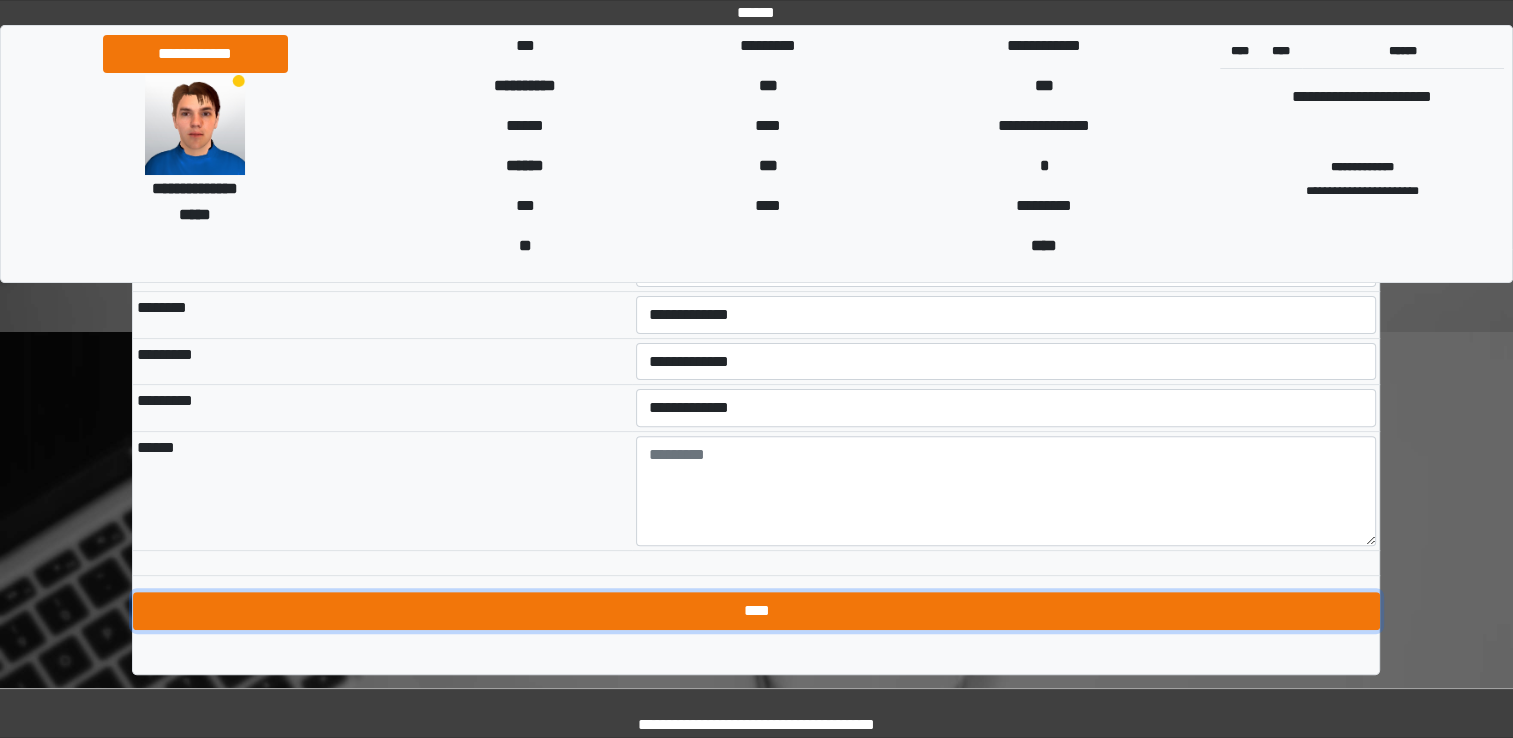 click on "****" at bounding box center (756, 611) 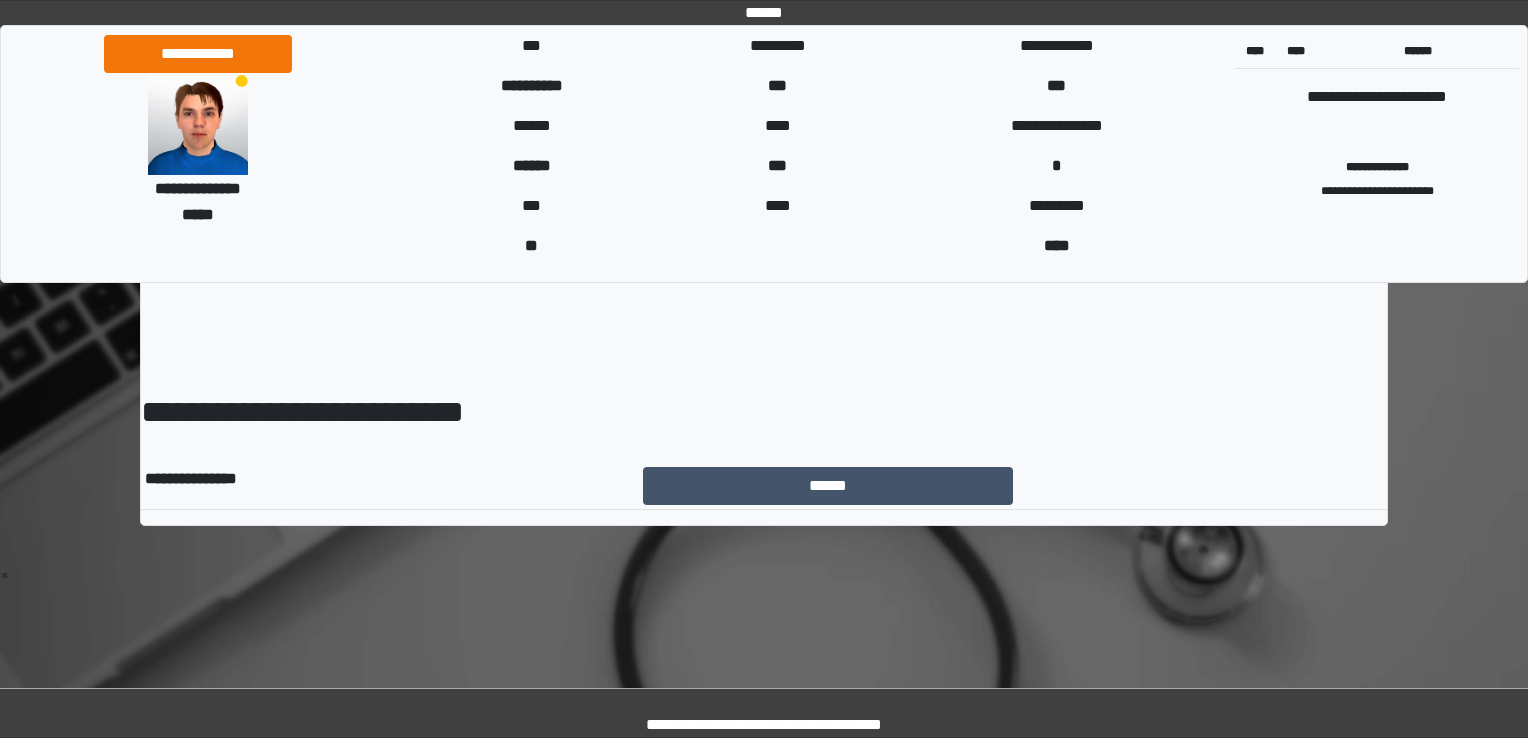 scroll, scrollTop: 0, scrollLeft: 0, axis: both 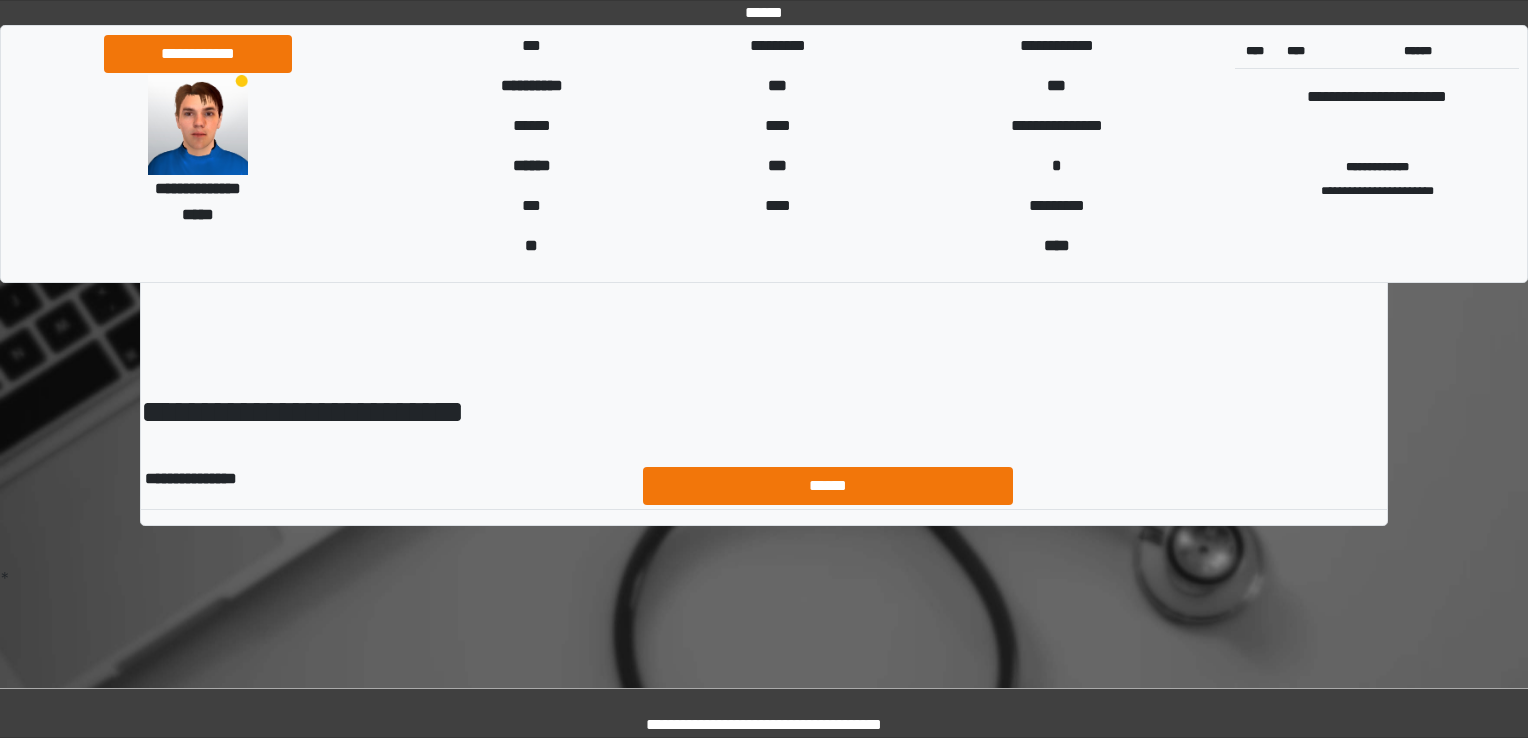 click on "******" at bounding box center [828, 486] 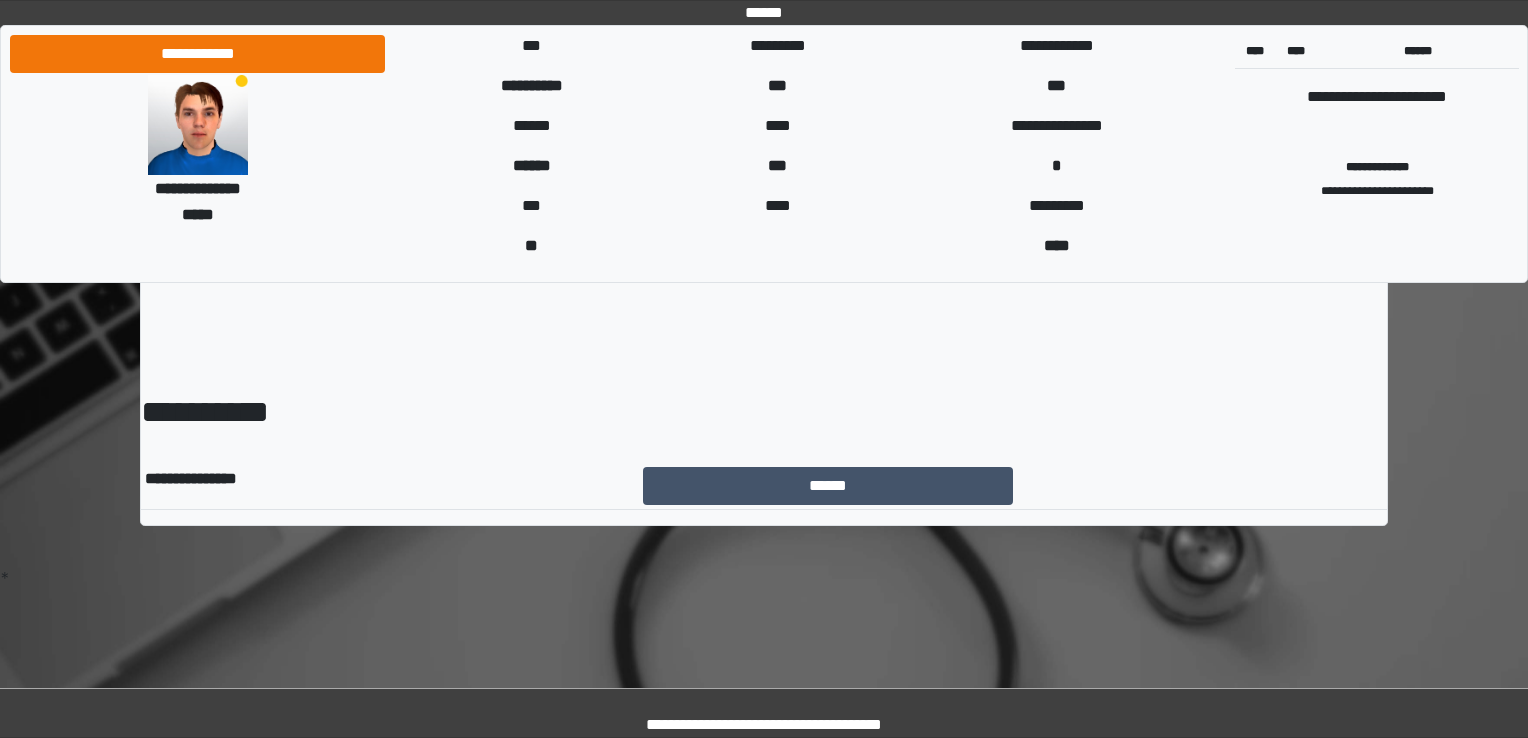 scroll, scrollTop: 0, scrollLeft: 0, axis: both 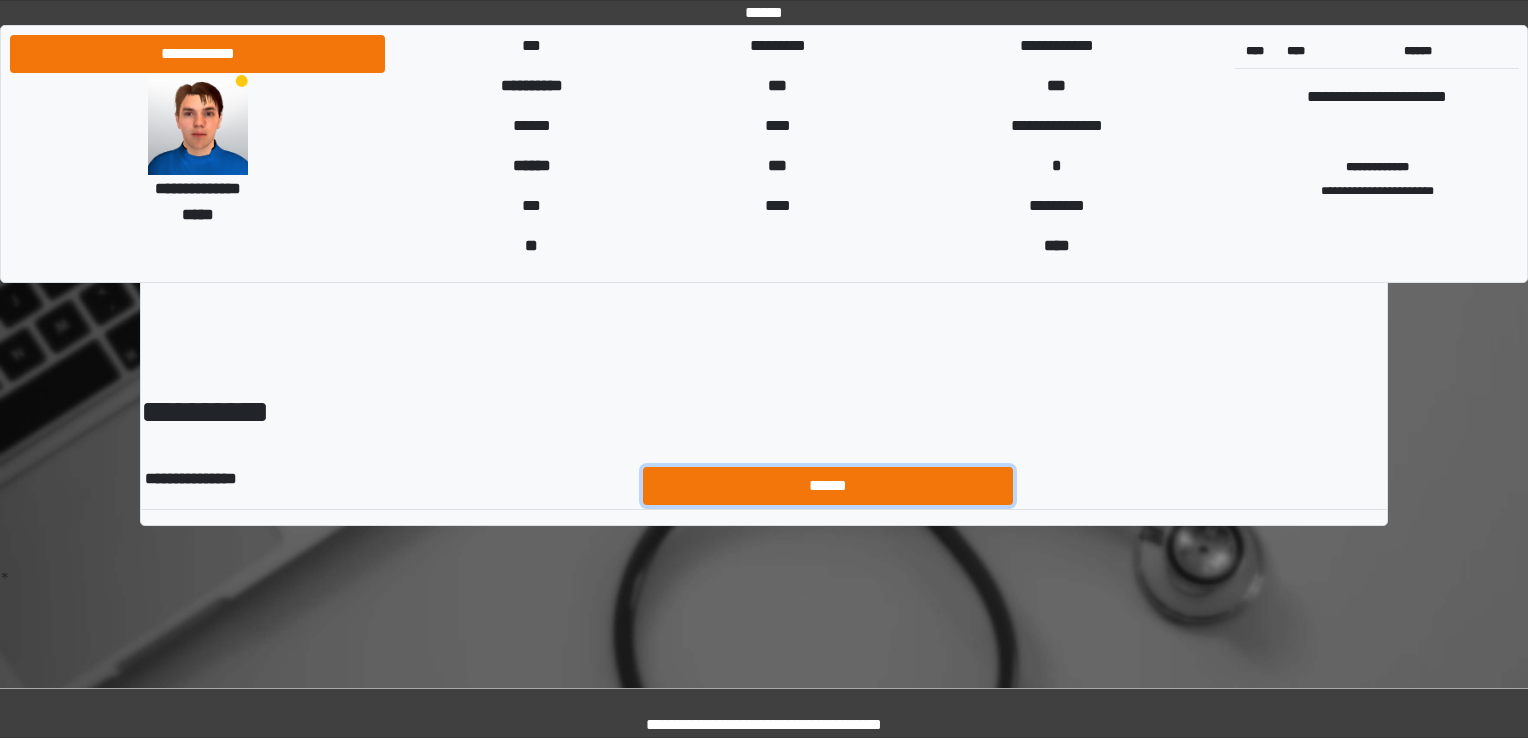 click on "******" at bounding box center [828, 486] 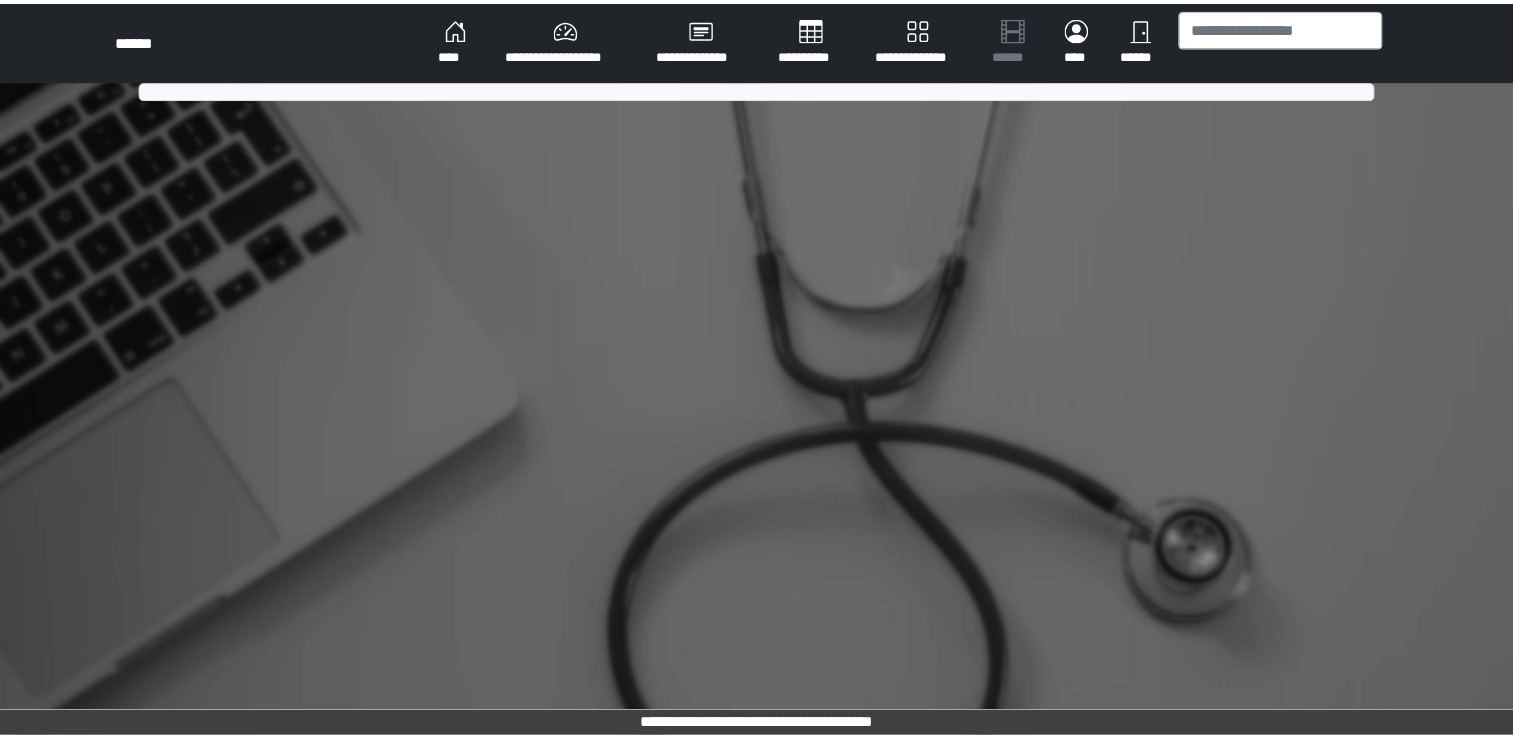 scroll, scrollTop: 0, scrollLeft: 0, axis: both 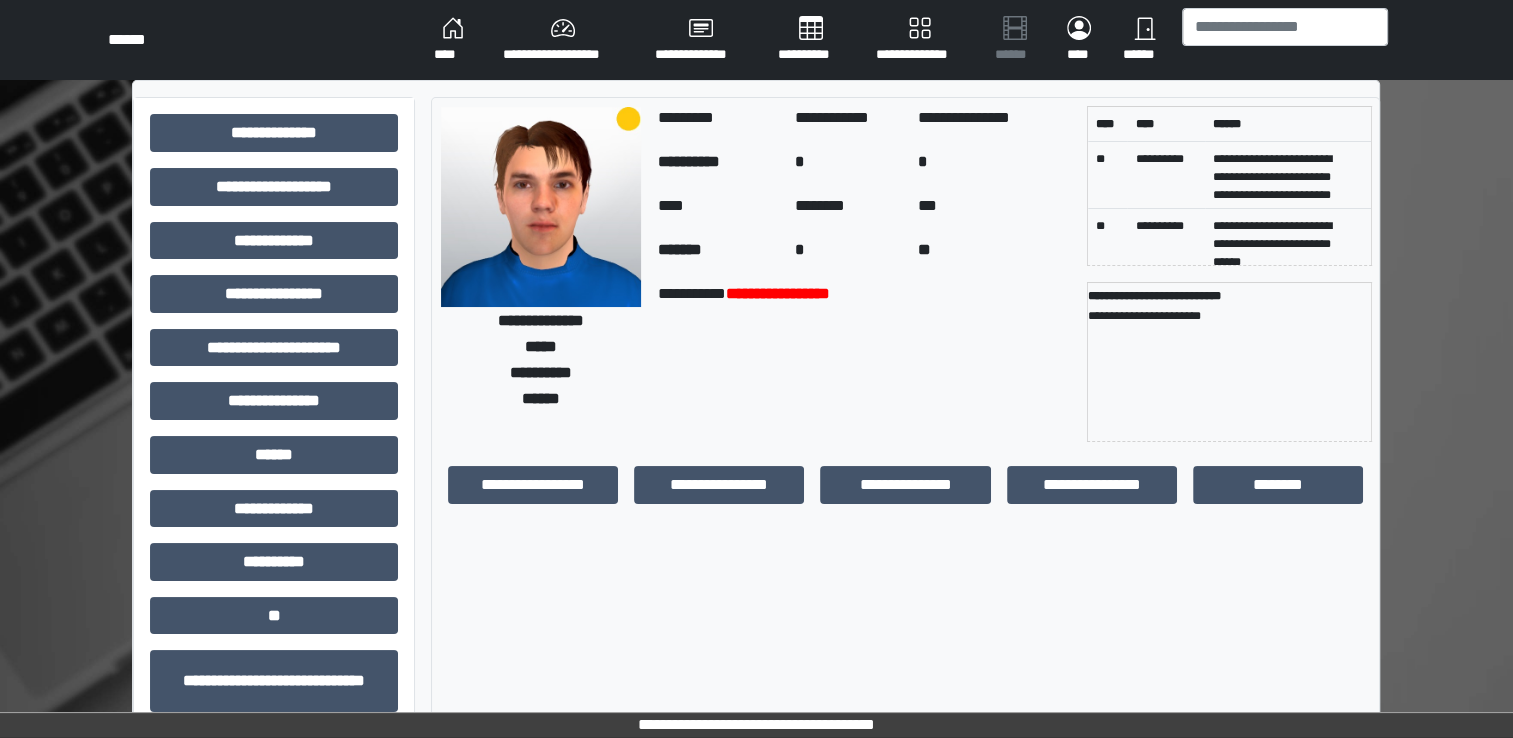 drag, startPoint x: 1511, startPoint y: 255, endPoint x: 1520, endPoint y: 384, distance: 129.31357 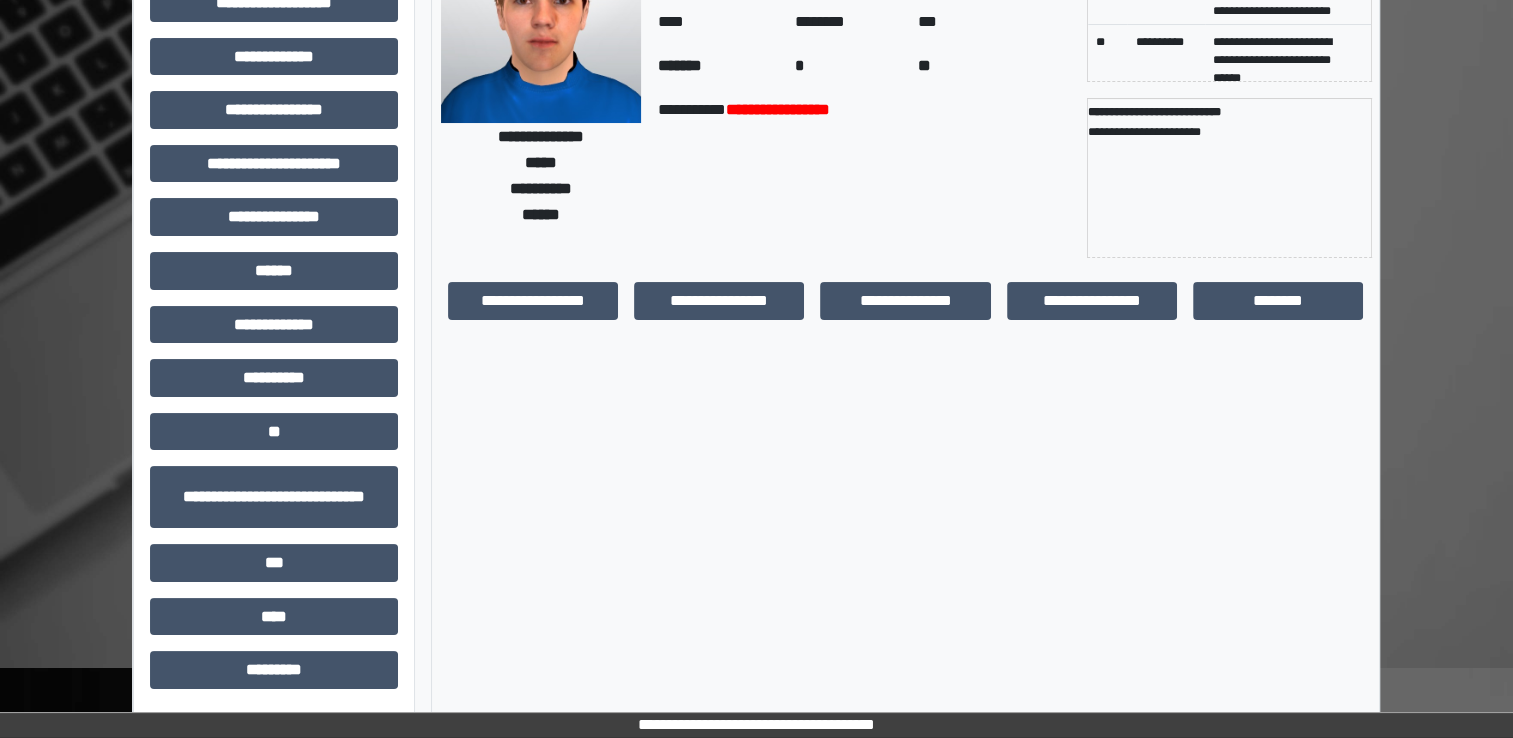 scroll, scrollTop: 0, scrollLeft: 0, axis: both 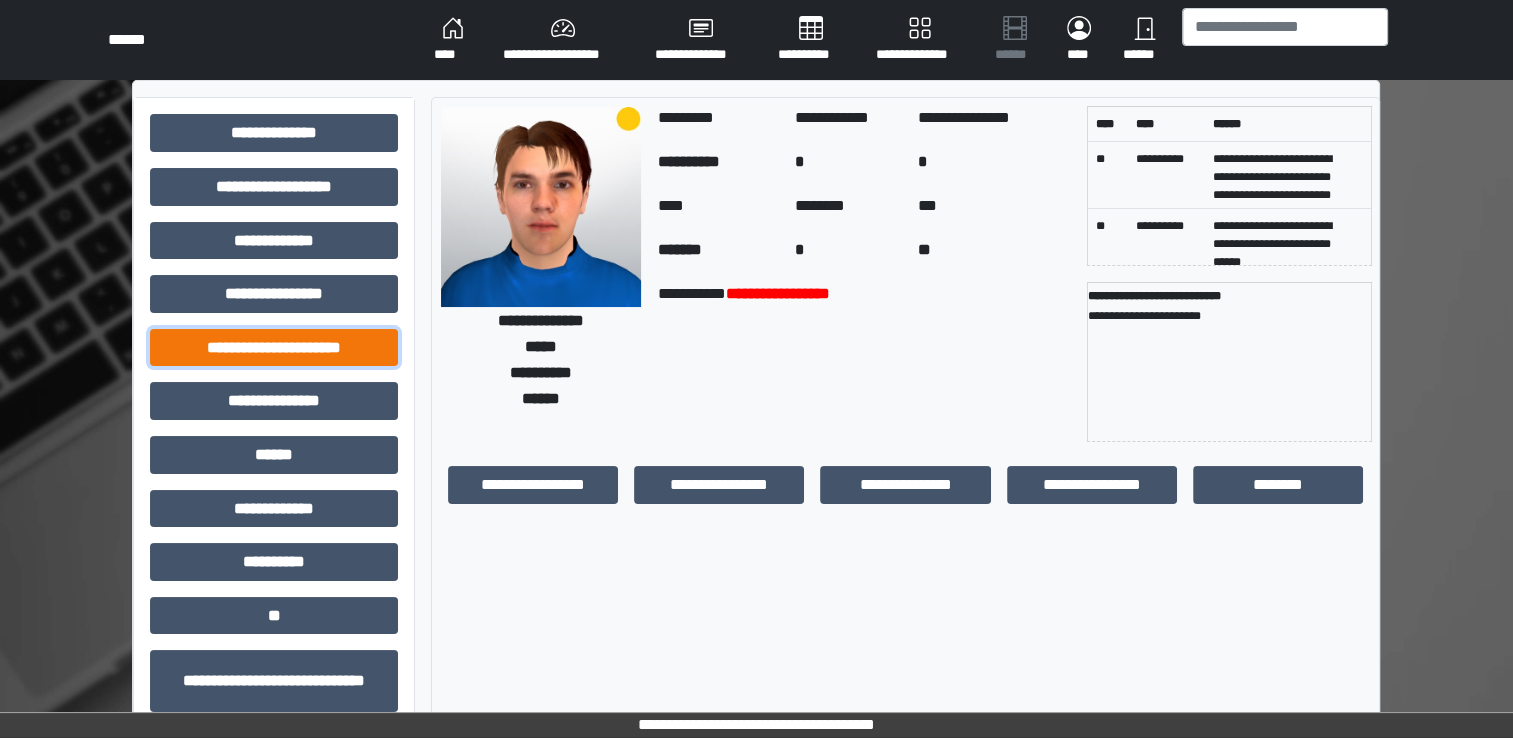 click on "**********" at bounding box center (274, 348) 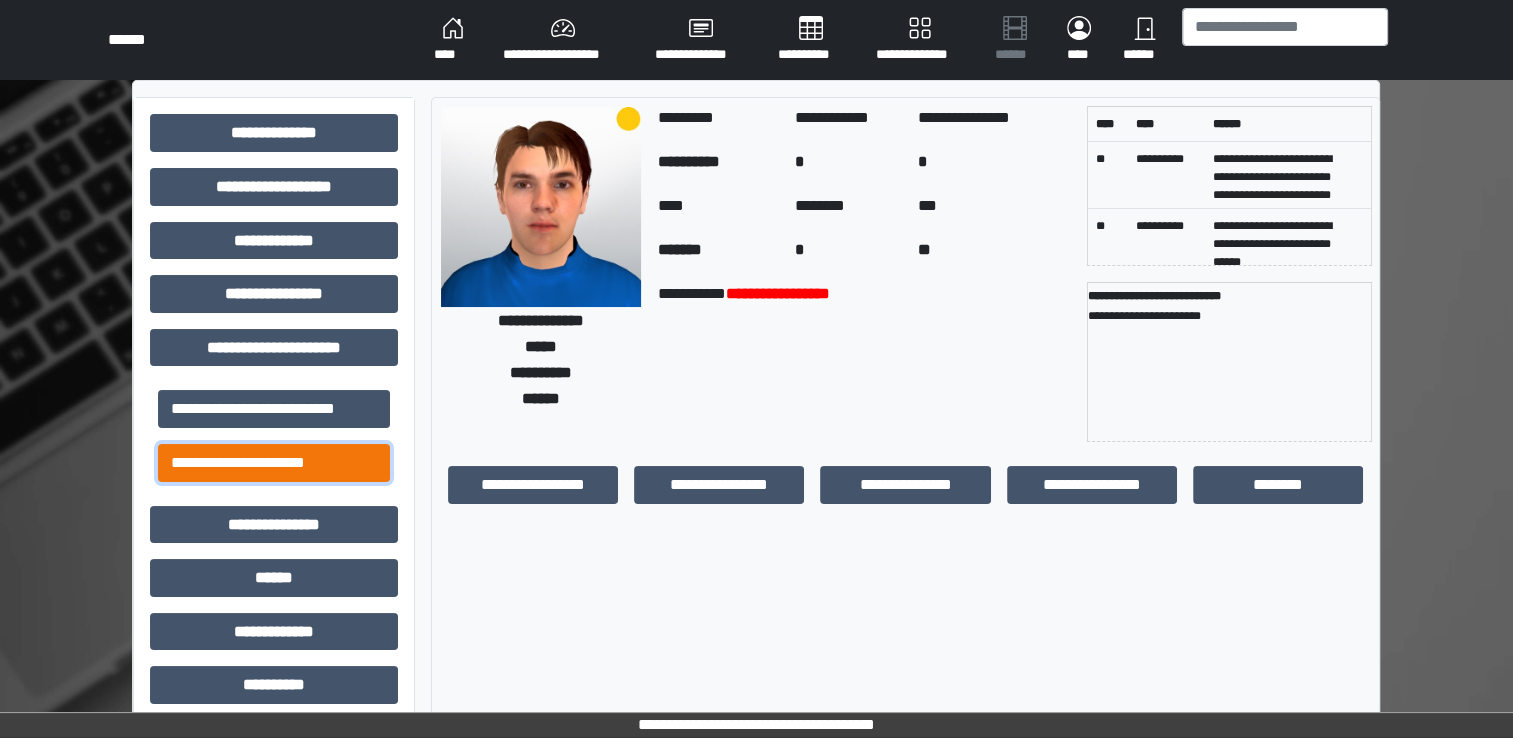 click on "**********" at bounding box center [274, 463] 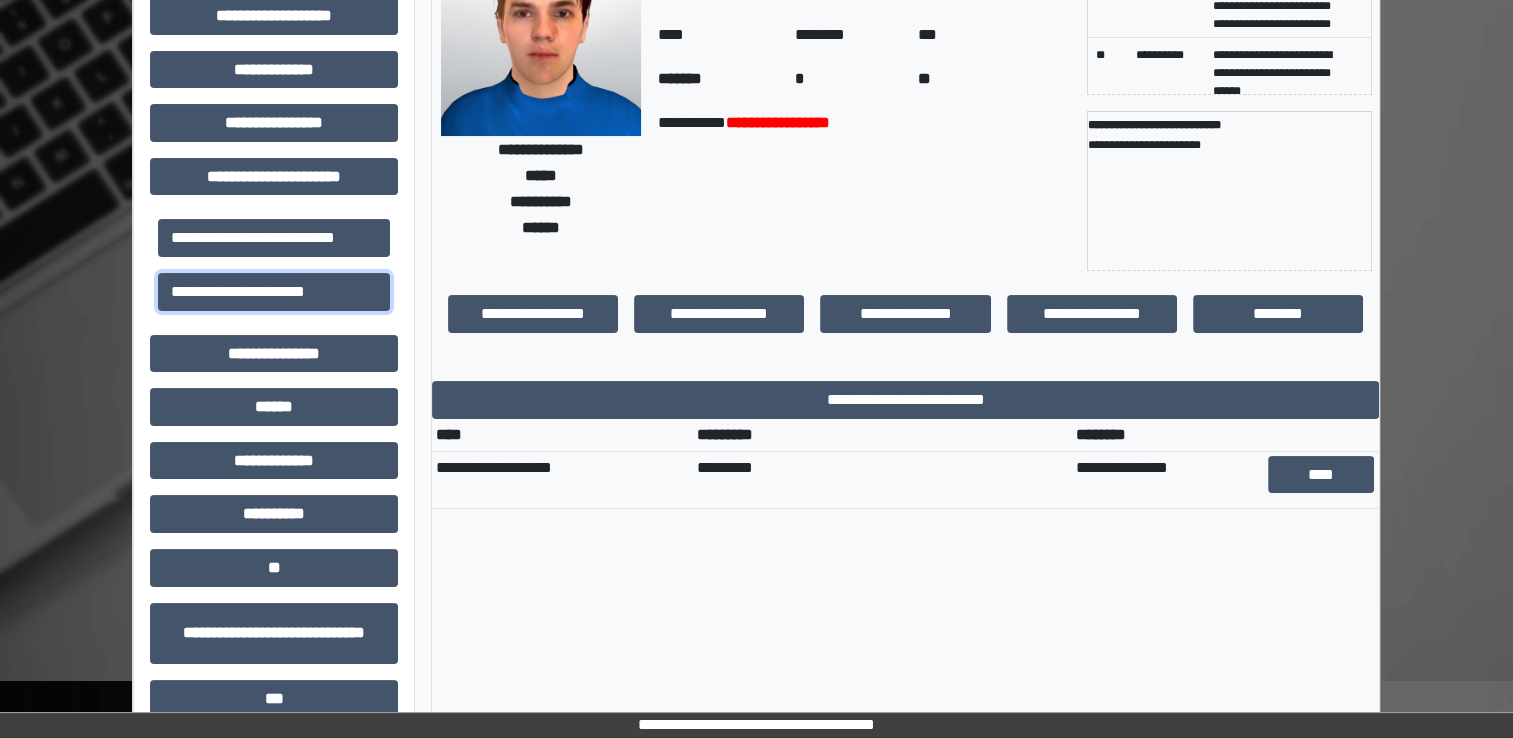 scroll, scrollTop: 192, scrollLeft: 0, axis: vertical 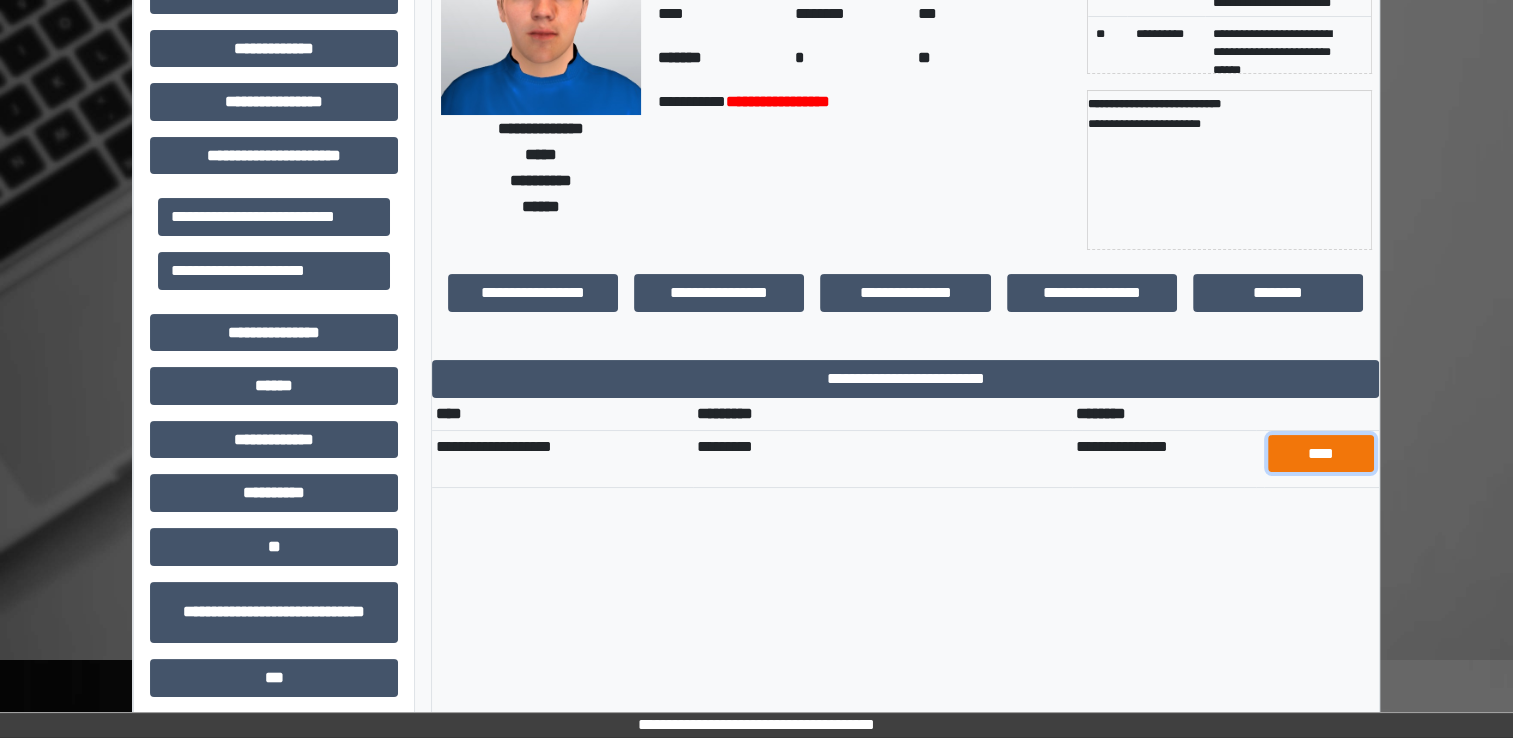 click on "****" at bounding box center (1321, 454) 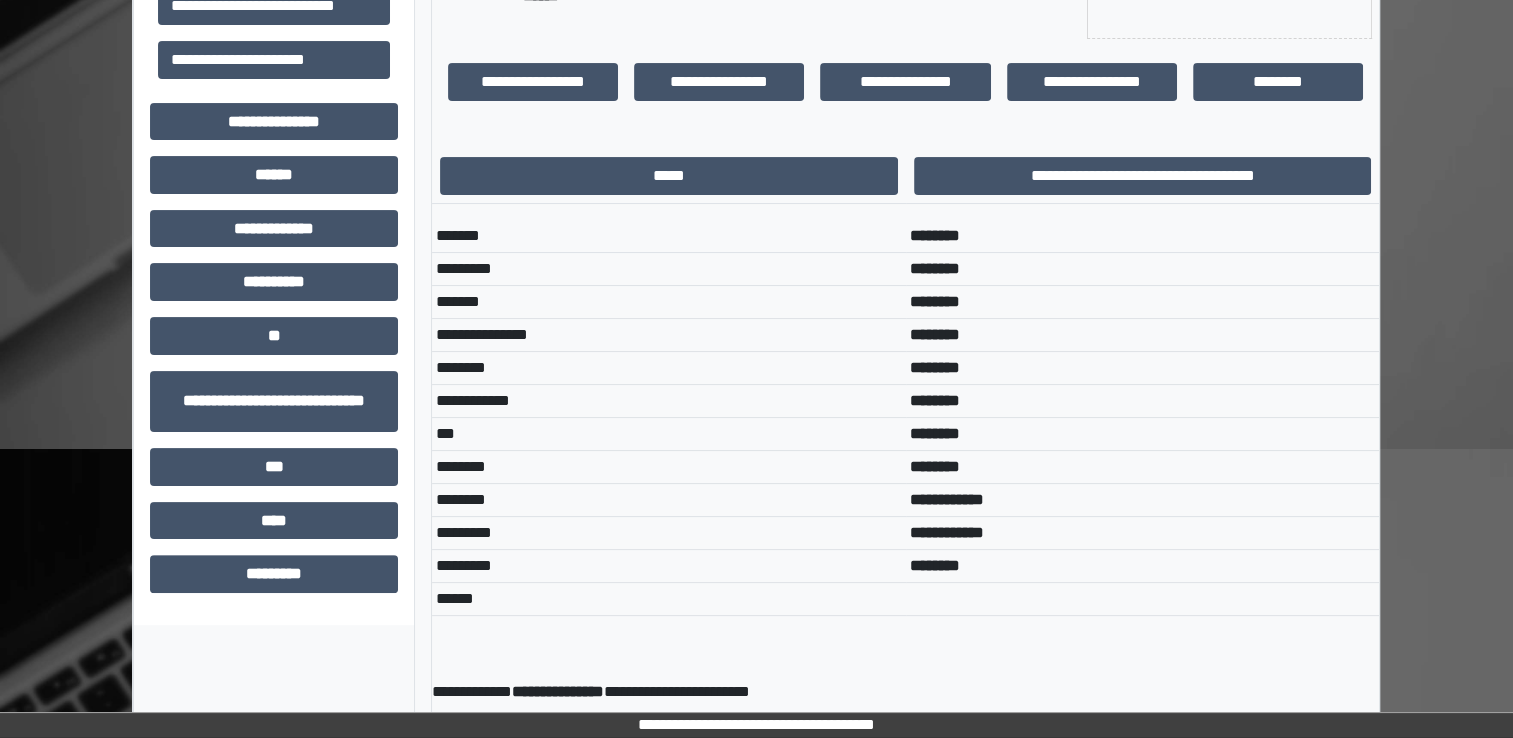 scroll, scrollTop: 407, scrollLeft: 0, axis: vertical 